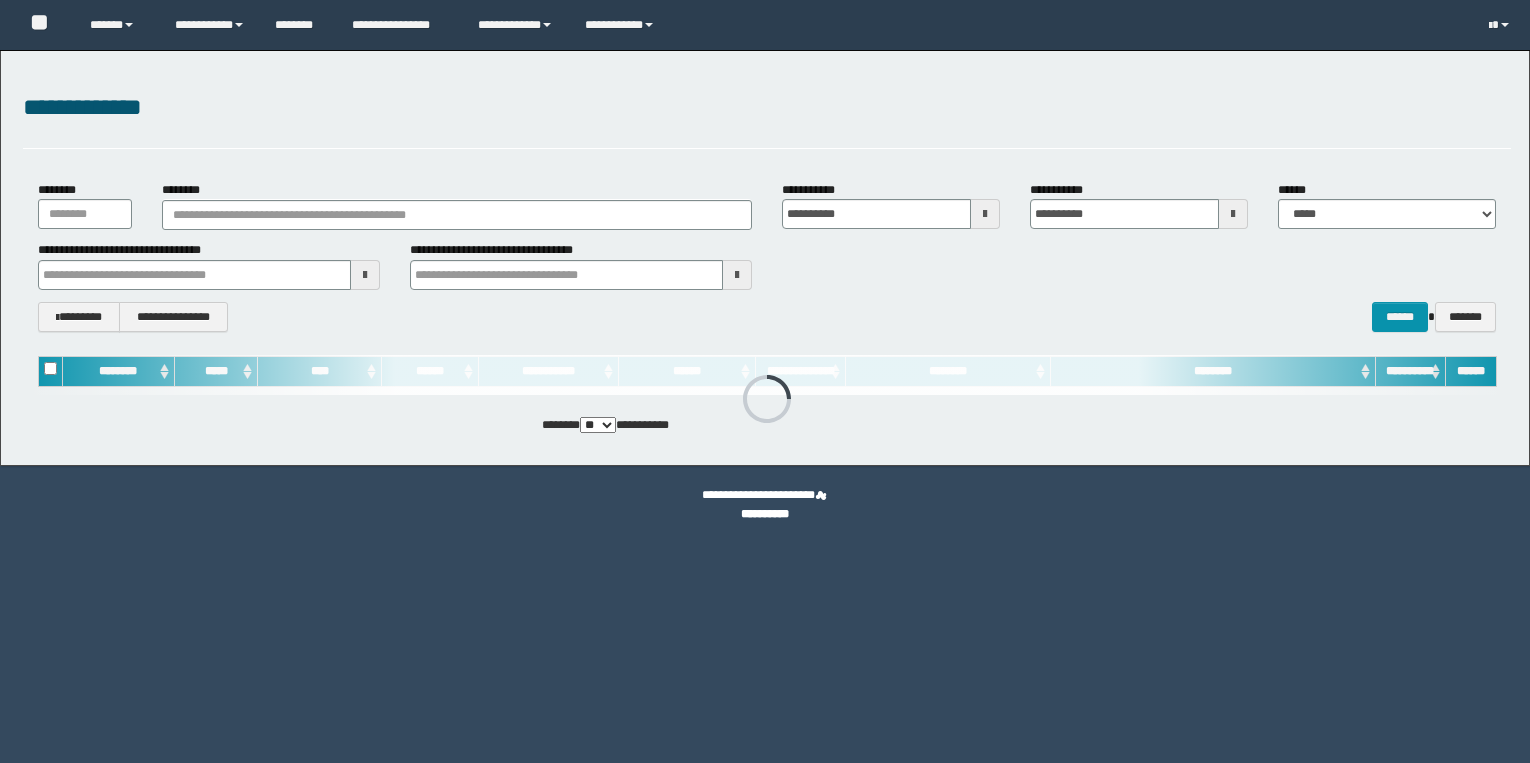 scroll, scrollTop: 0, scrollLeft: 0, axis: both 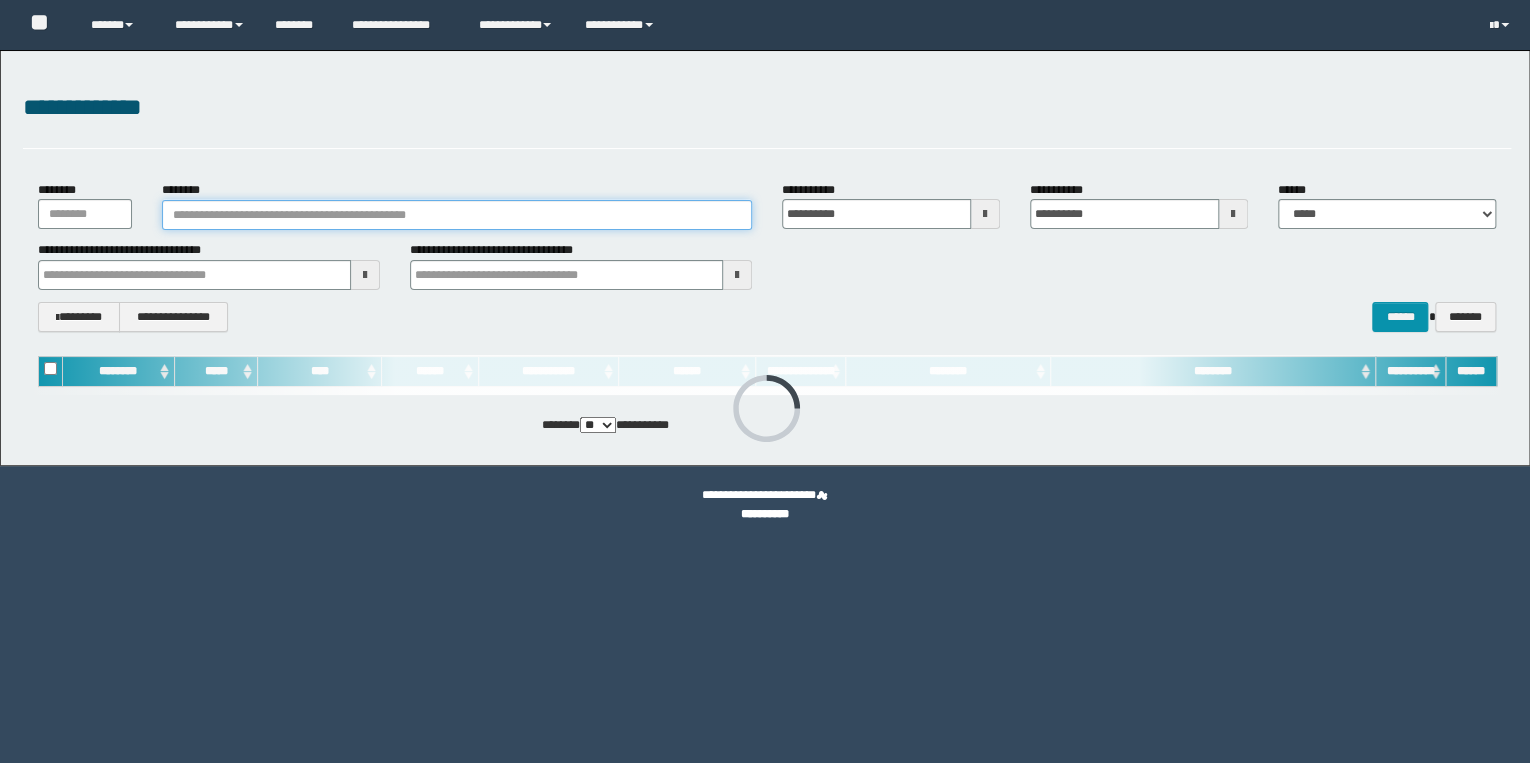 click on "********" at bounding box center (457, 215) 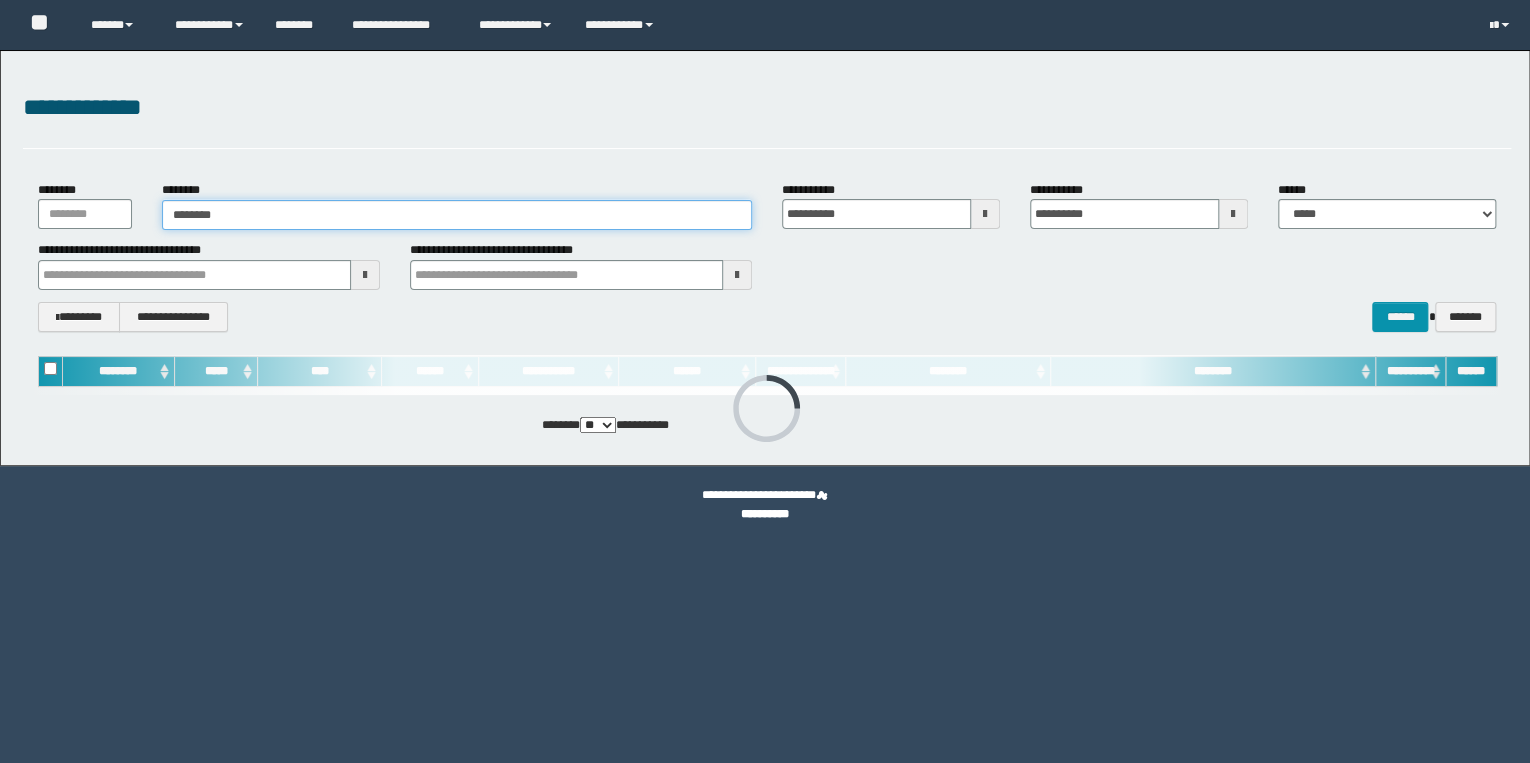 type on "********" 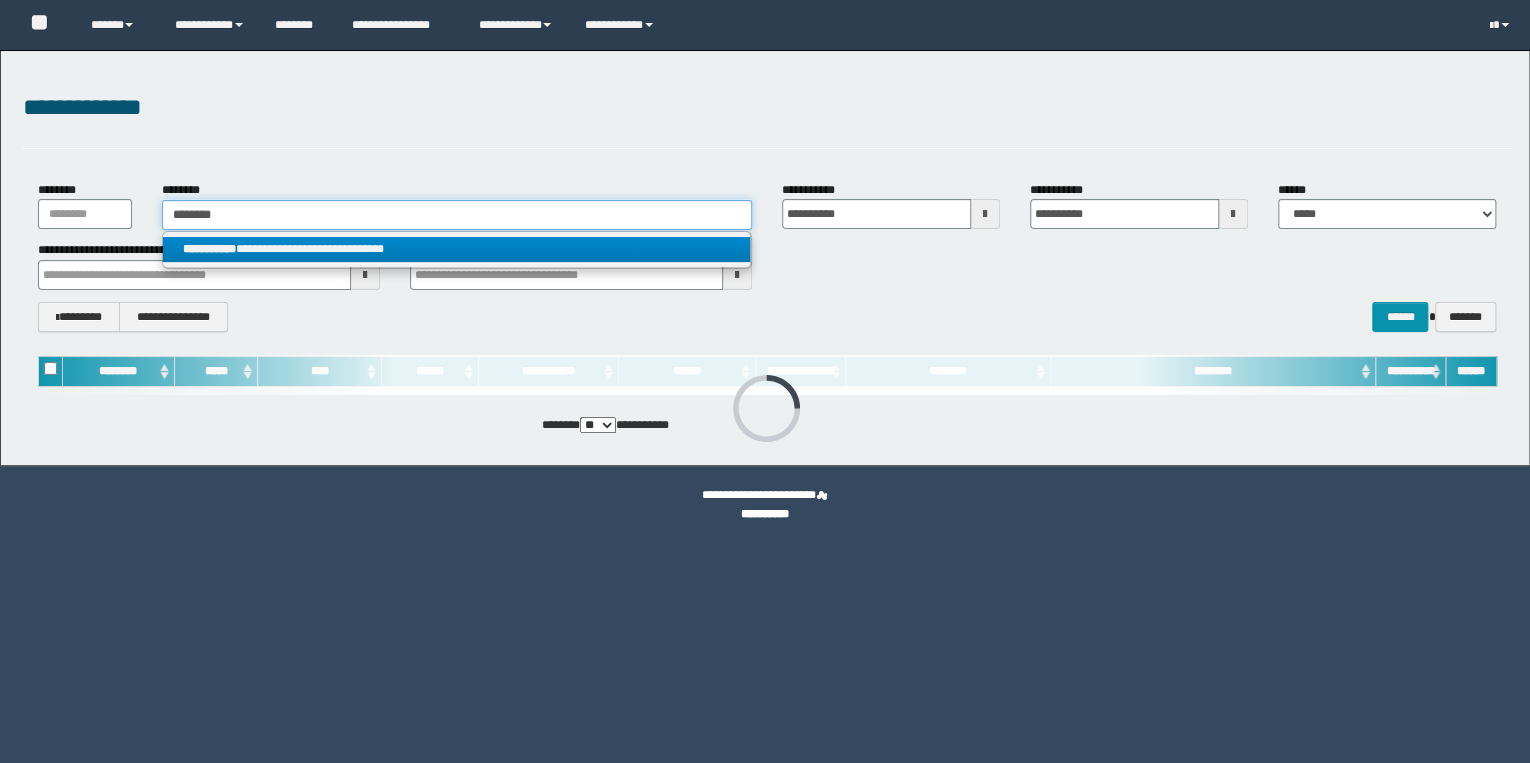 scroll, scrollTop: 0, scrollLeft: 0, axis: both 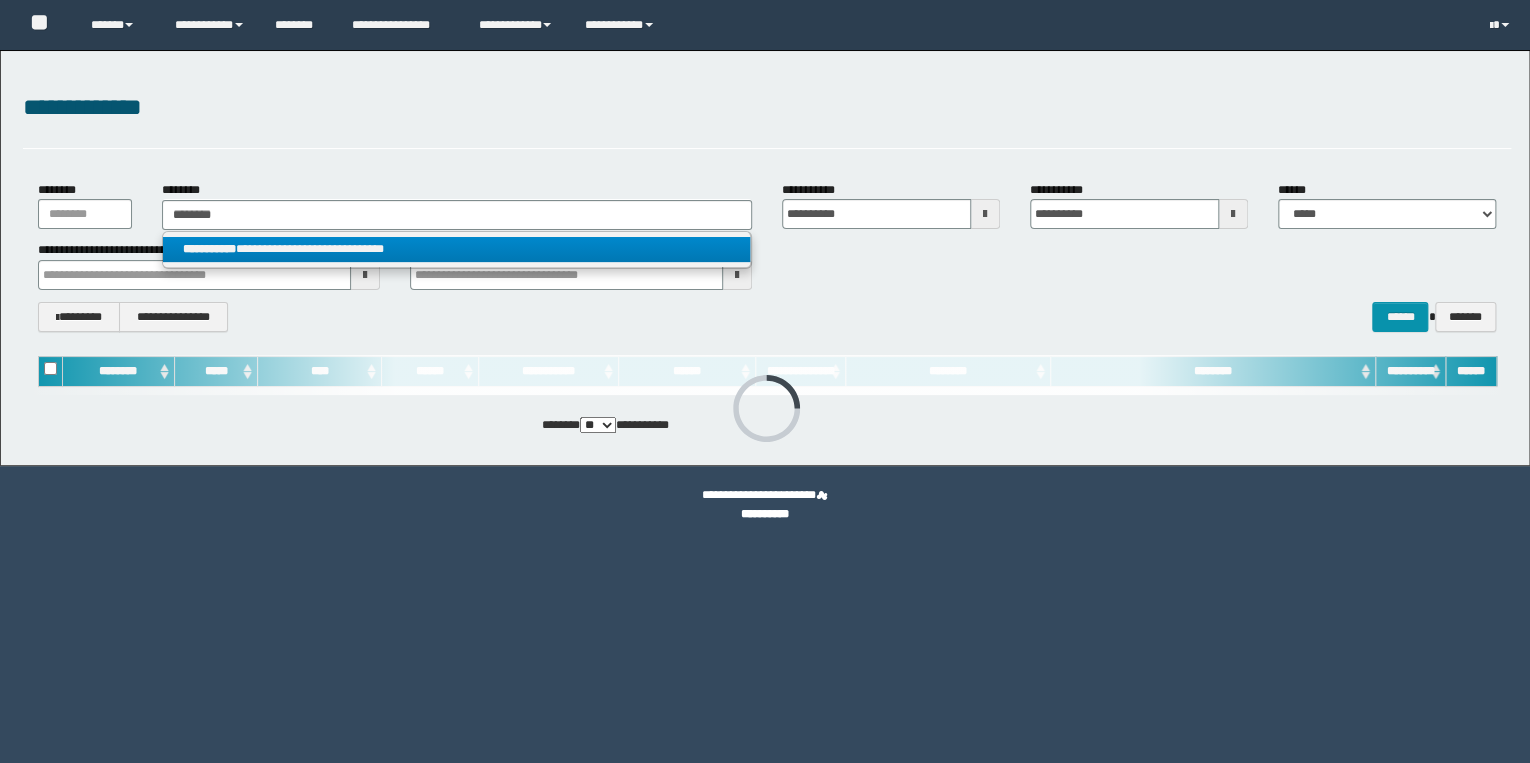 click on "**********" at bounding box center [457, 249] 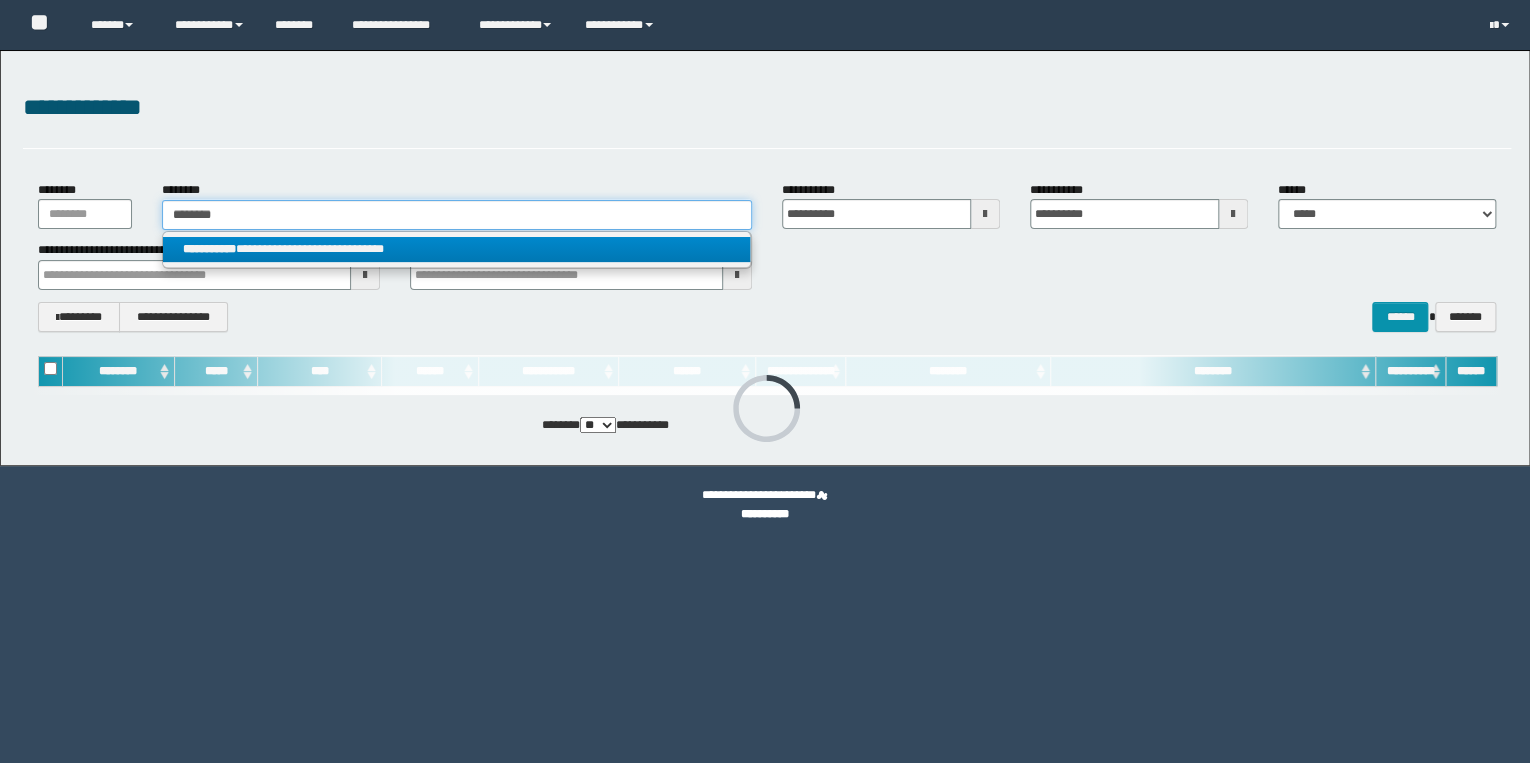 type 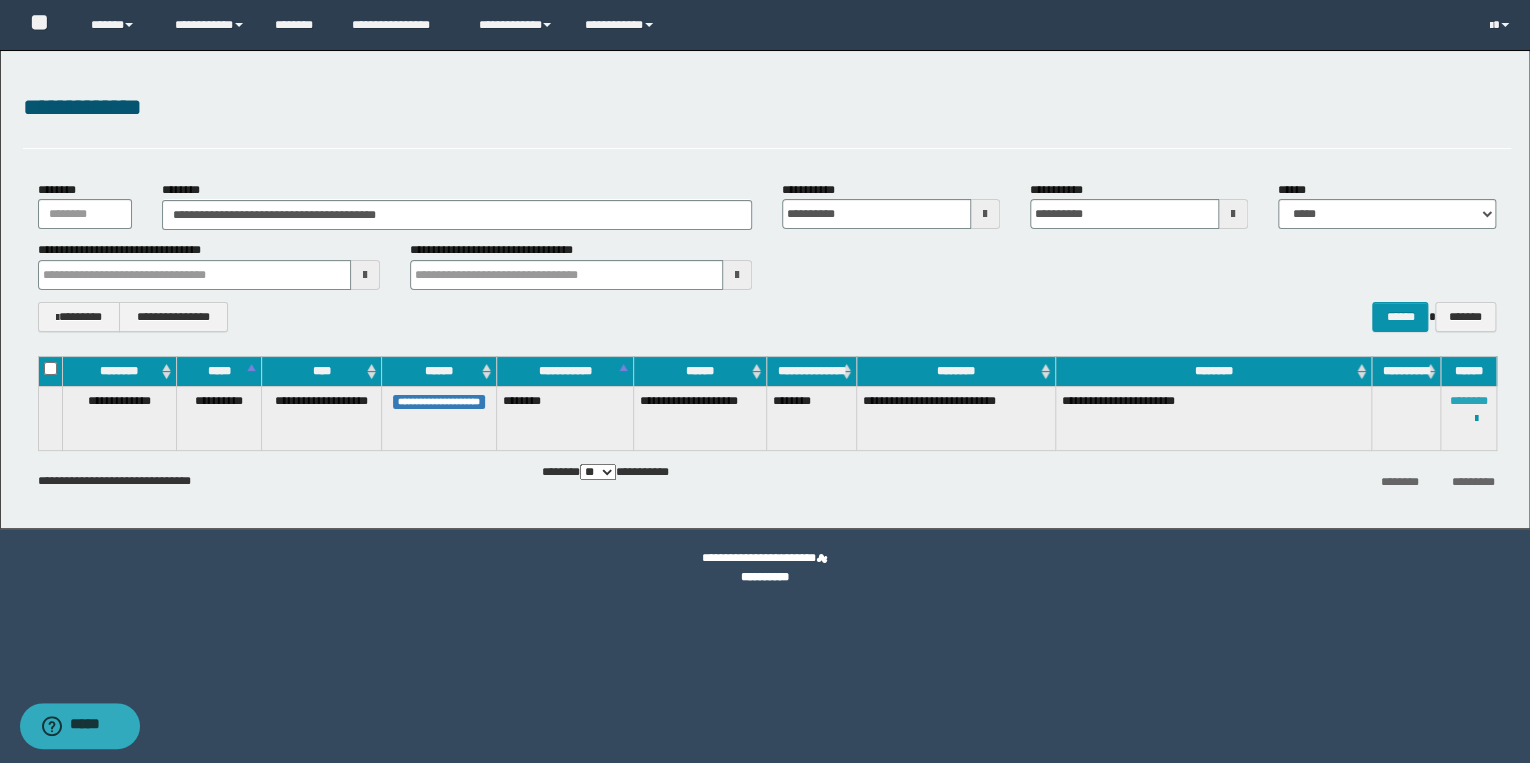 click on "********" at bounding box center (1469, 401) 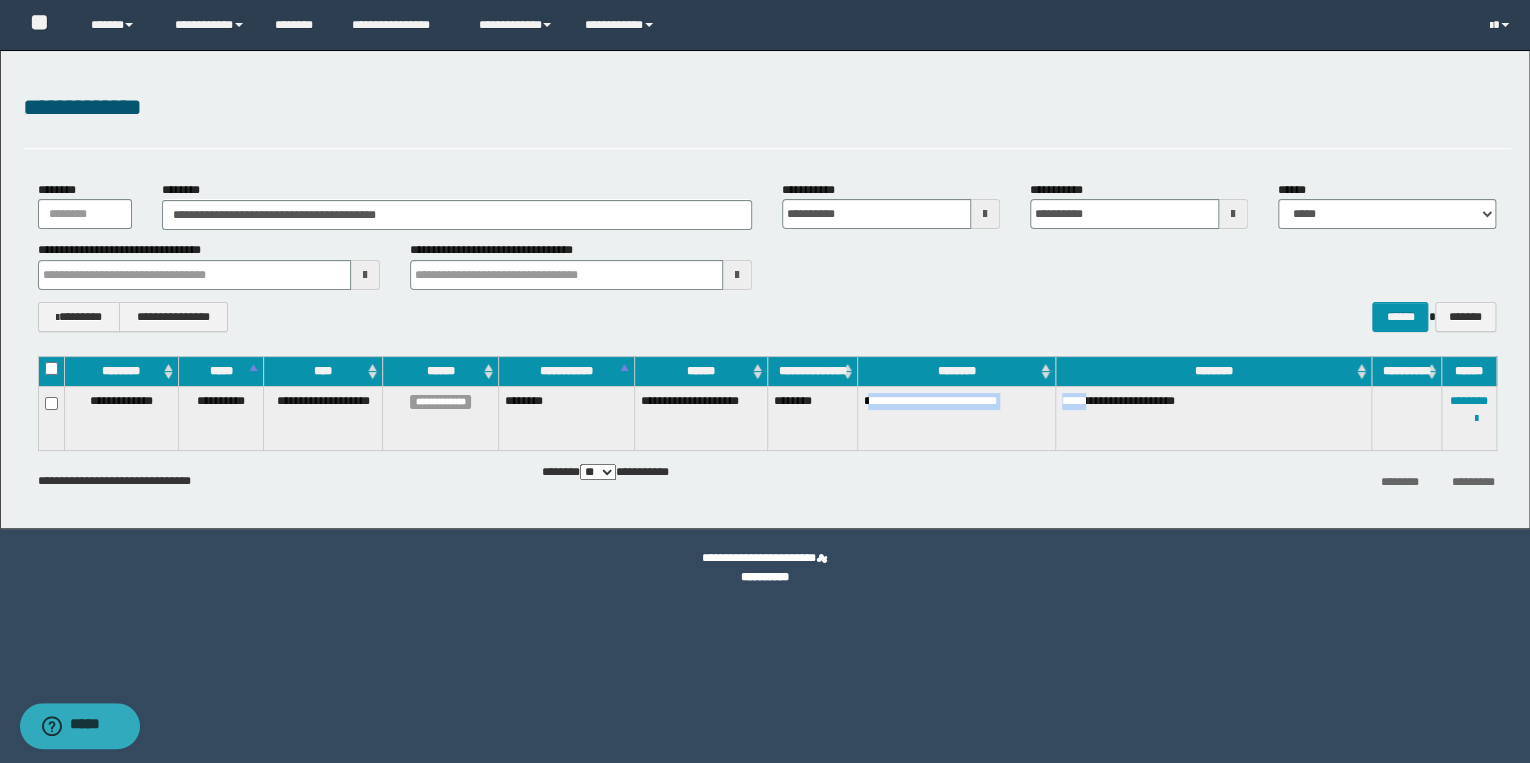 drag, startPoint x: 868, startPoint y: 417, endPoint x: 1090, endPoint y: 423, distance: 222.08107 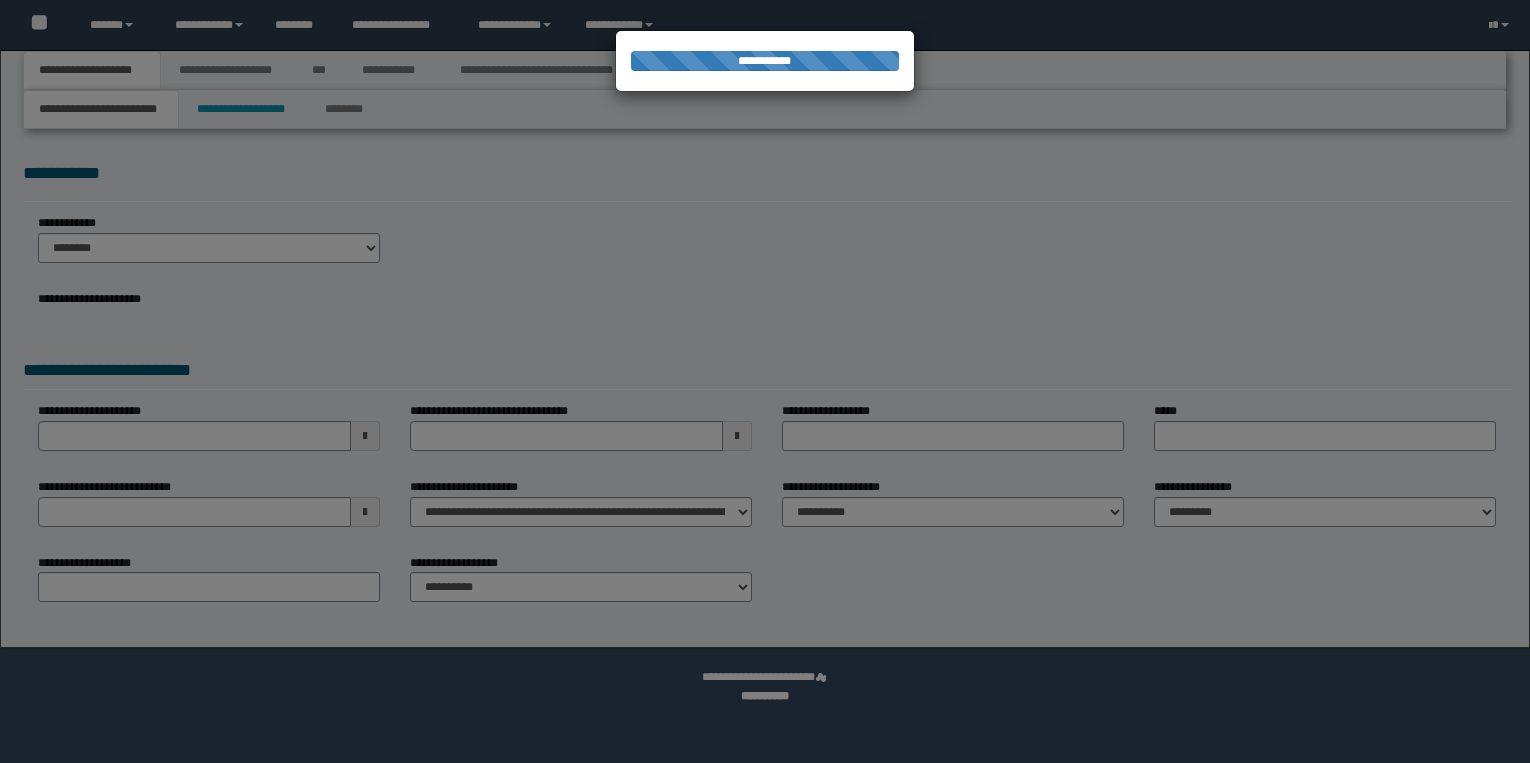 scroll, scrollTop: 0, scrollLeft: 0, axis: both 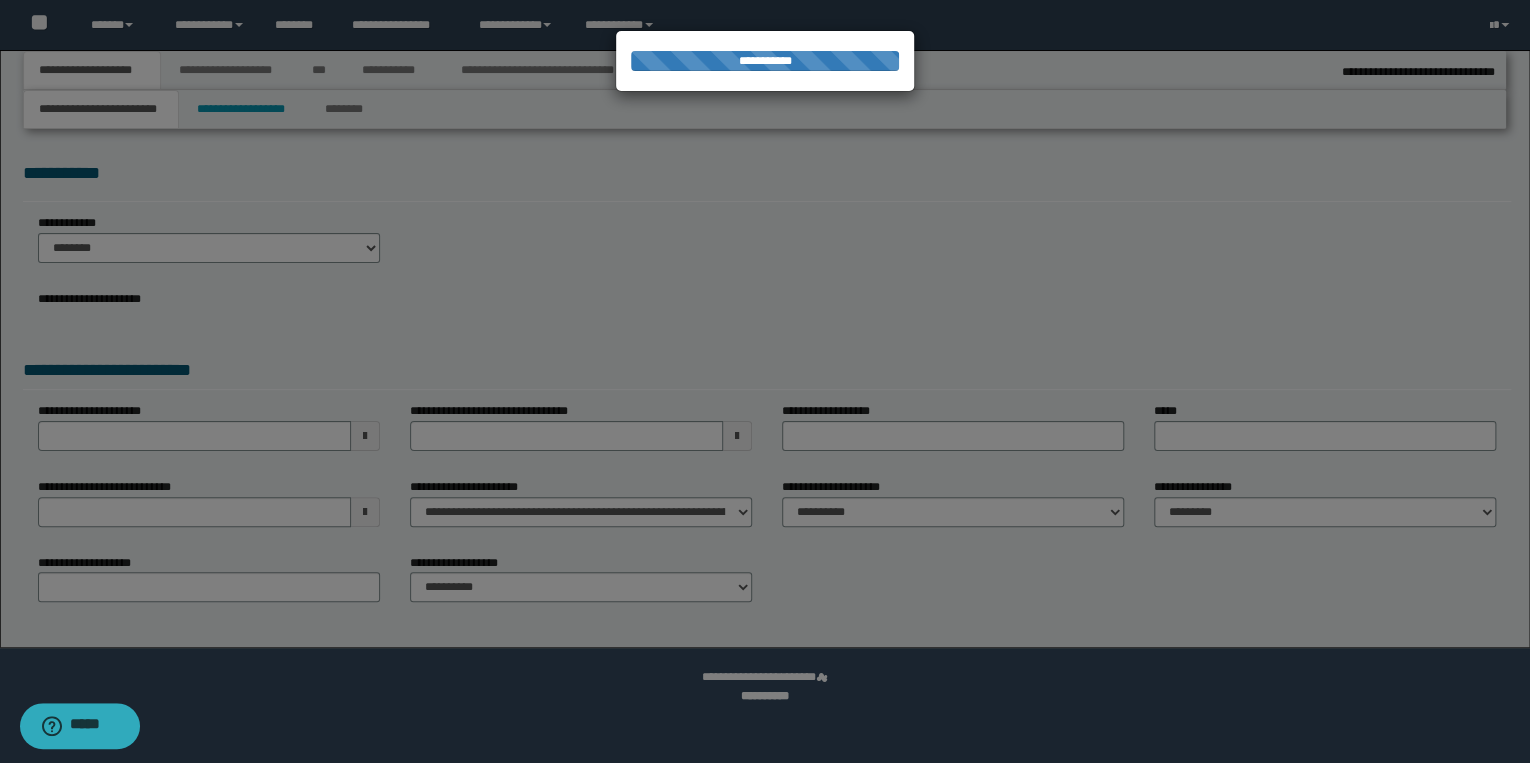 select on "*" 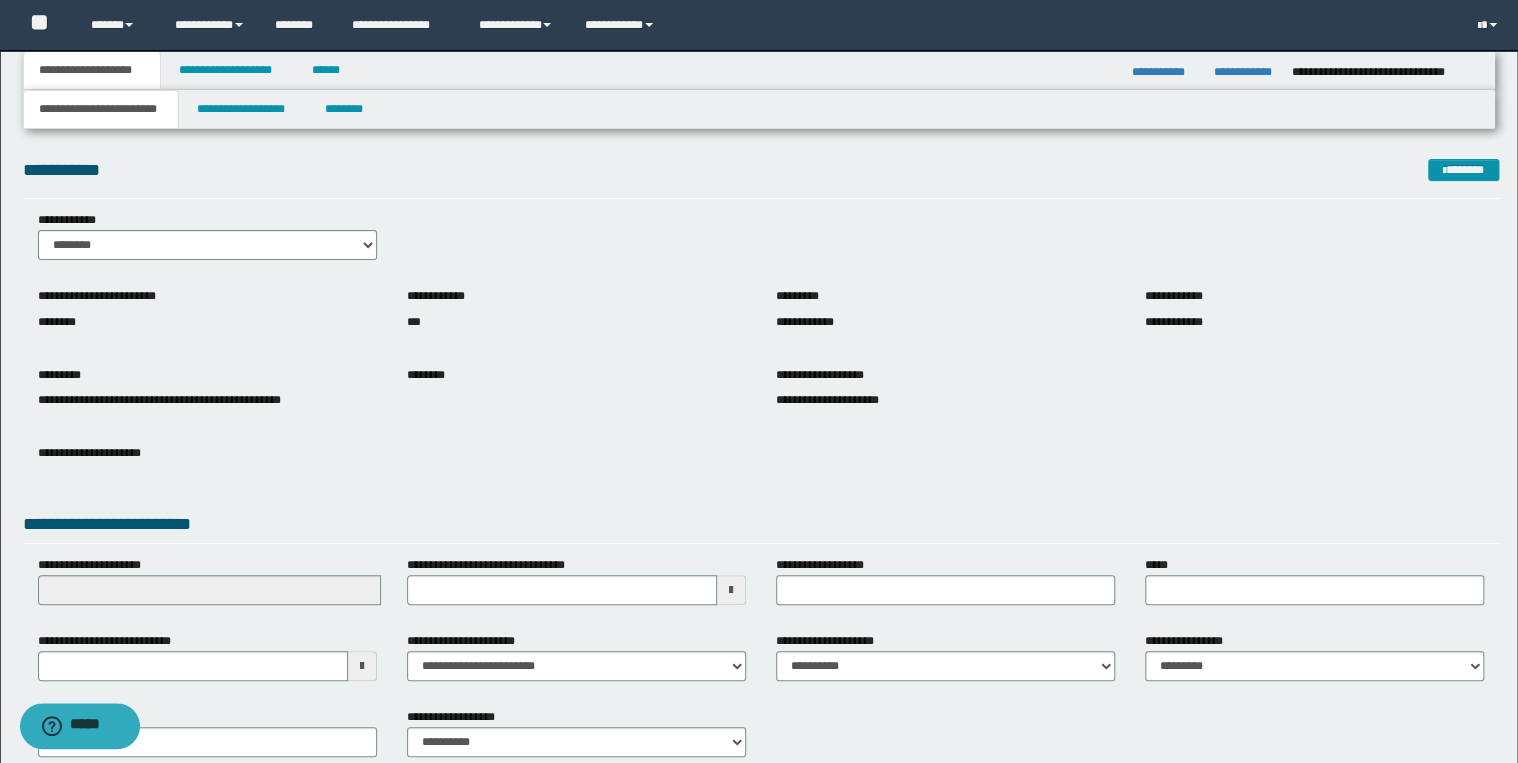 scroll, scrollTop: 120, scrollLeft: 0, axis: vertical 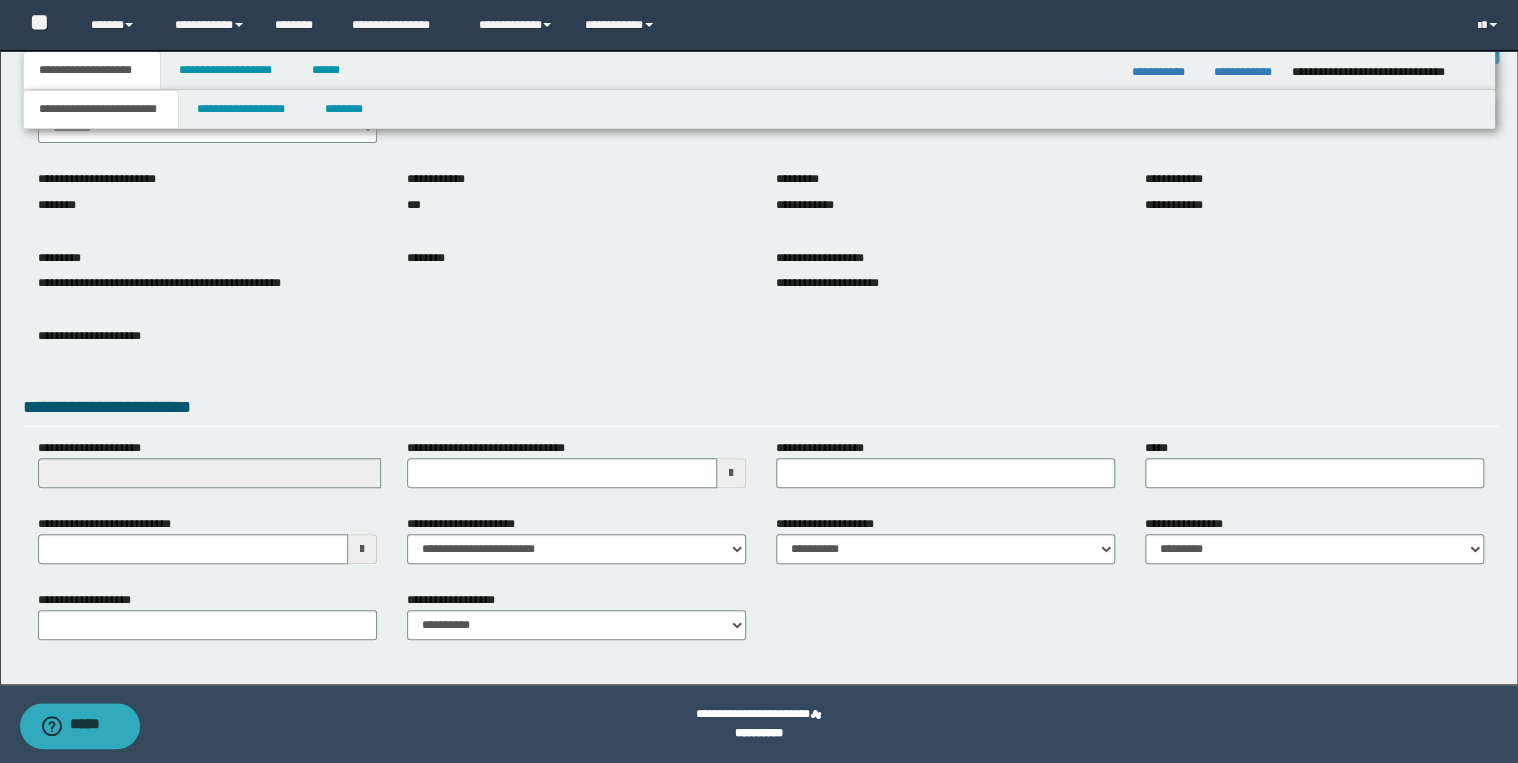 click on "**********" at bounding box center [759, 307] 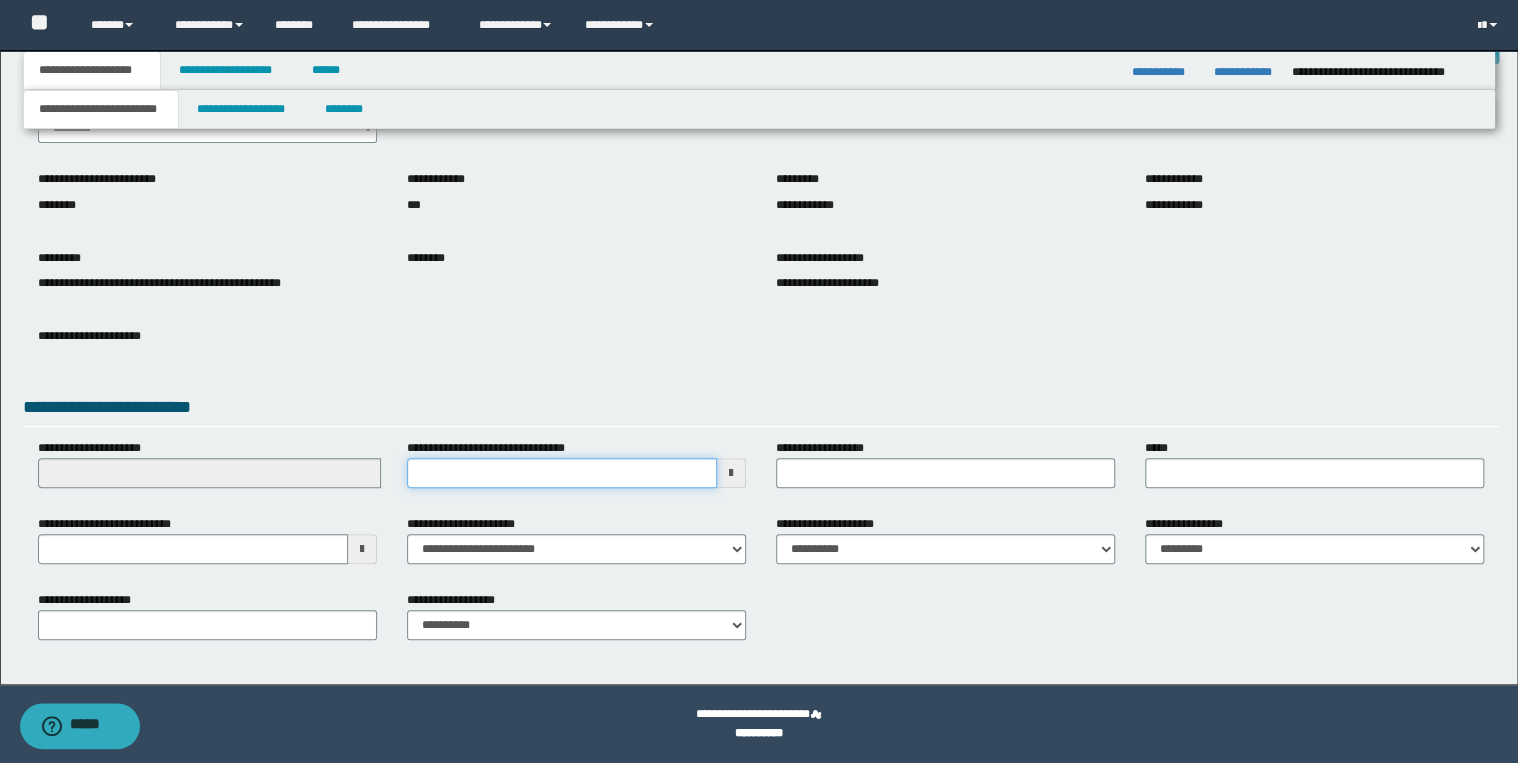 click on "**********" at bounding box center [562, 473] 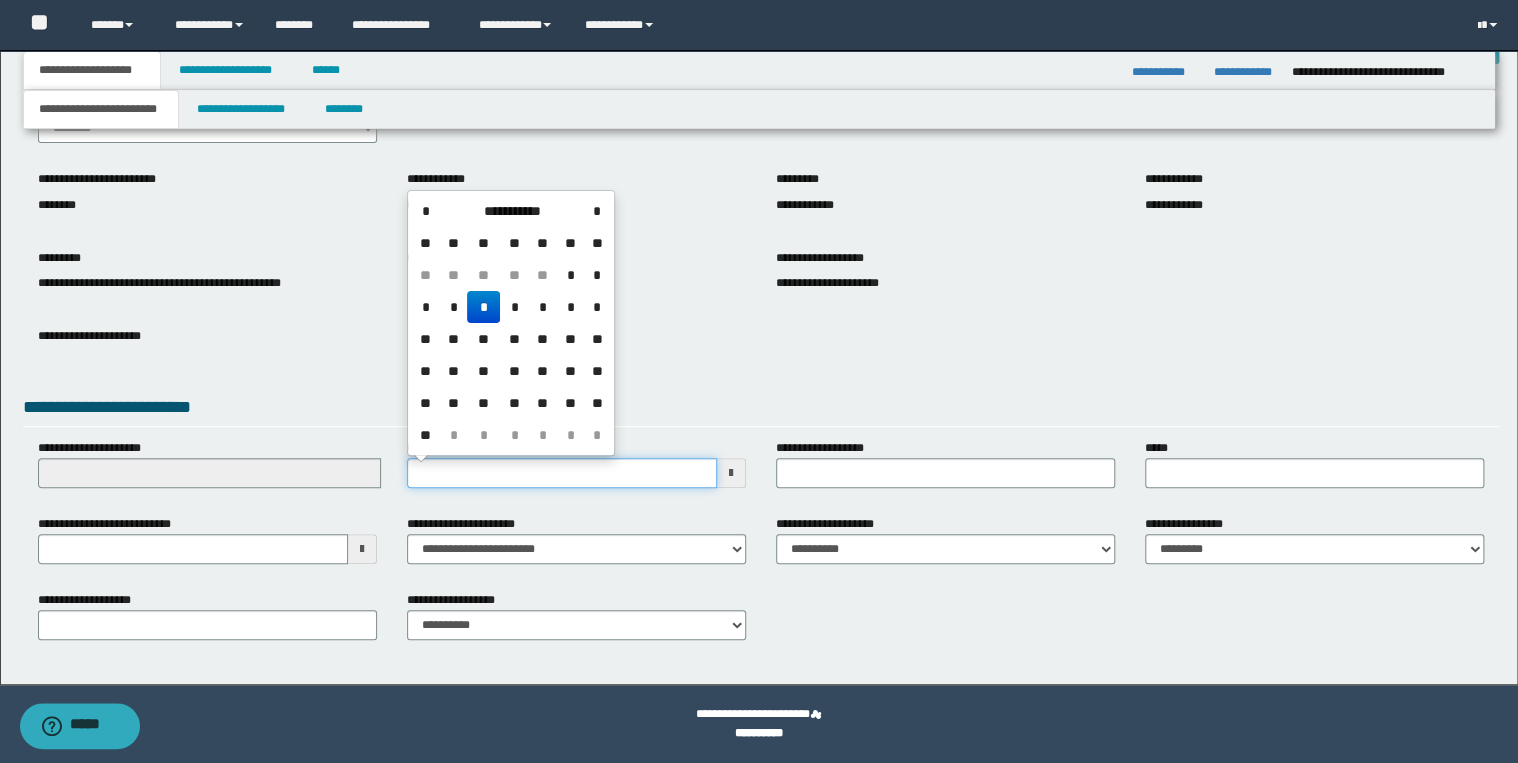 type on "**********" 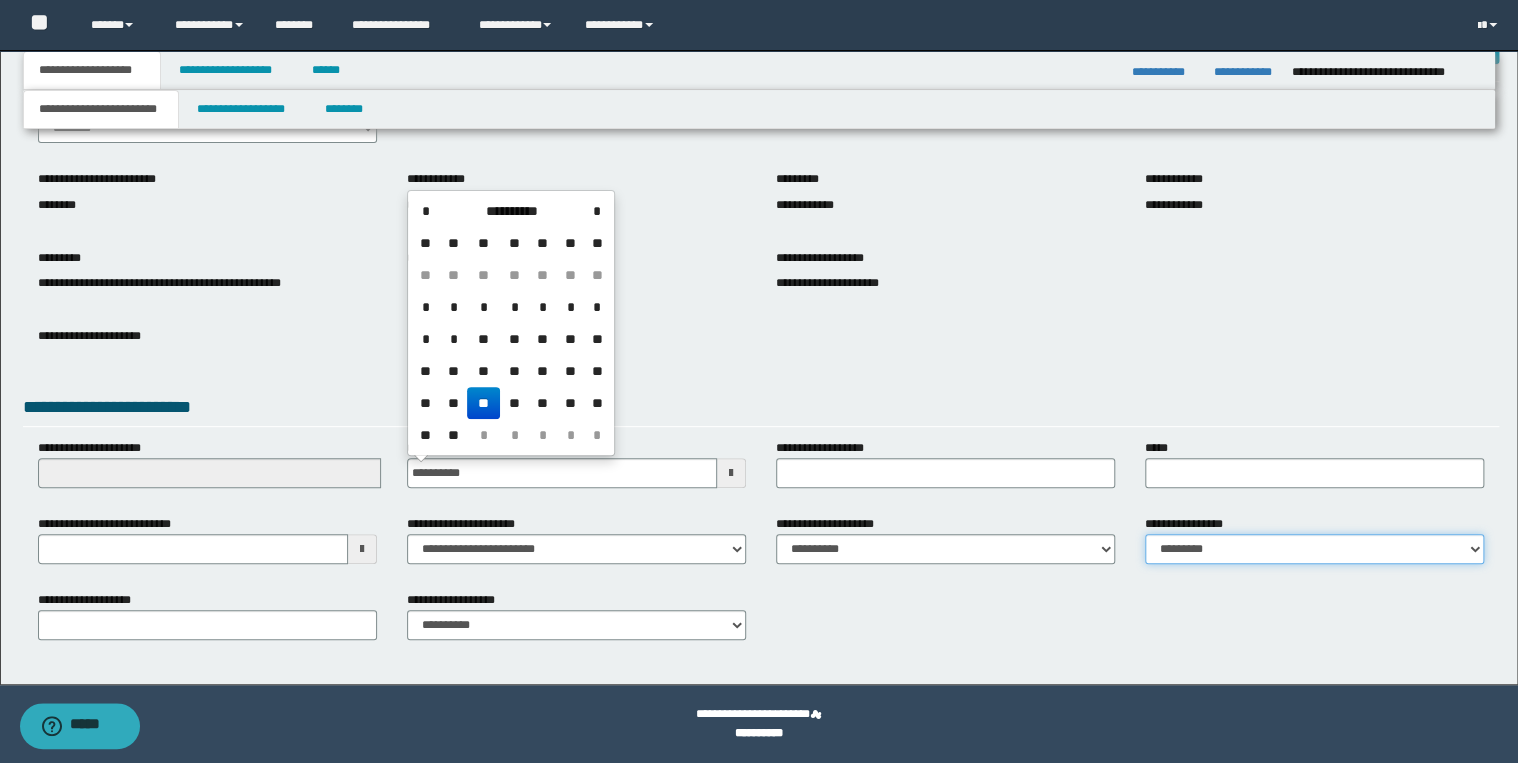 drag, startPoint x: 1212, startPoint y: 551, endPoint x: 1217, endPoint y: 562, distance: 12.083046 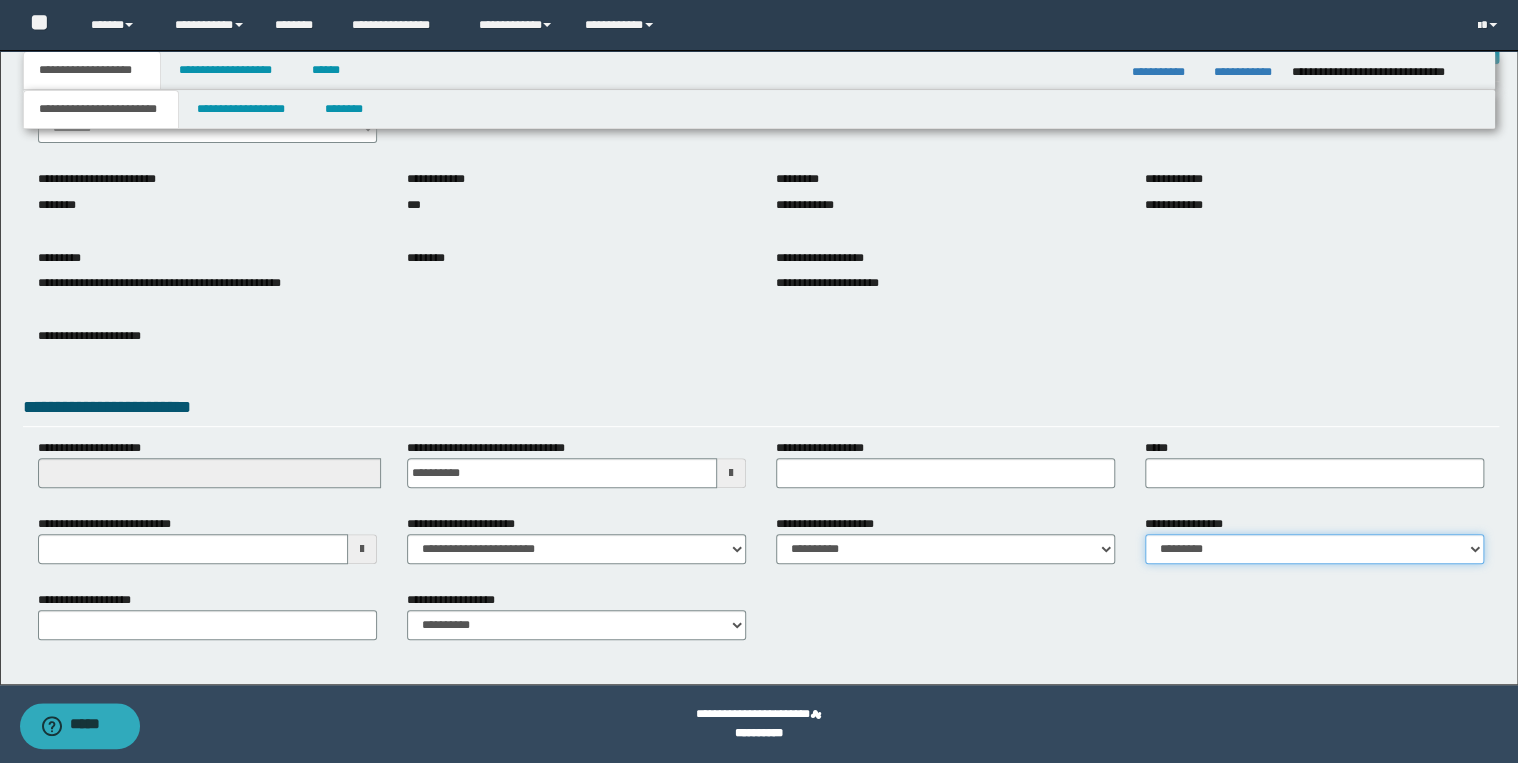 select on "*" 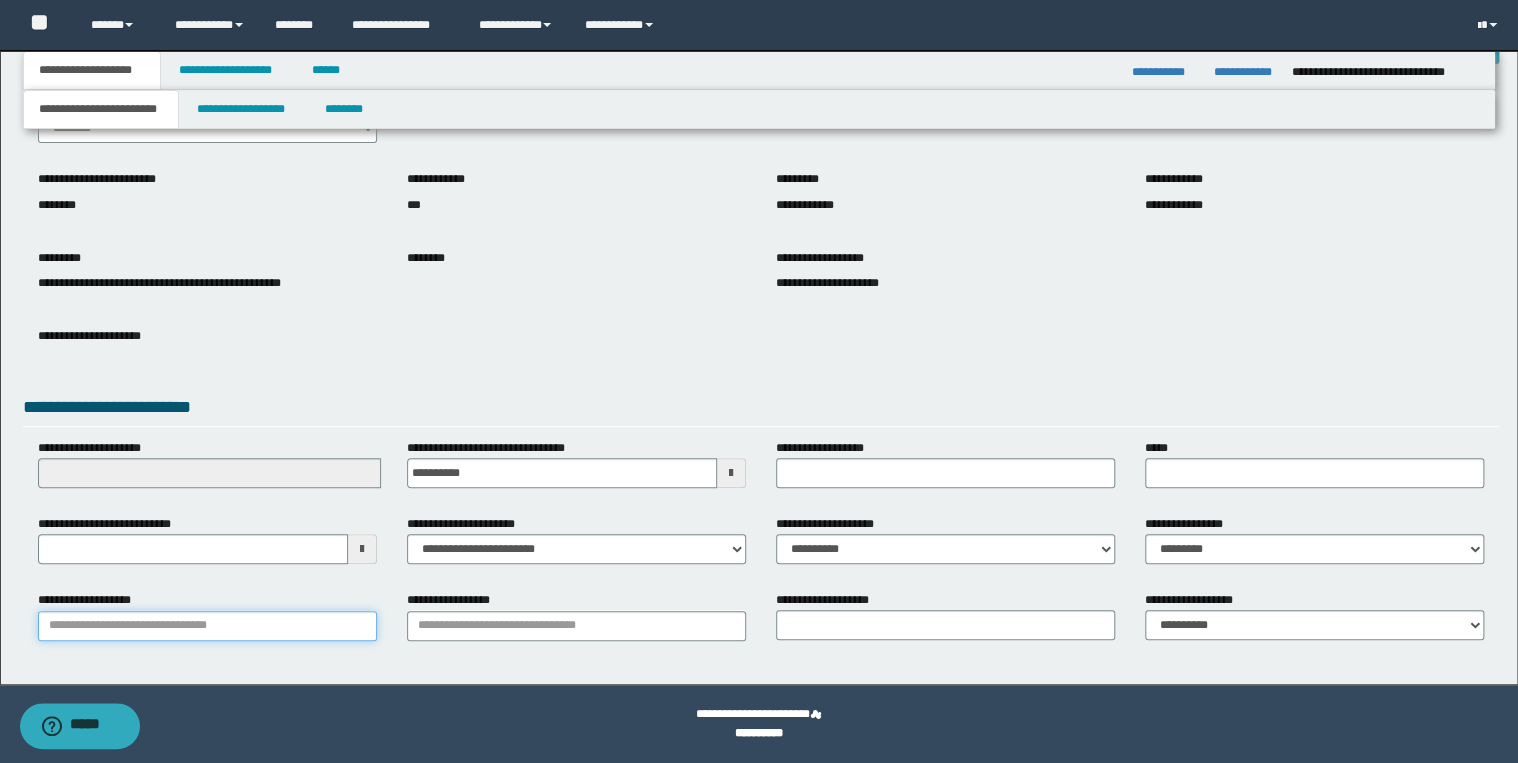 click on "**********" at bounding box center [207, 626] 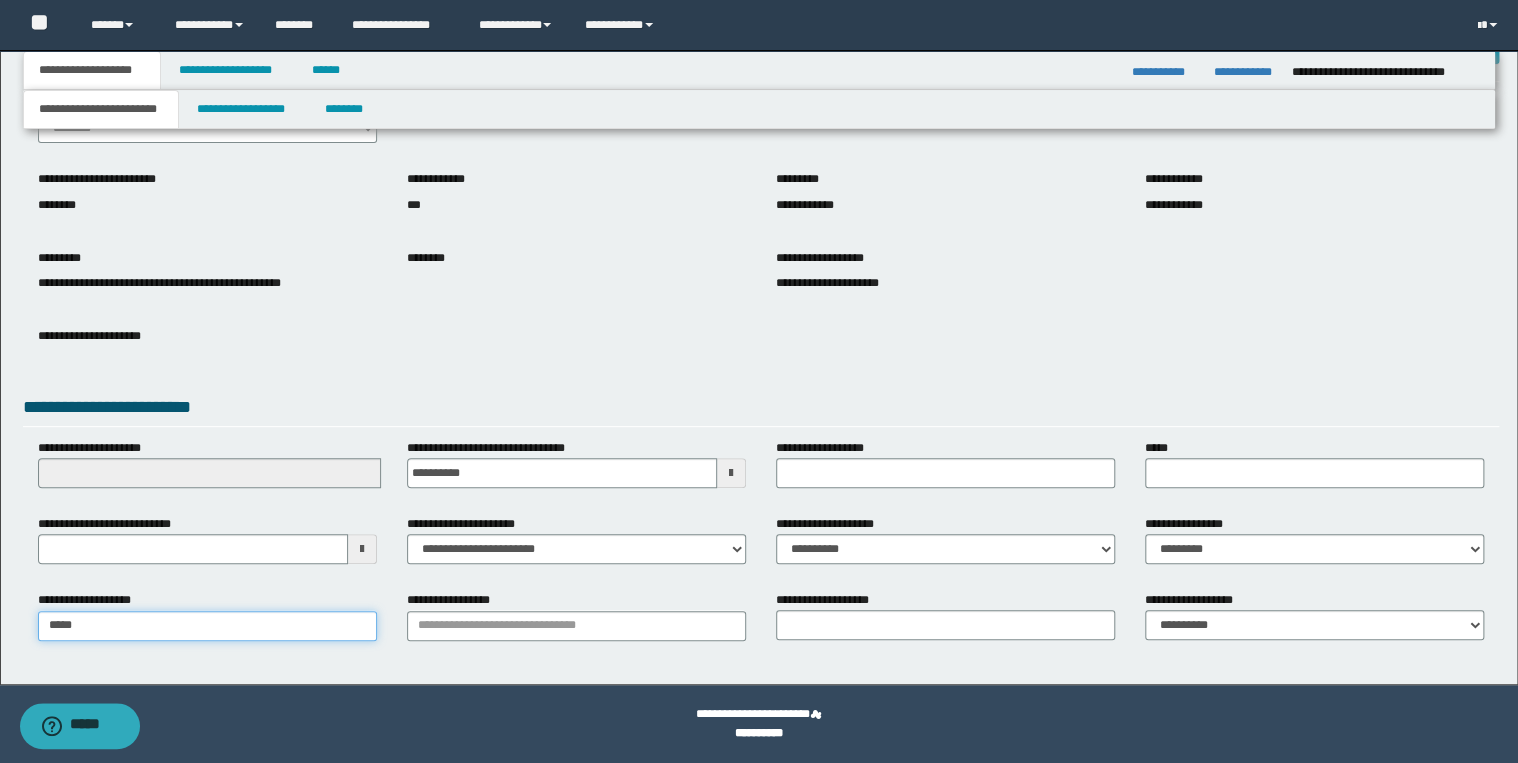 type on "******" 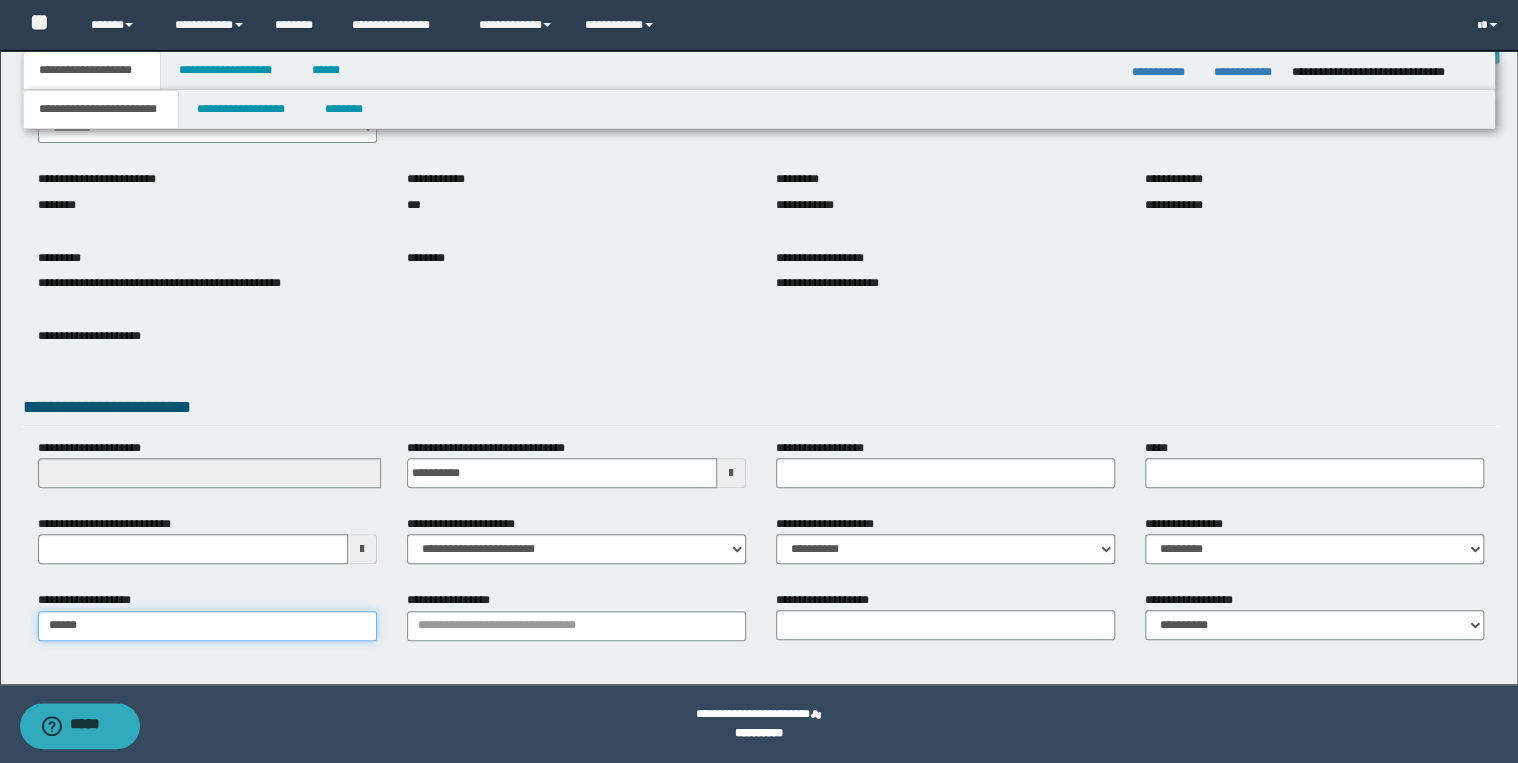 type on "**********" 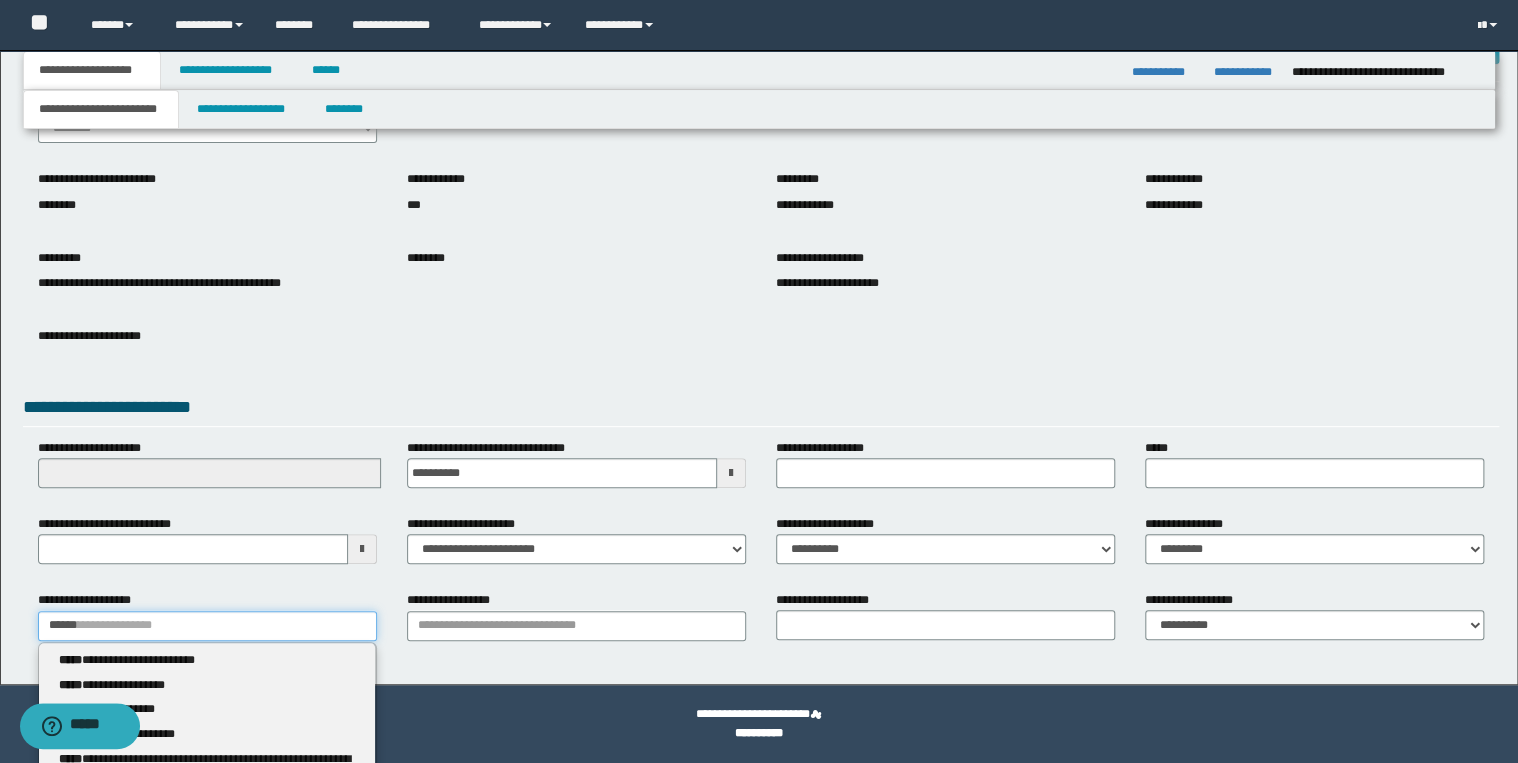 type 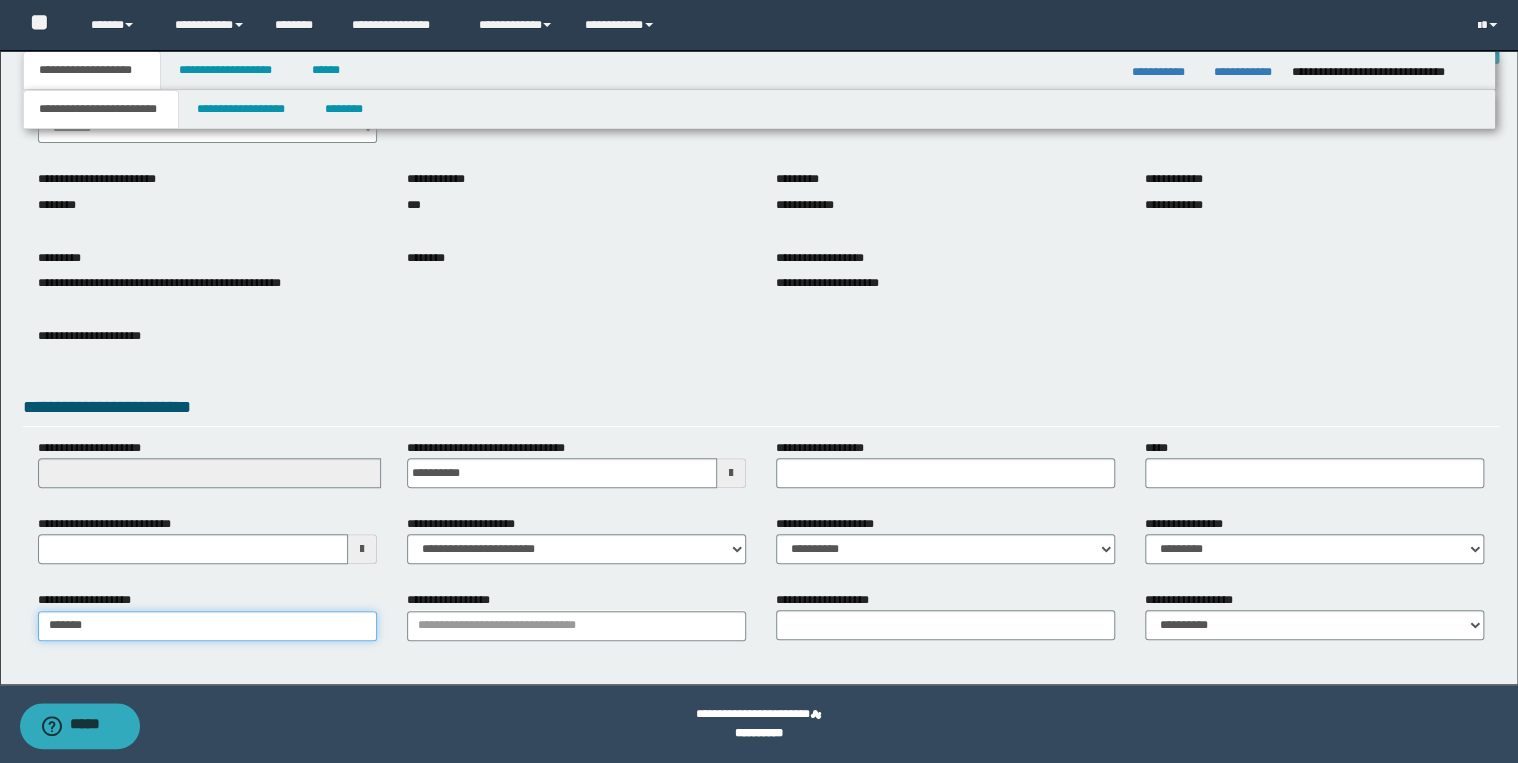 type on "********" 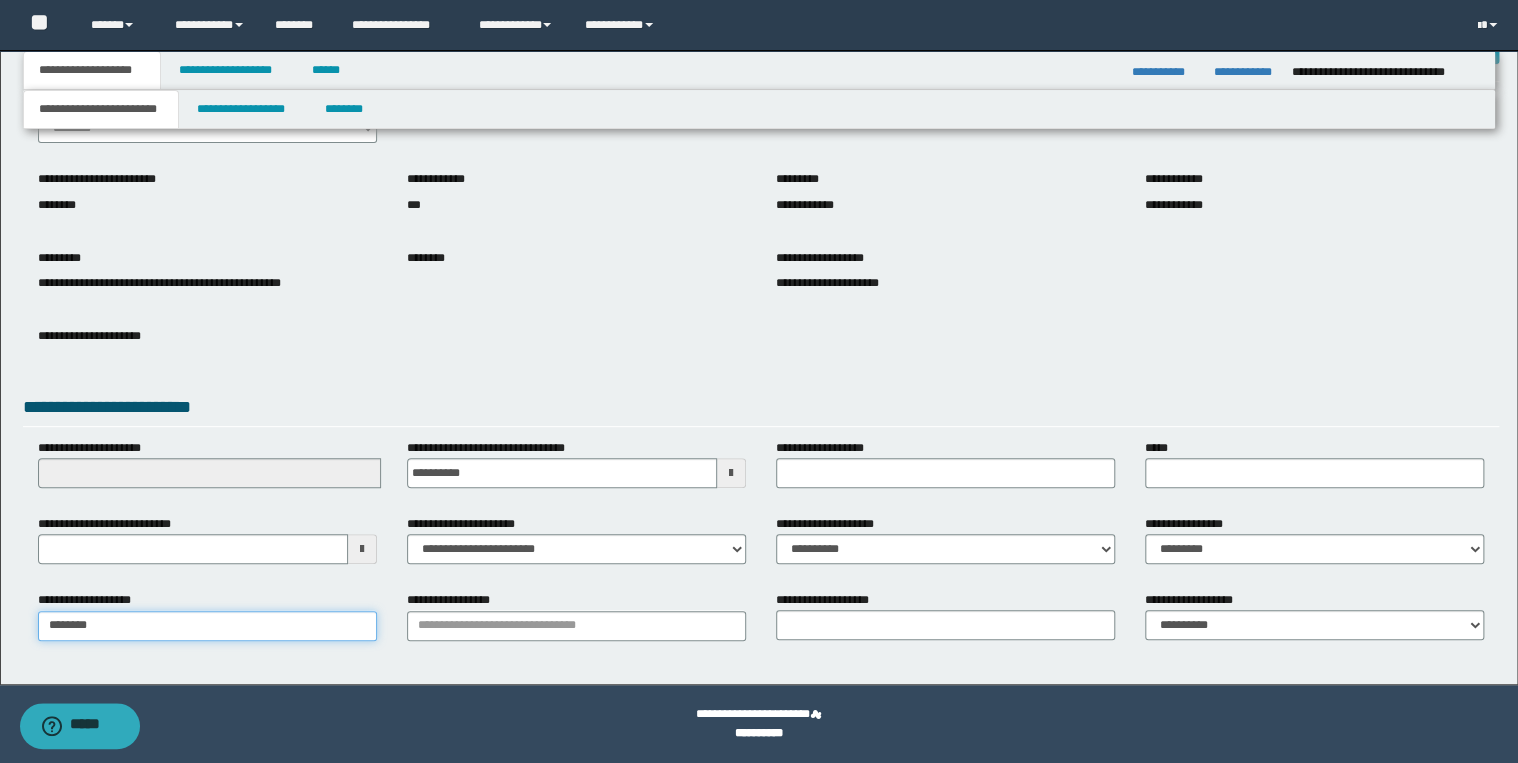 type on "**********" 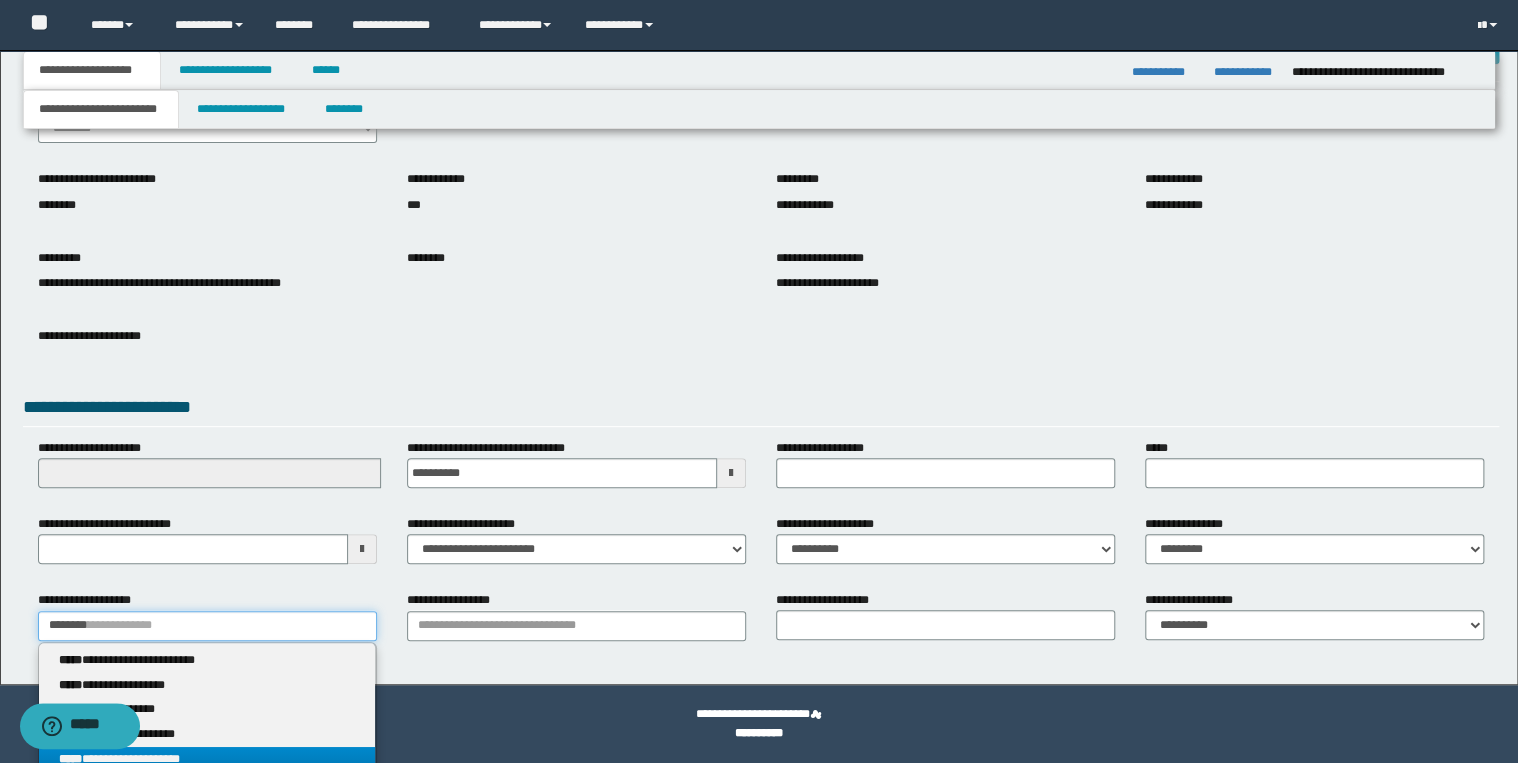 type on "********" 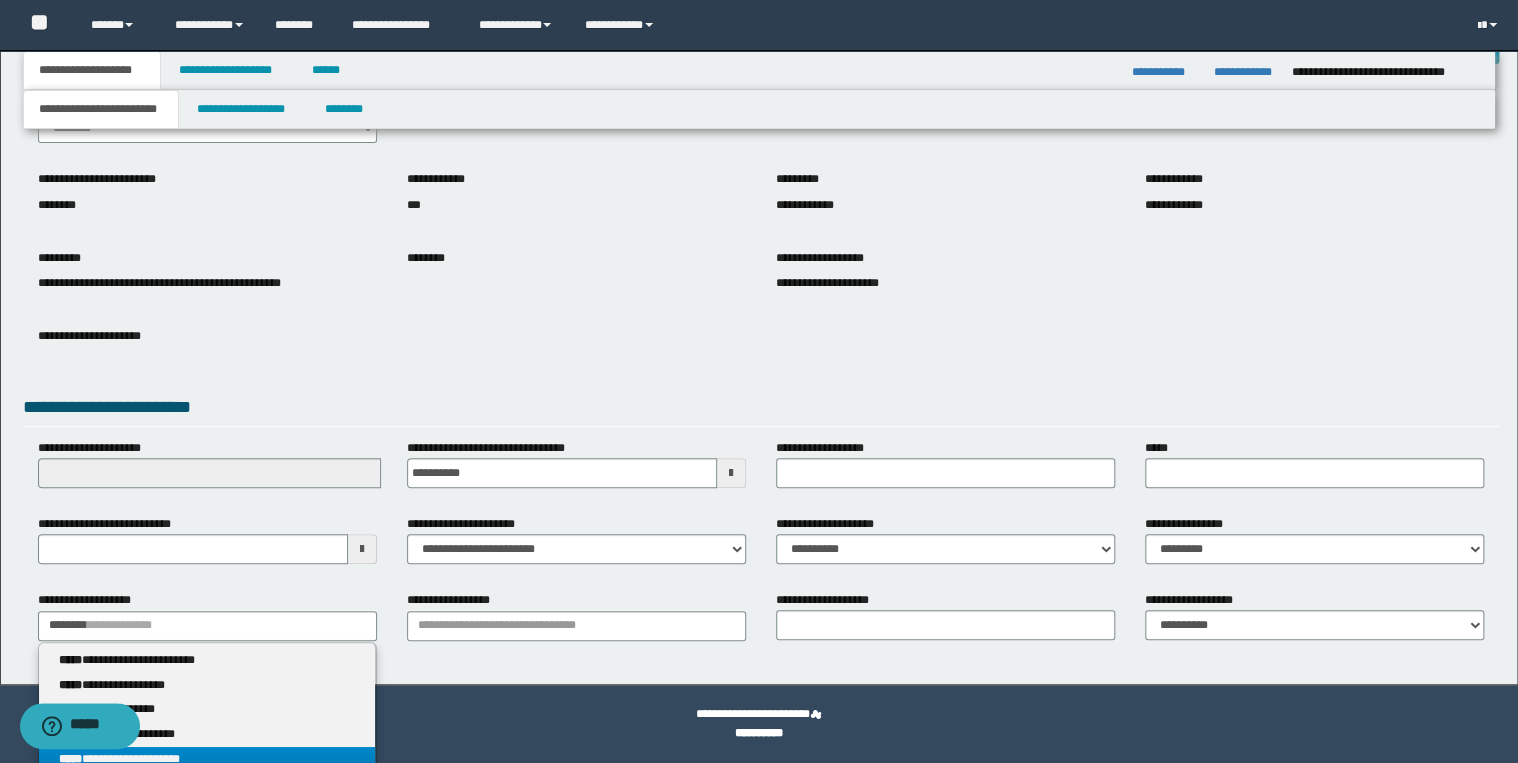 drag, startPoint x: 227, startPoint y: 750, endPoint x: 305, endPoint y: 751, distance: 78.00641 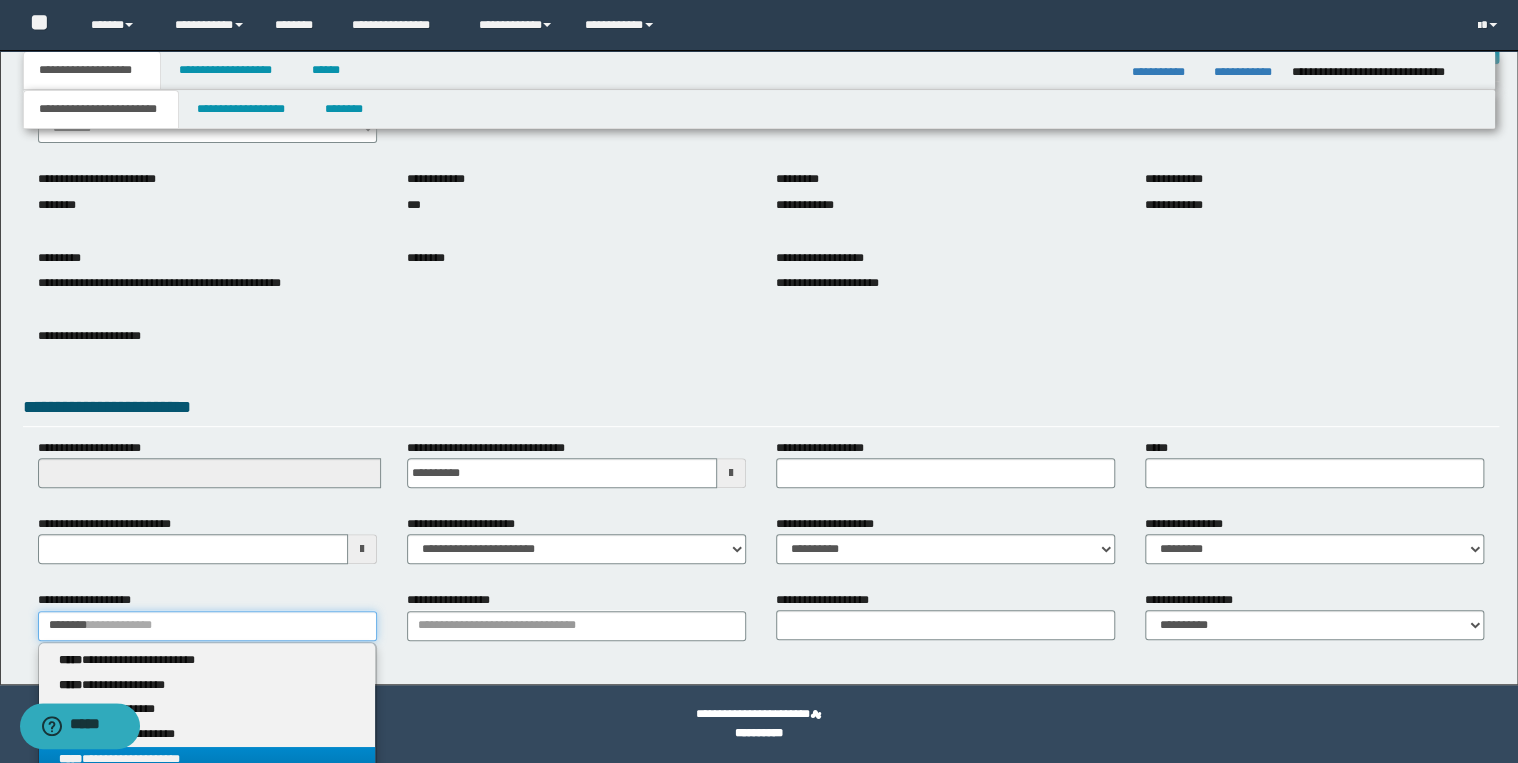 type 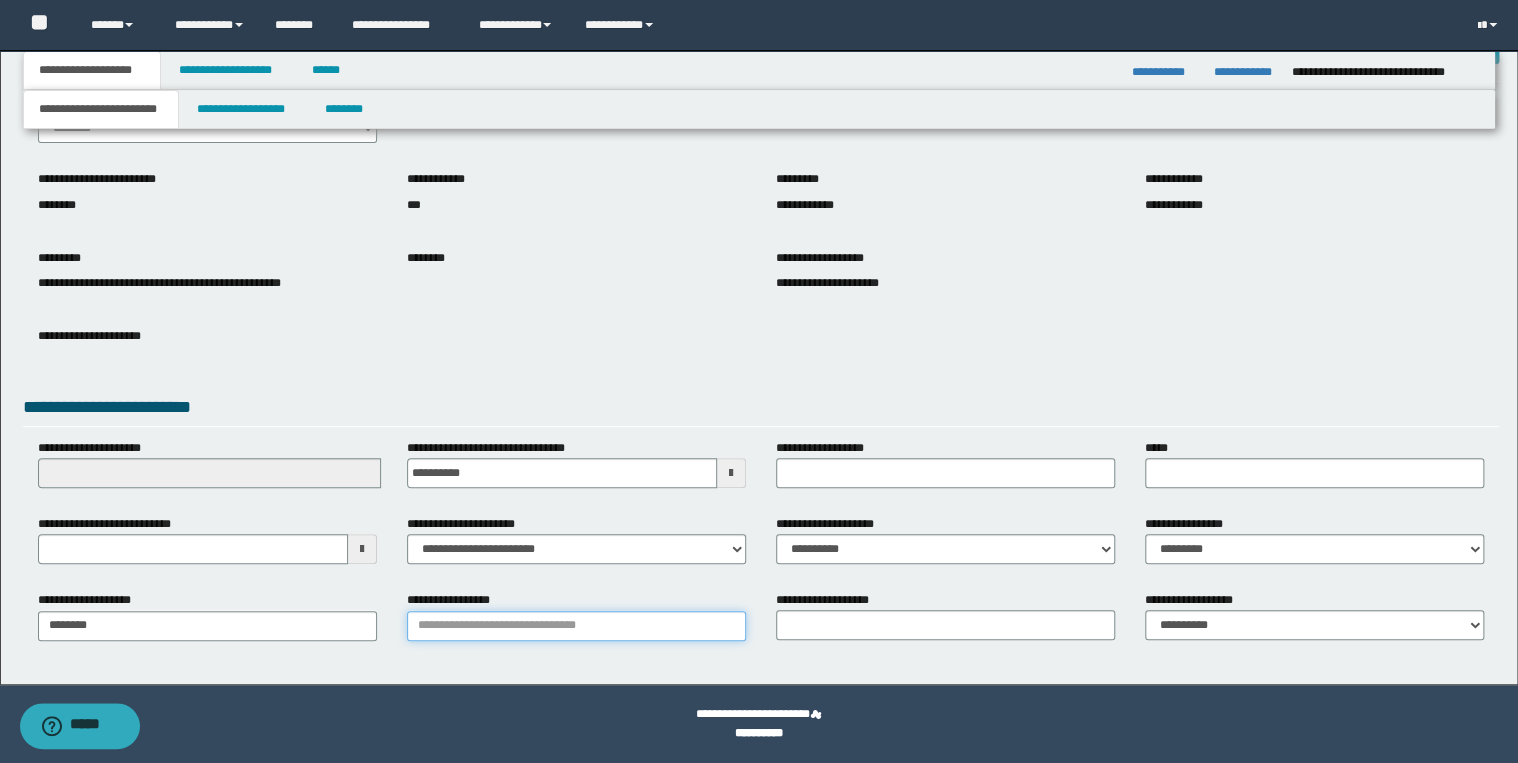 click on "**********" at bounding box center (576, 626) 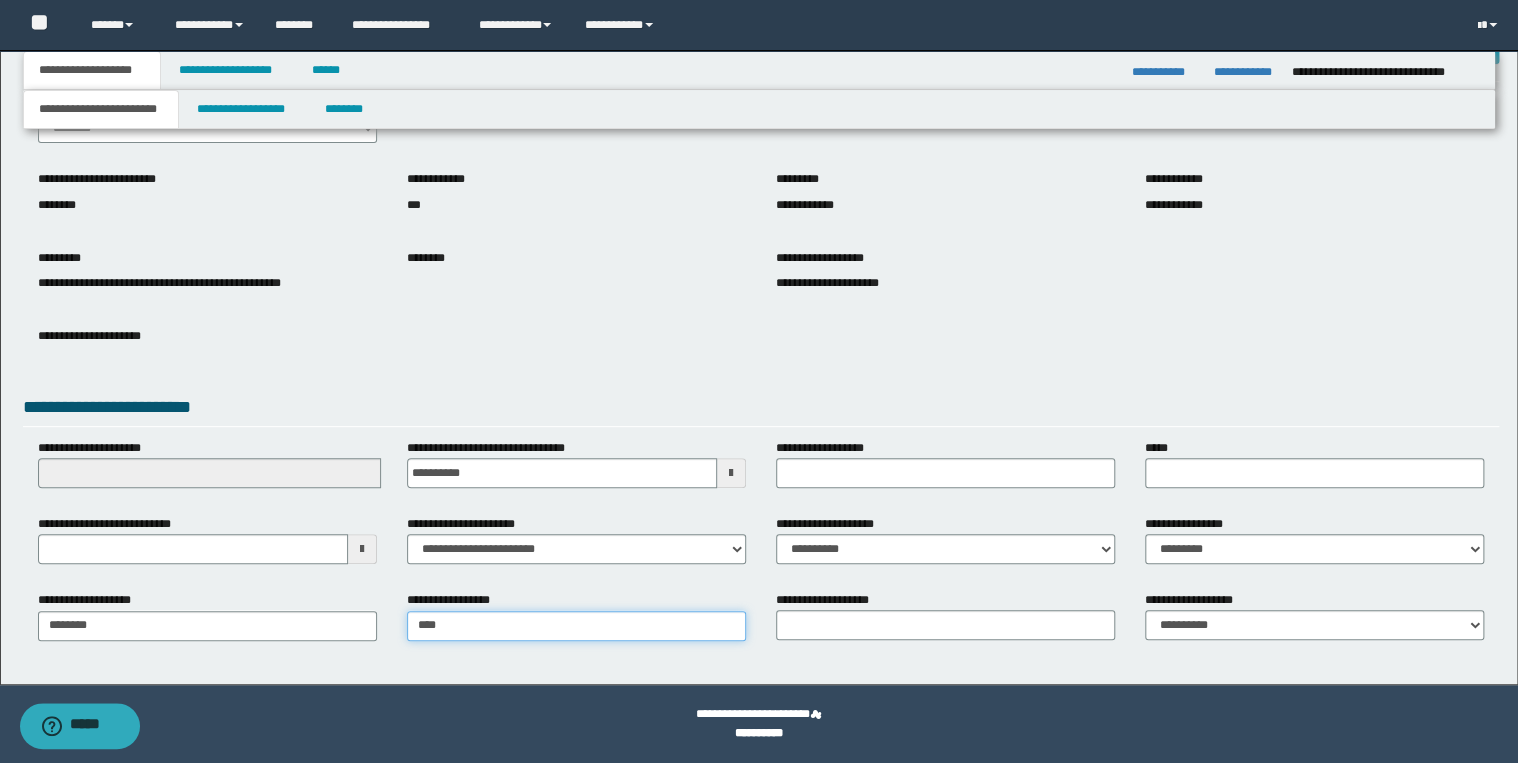 type on "***" 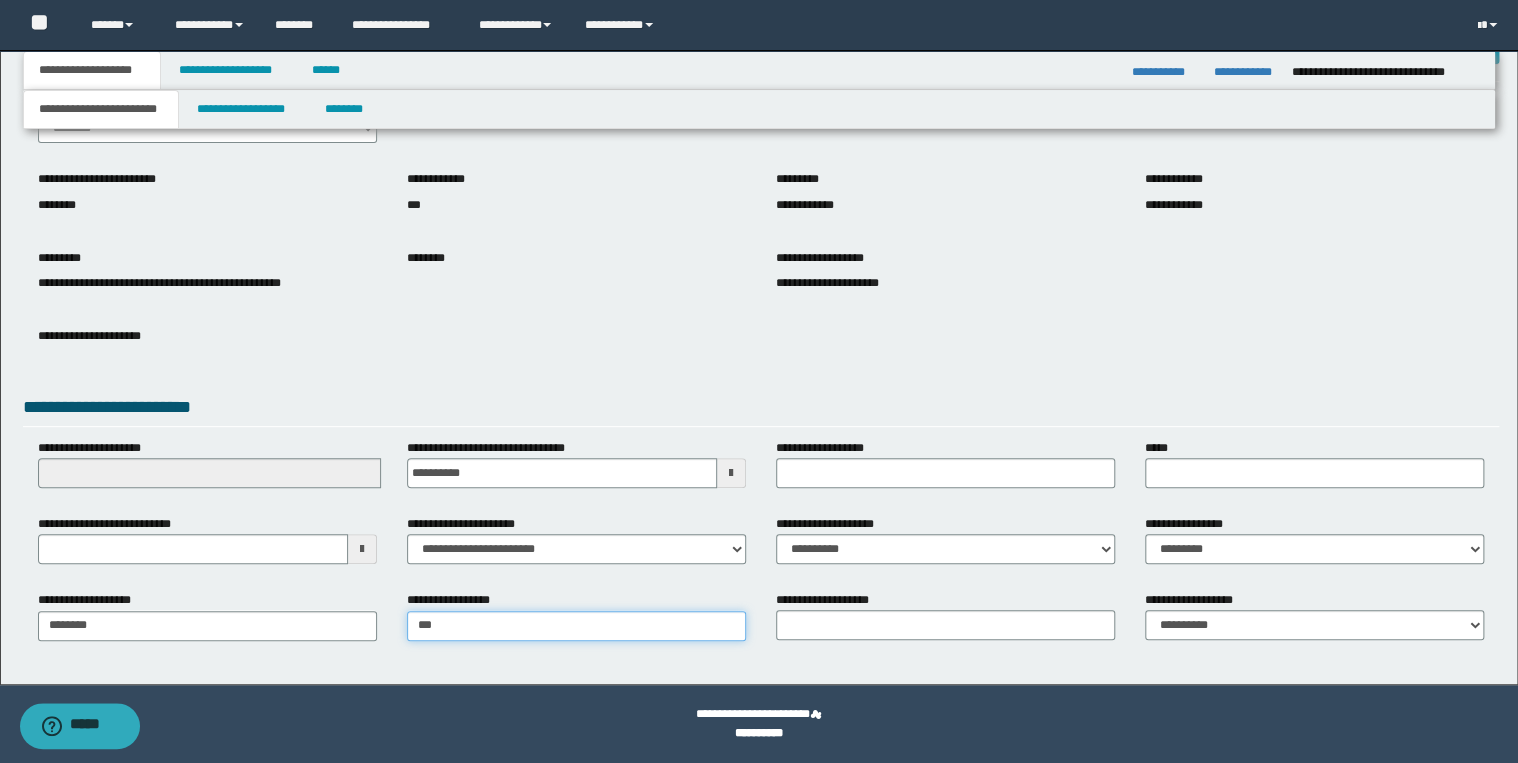 type on "*********" 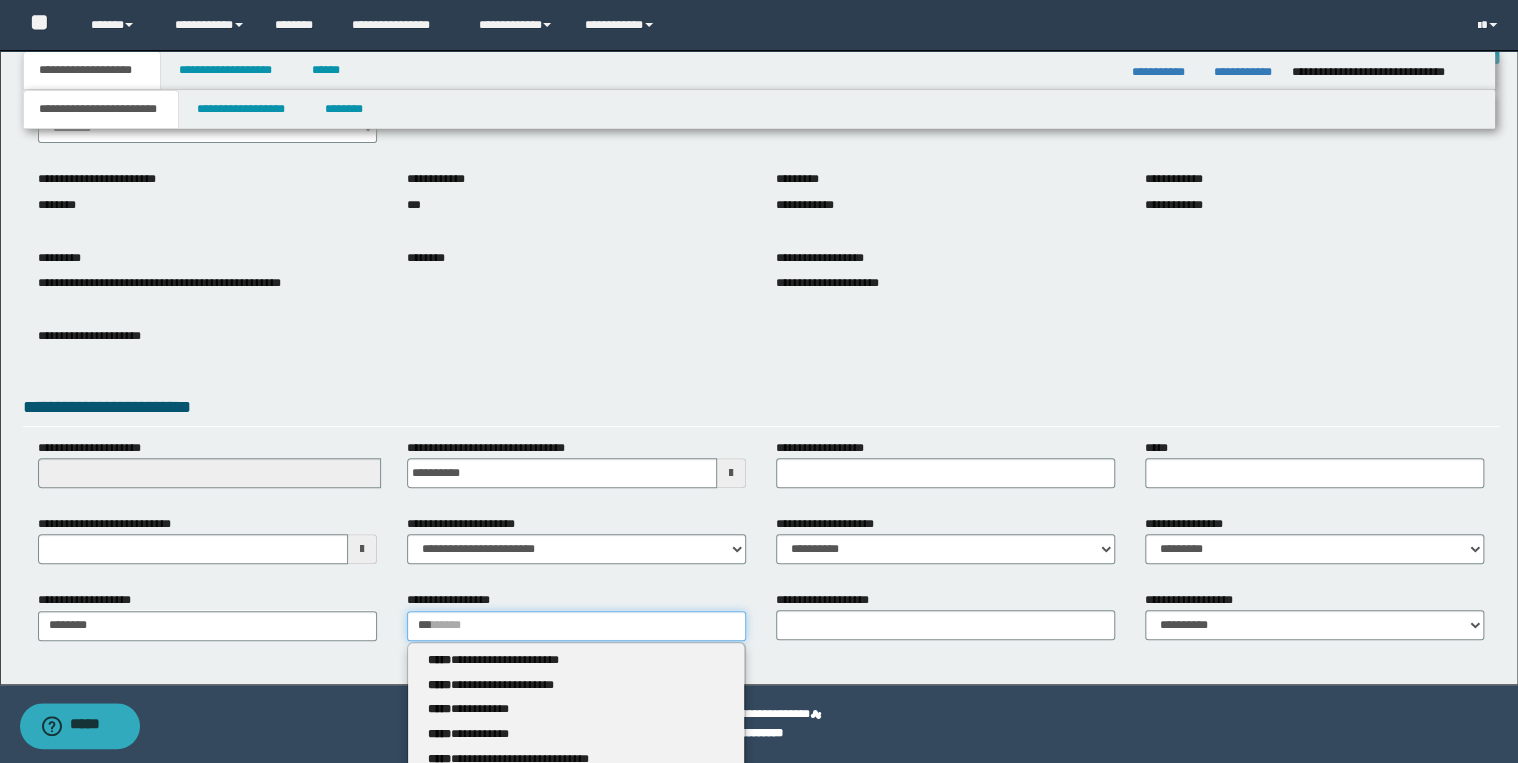 type 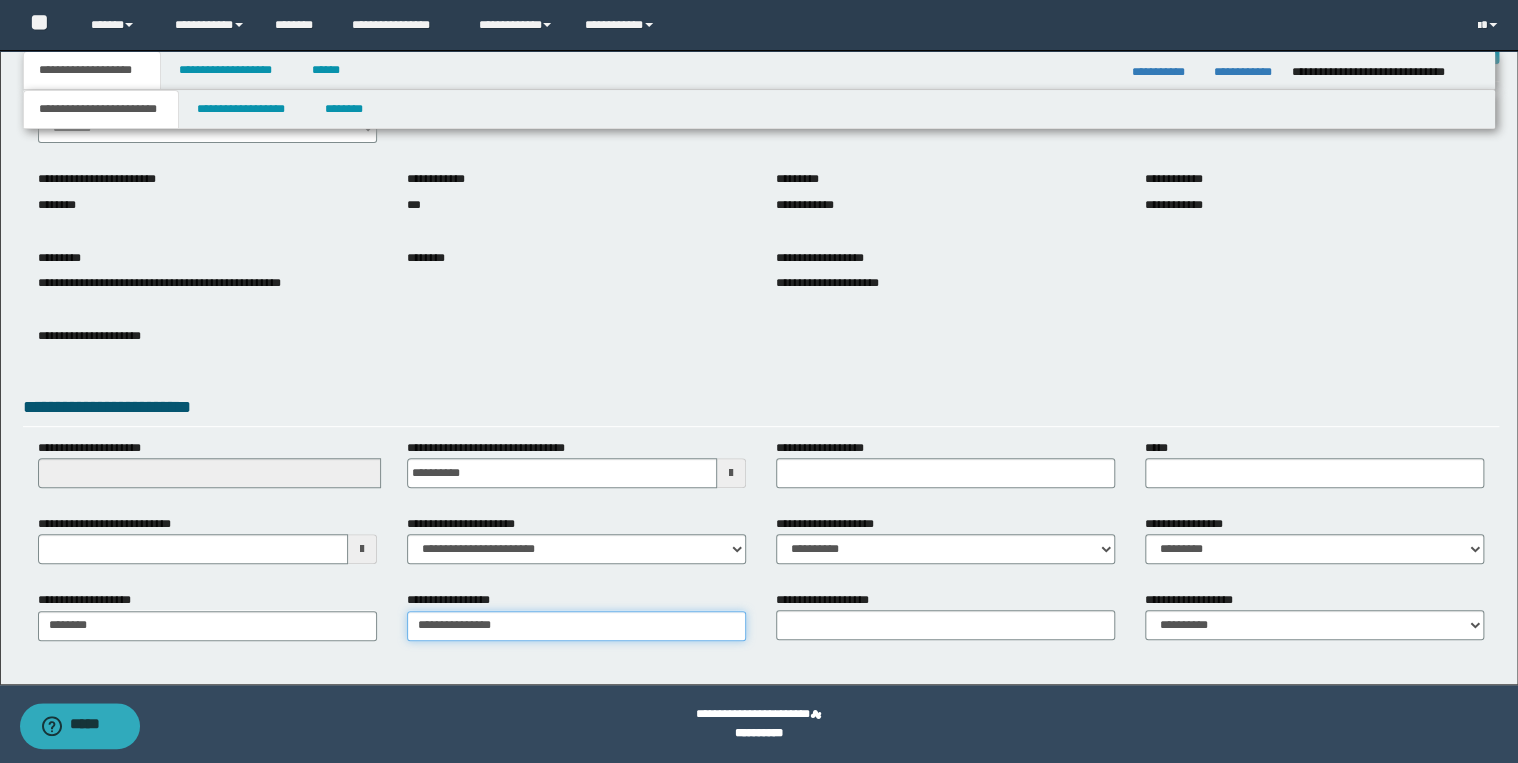 type on "**********" 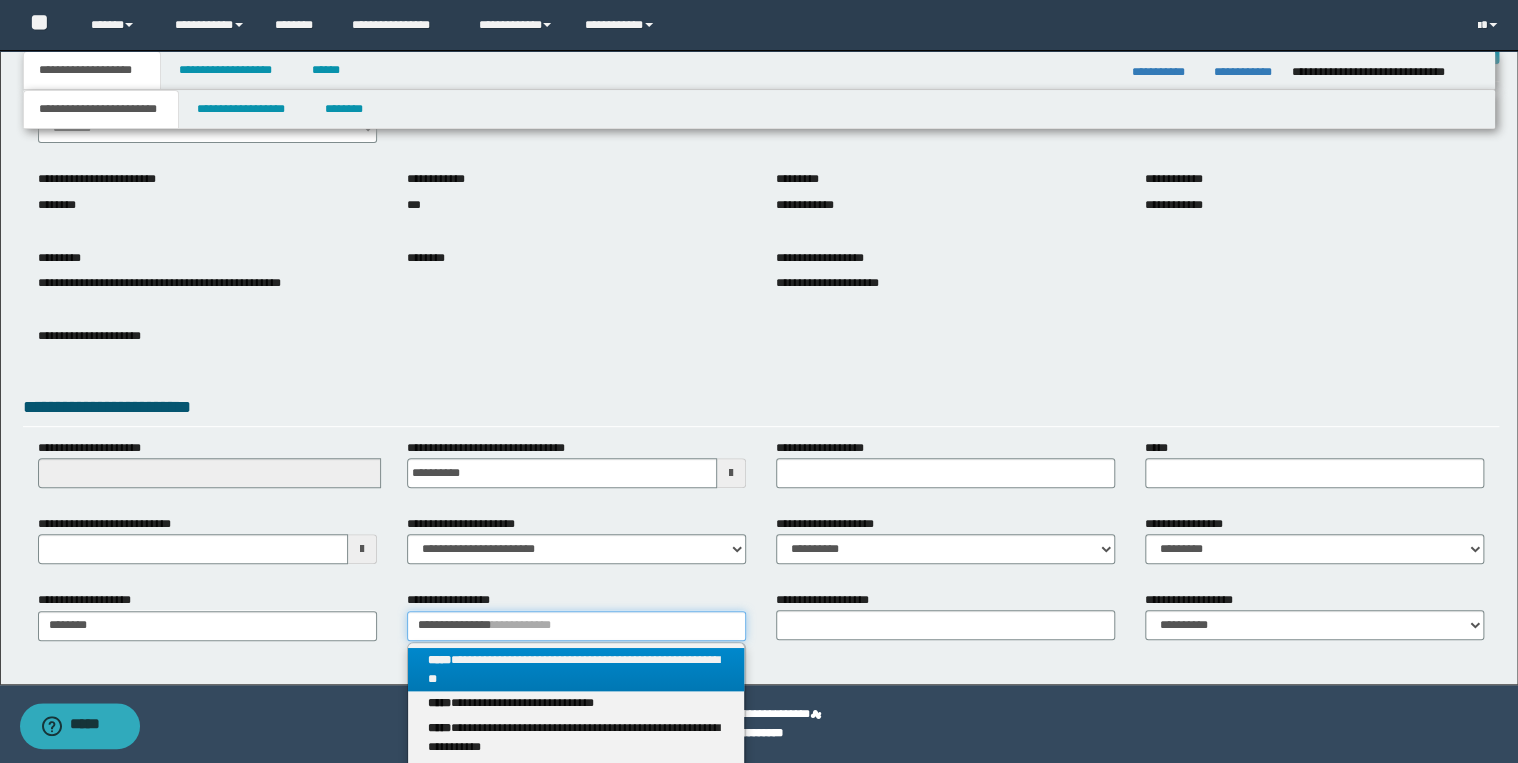 type 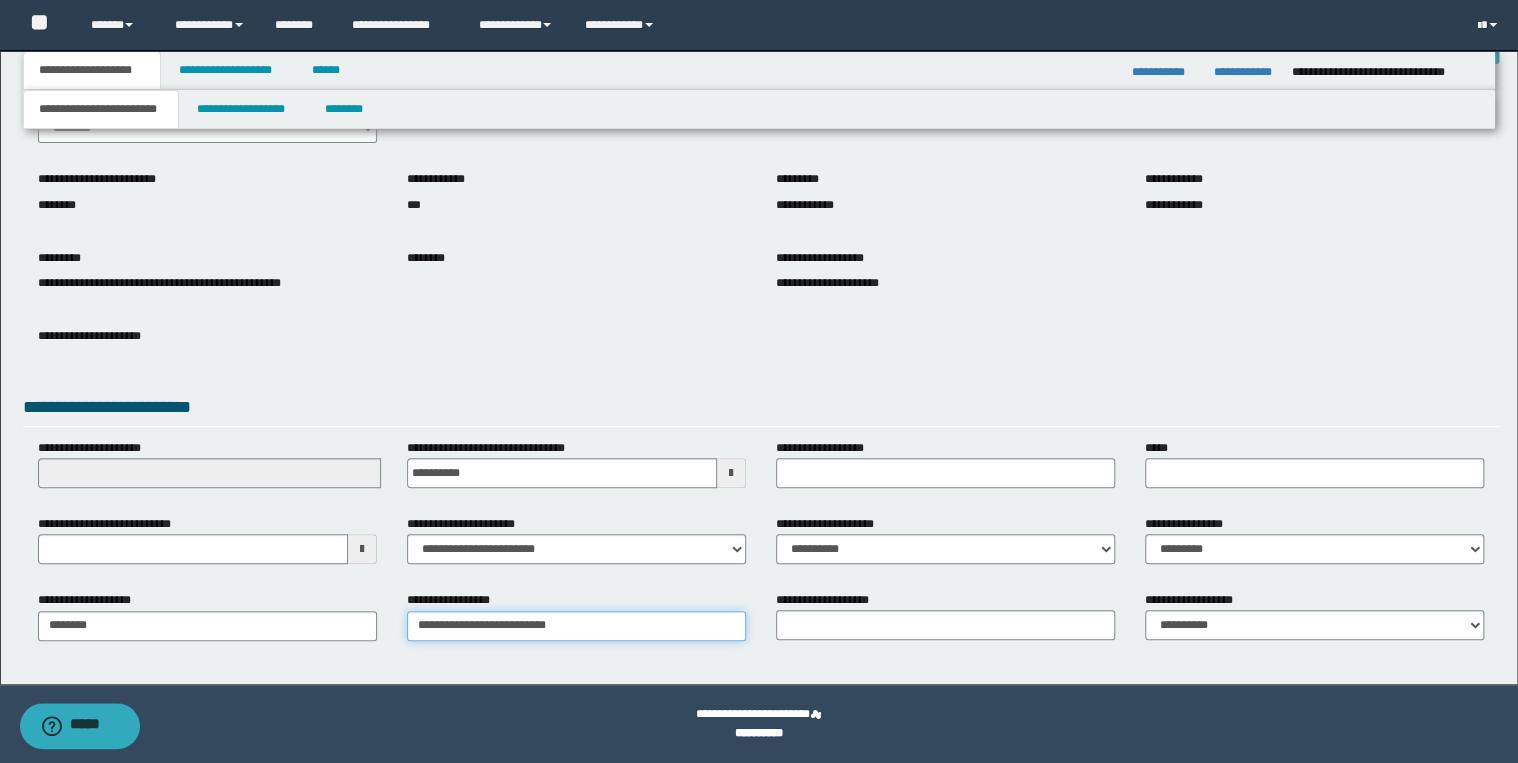 type on "**********" 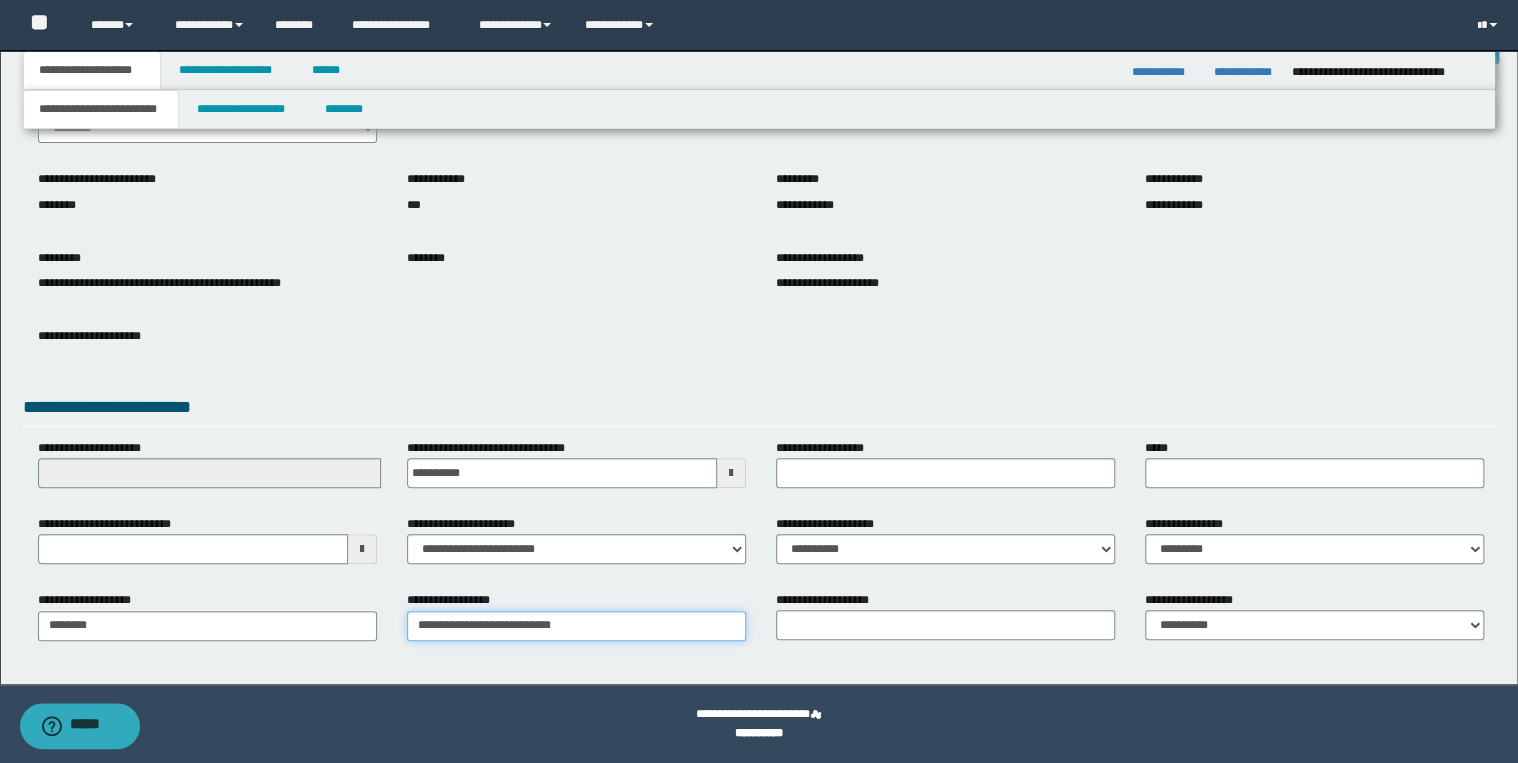 type on "**********" 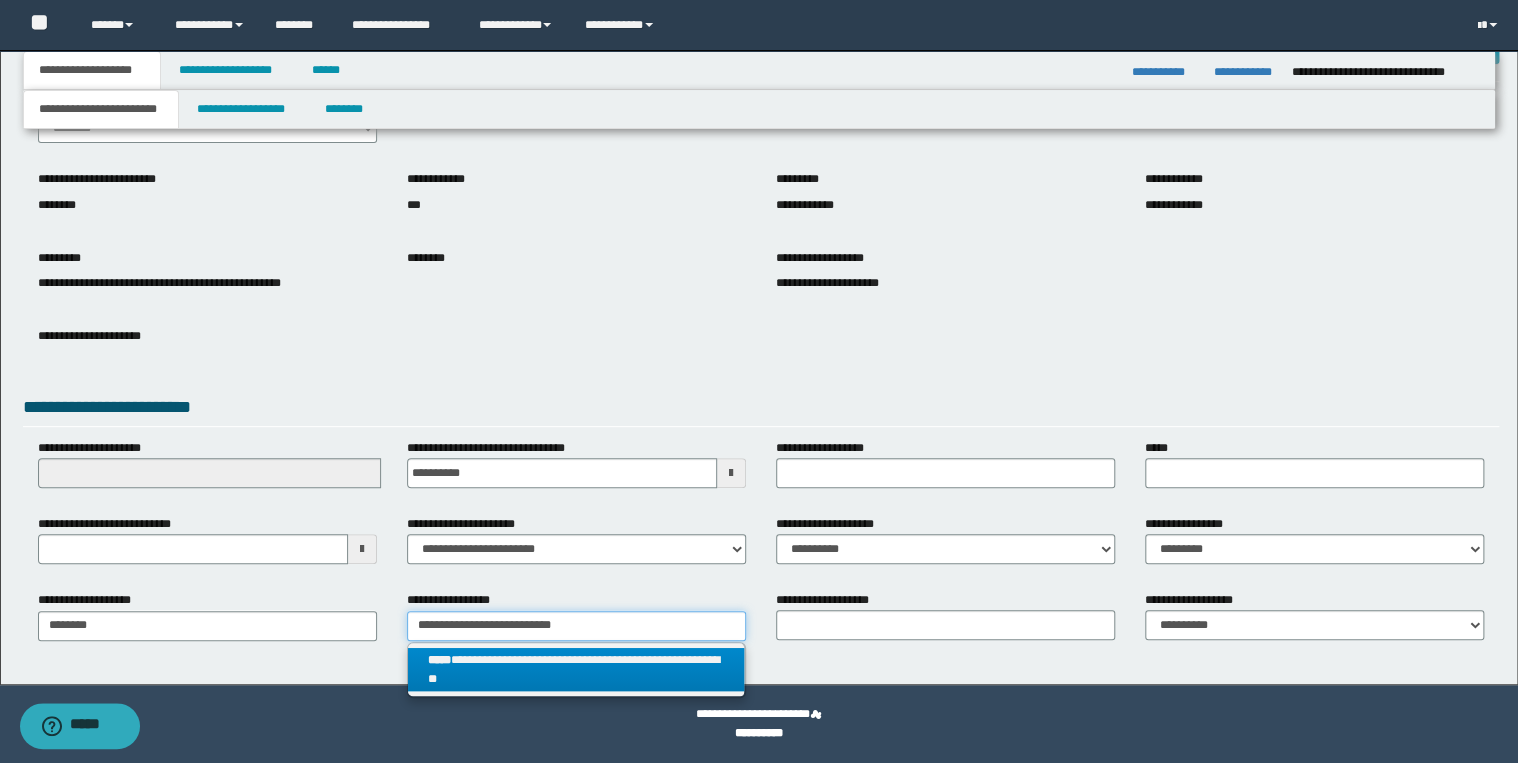type on "**********" 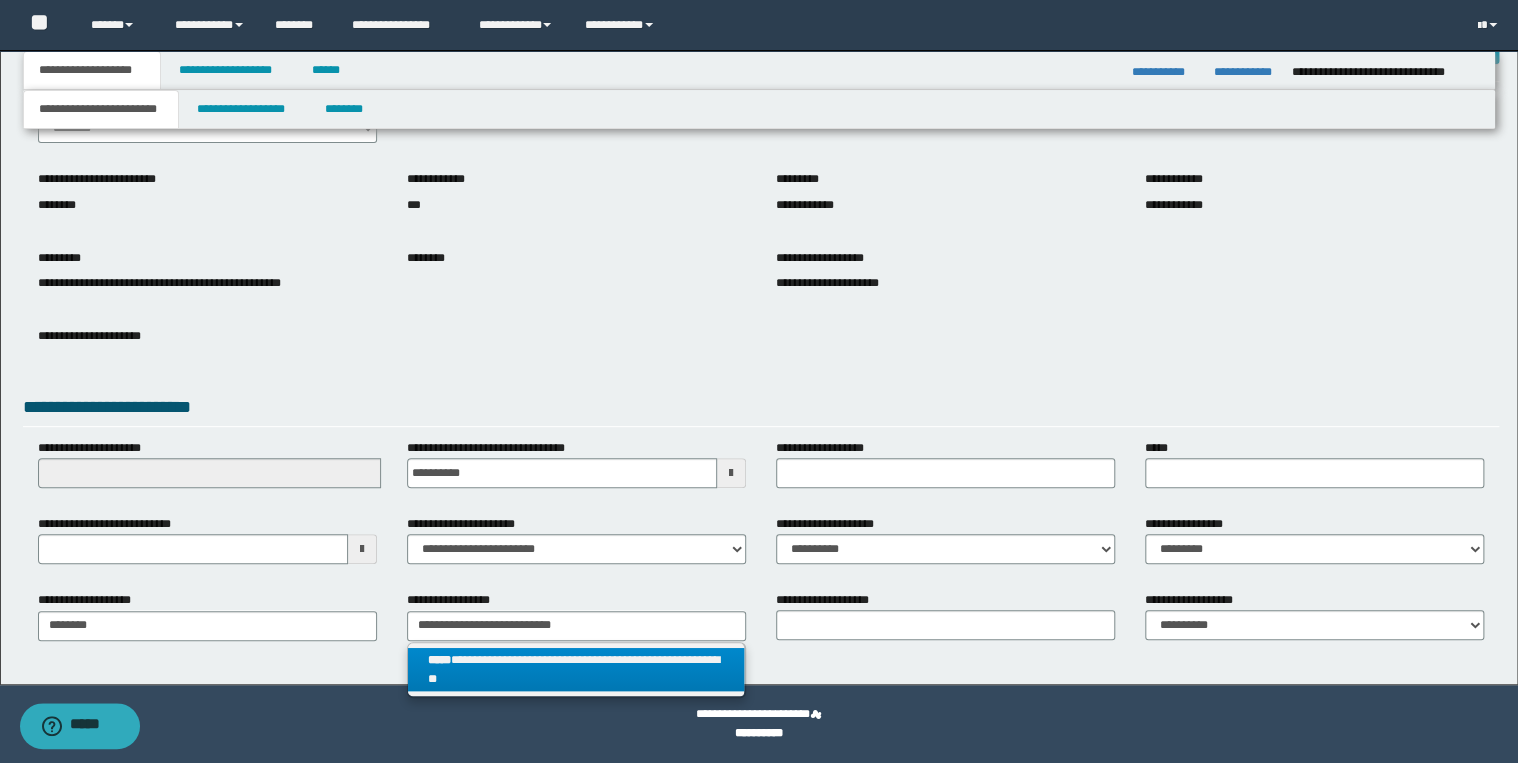 click on "**********" at bounding box center [576, 670] 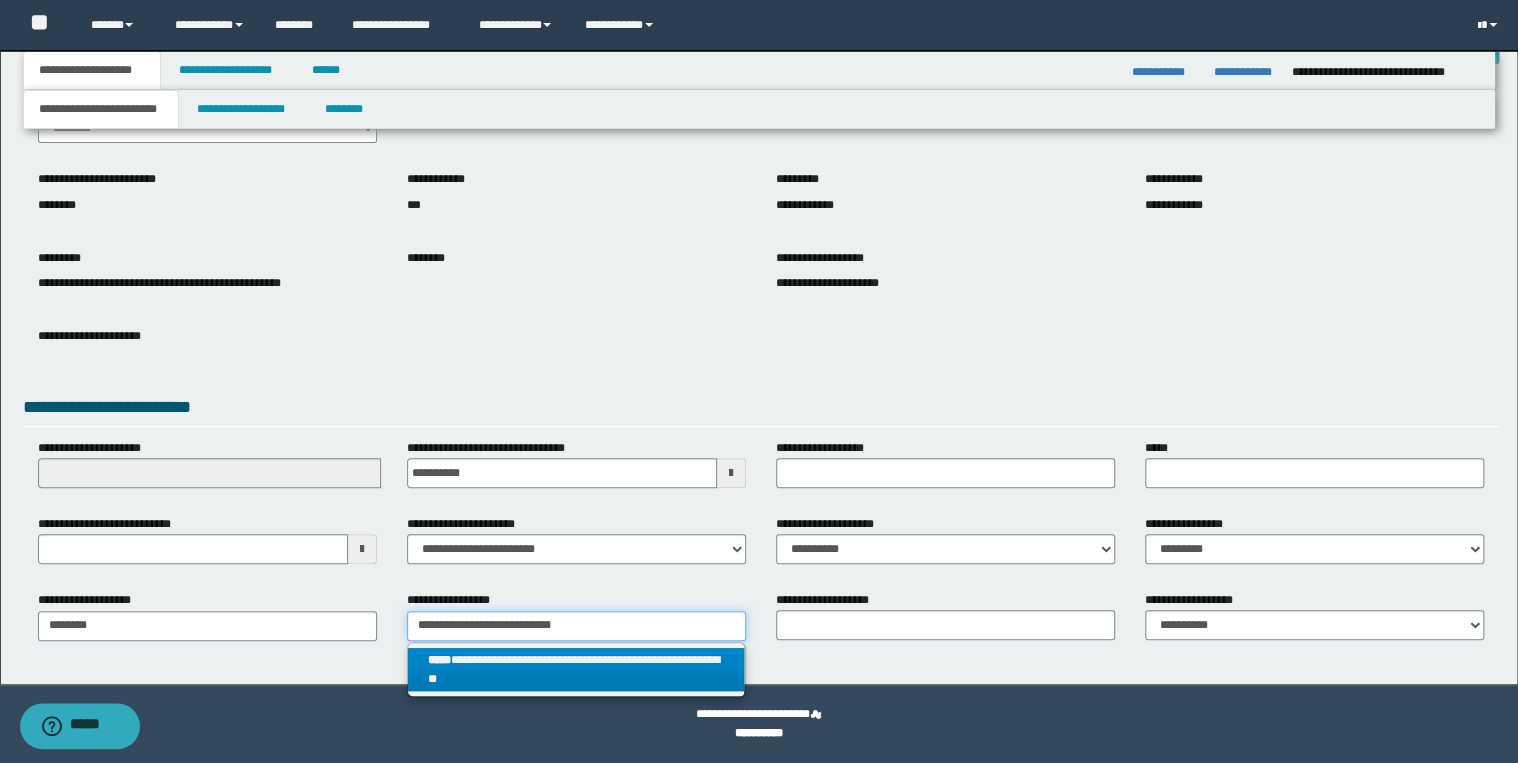 type 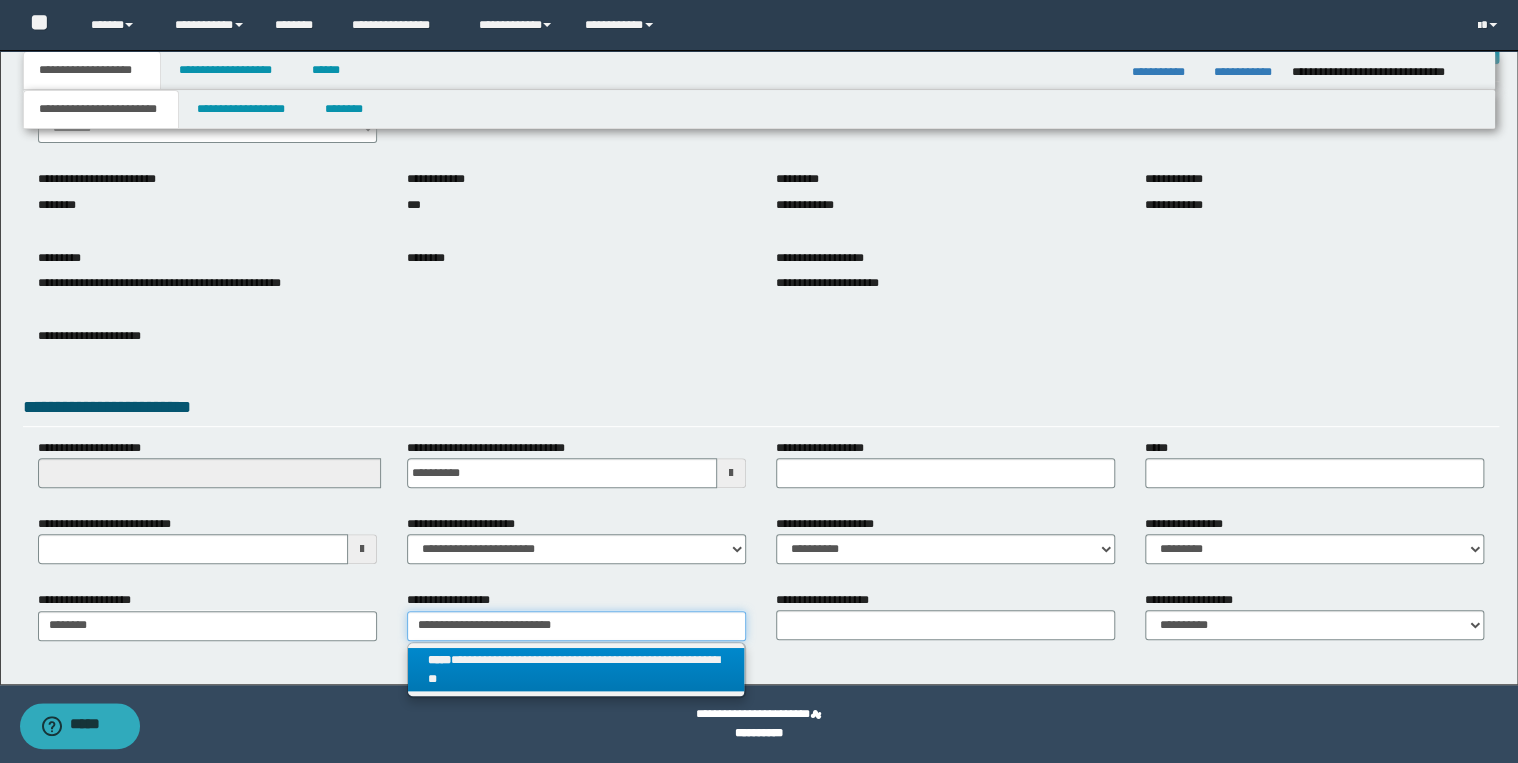 type on "**********" 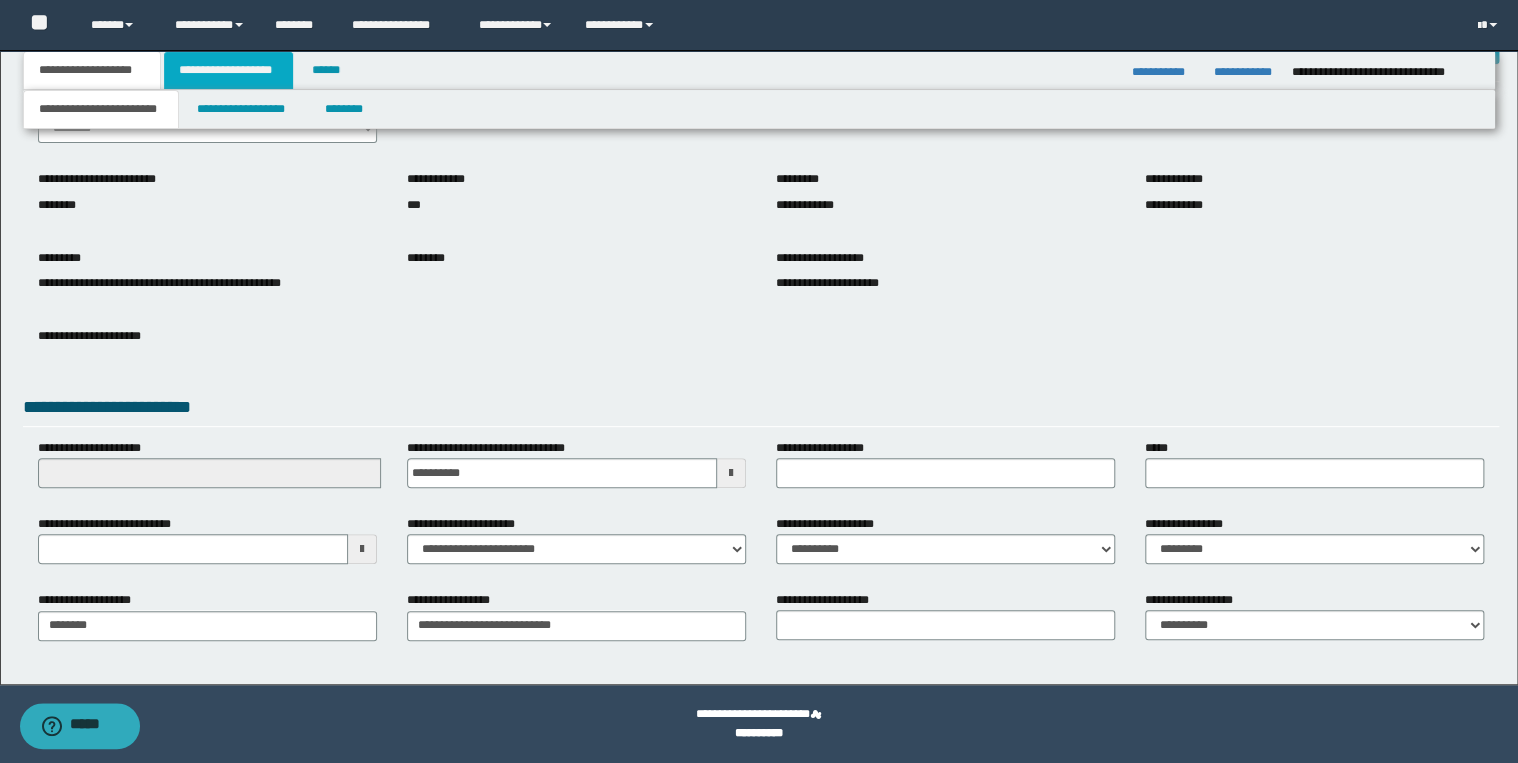 click on "**********" at bounding box center (228, 70) 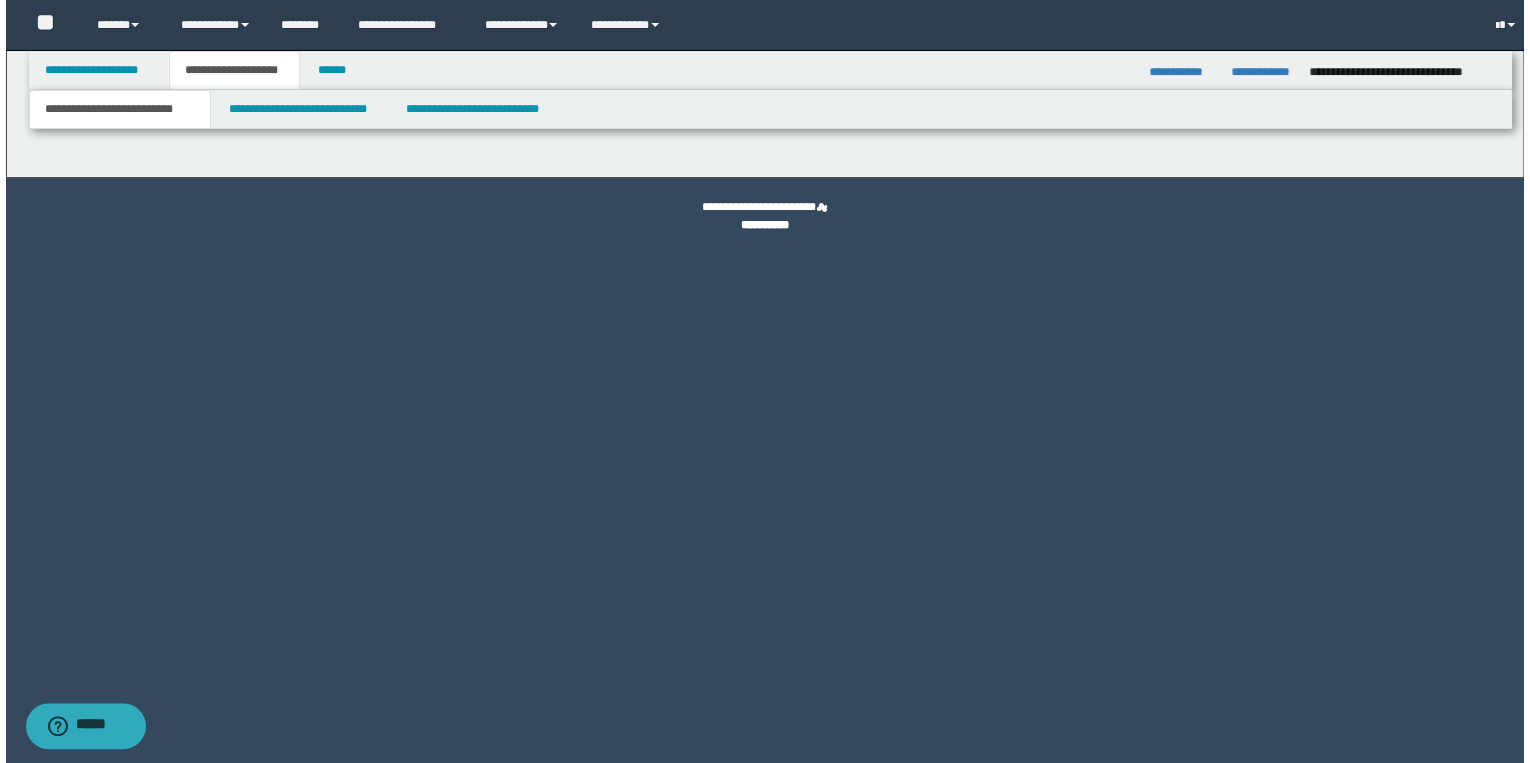 scroll, scrollTop: 0, scrollLeft: 0, axis: both 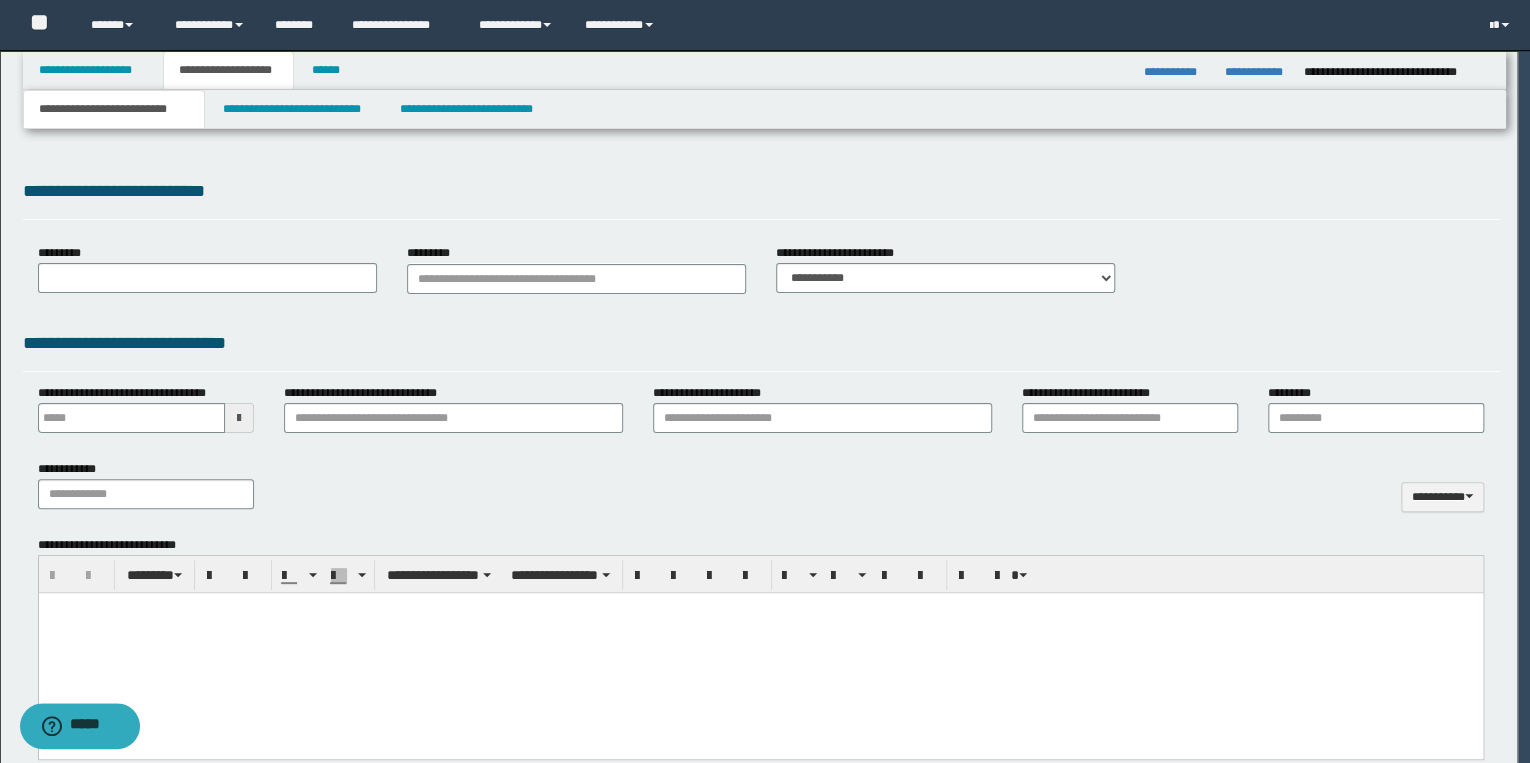 type 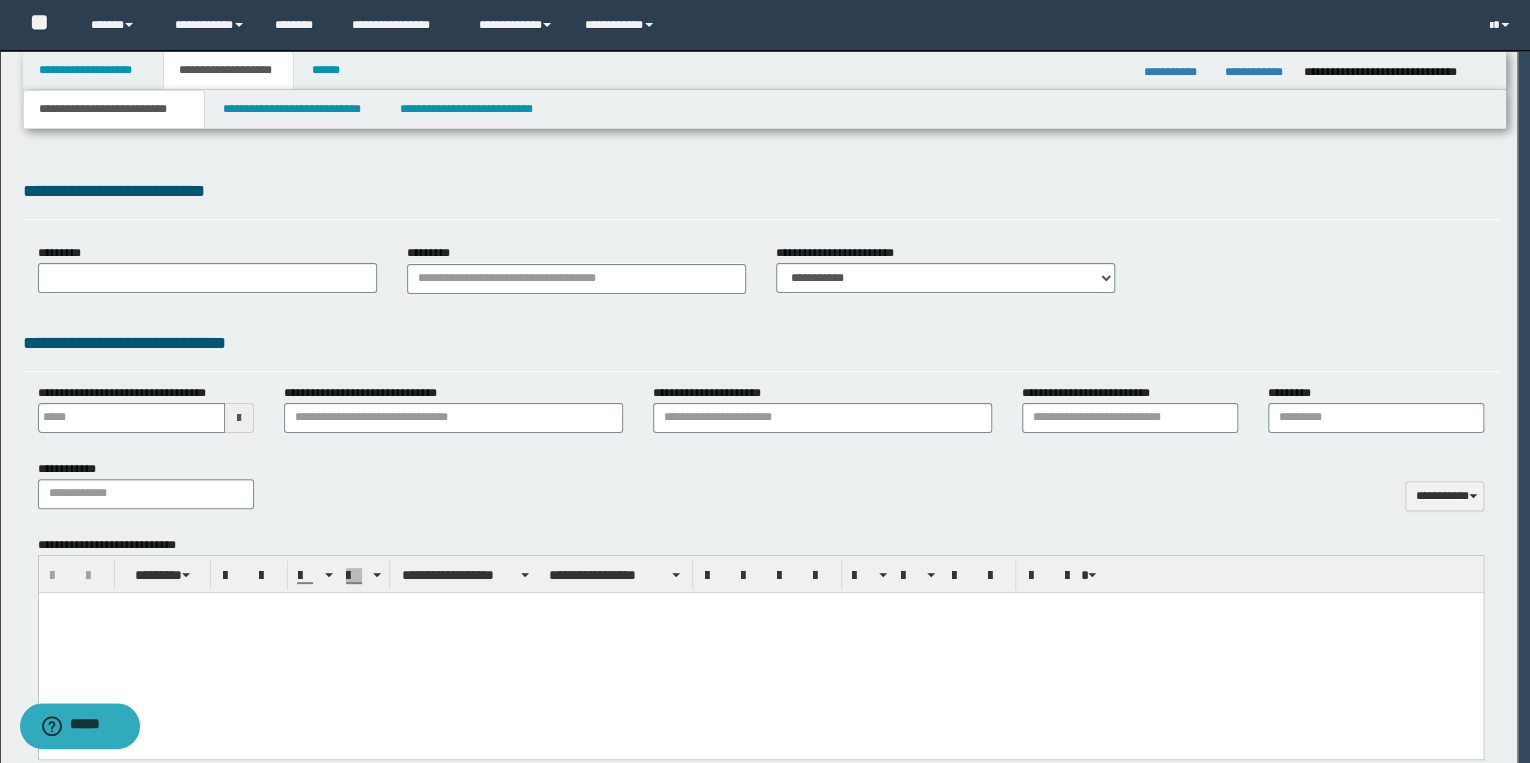 scroll, scrollTop: 0, scrollLeft: 0, axis: both 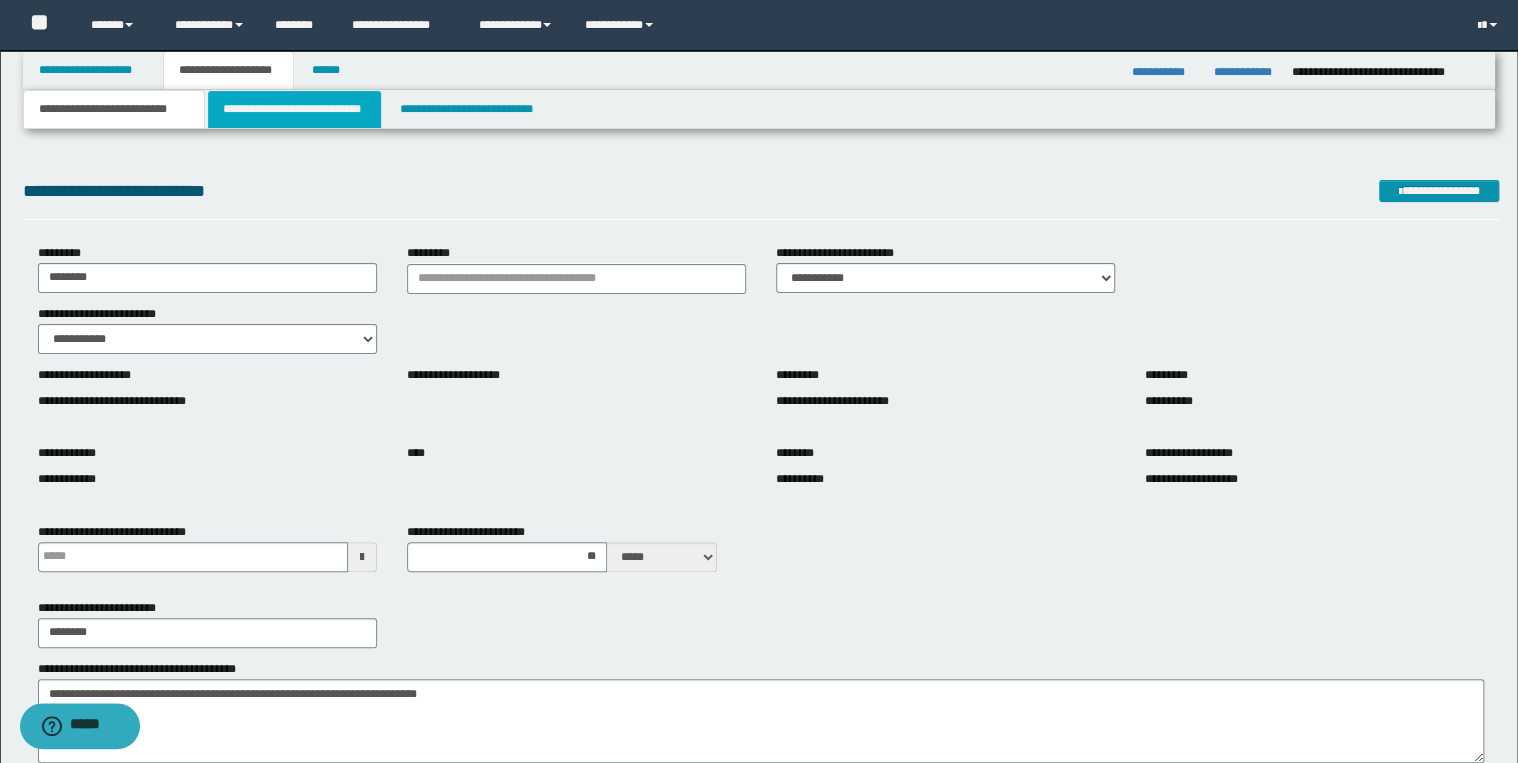 click on "**********" at bounding box center [294, 109] 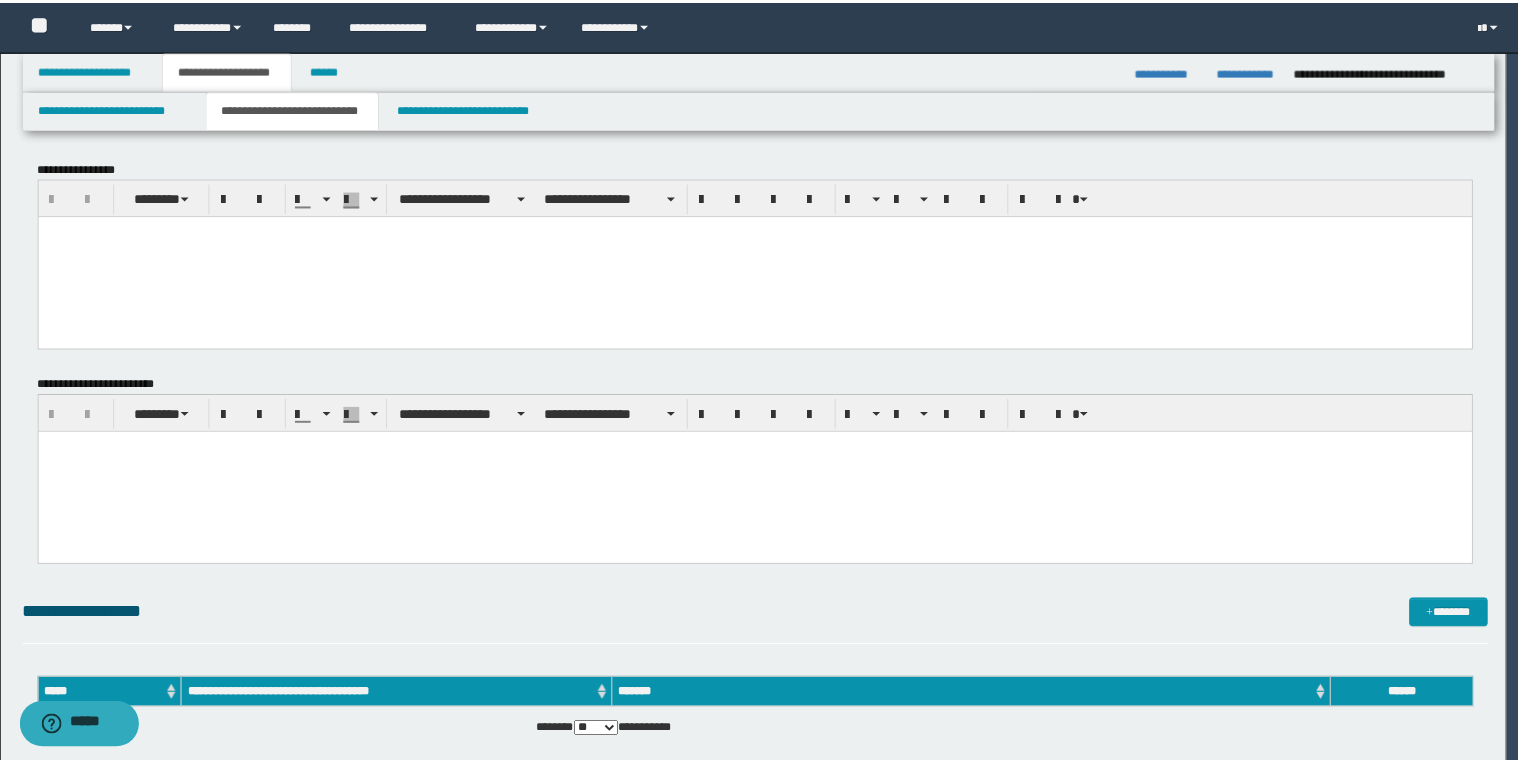 scroll, scrollTop: 0, scrollLeft: 0, axis: both 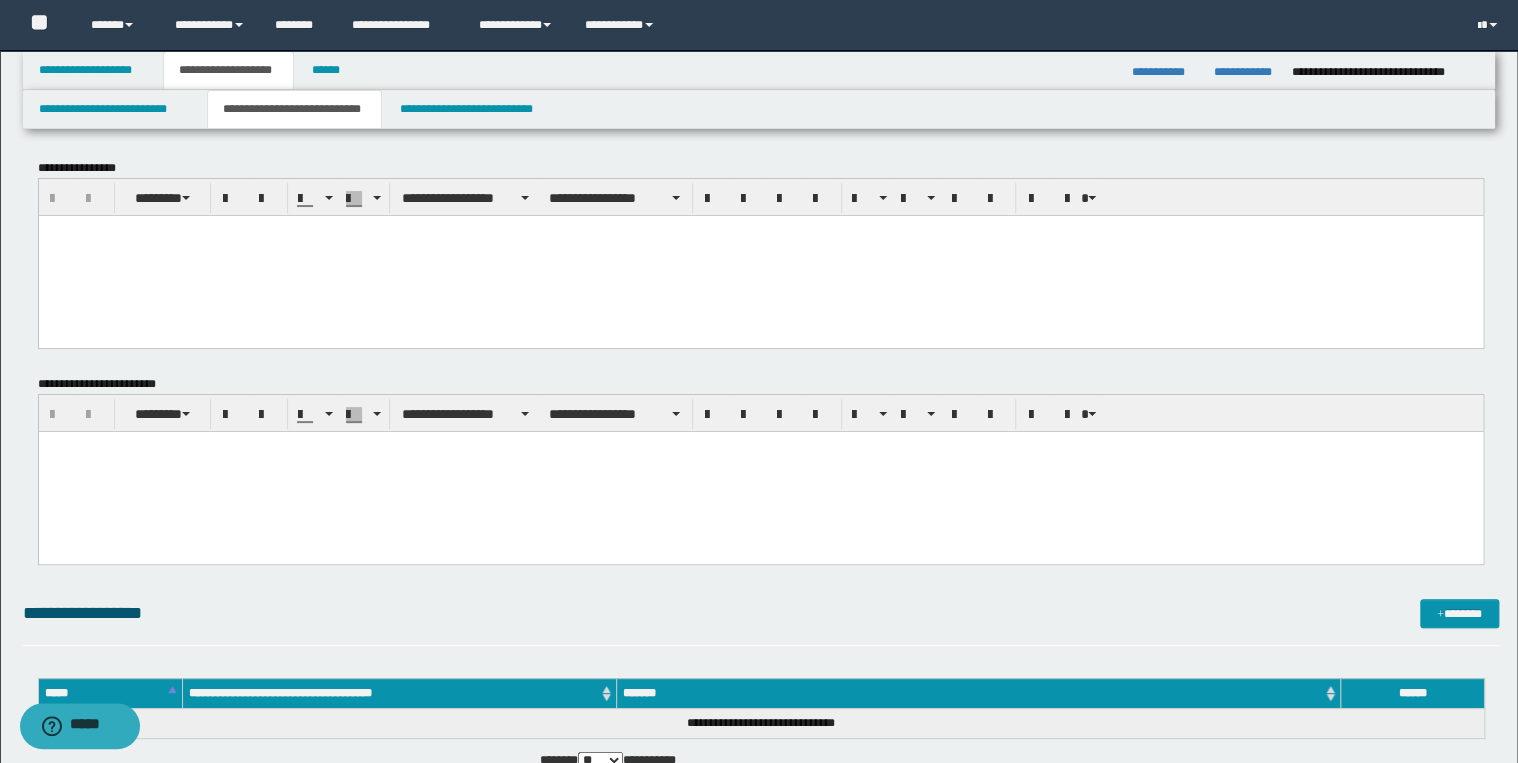 click at bounding box center (760, 255) 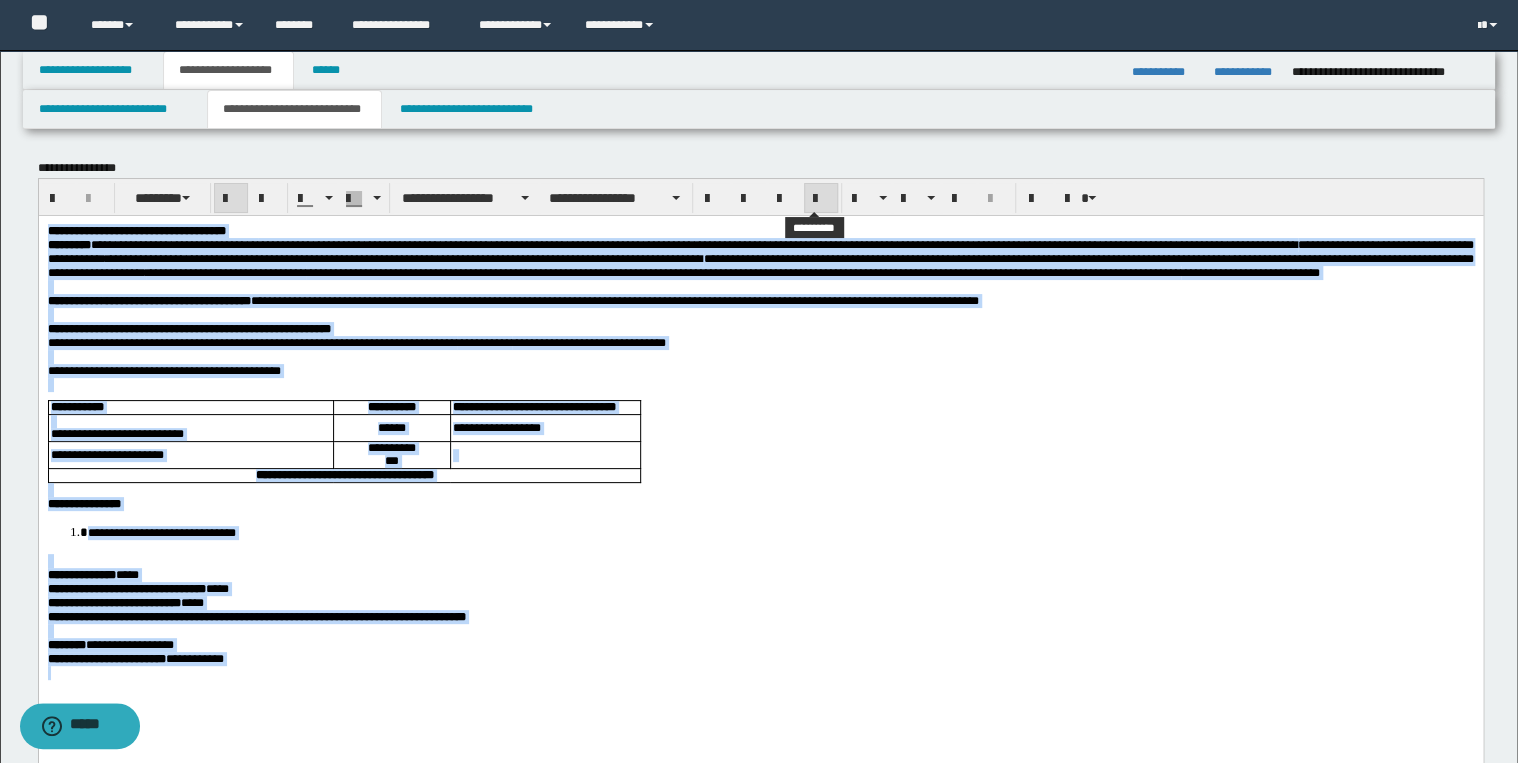 click at bounding box center (821, 199) 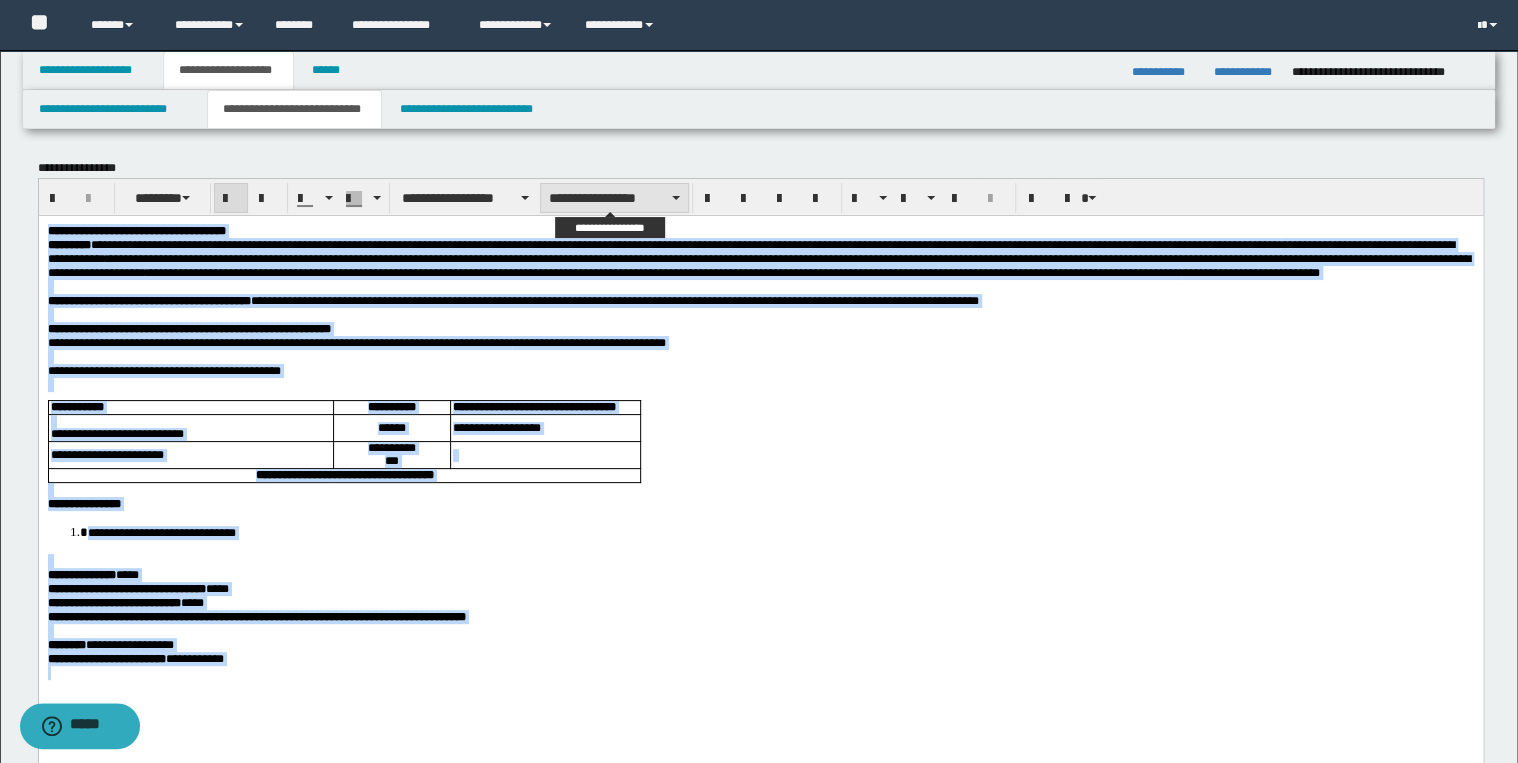 click on "**********" at bounding box center [614, 198] 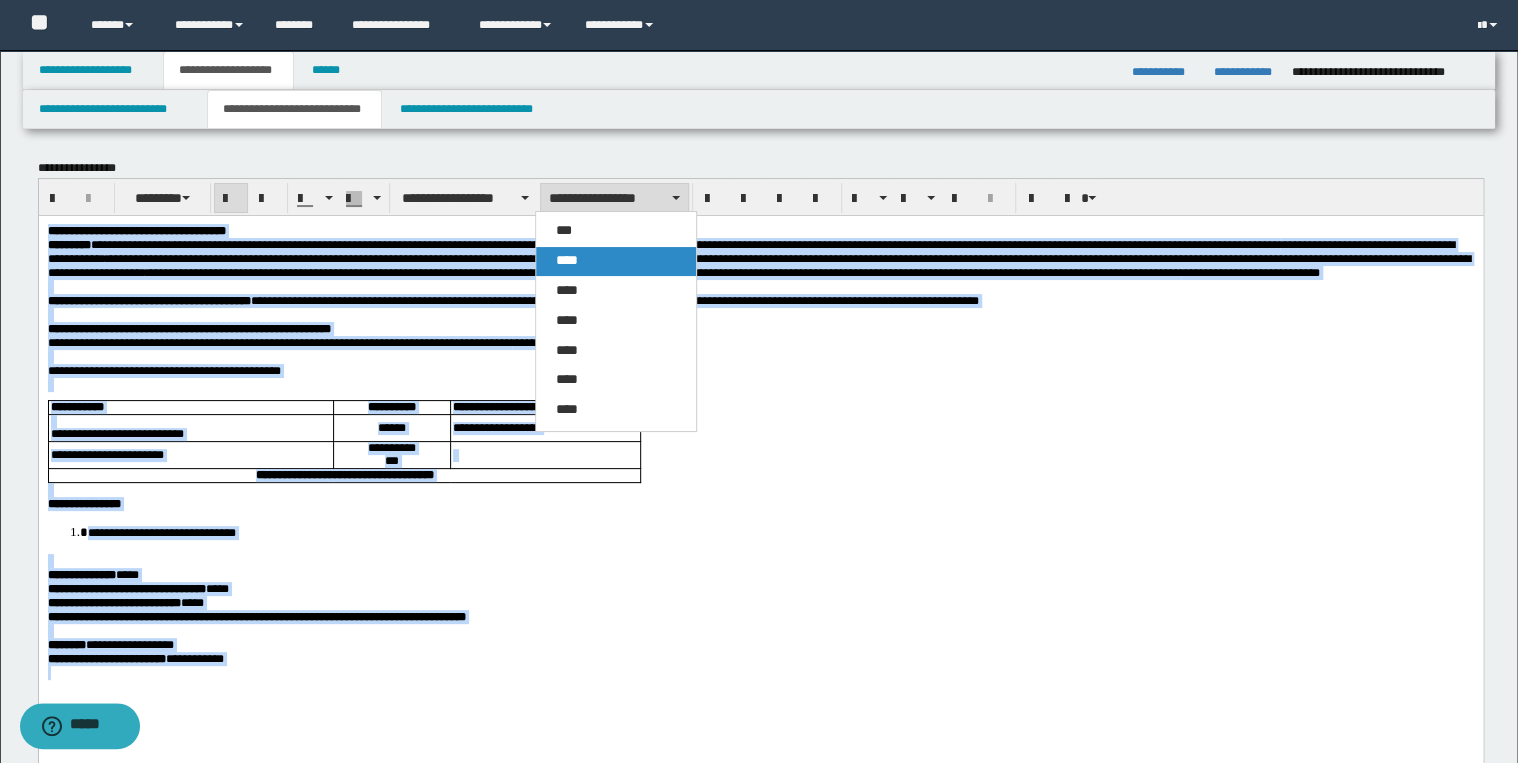 click on "****" at bounding box center (616, 261) 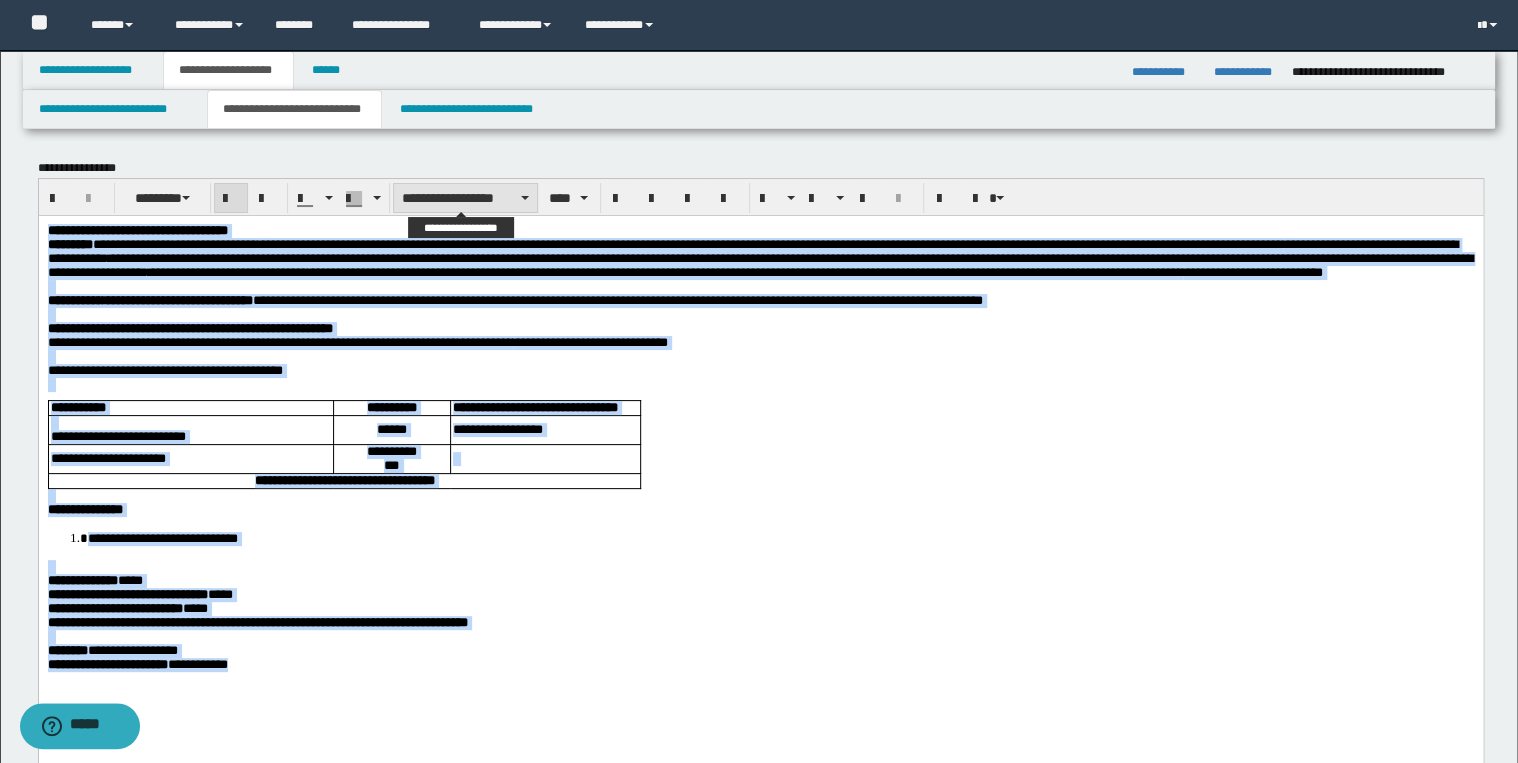 click on "**********" at bounding box center [465, 198] 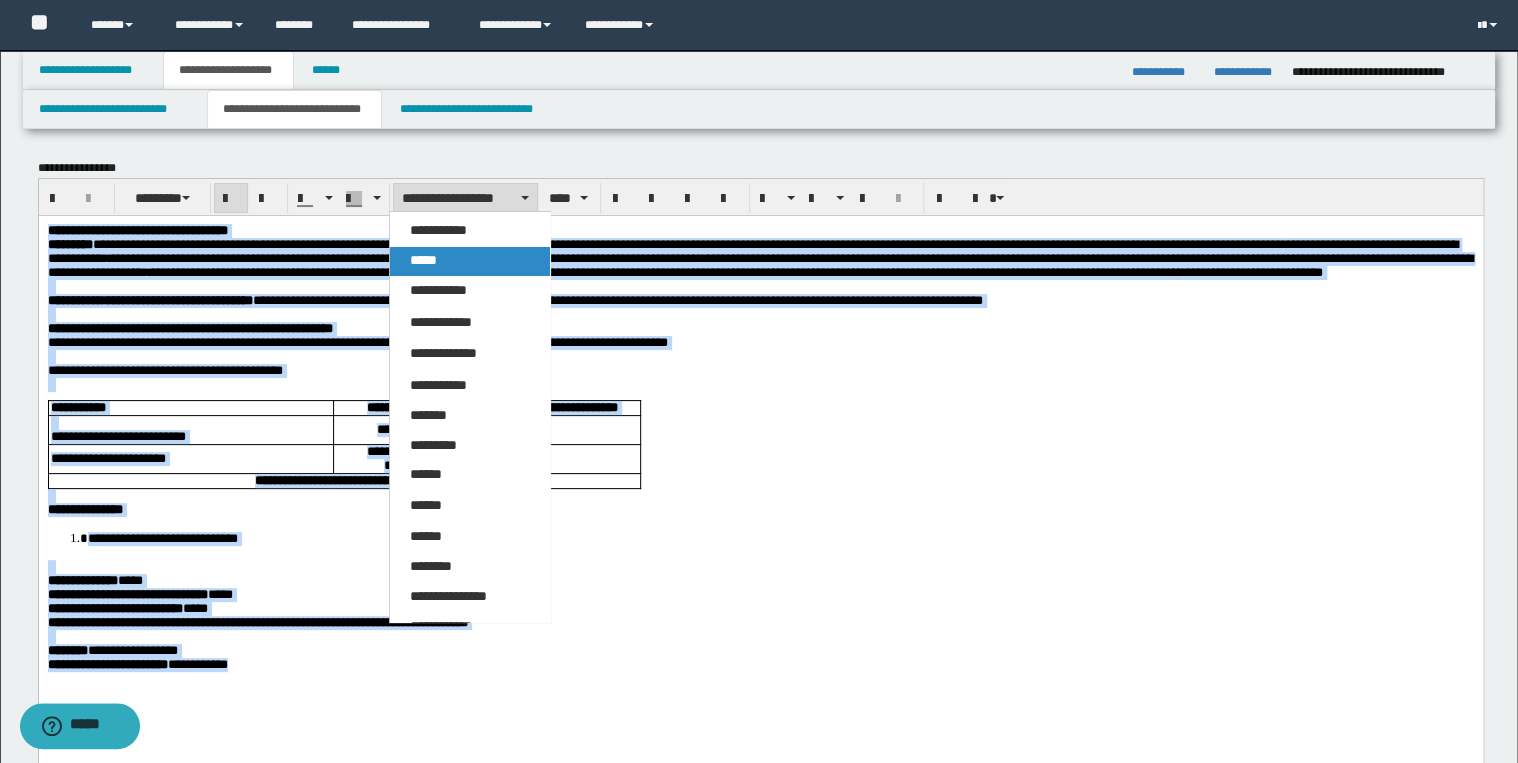 click on "*****" at bounding box center [470, 261] 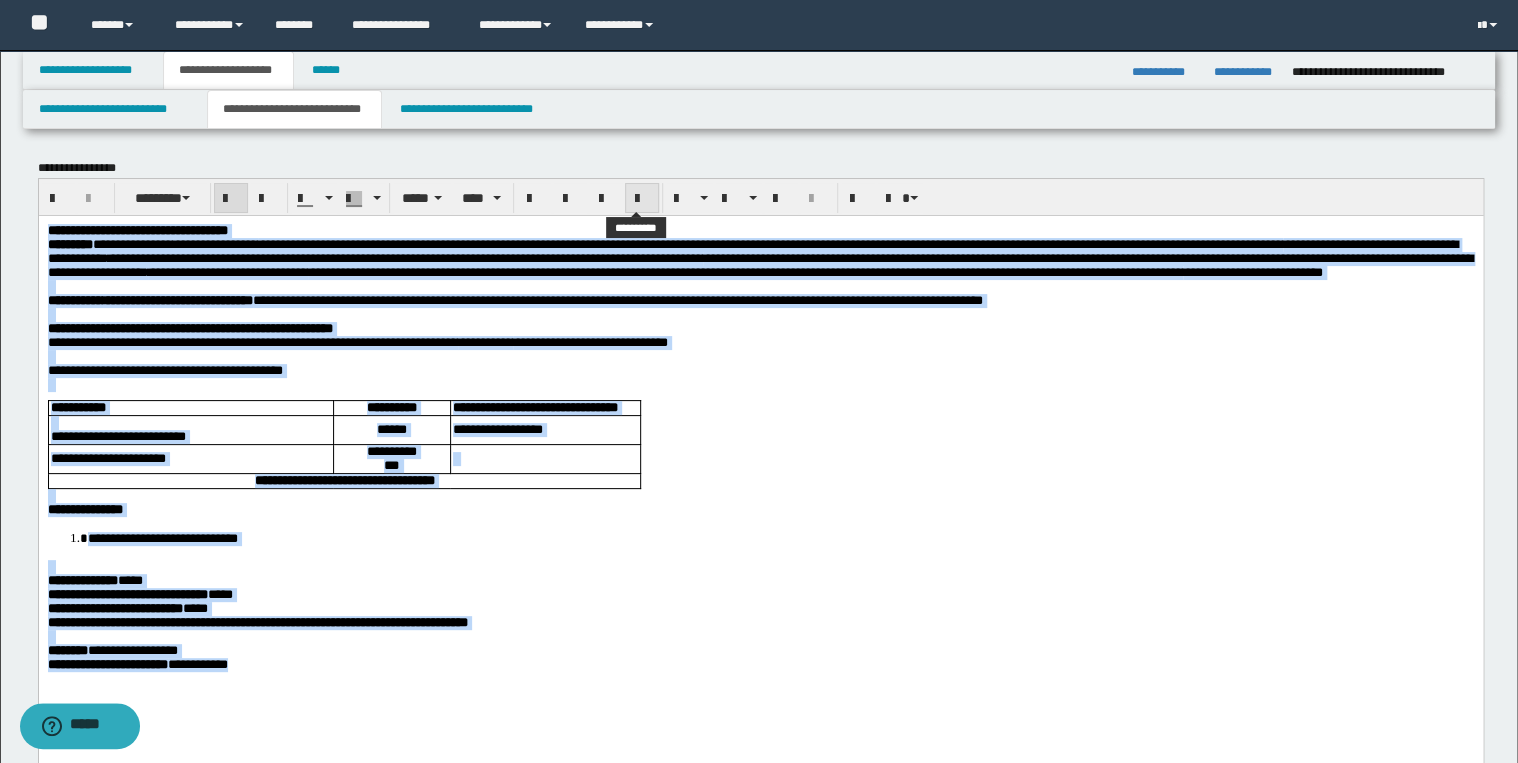 click at bounding box center [642, 199] 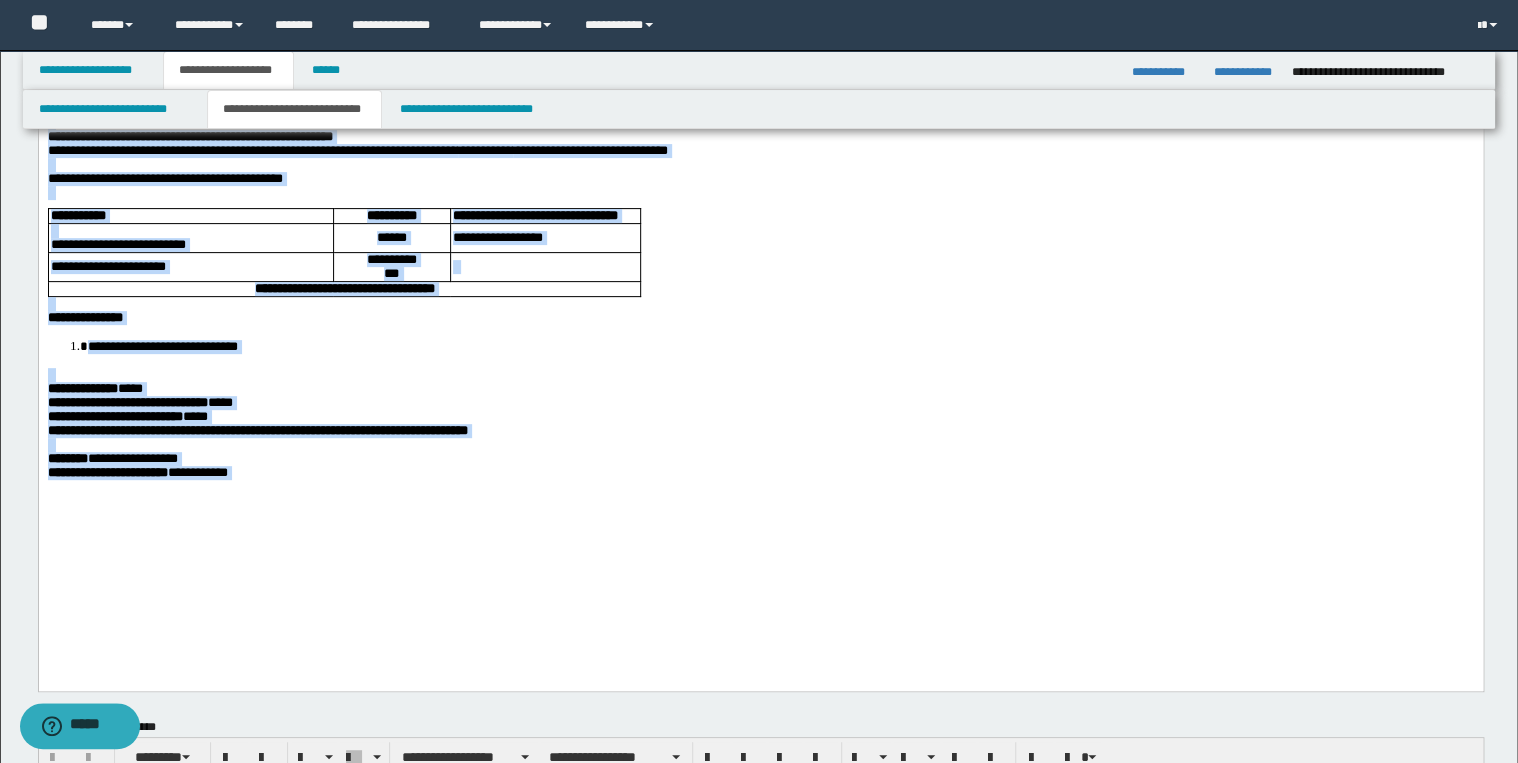 scroll, scrollTop: 400, scrollLeft: 0, axis: vertical 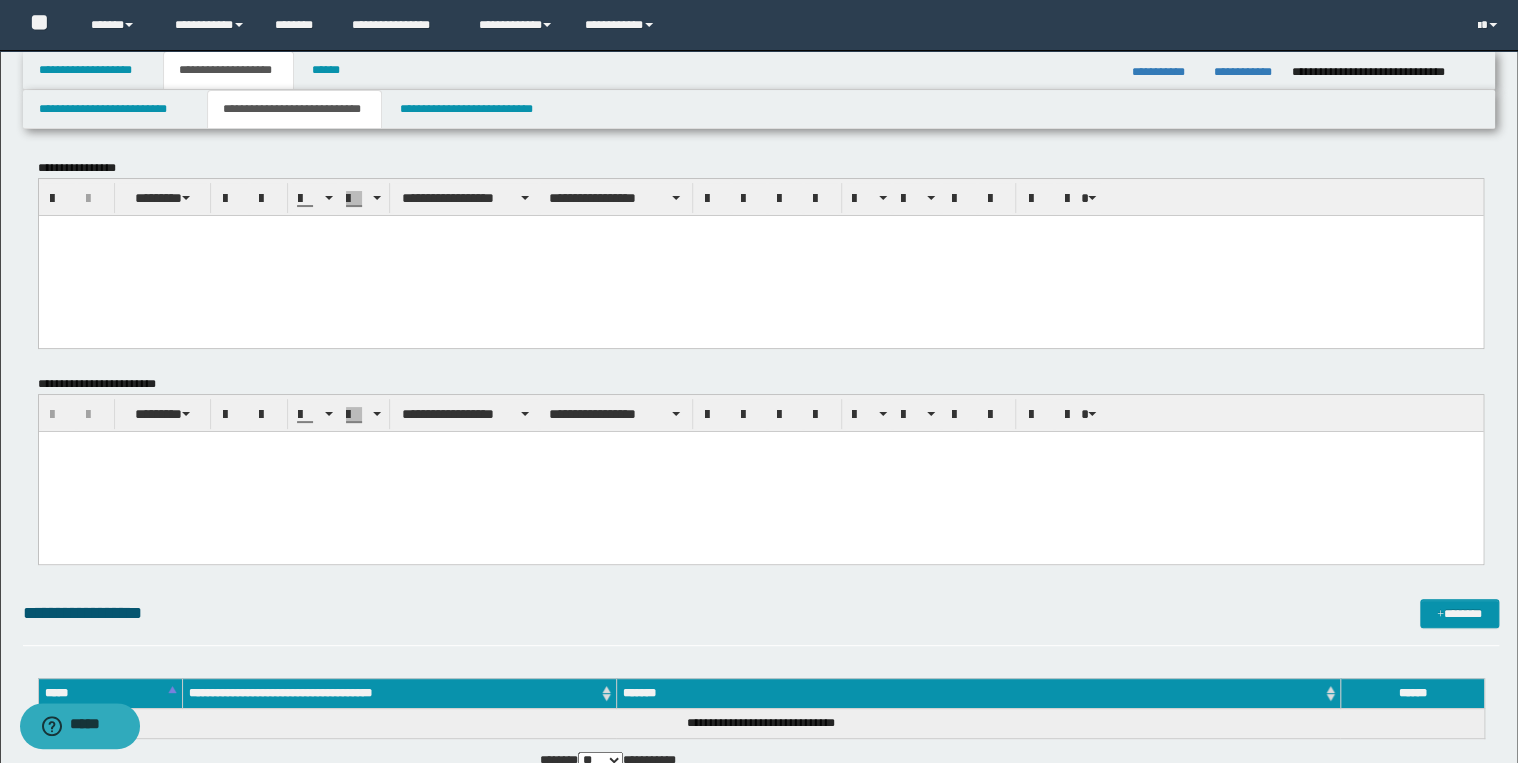 drag, startPoint x: 162, startPoint y: 258, endPoint x: 175, endPoint y: 261, distance: 13.341664 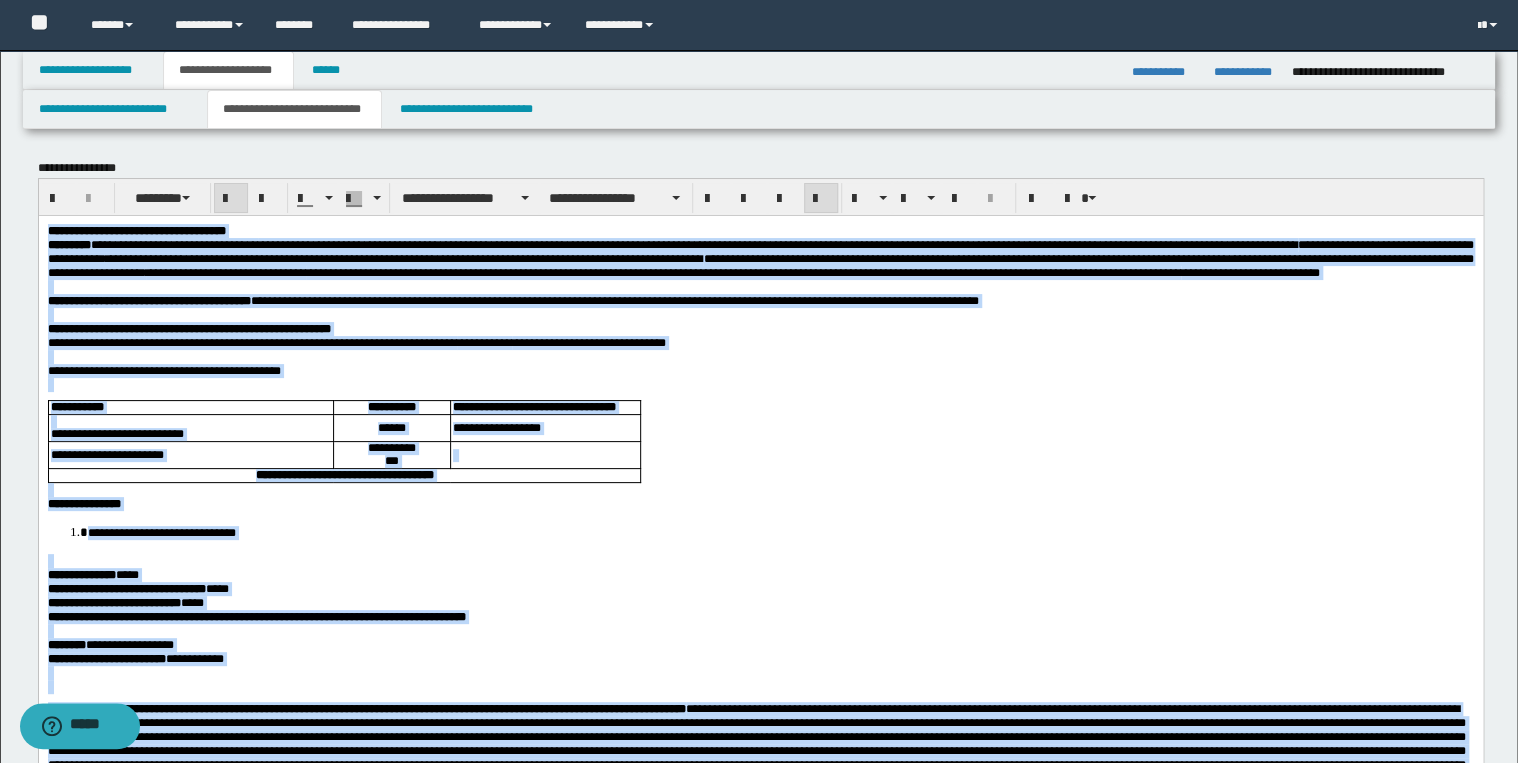 click at bounding box center (821, 198) 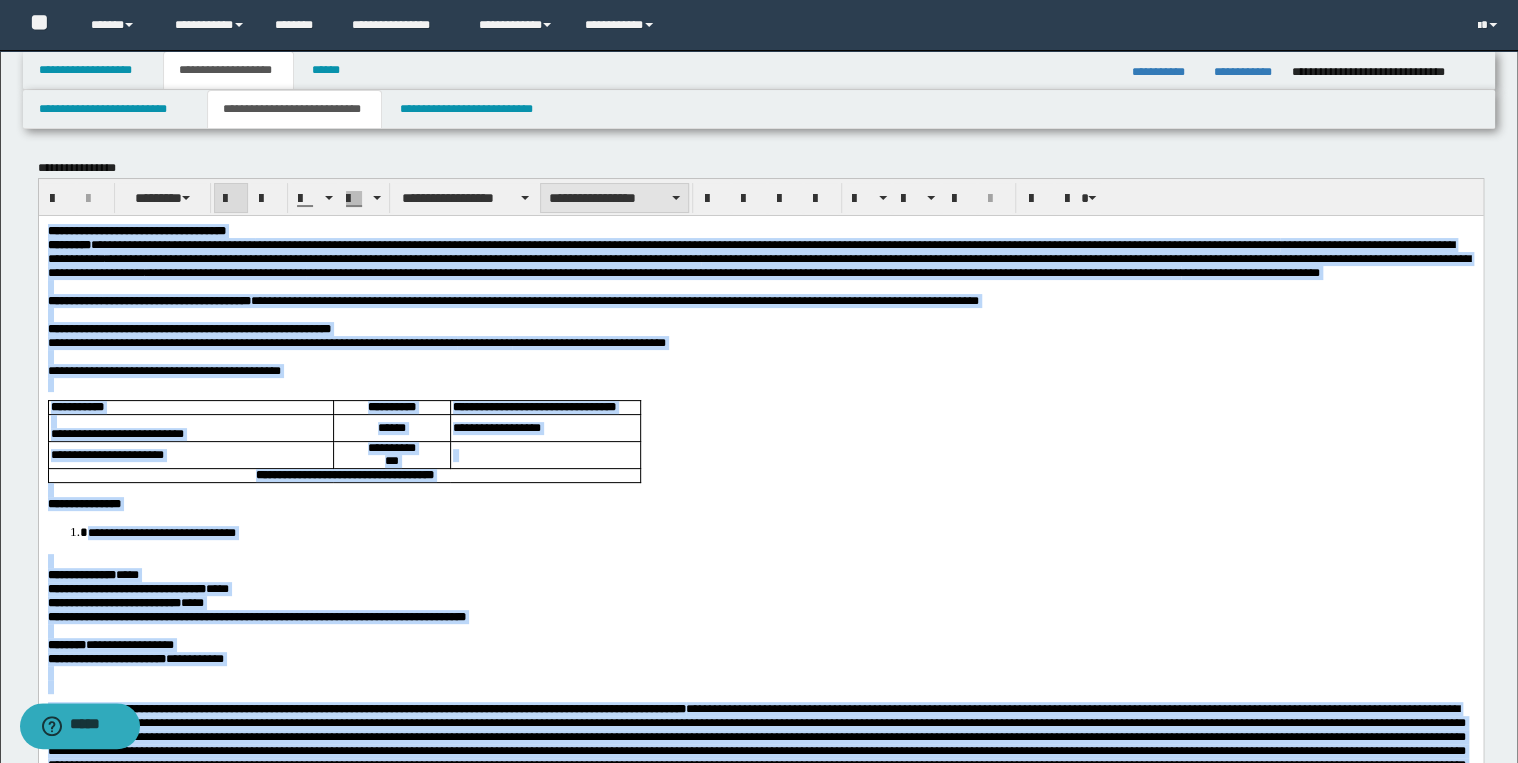 click on "**********" at bounding box center [614, 198] 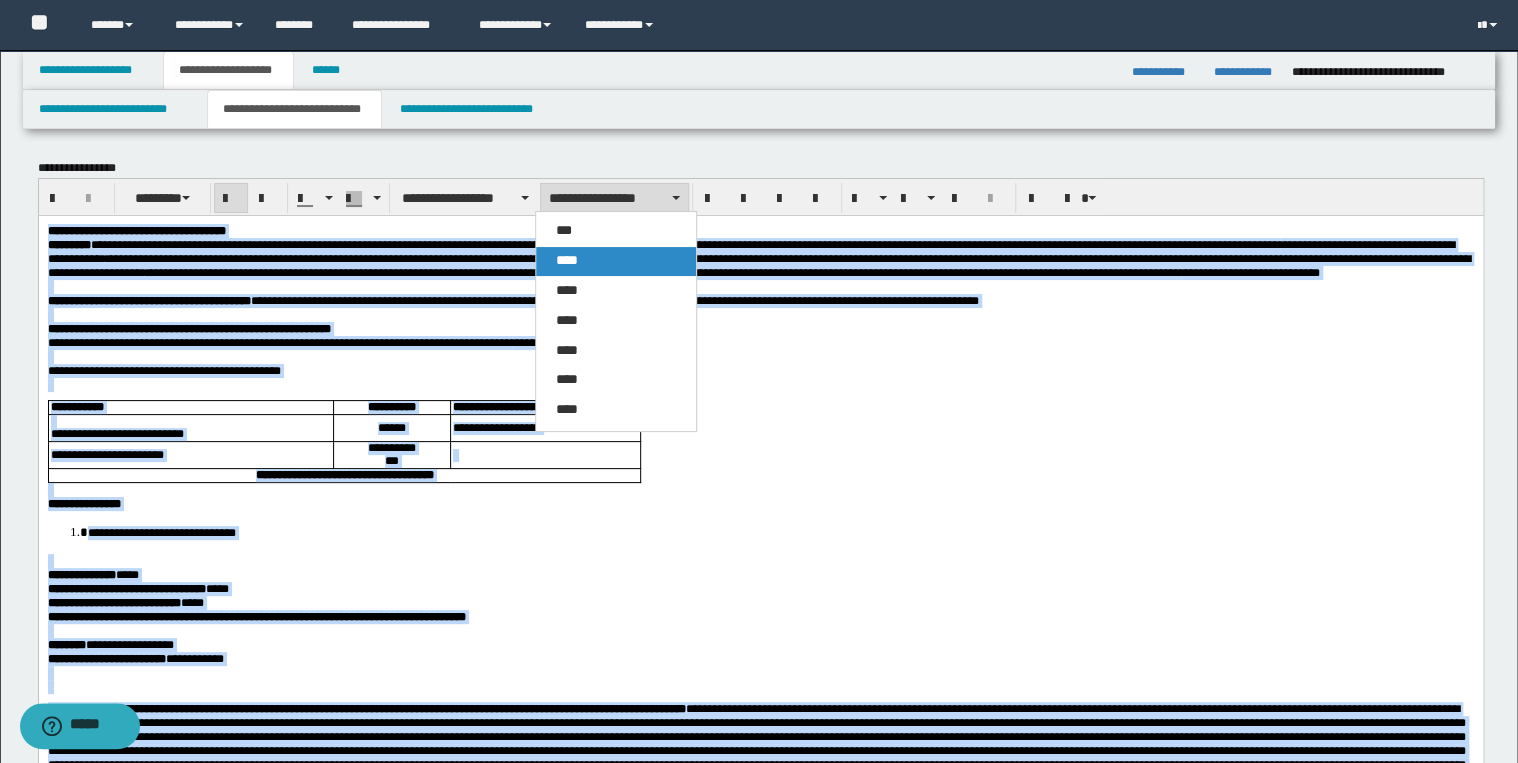 click on "****" at bounding box center [616, 261] 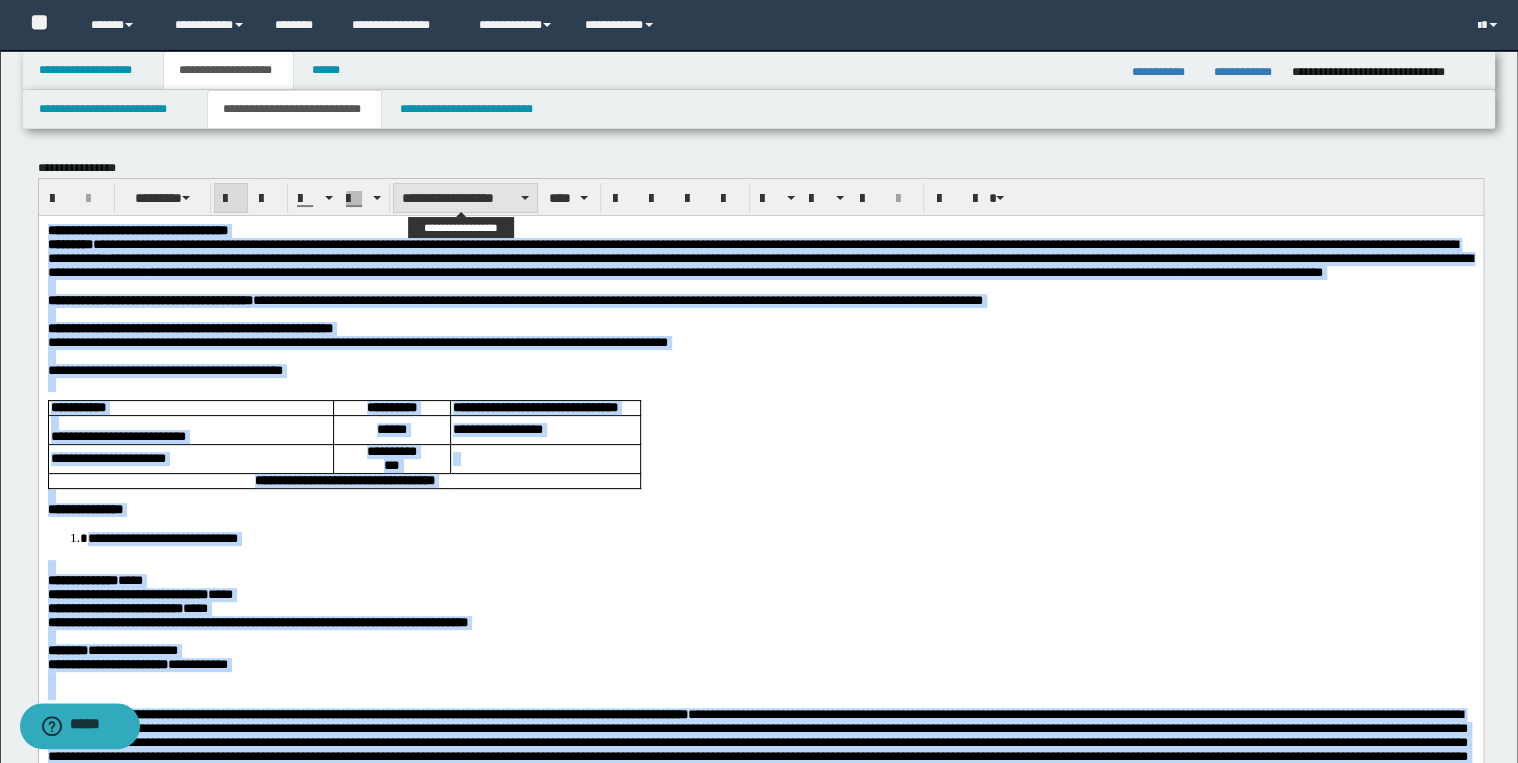 drag, startPoint x: 430, startPoint y: 192, endPoint x: 448, endPoint y: 216, distance: 30 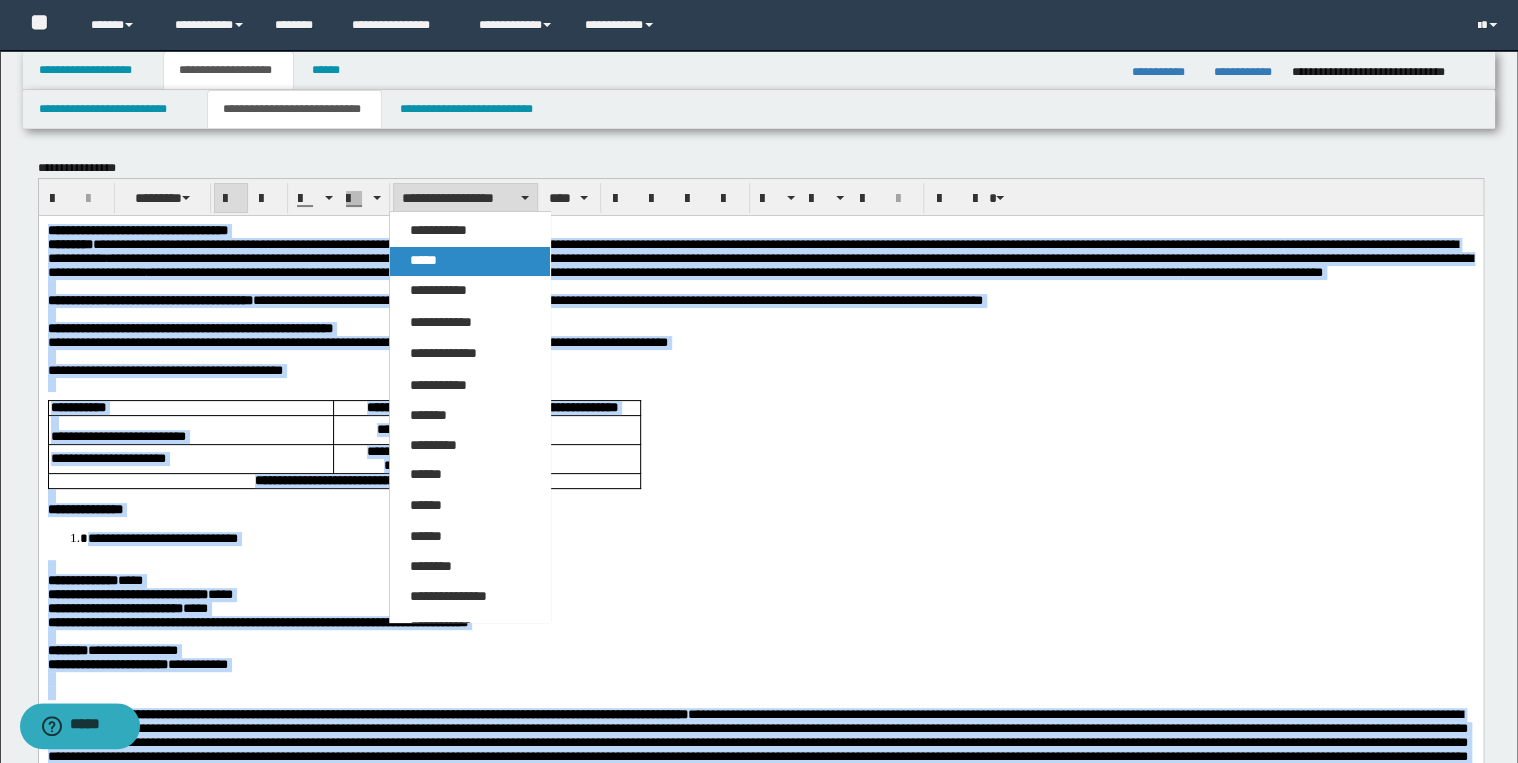 click on "*****" at bounding box center (470, 261) 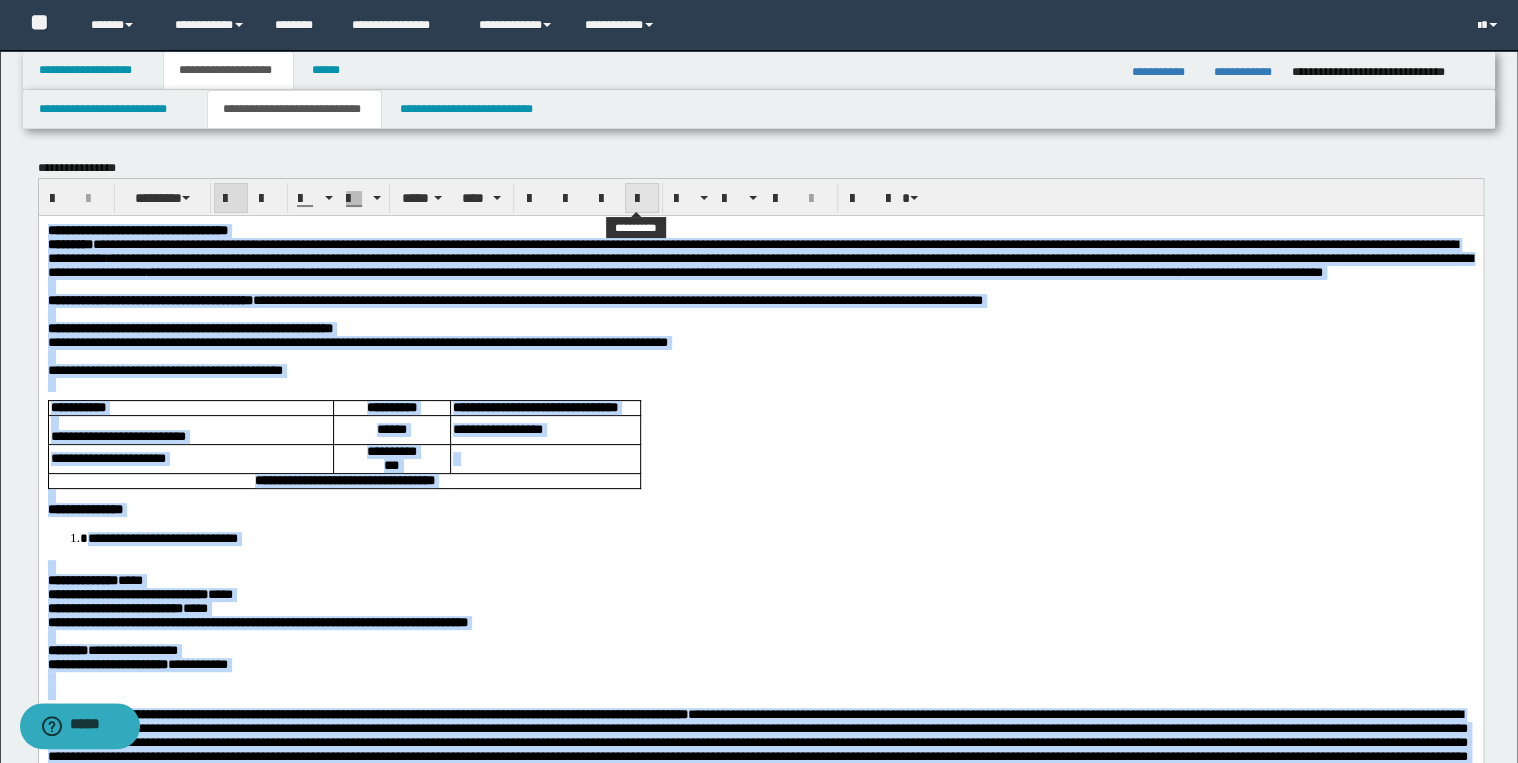click at bounding box center (642, 199) 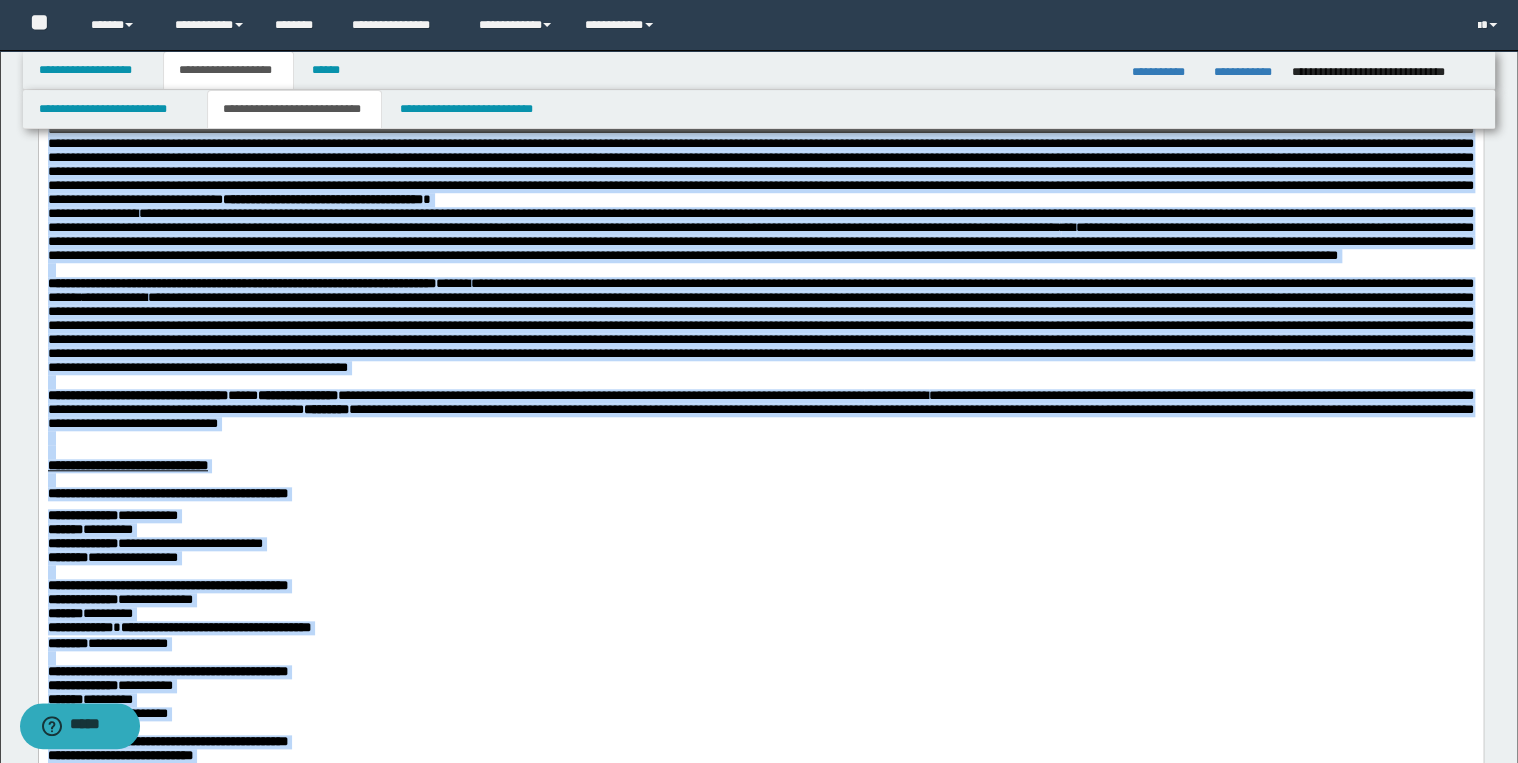 scroll, scrollTop: 480, scrollLeft: 0, axis: vertical 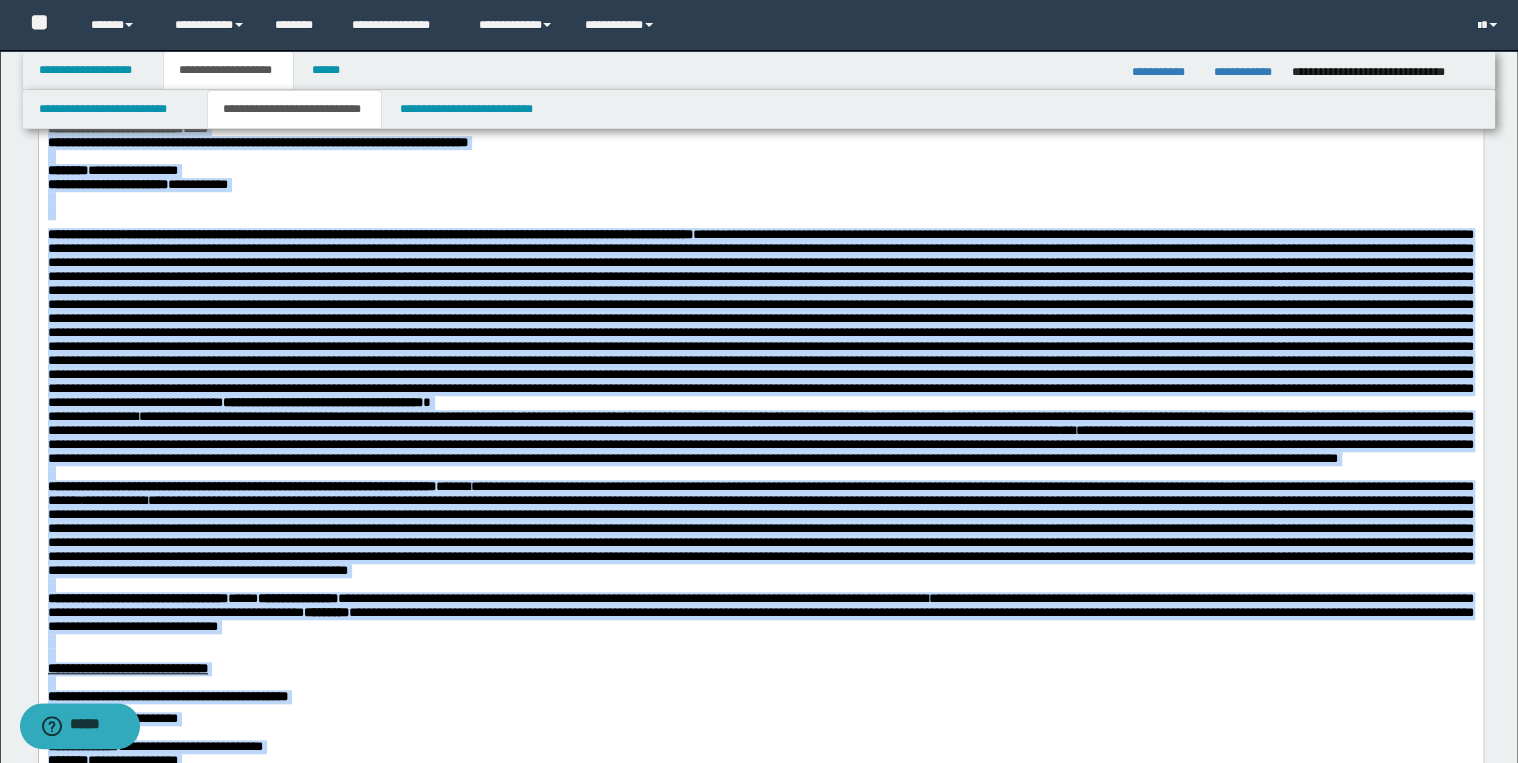 click on "**********" at bounding box center [760, 437] 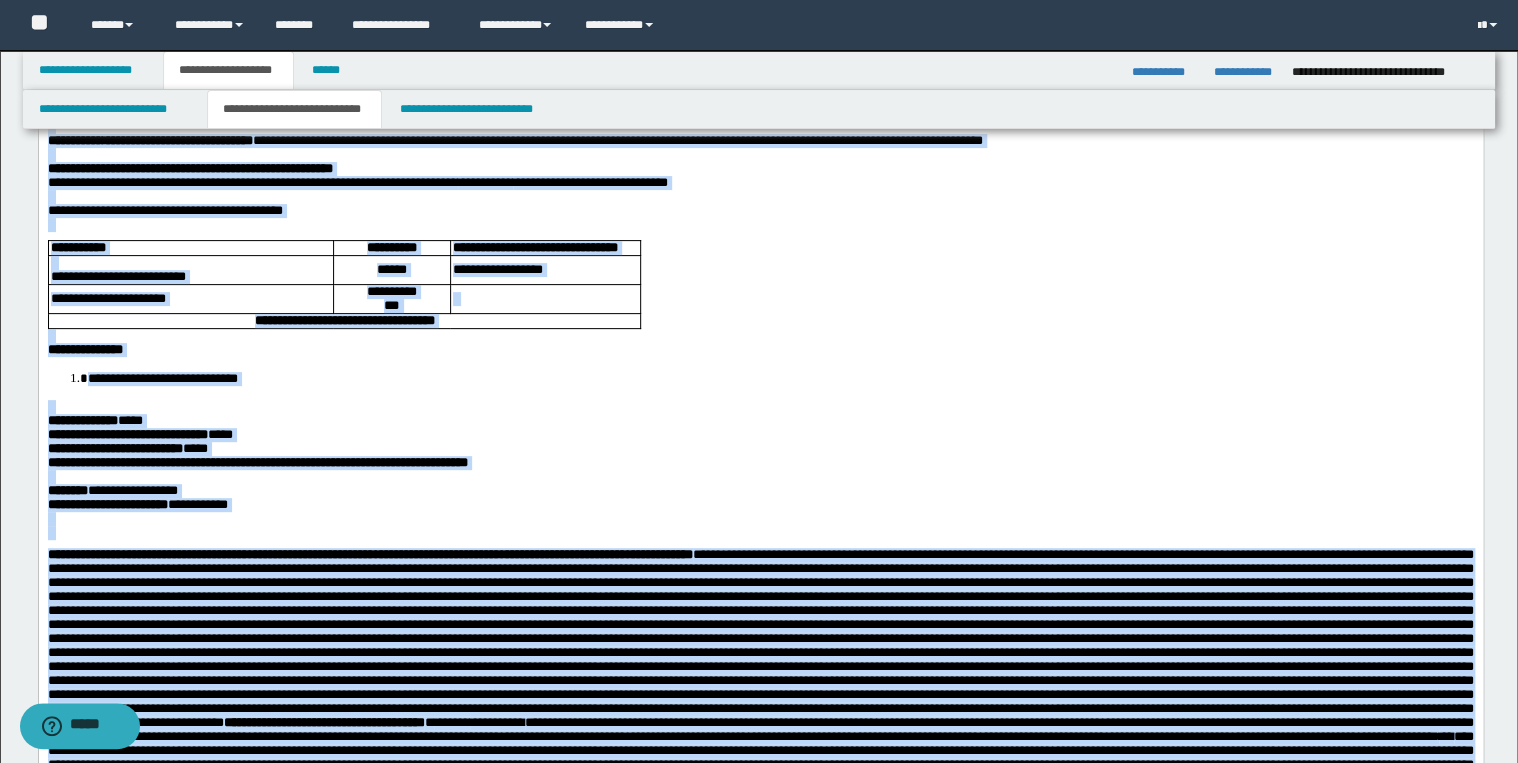 scroll, scrollTop: 0, scrollLeft: 0, axis: both 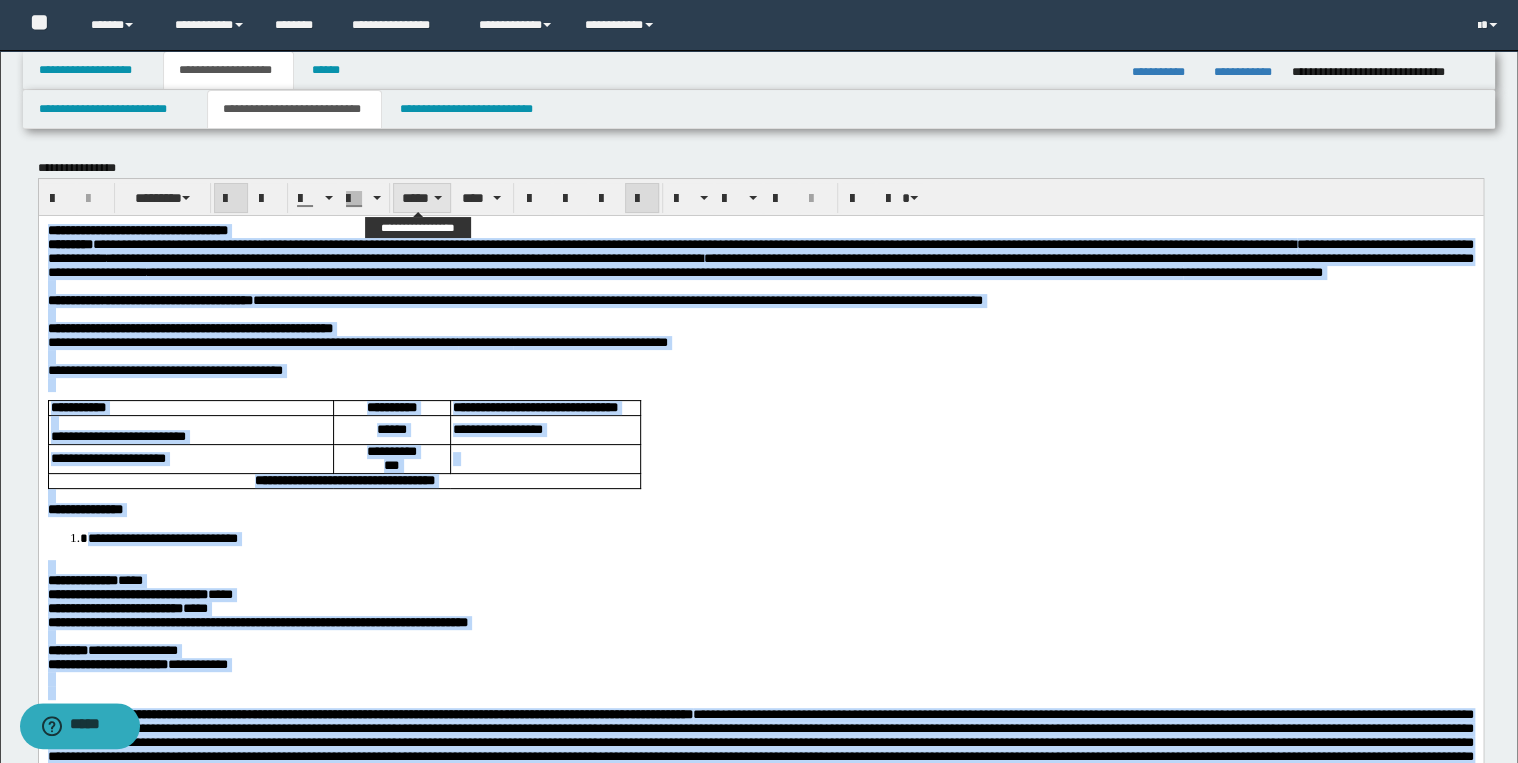 click on "*****" at bounding box center [422, 198] 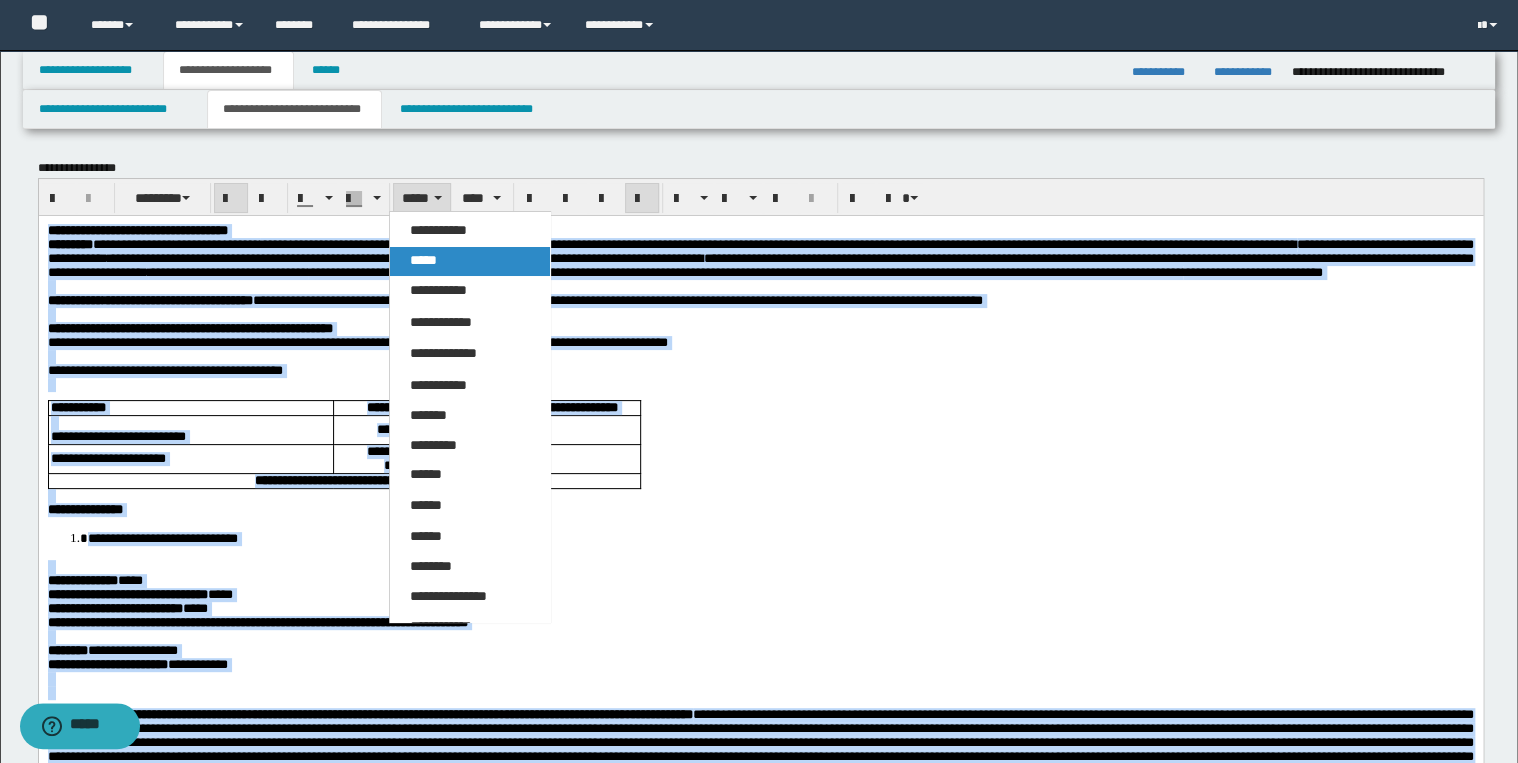 click on "*****" at bounding box center (470, 261) 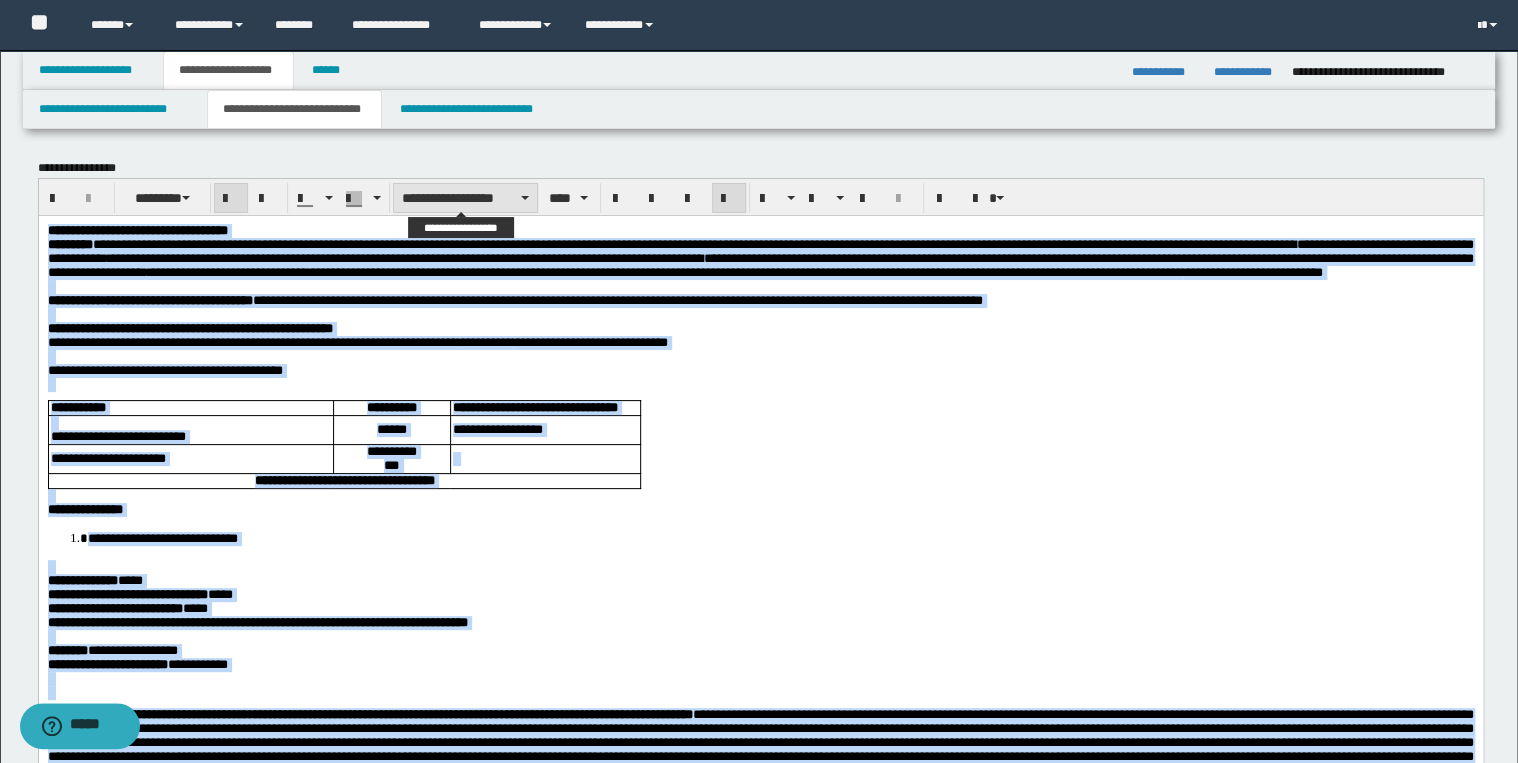 click on "**********" at bounding box center (465, 198) 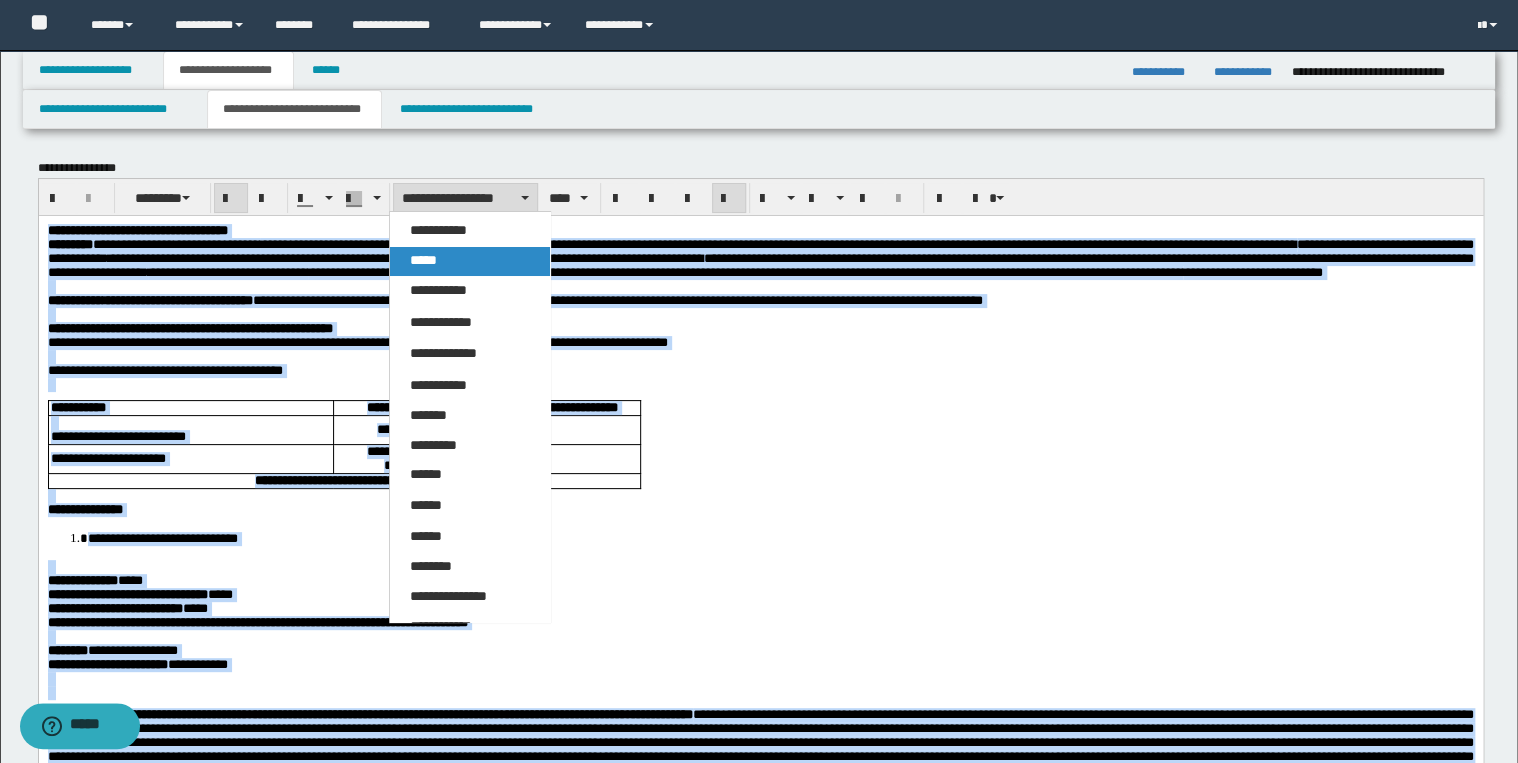 click on "*****" at bounding box center [470, 261] 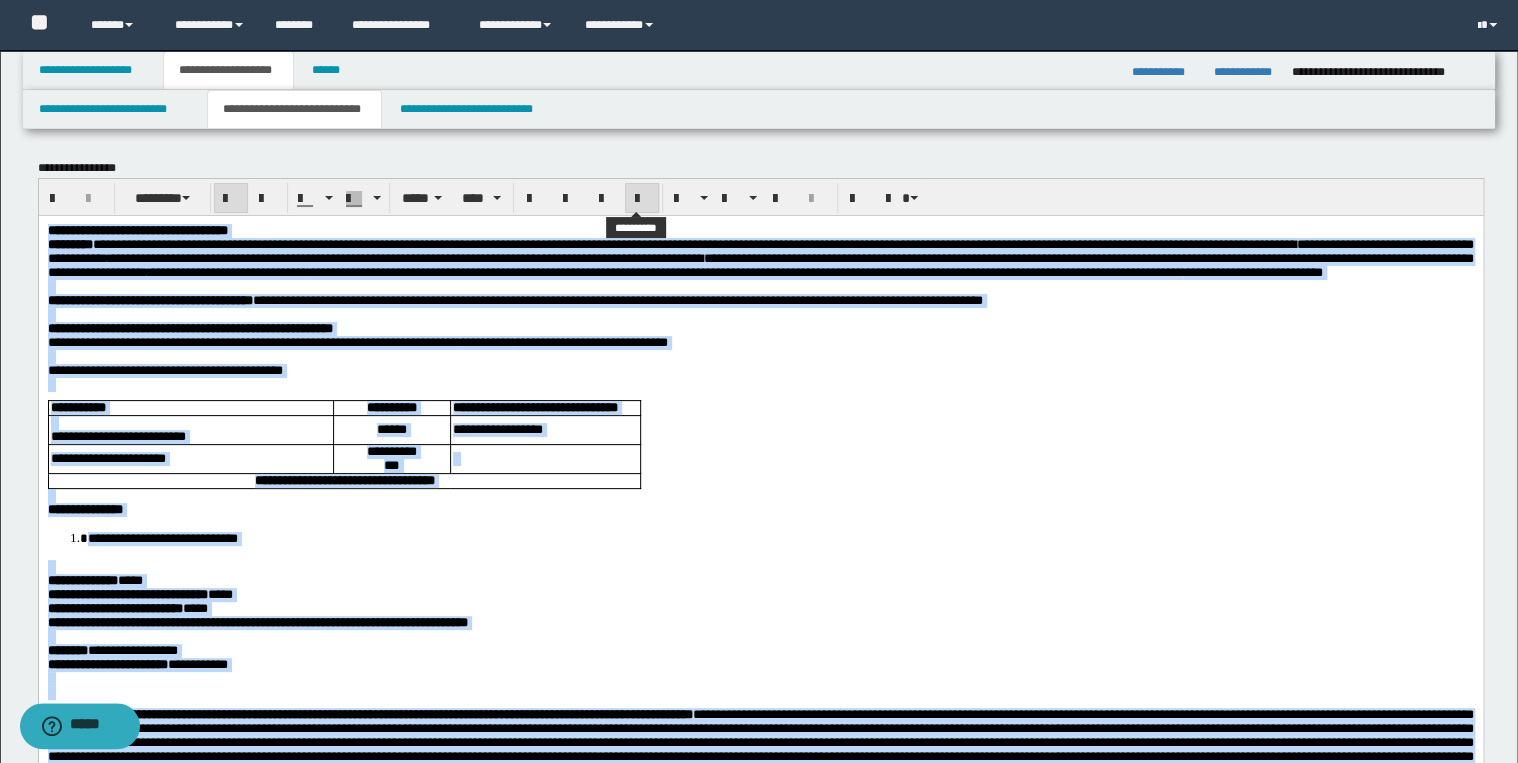click at bounding box center [642, 199] 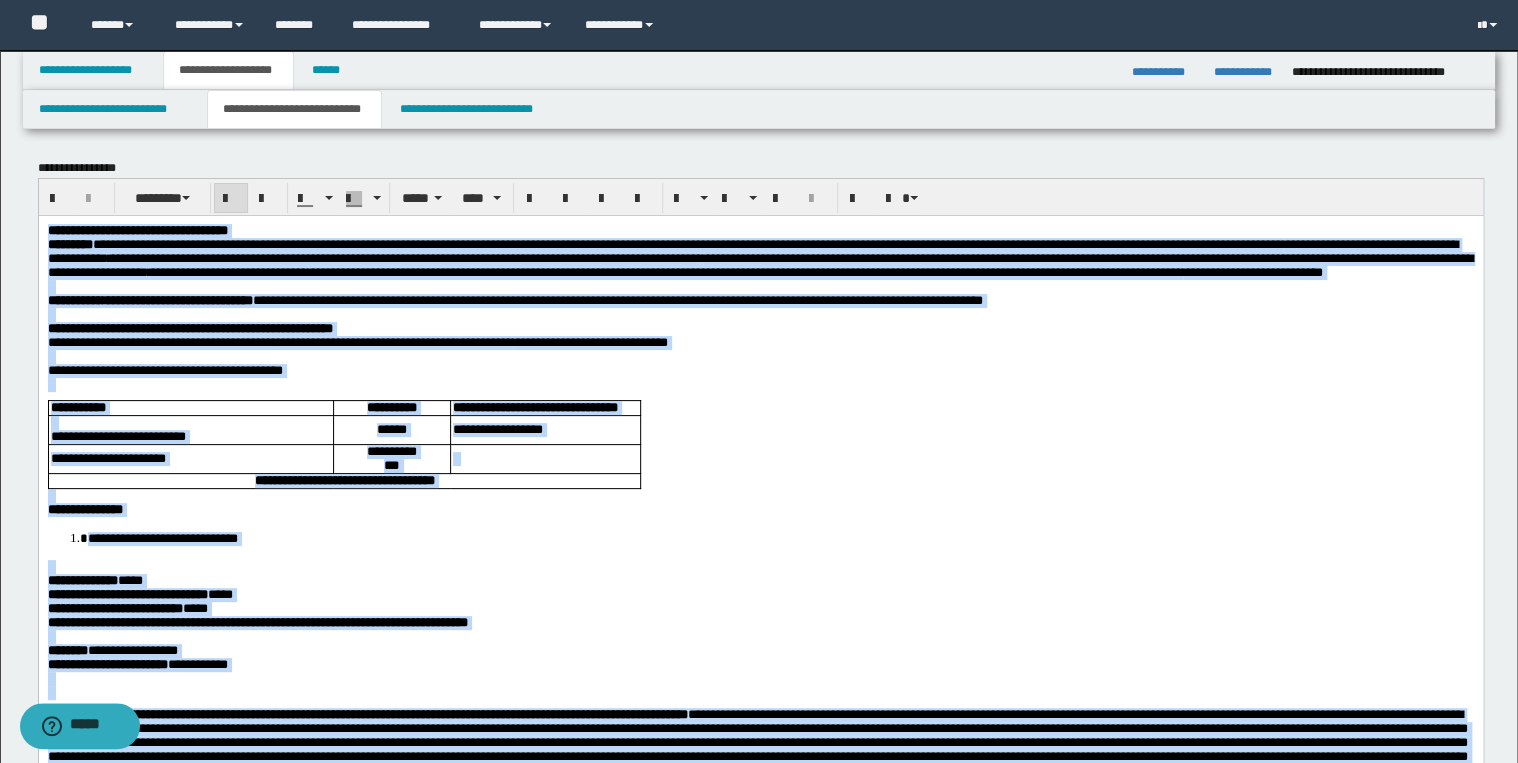 drag, startPoint x: 477, startPoint y: 206, endPoint x: 492, endPoint y: 220, distance: 20.518284 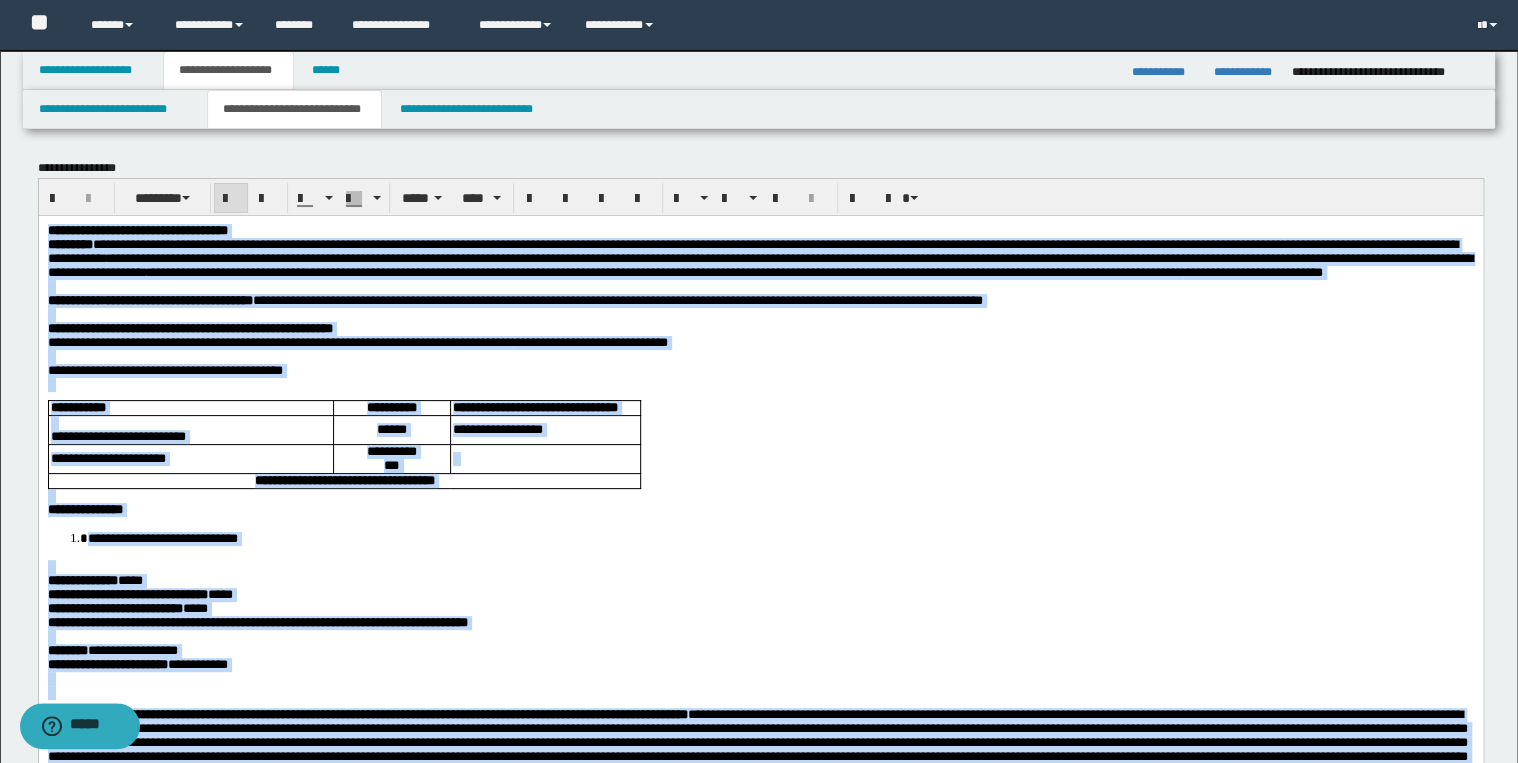click on "****" at bounding box center [481, 198] 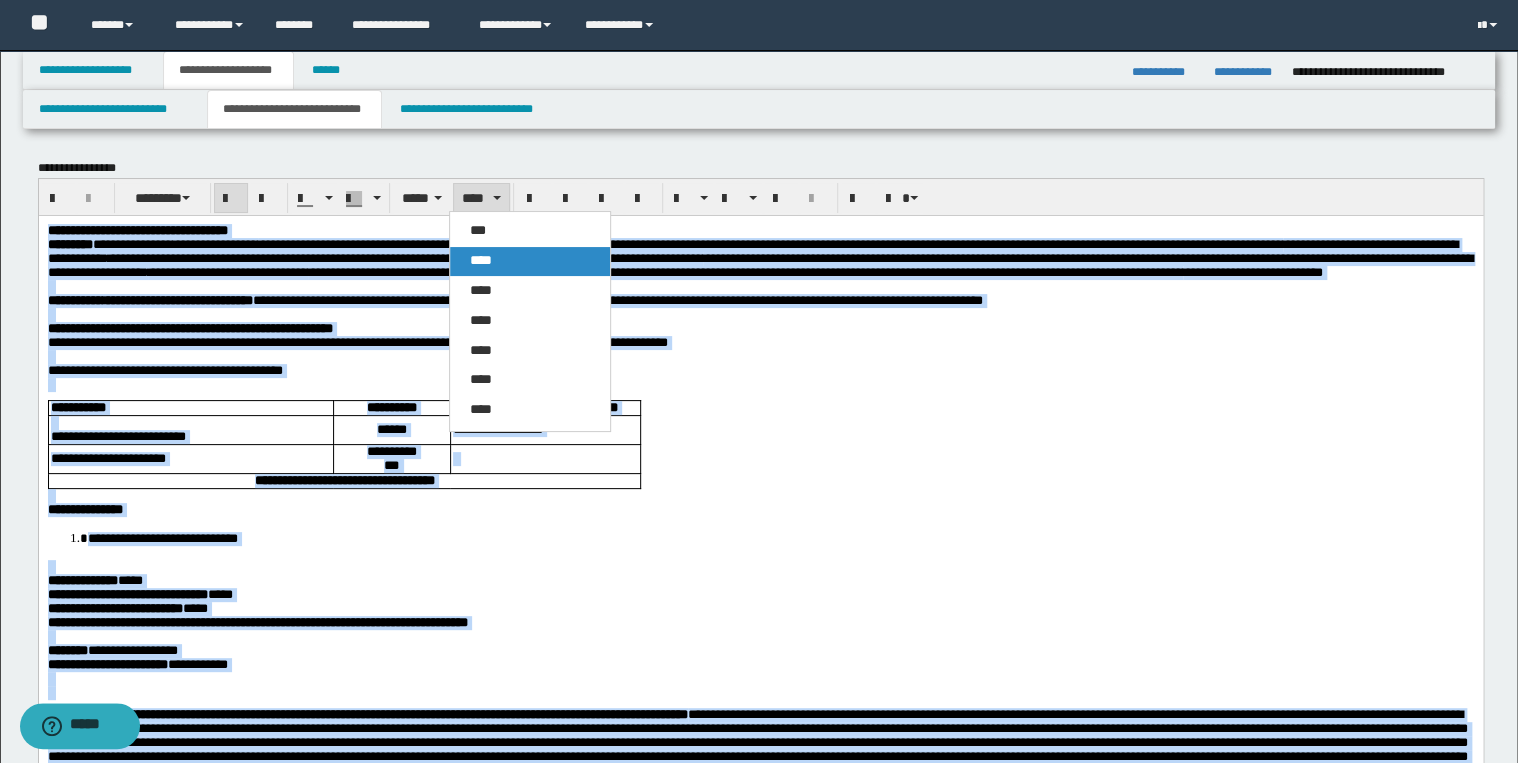 click on "****" at bounding box center (530, 261) 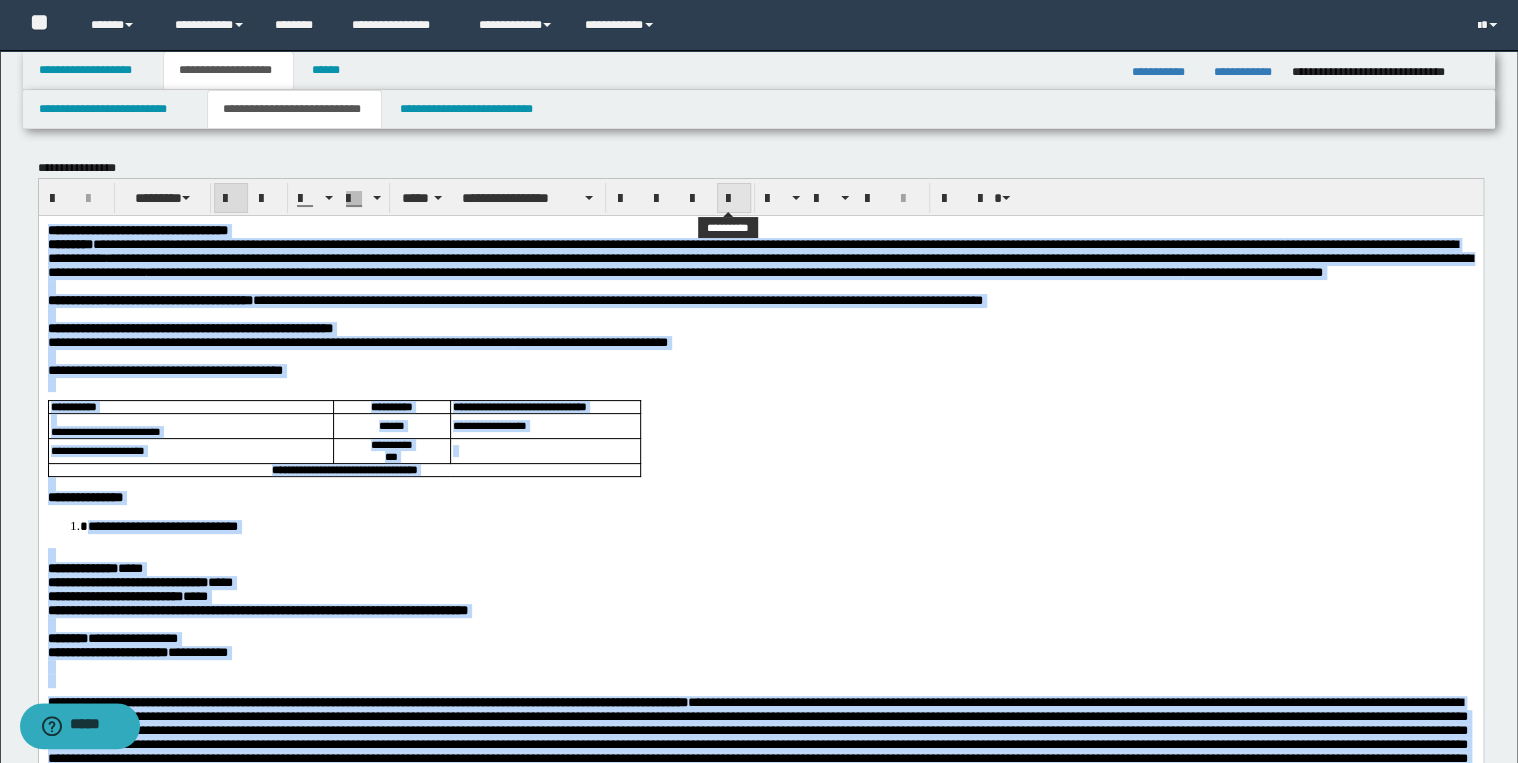 click at bounding box center (734, 199) 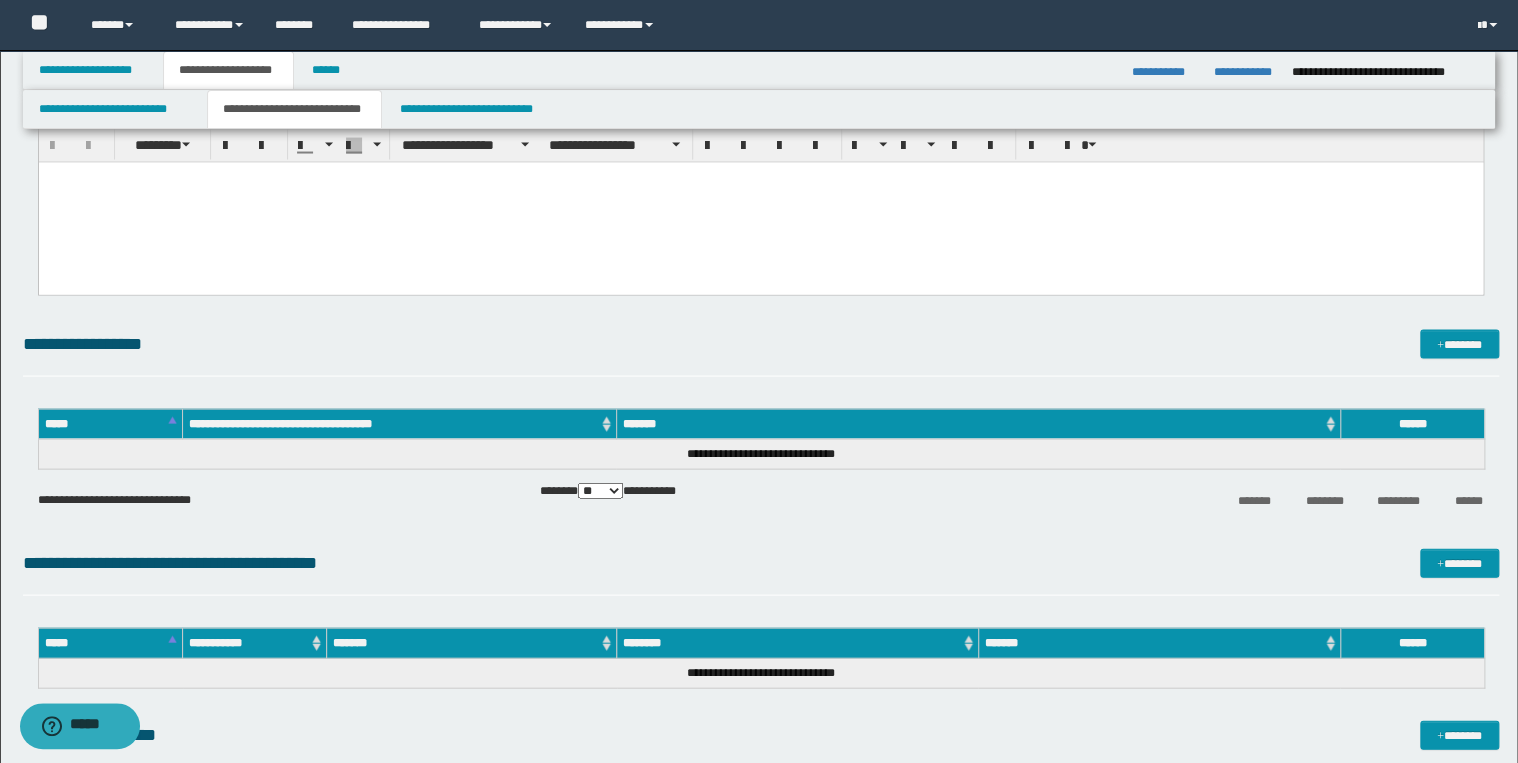 scroll, scrollTop: 1600, scrollLeft: 0, axis: vertical 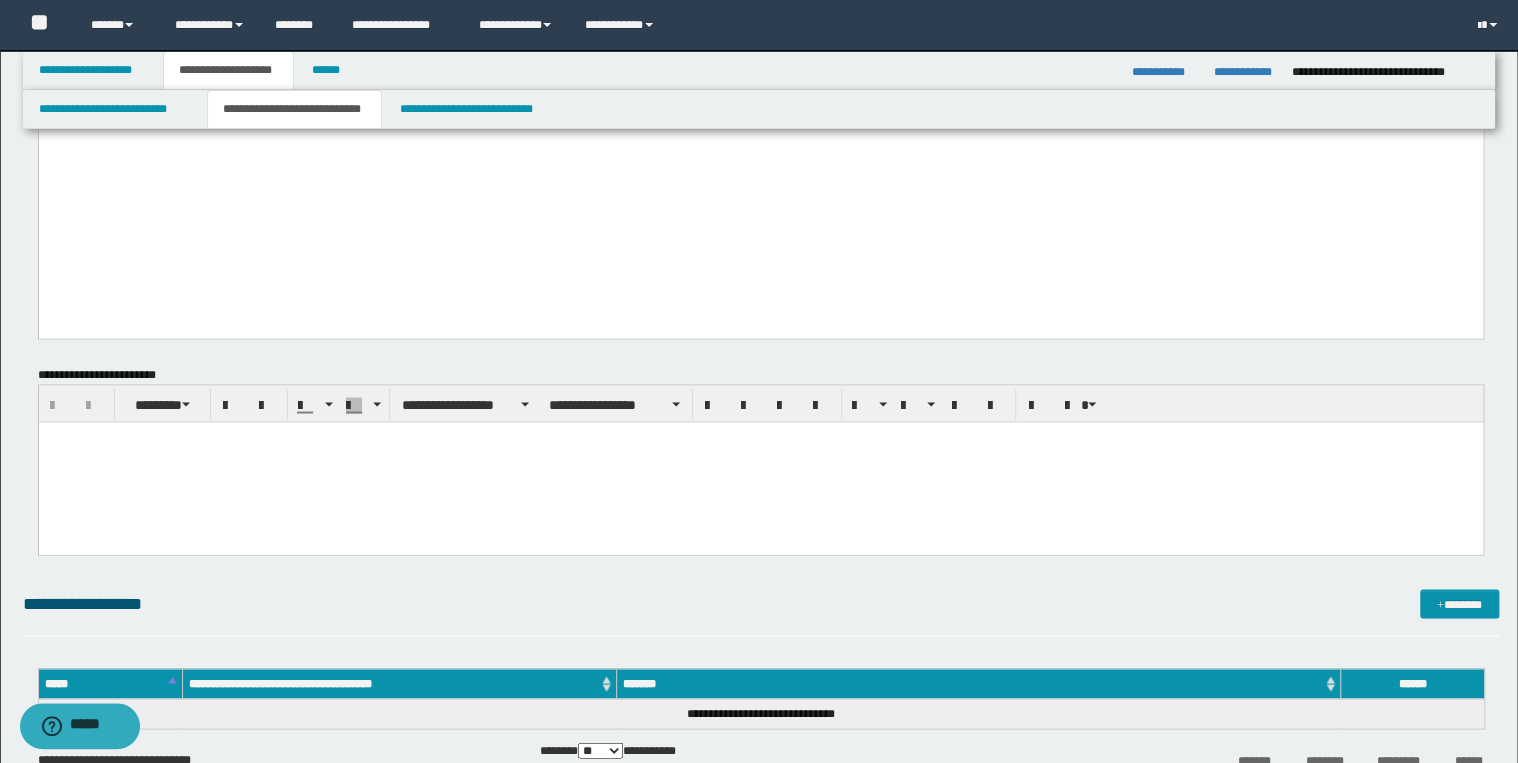 click at bounding box center [760, 461] 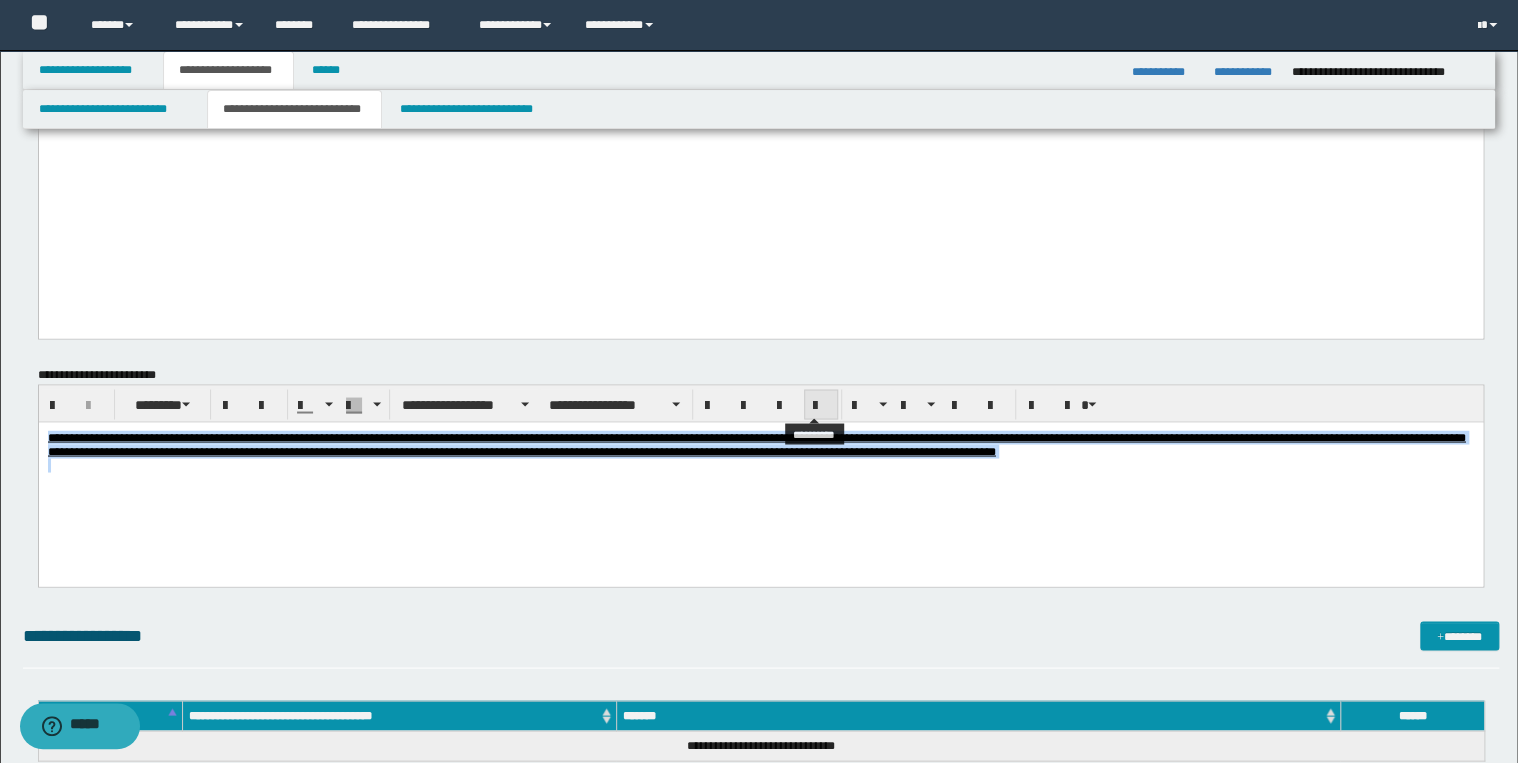 click at bounding box center (821, 405) 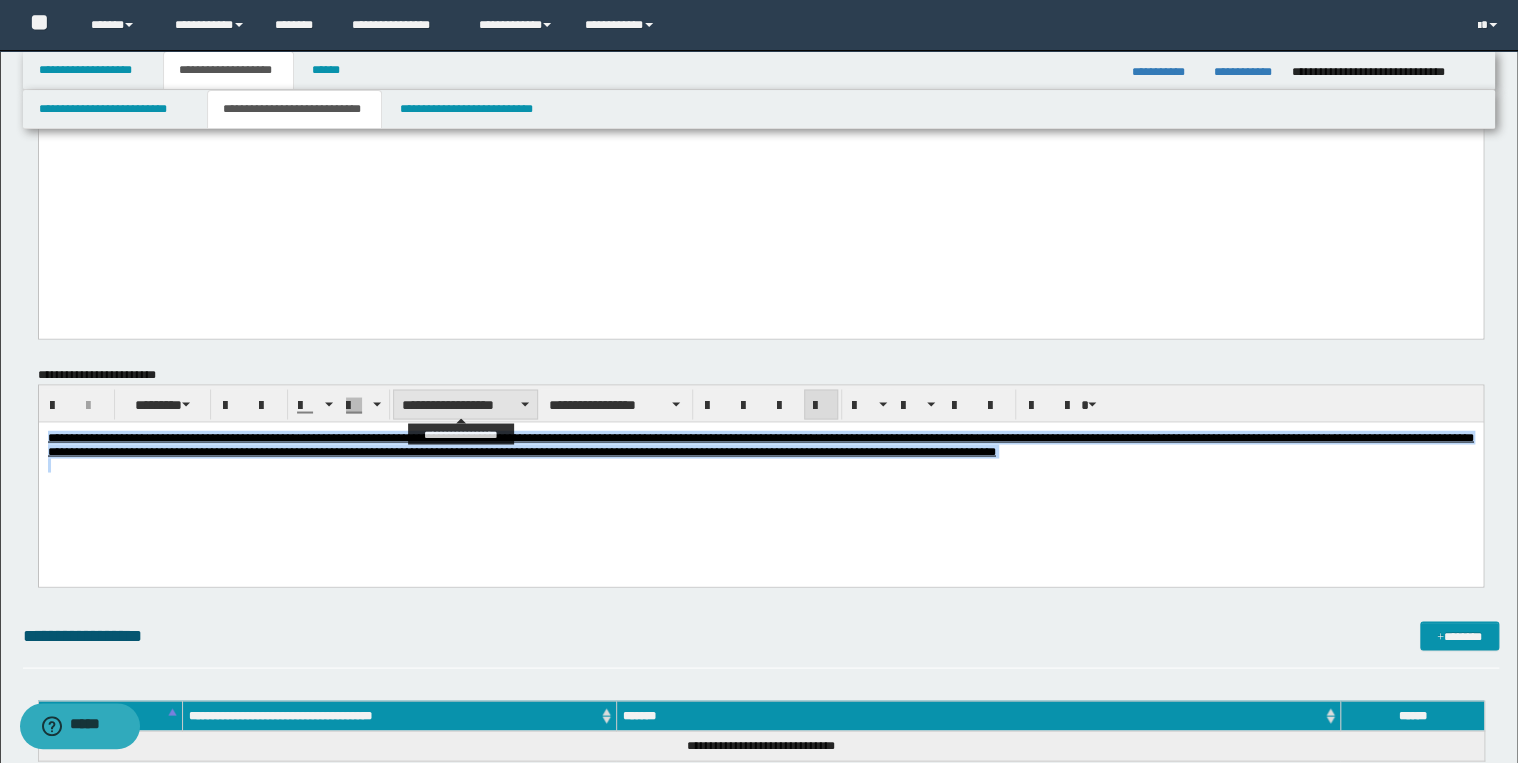 click on "**********" at bounding box center (465, 404) 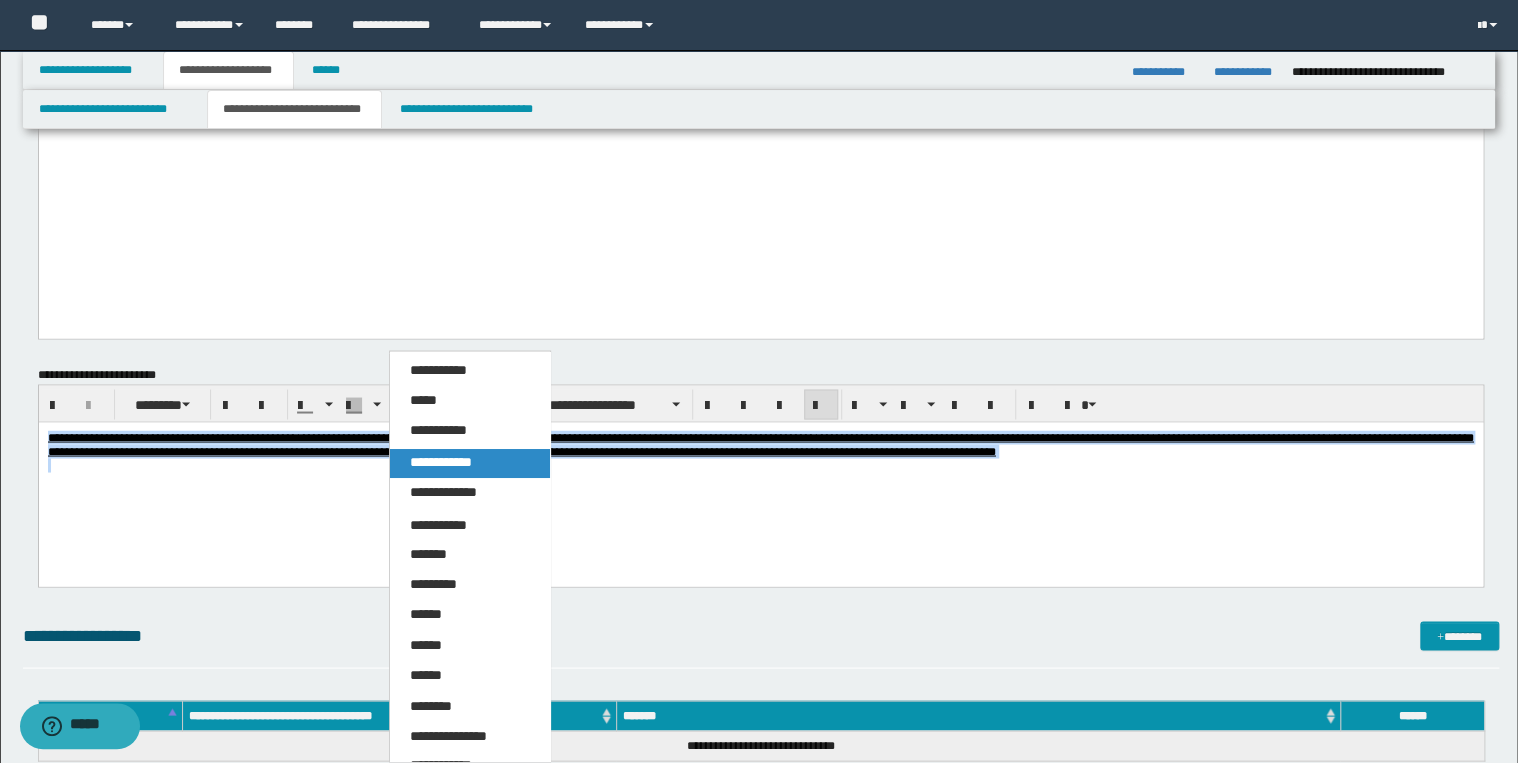 click on "**********" at bounding box center (441, 461) 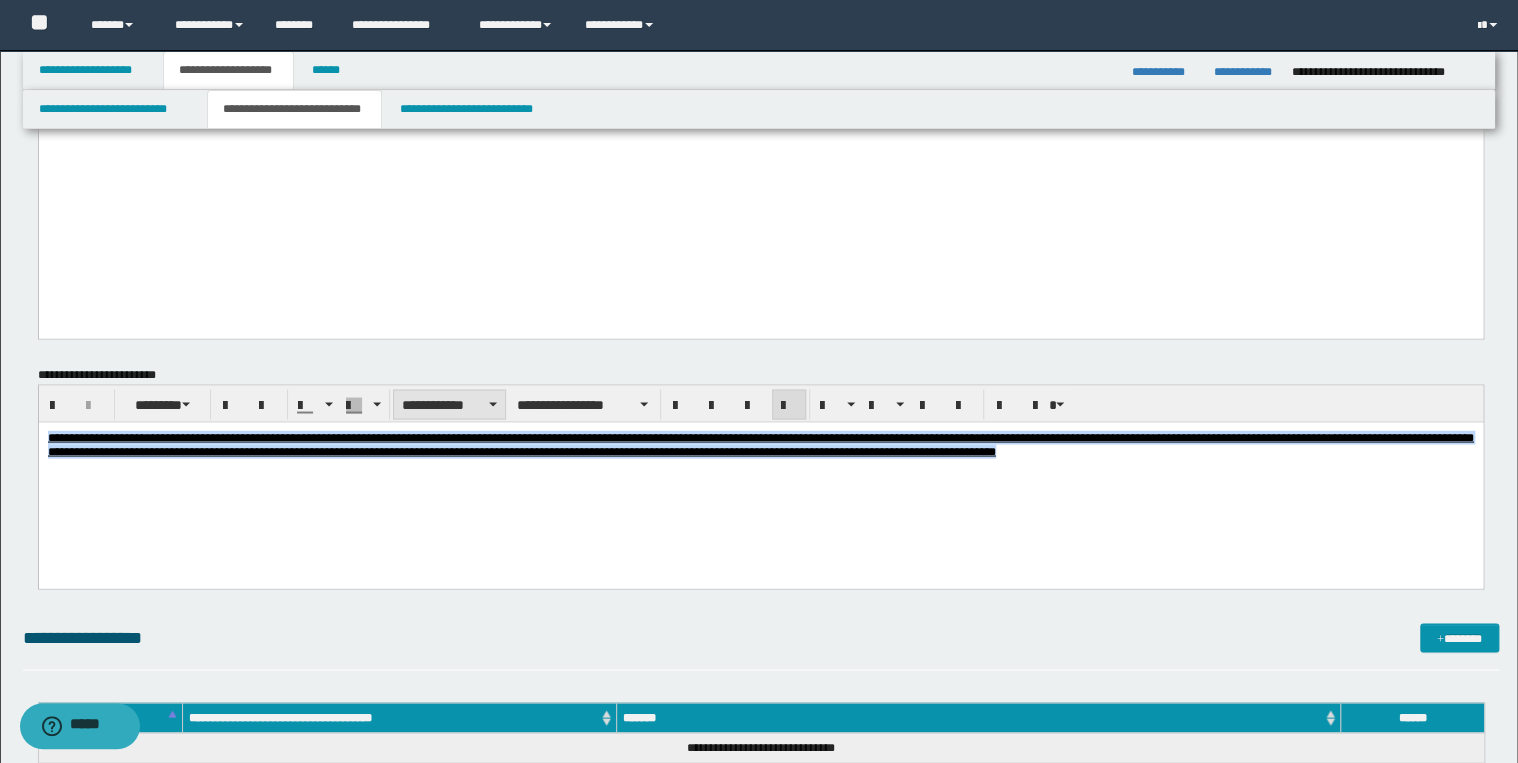 click on "**********" at bounding box center [449, 404] 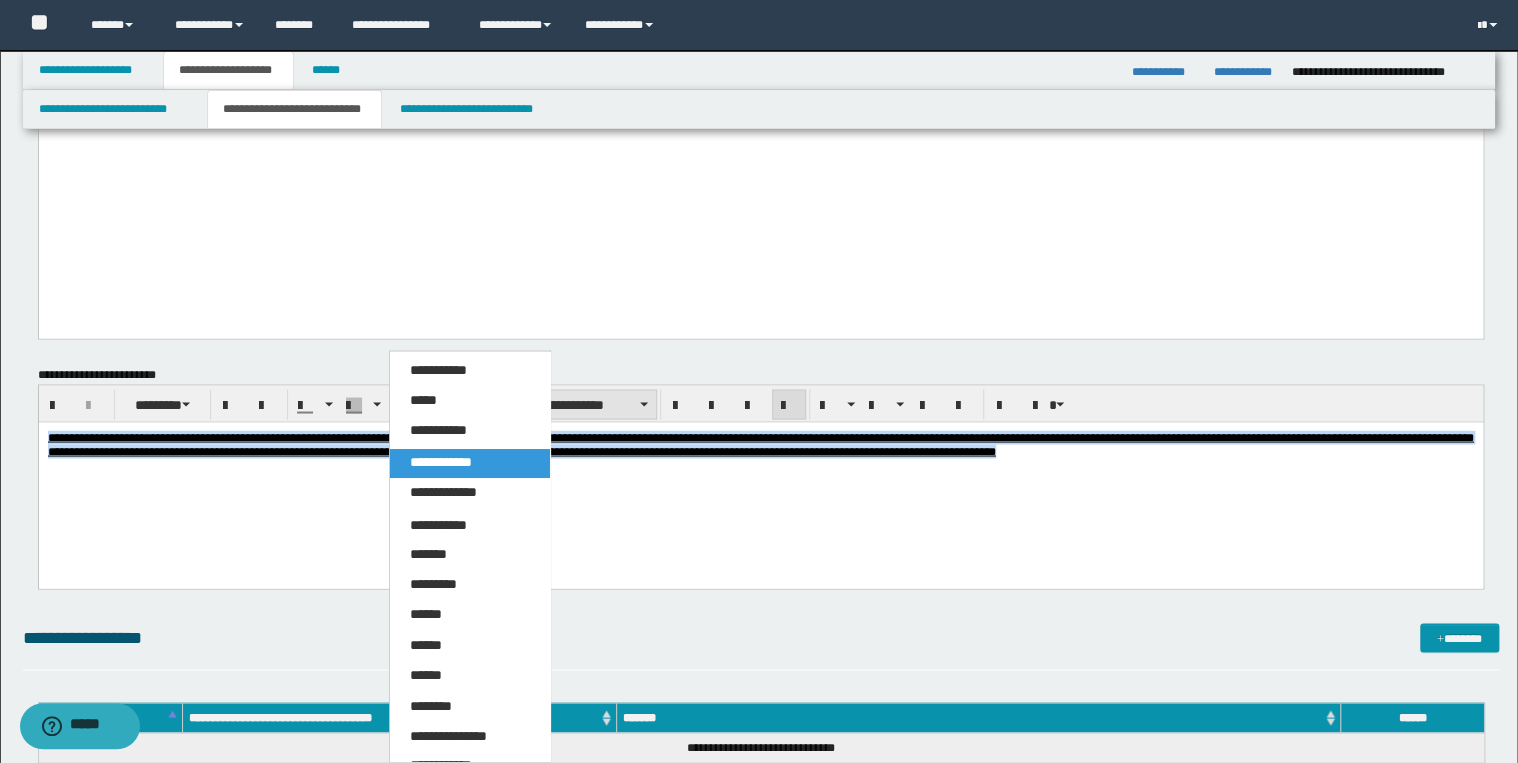 click on "*****" at bounding box center [470, 400] 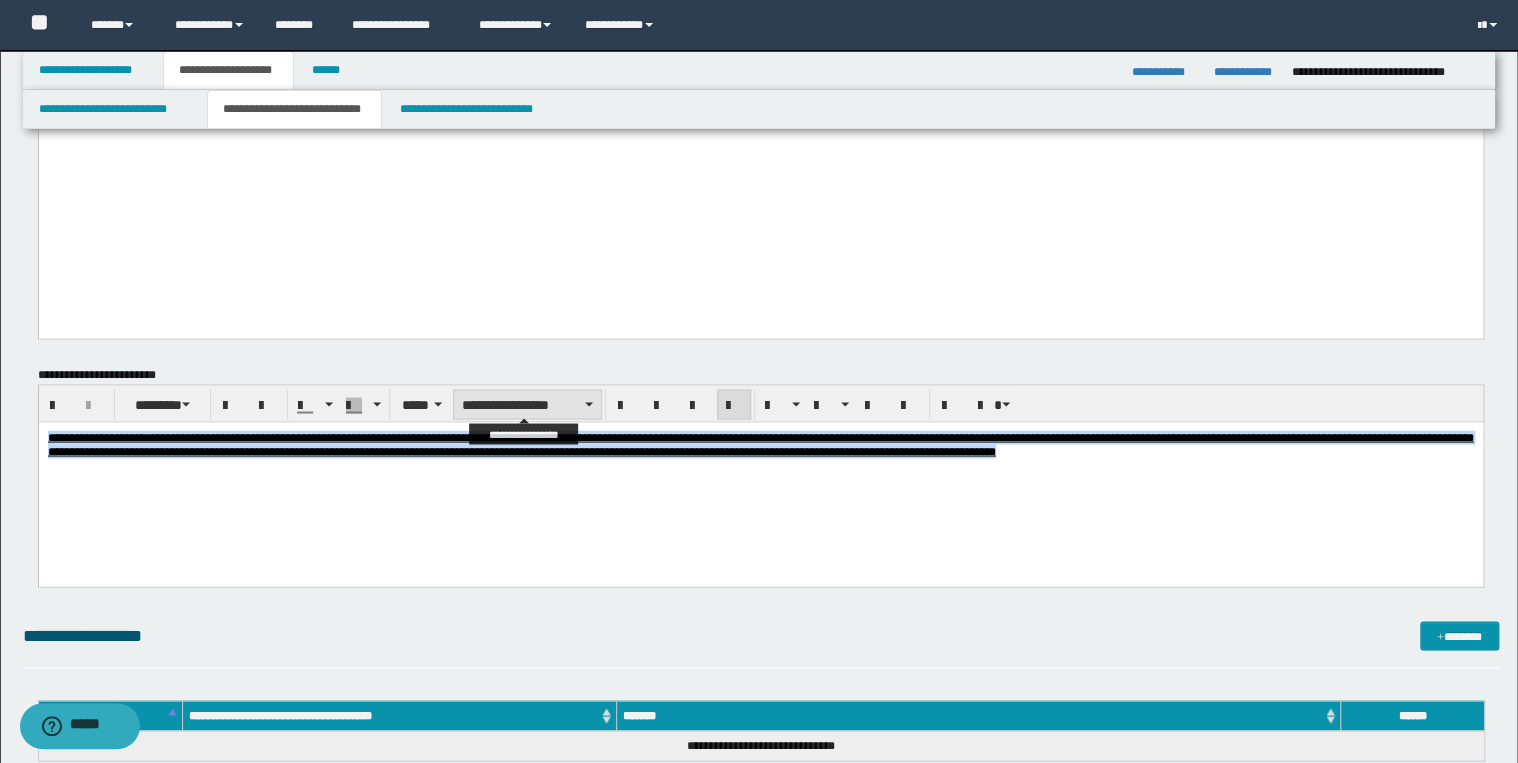 click on "**********" at bounding box center [527, 404] 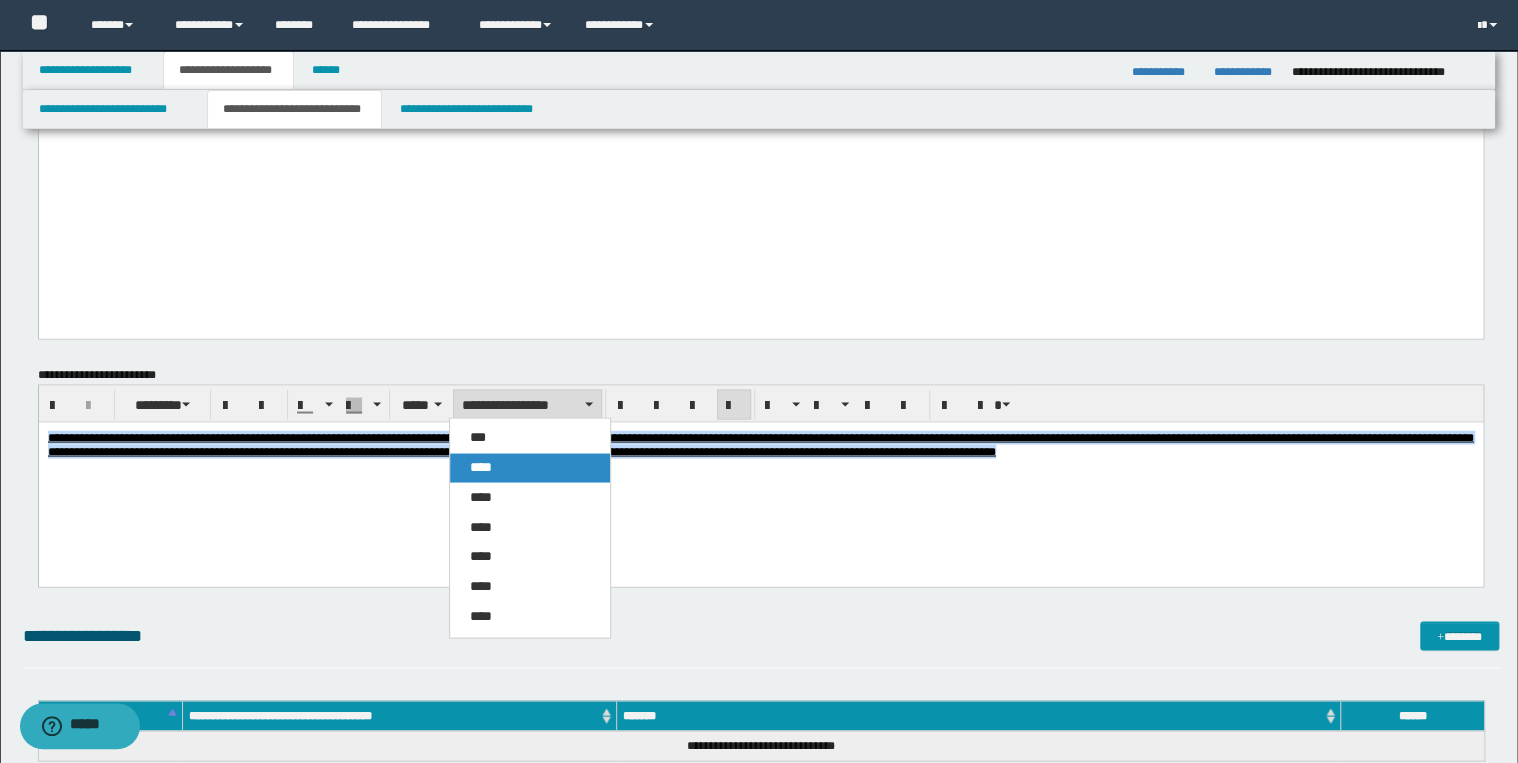 click on "****" at bounding box center [530, 467] 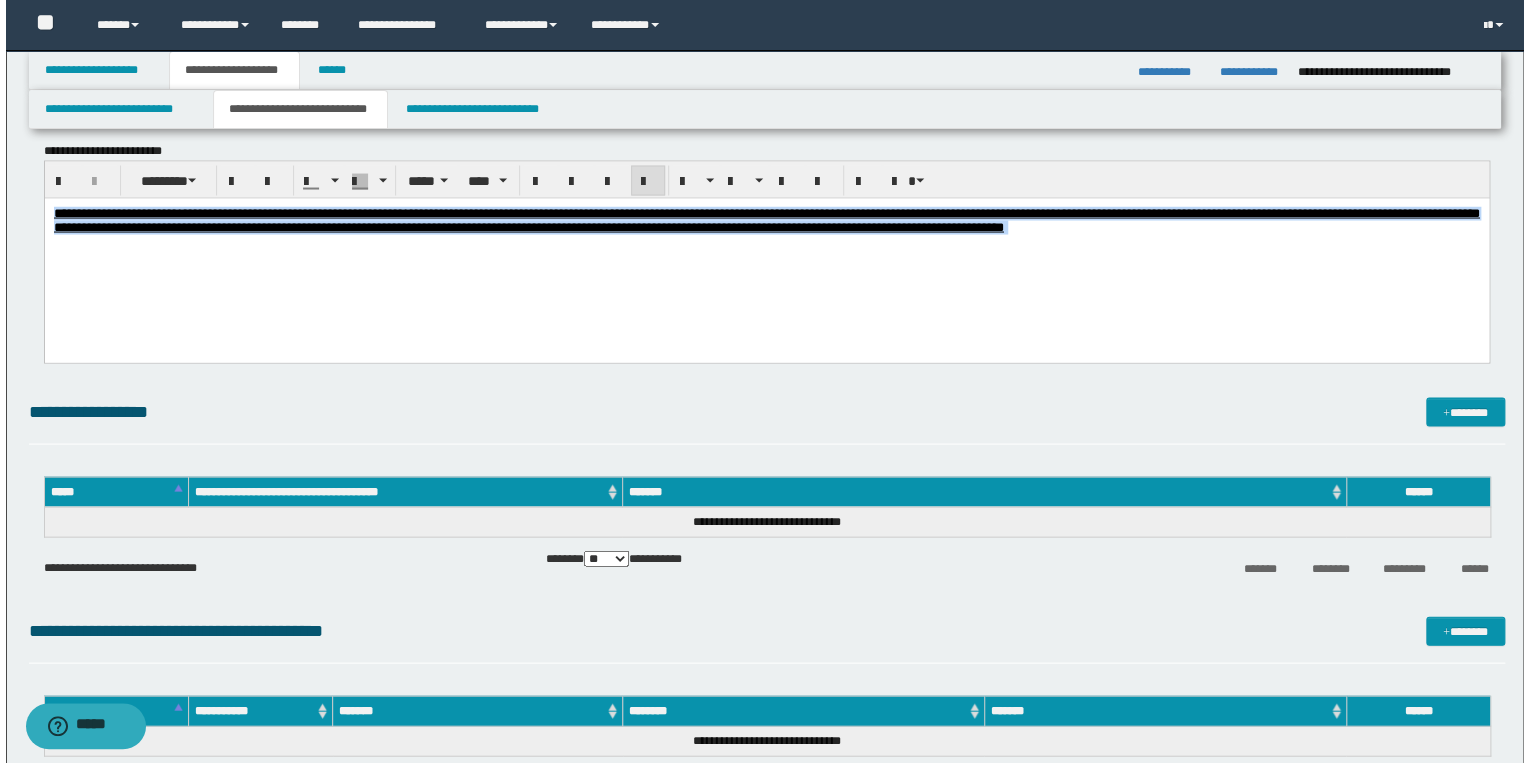 scroll, scrollTop: 1840, scrollLeft: 0, axis: vertical 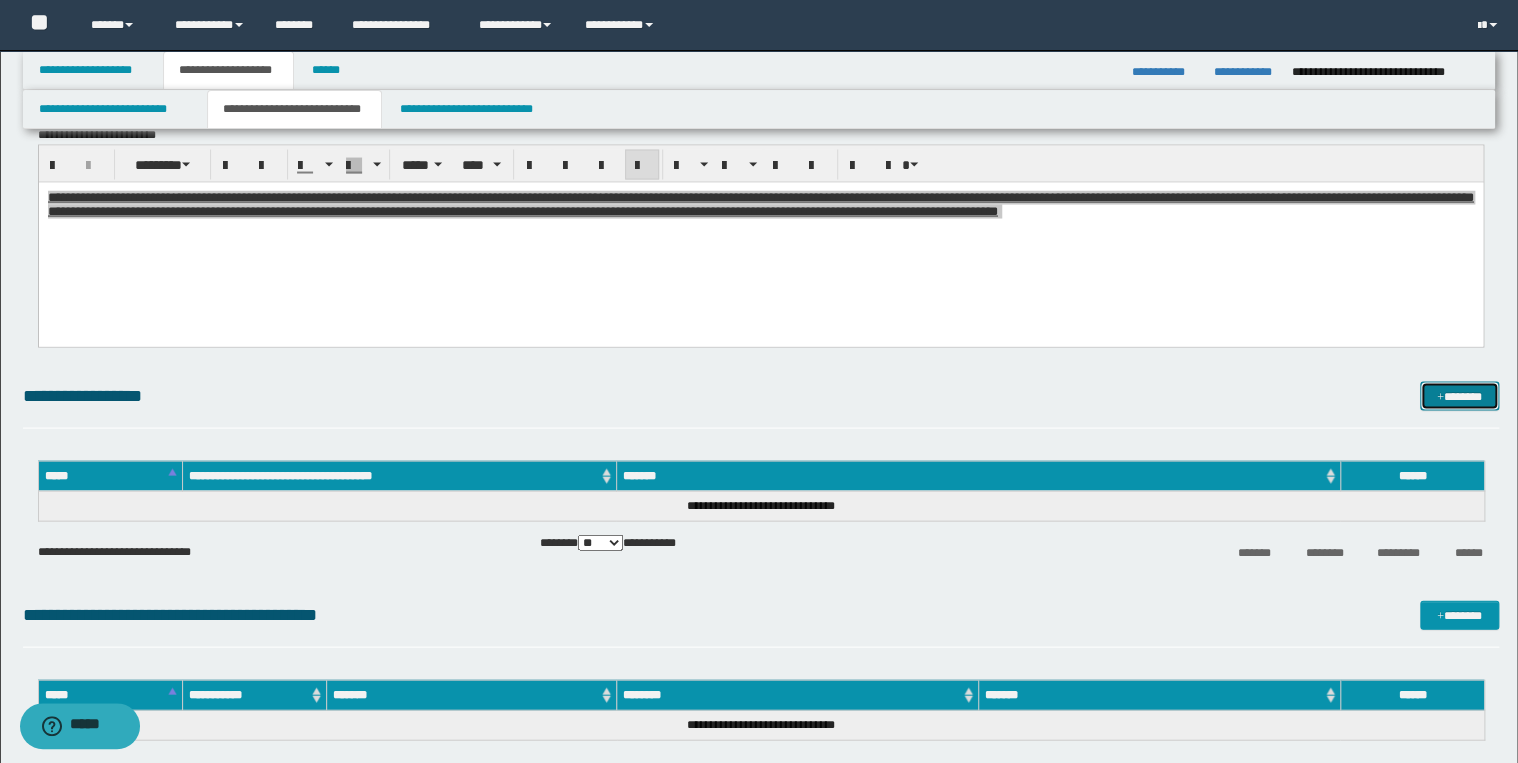 click on "*******" at bounding box center (1459, 396) 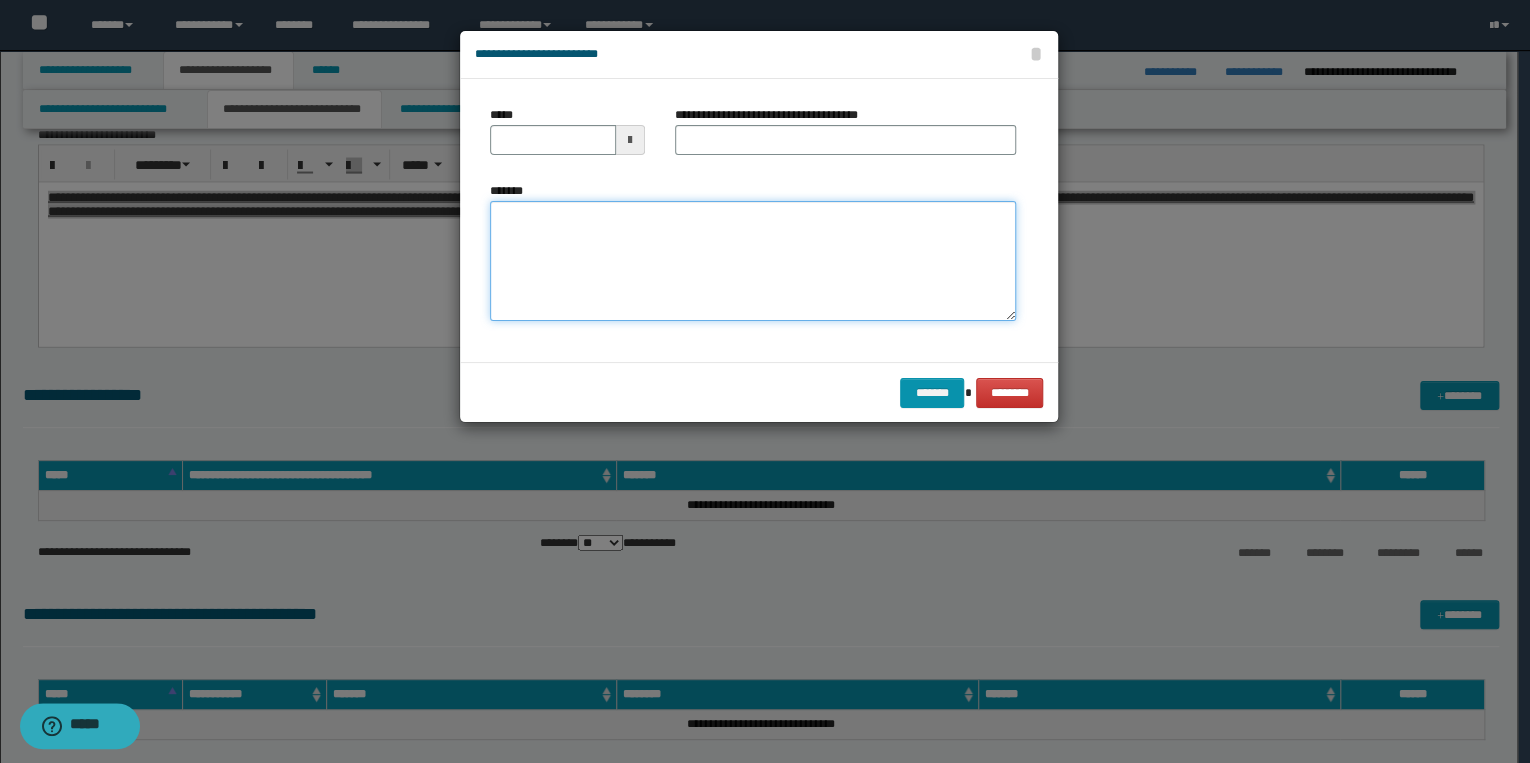 click on "*******" at bounding box center (753, 261) 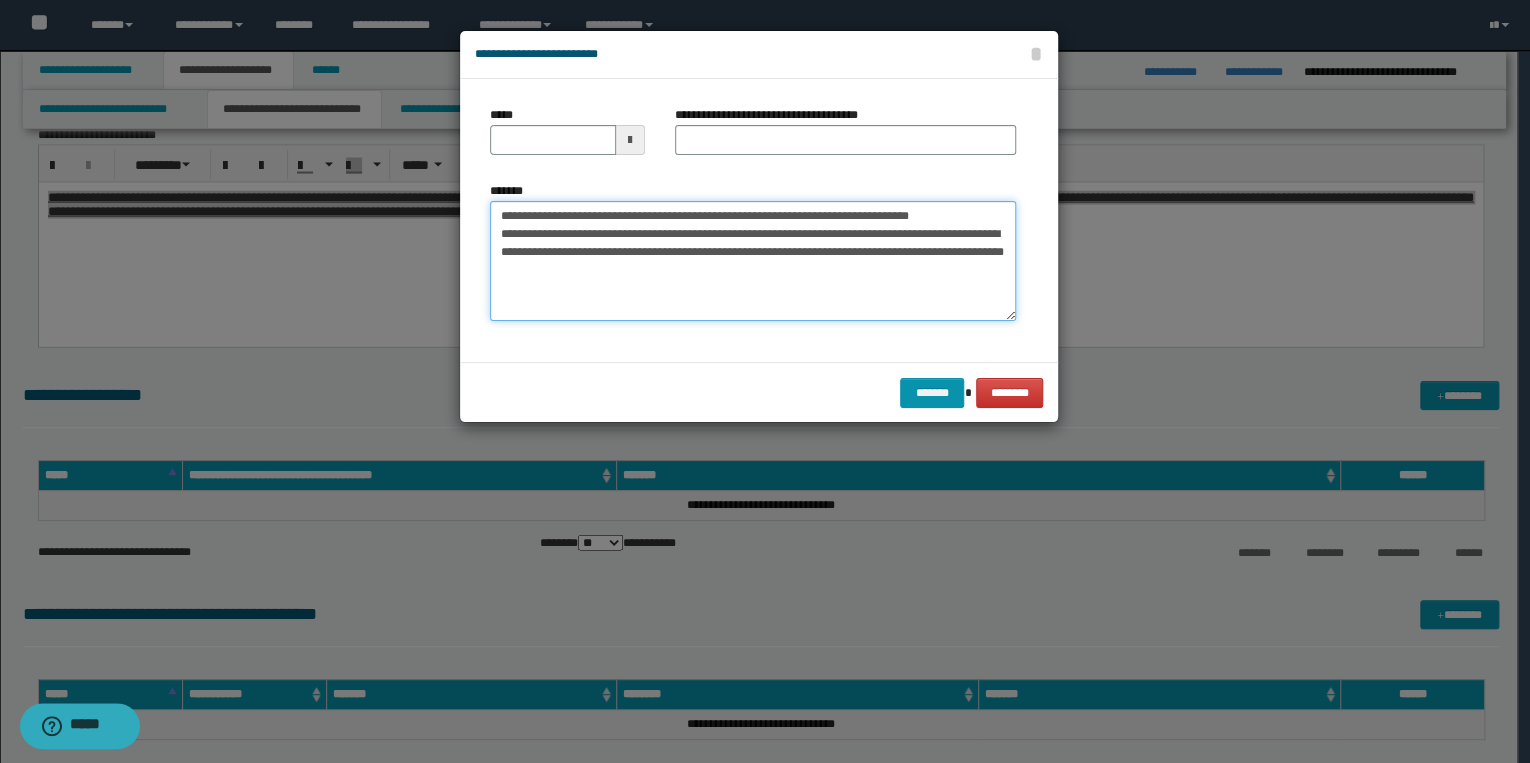 drag, startPoint x: 565, startPoint y: 213, endPoint x: 496, endPoint y: 218, distance: 69.18092 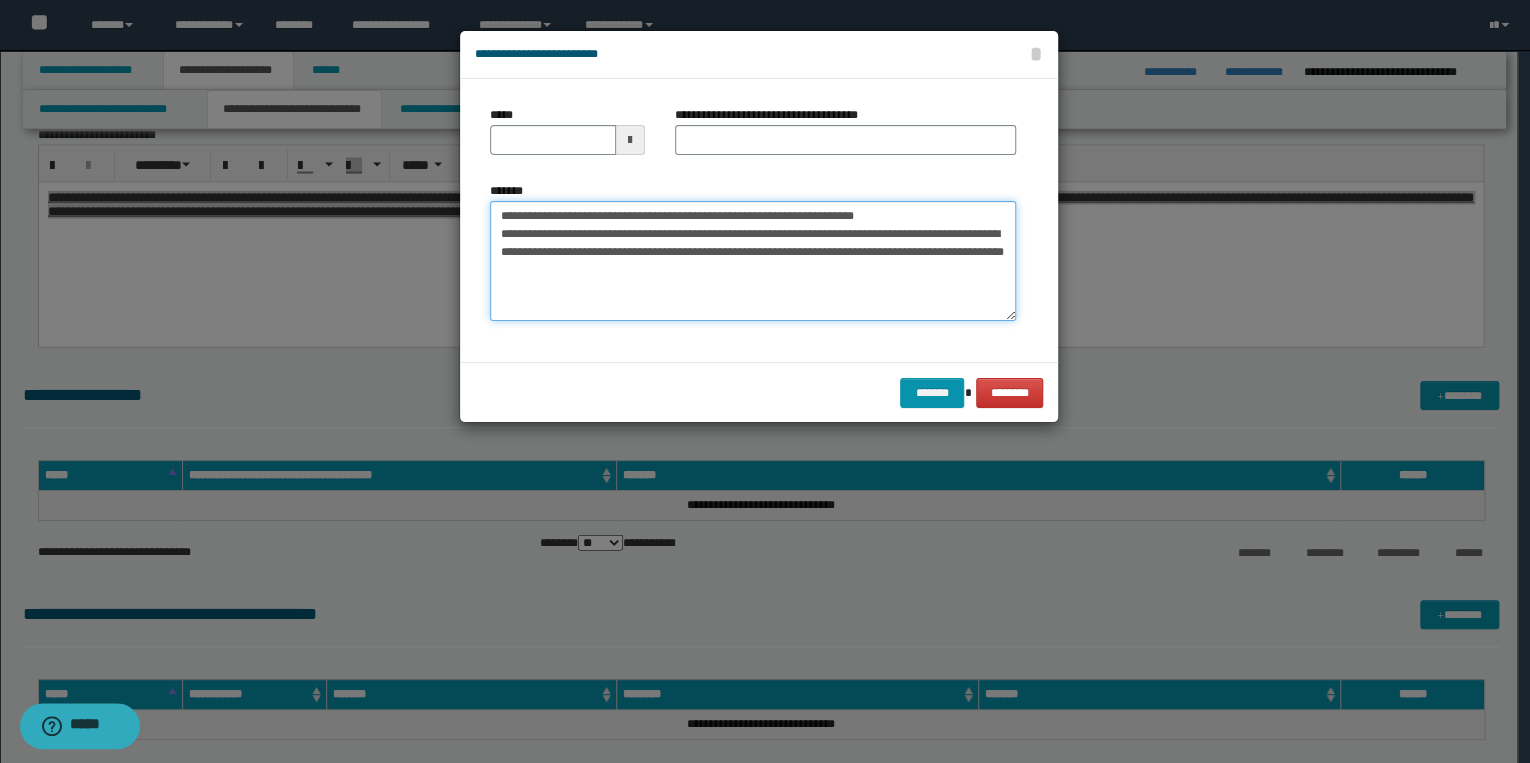 type 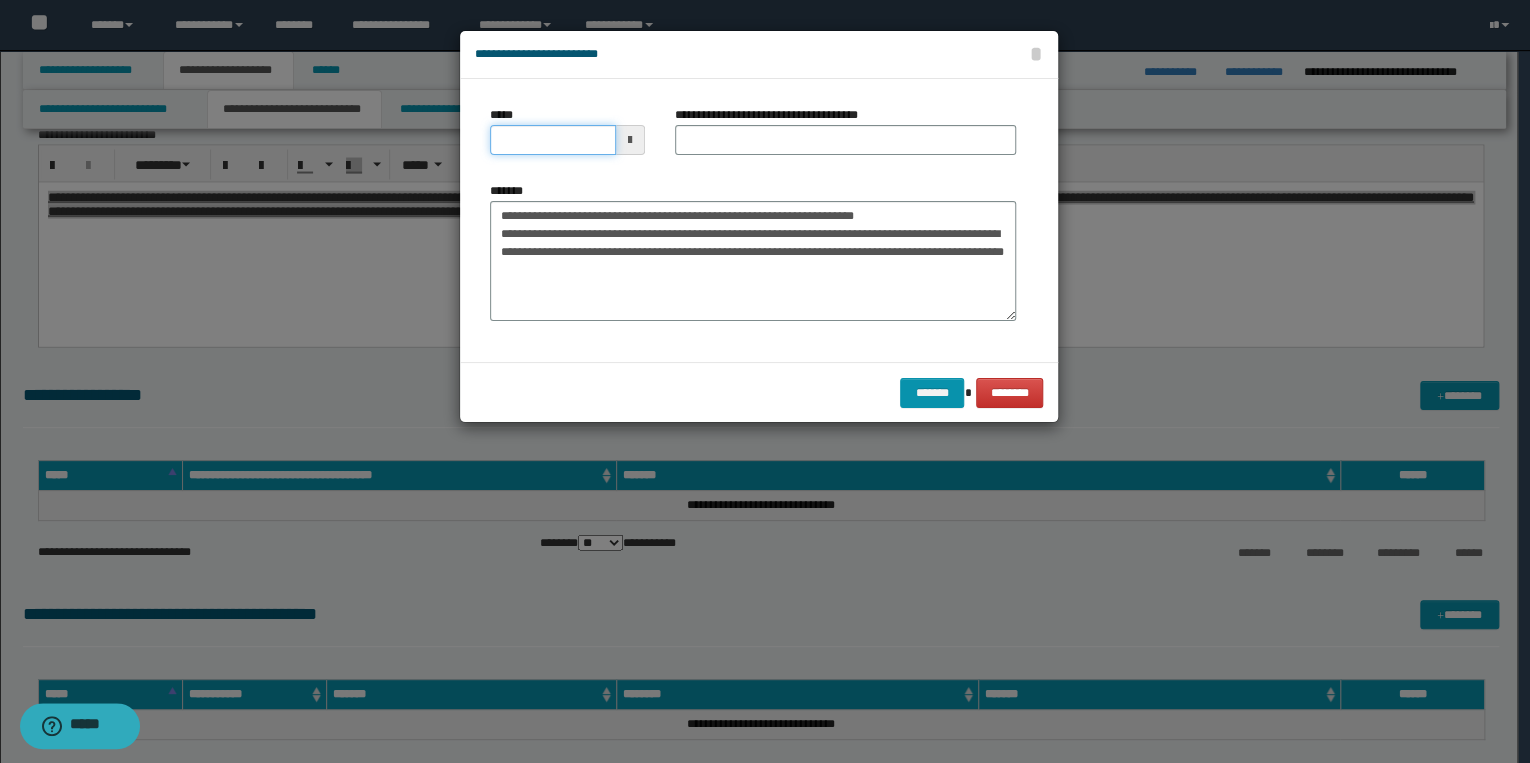 click on "*****" at bounding box center [553, 140] 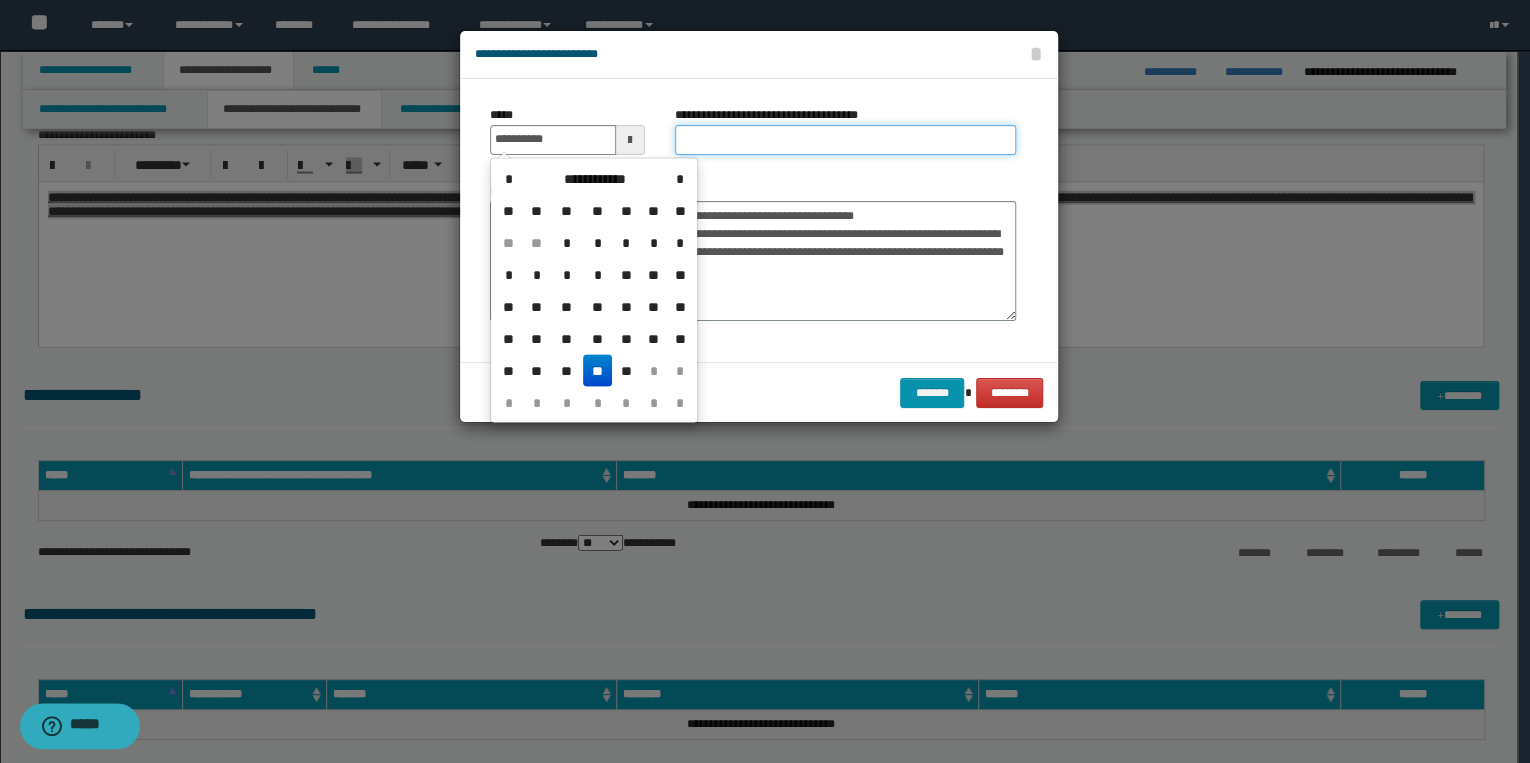 type on "**********" 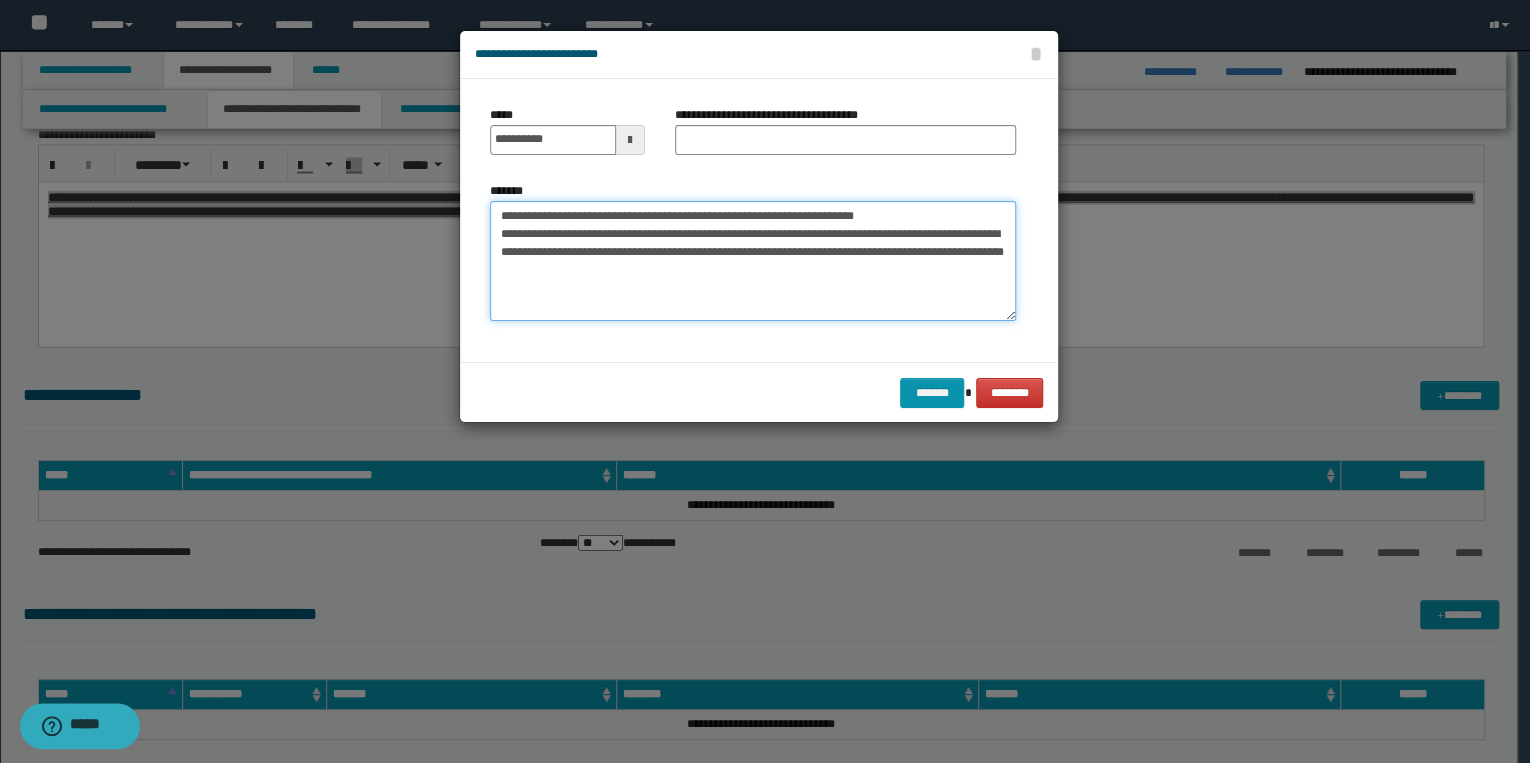 drag, startPoint x: 494, startPoint y: 218, endPoint x: 922, endPoint y: 216, distance: 428.00467 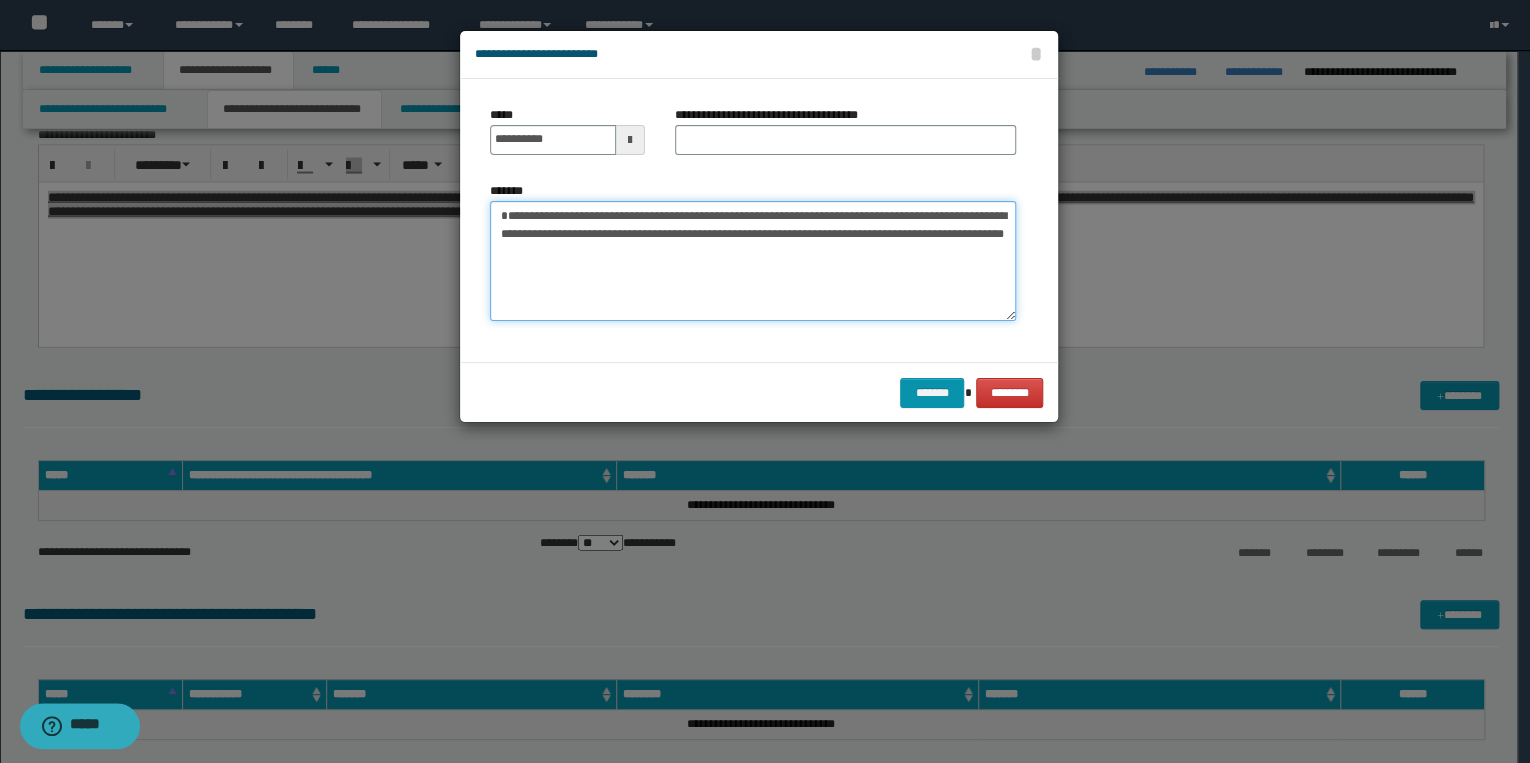 type on "**********" 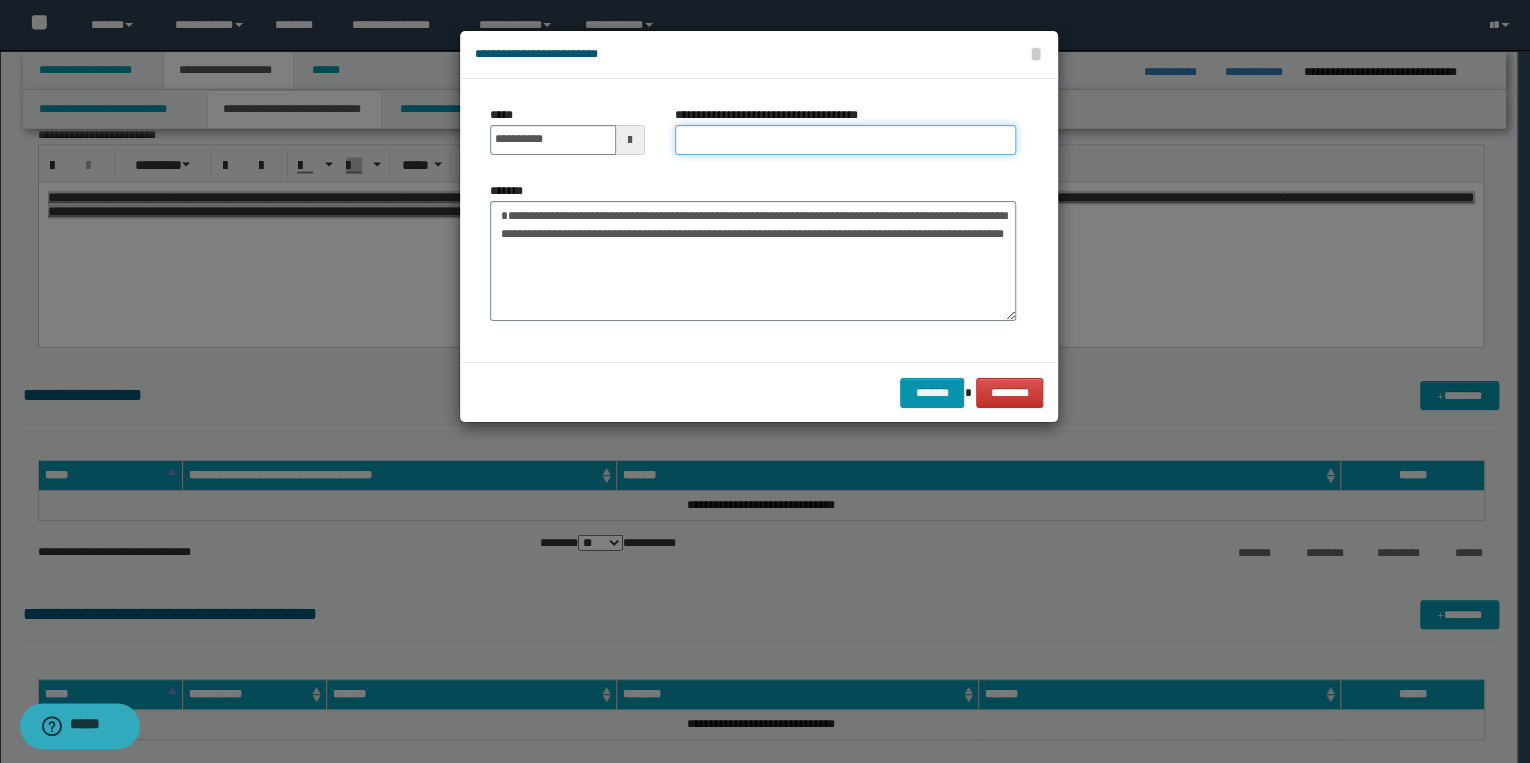 click on "**********" at bounding box center [845, 140] 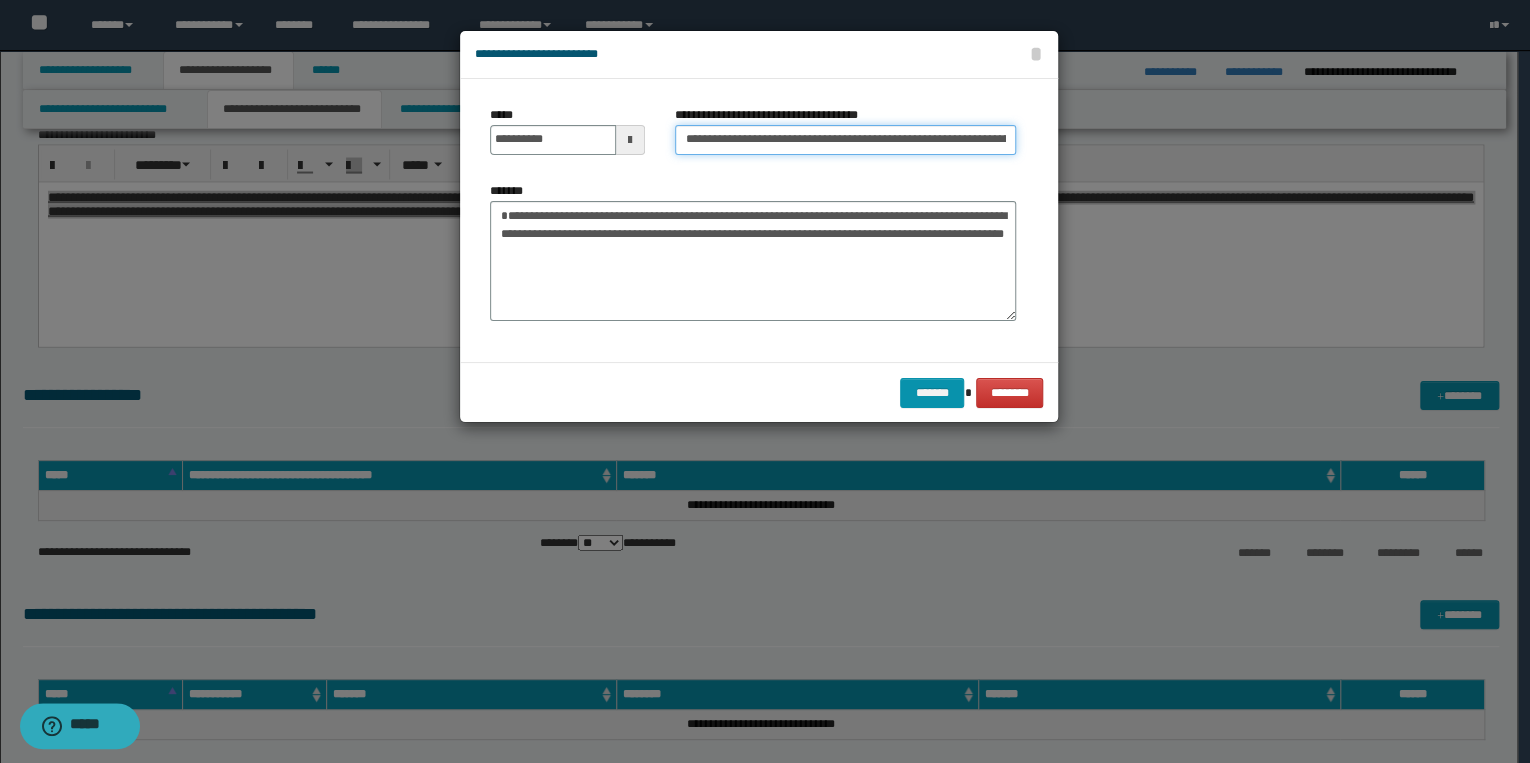 scroll, scrollTop: 0, scrollLeft: 80, axis: horizontal 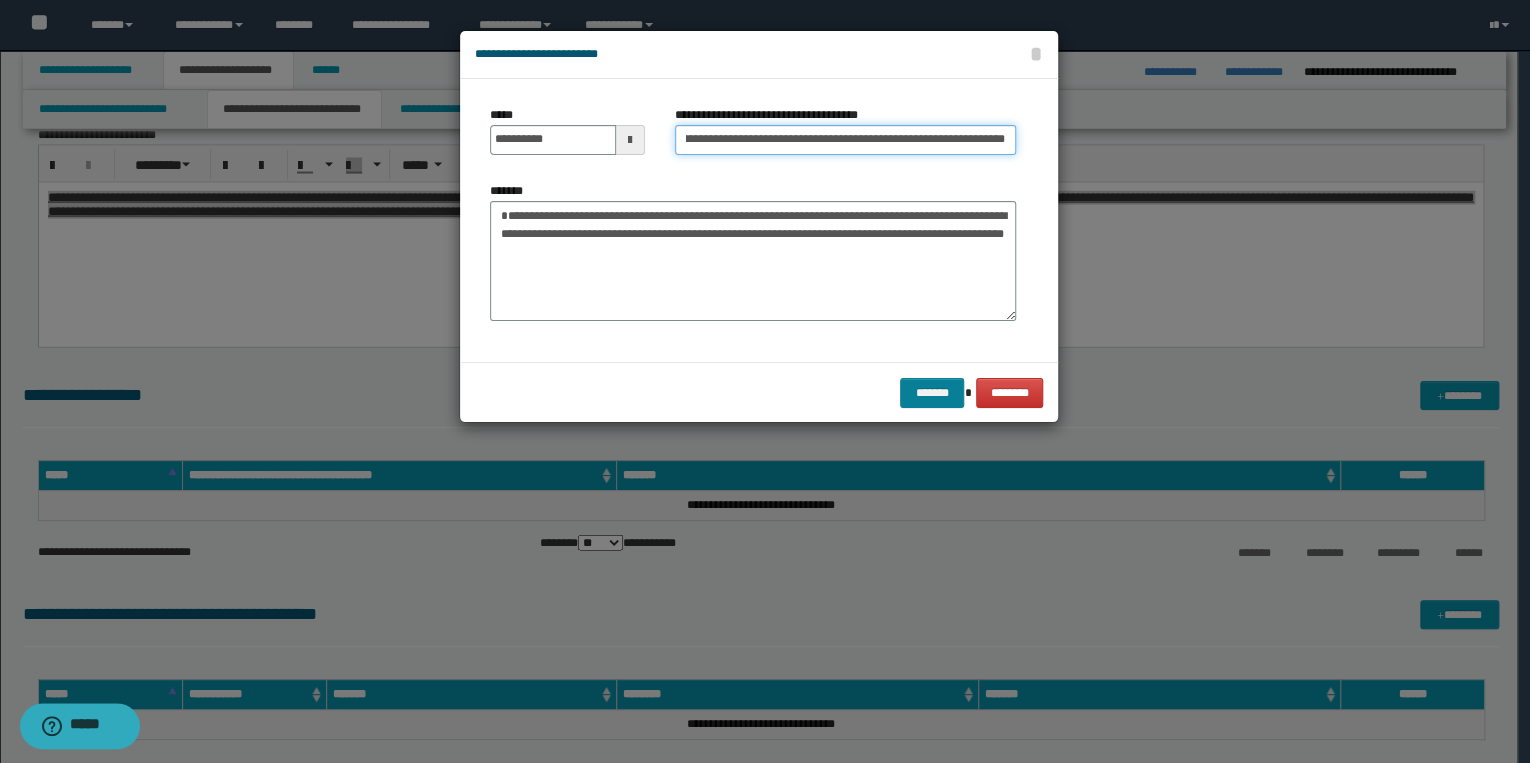 type on "**********" 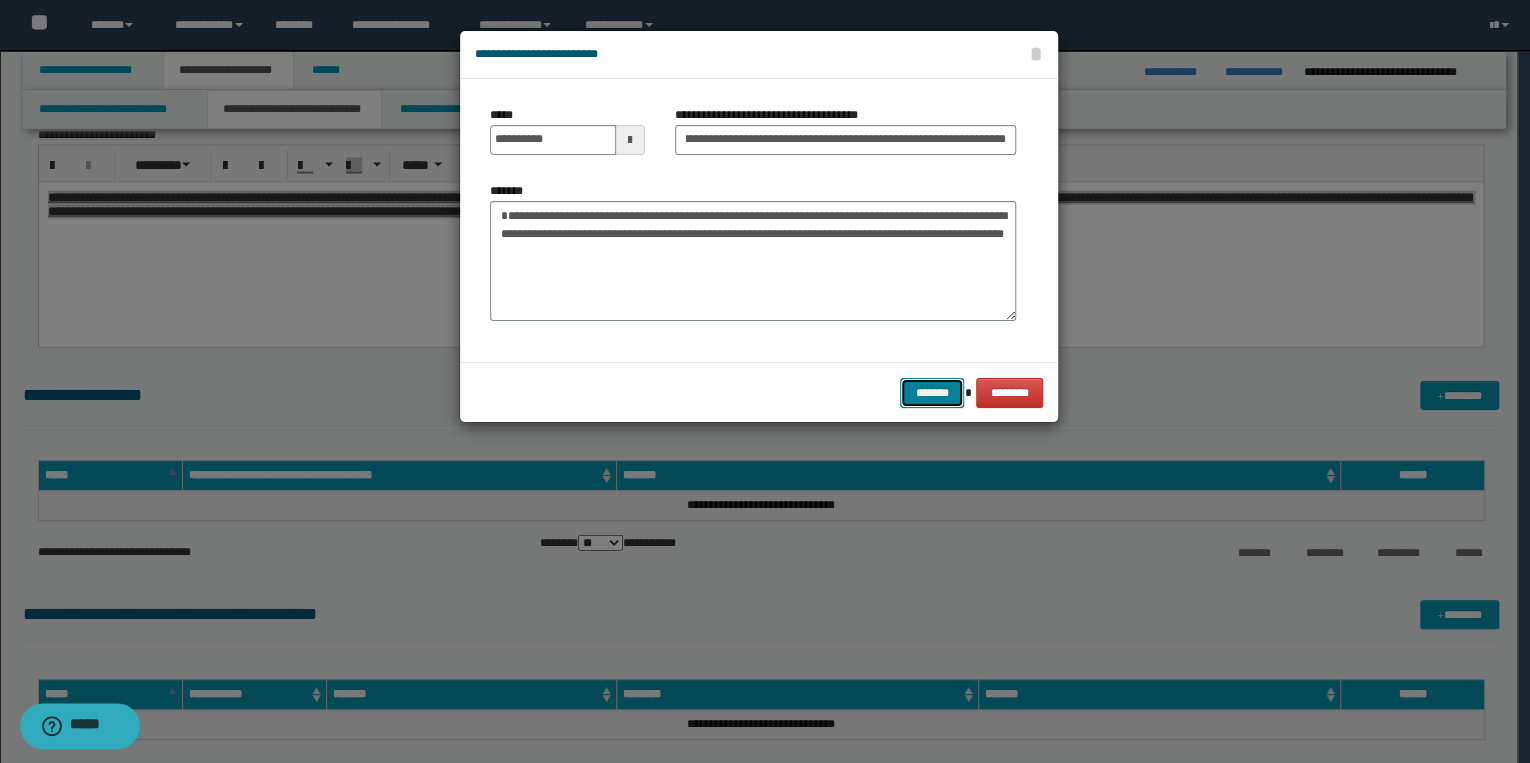 click on "*******" at bounding box center (932, 393) 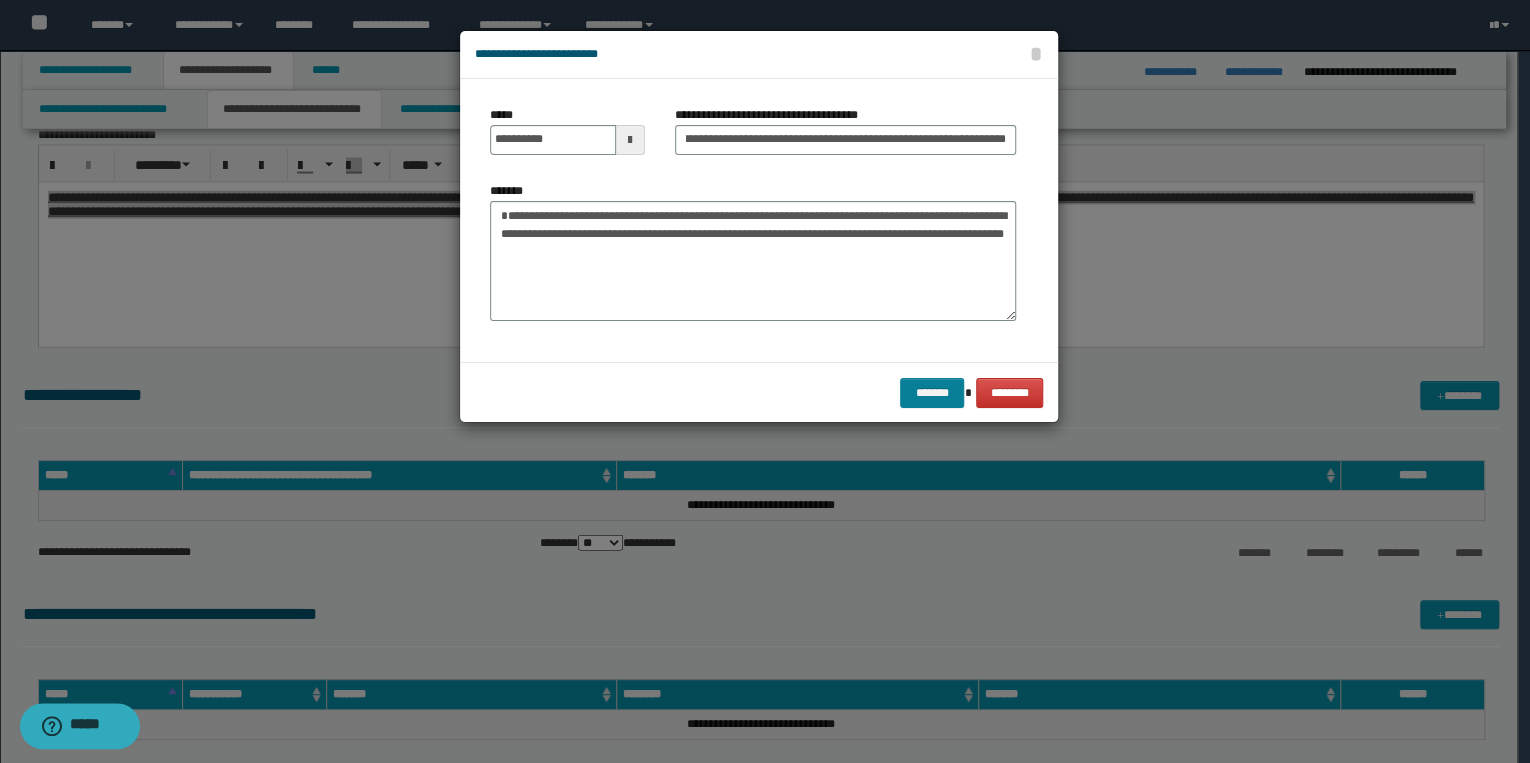 scroll, scrollTop: 0, scrollLeft: 0, axis: both 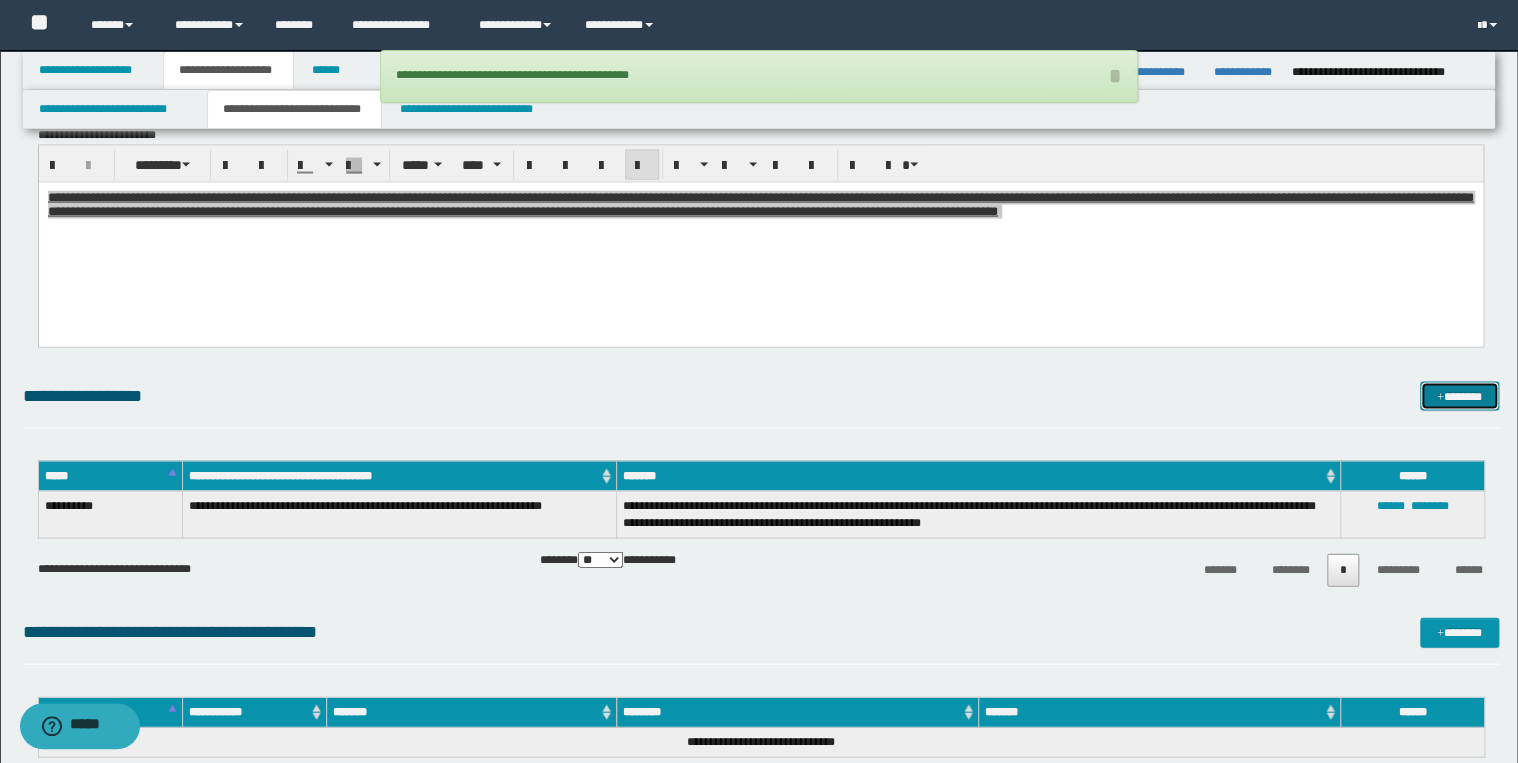 click on "*******" at bounding box center (1459, 396) 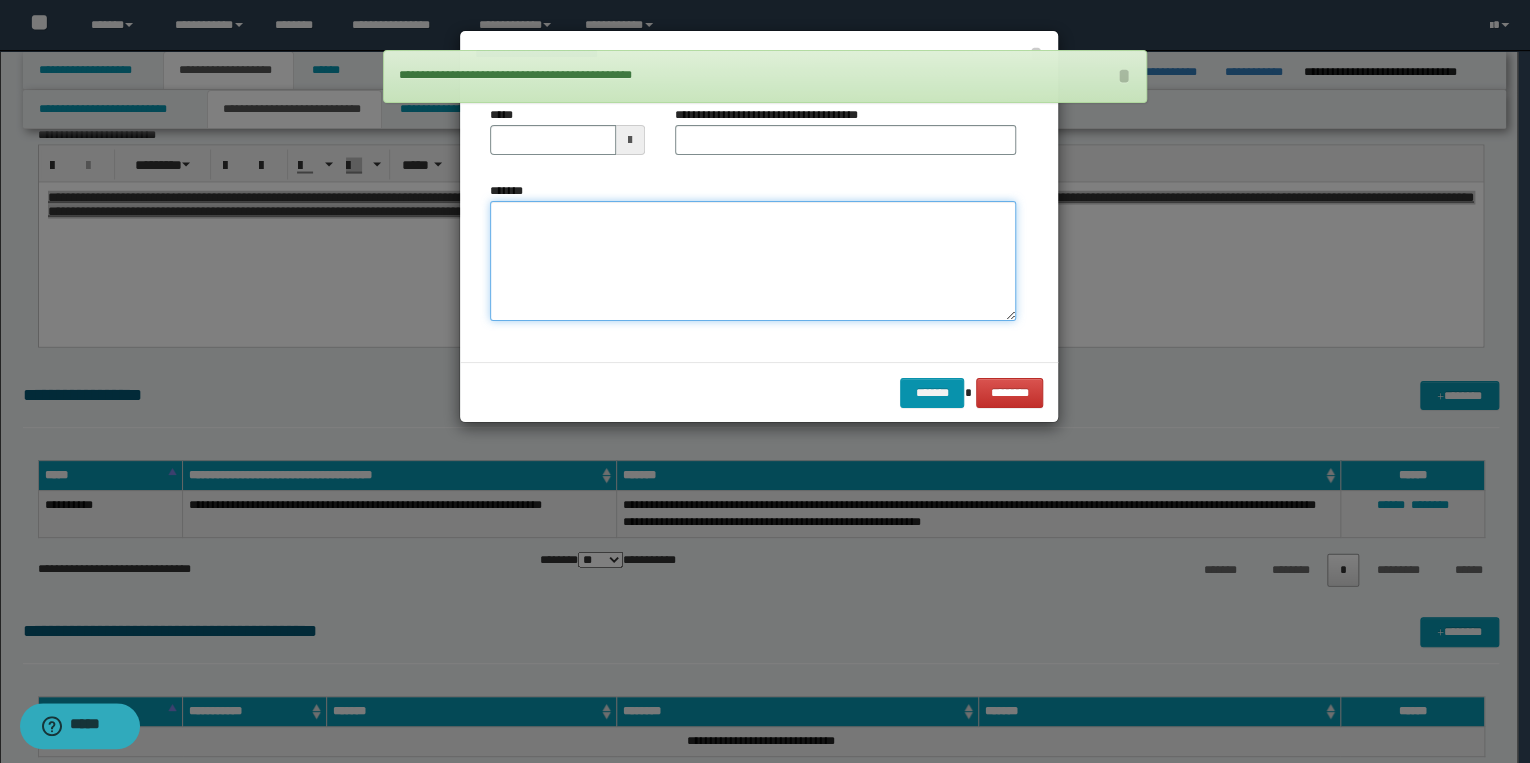 click on "*******" at bounding box center [753, 261] 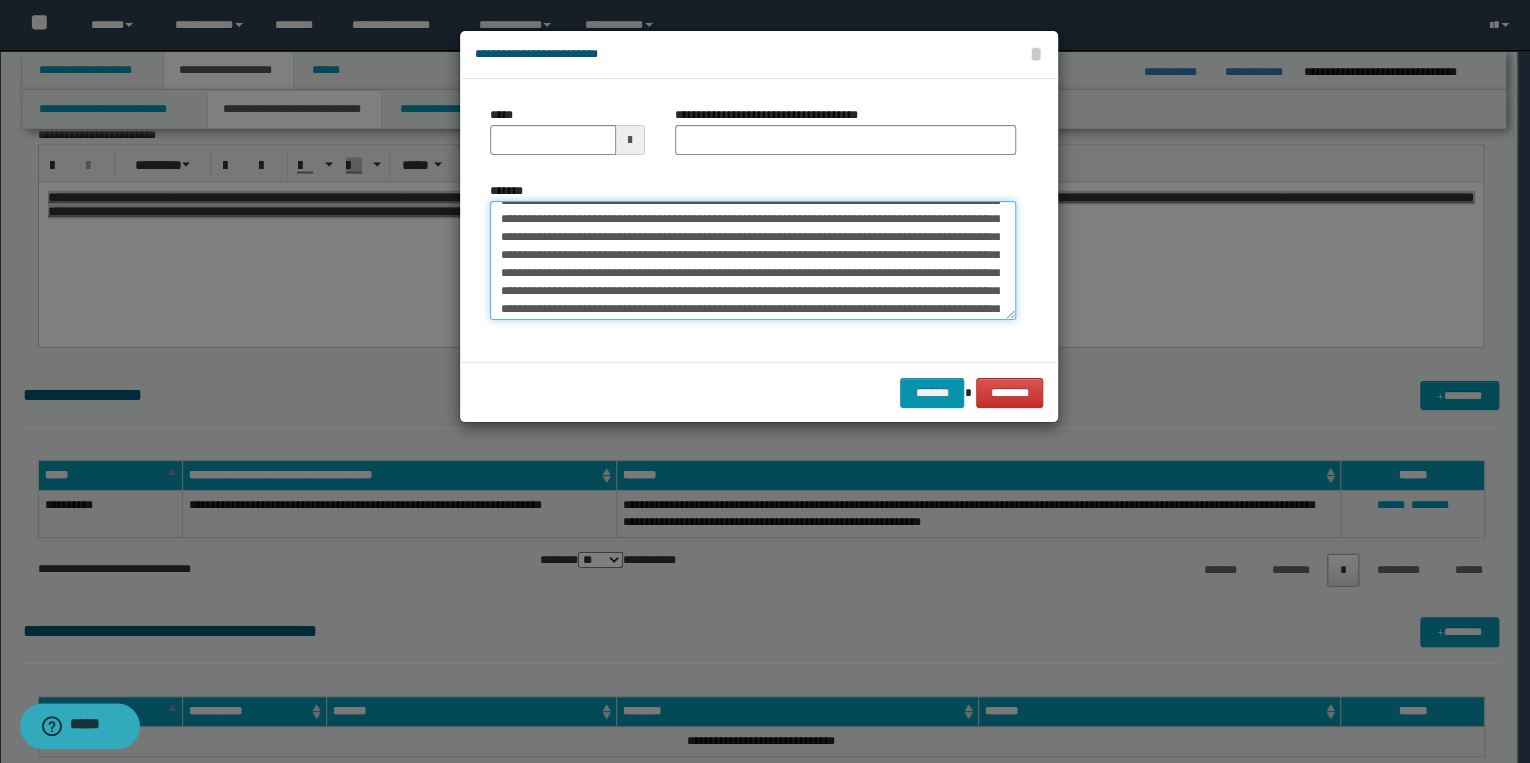 scroll, scrollTop: 0, scrollLeft: 0, axis: both 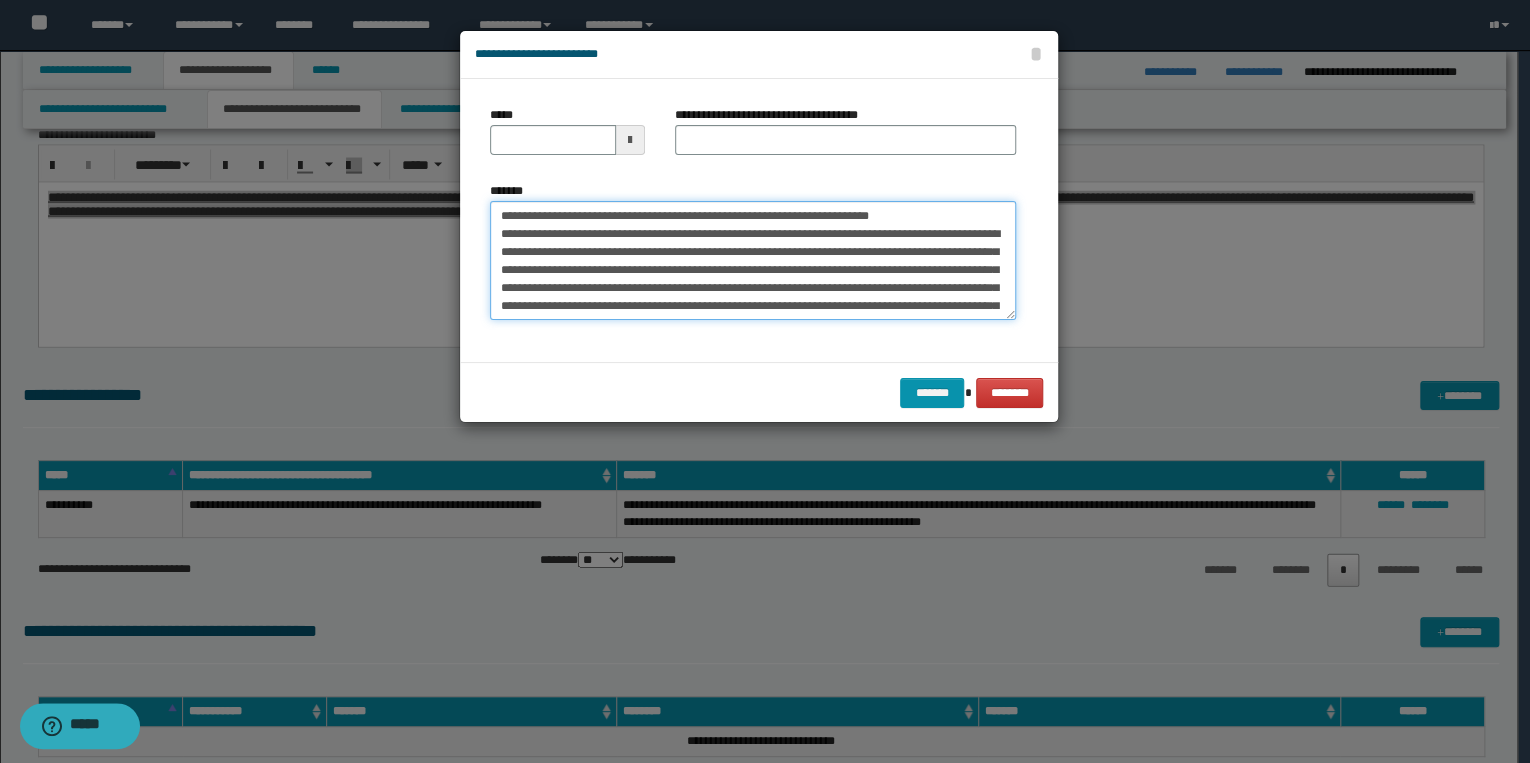 drag, startPoint x: 563, startPoint y: 218, endPoint x: 488, endPoint y: 211, distance: 75.32596 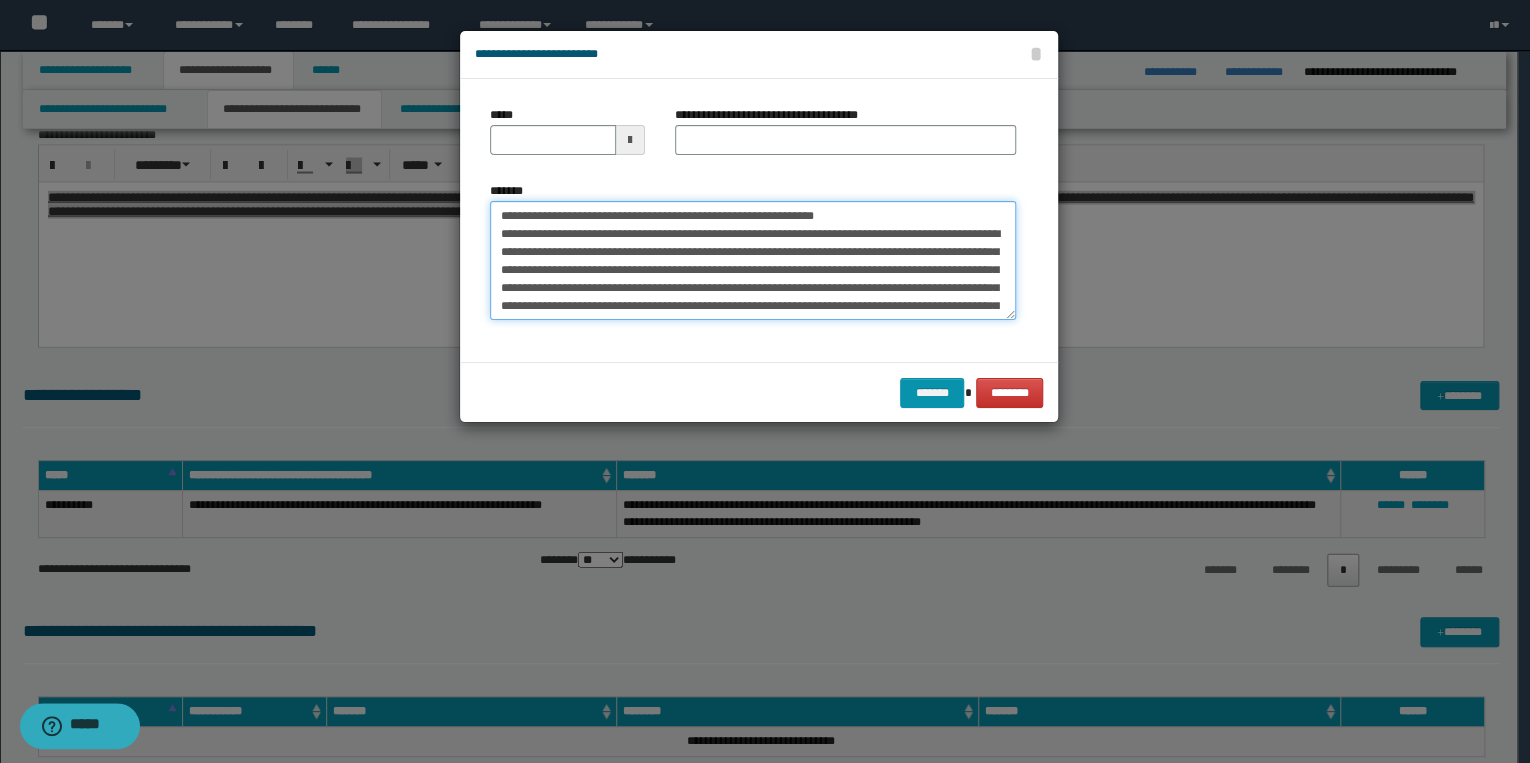 type 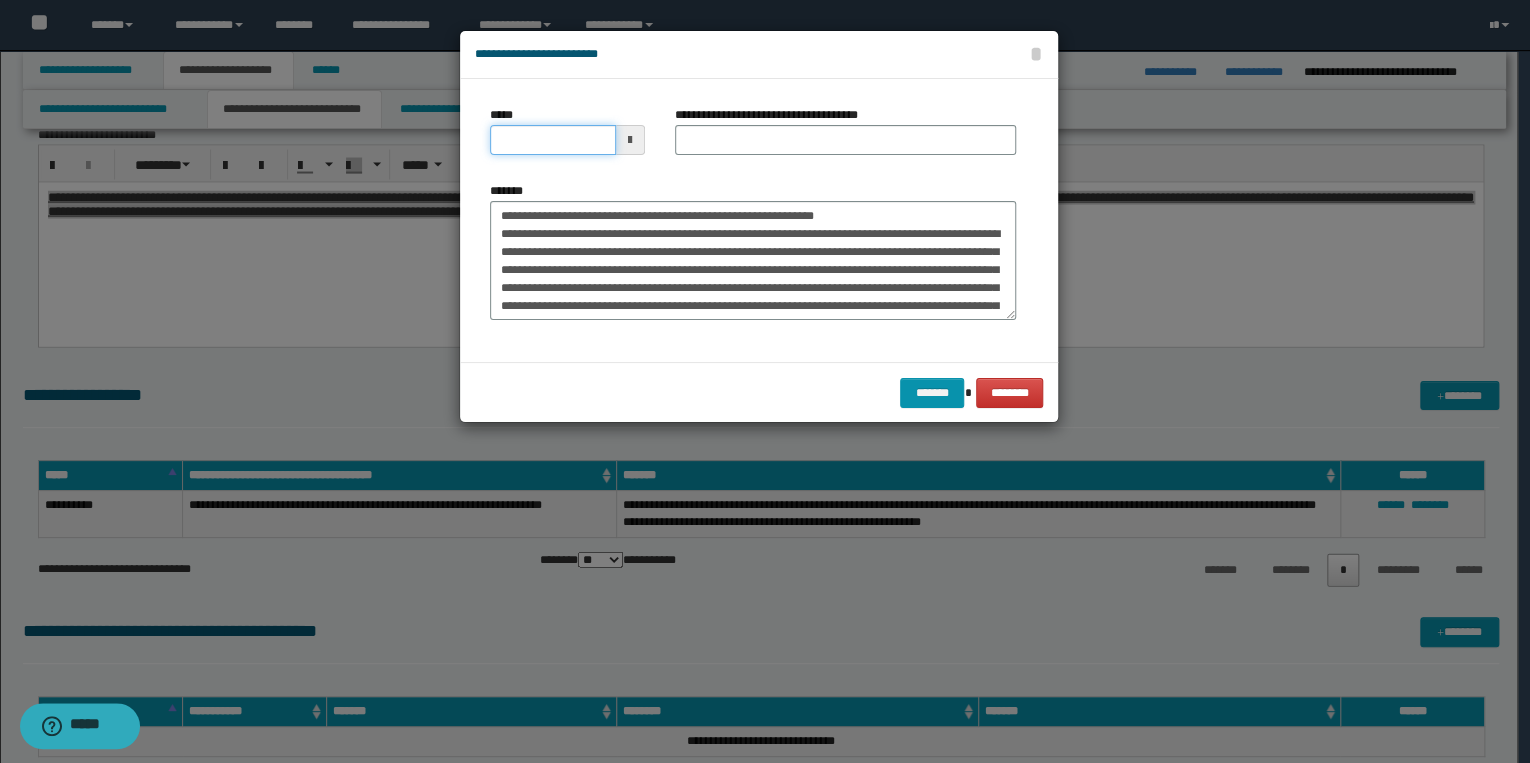 click on "*****" at bounding box center (553, 140) 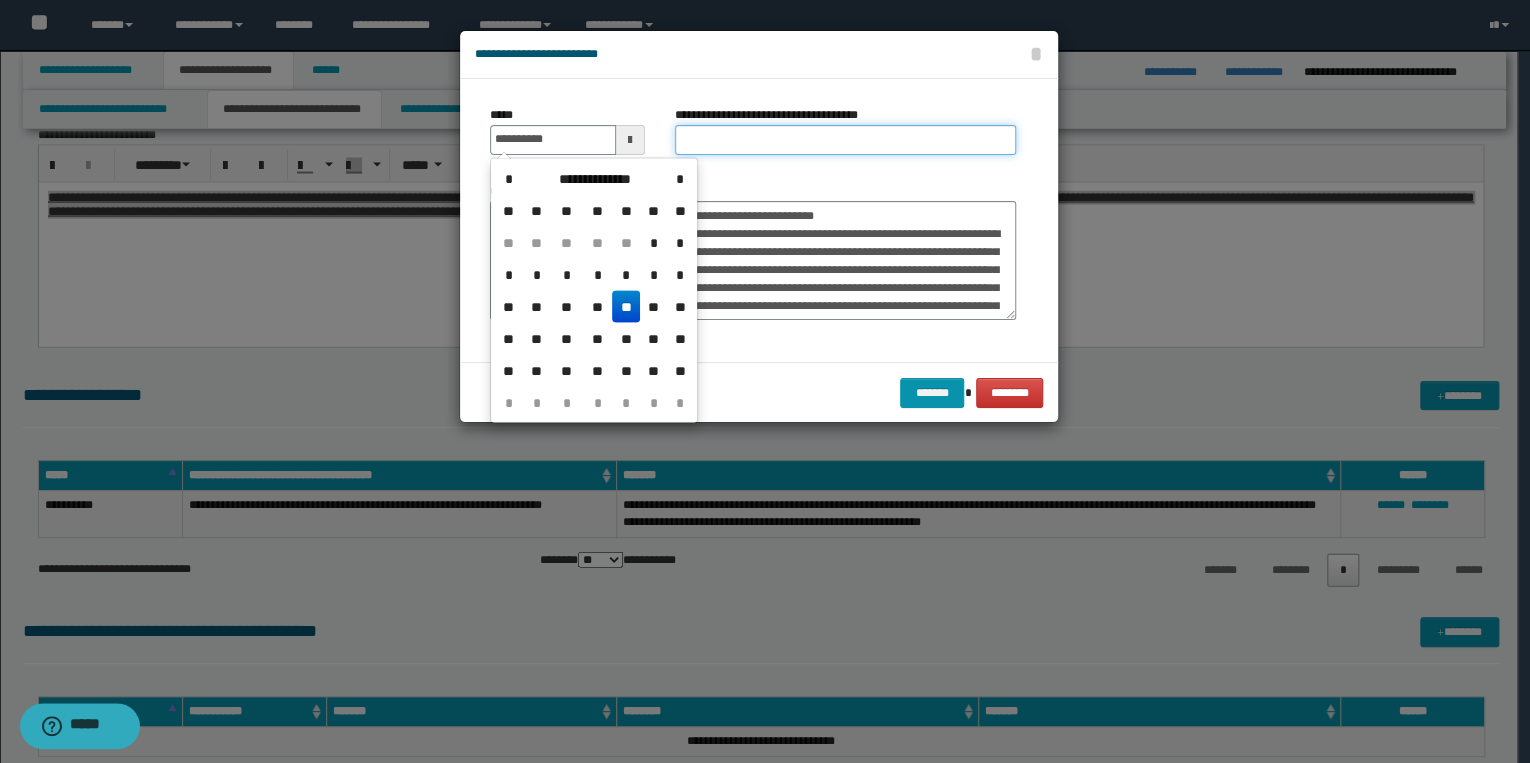 type on "**********" 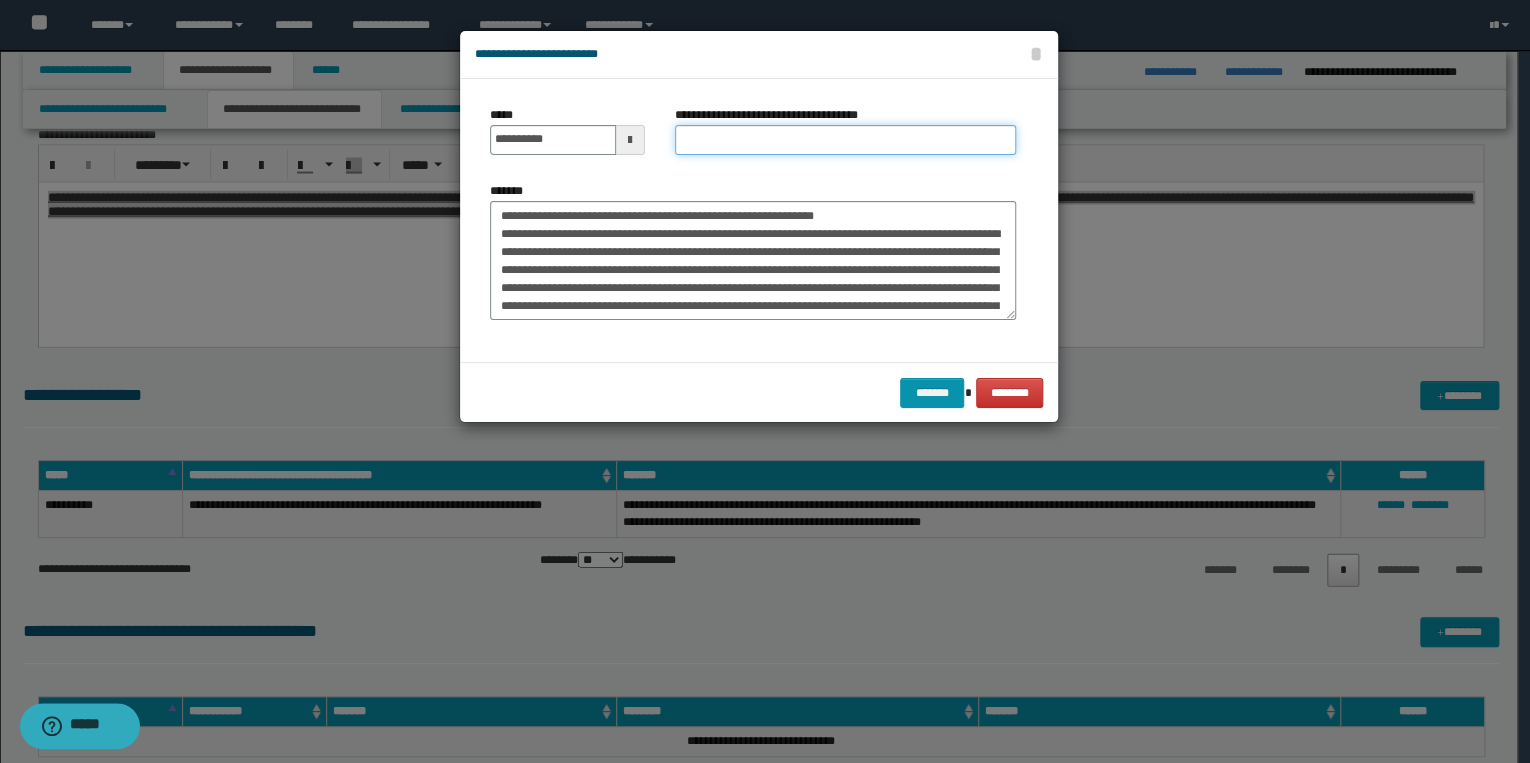 click on "**********" at bounding box center [845, 140] 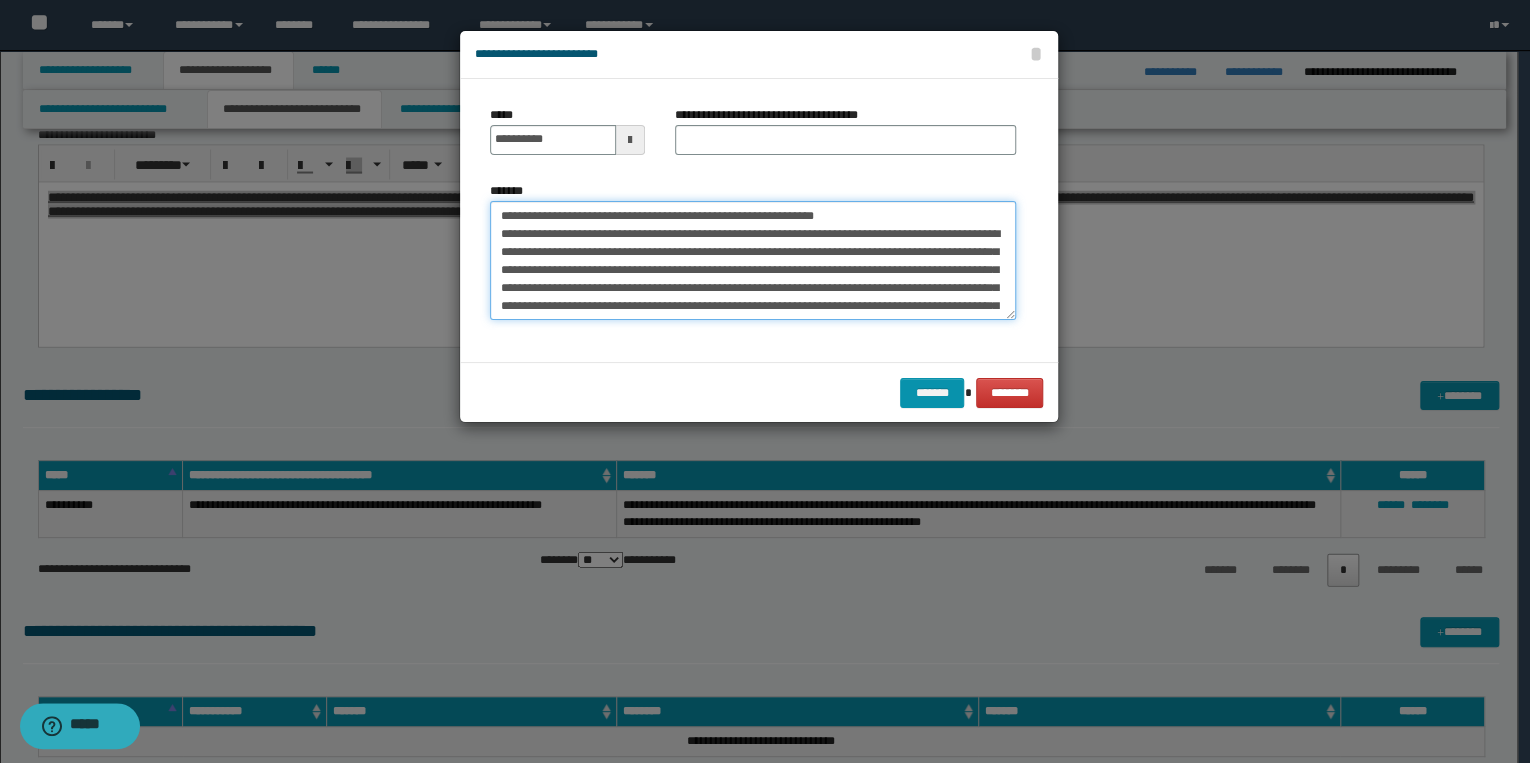 drag, startPoint x: 550, startPoint y: 214, endPoint x: 838, endPoint y: 214, distance: 288 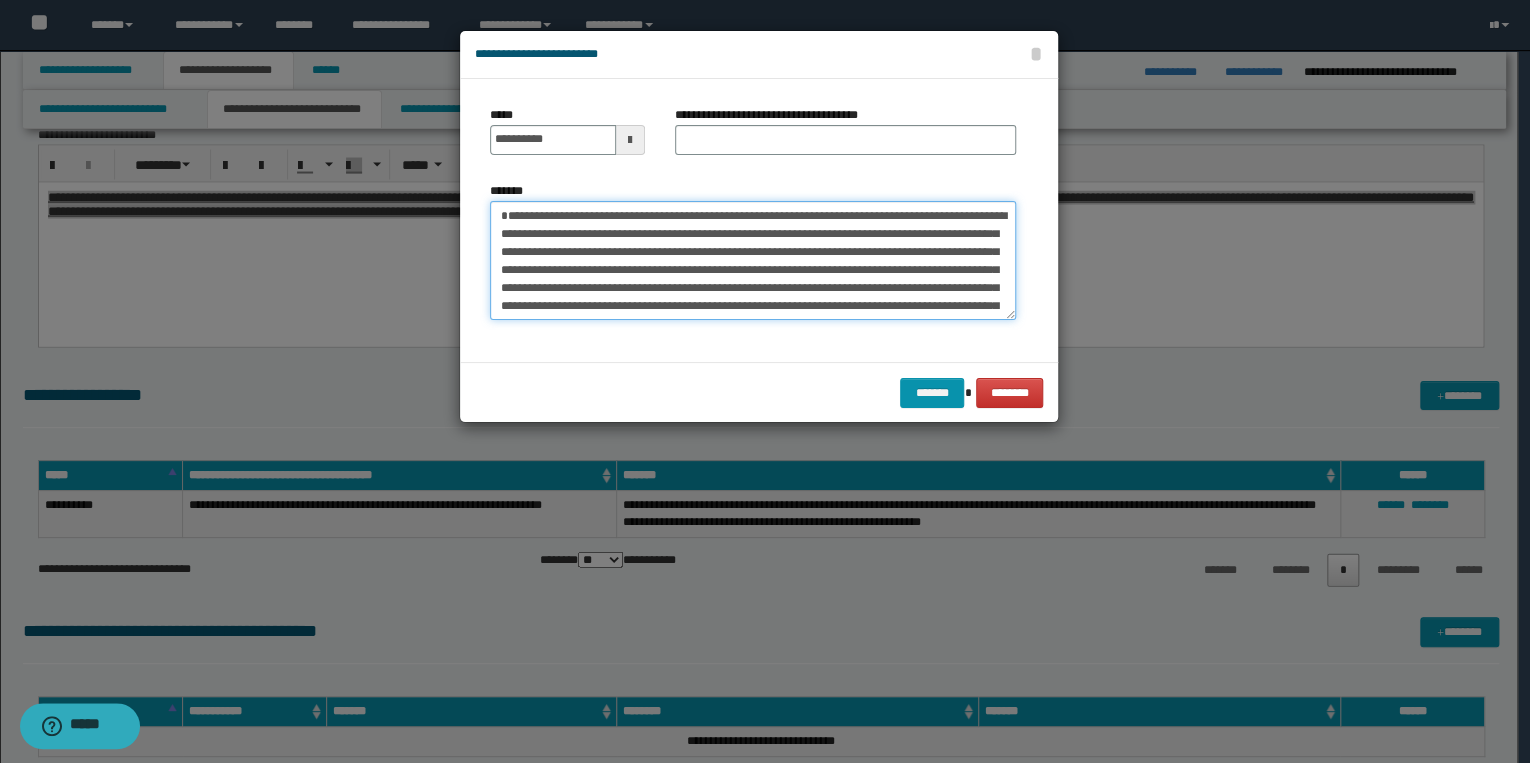 type on "**********" 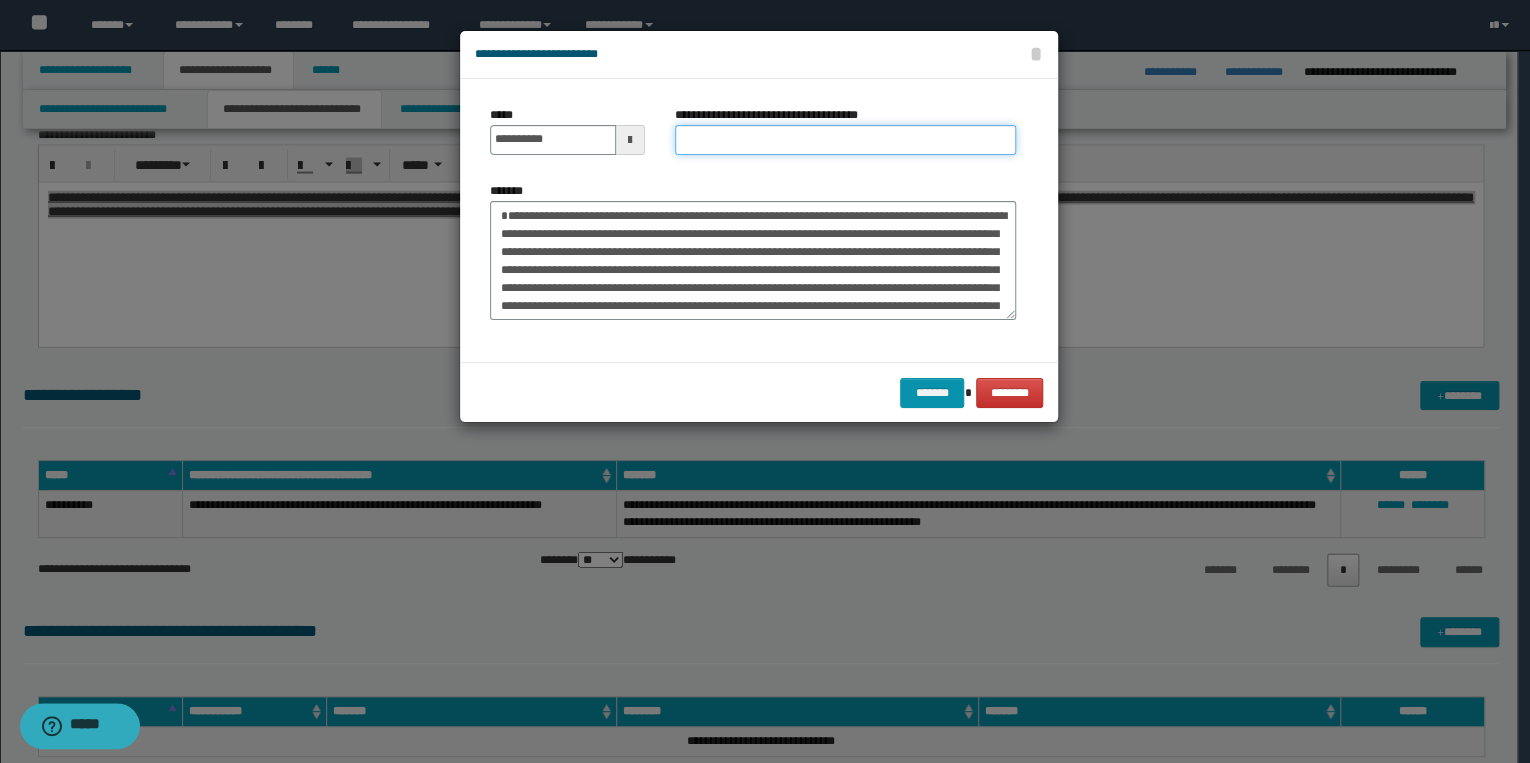 click on "**********" at bounding box center [845, 140] 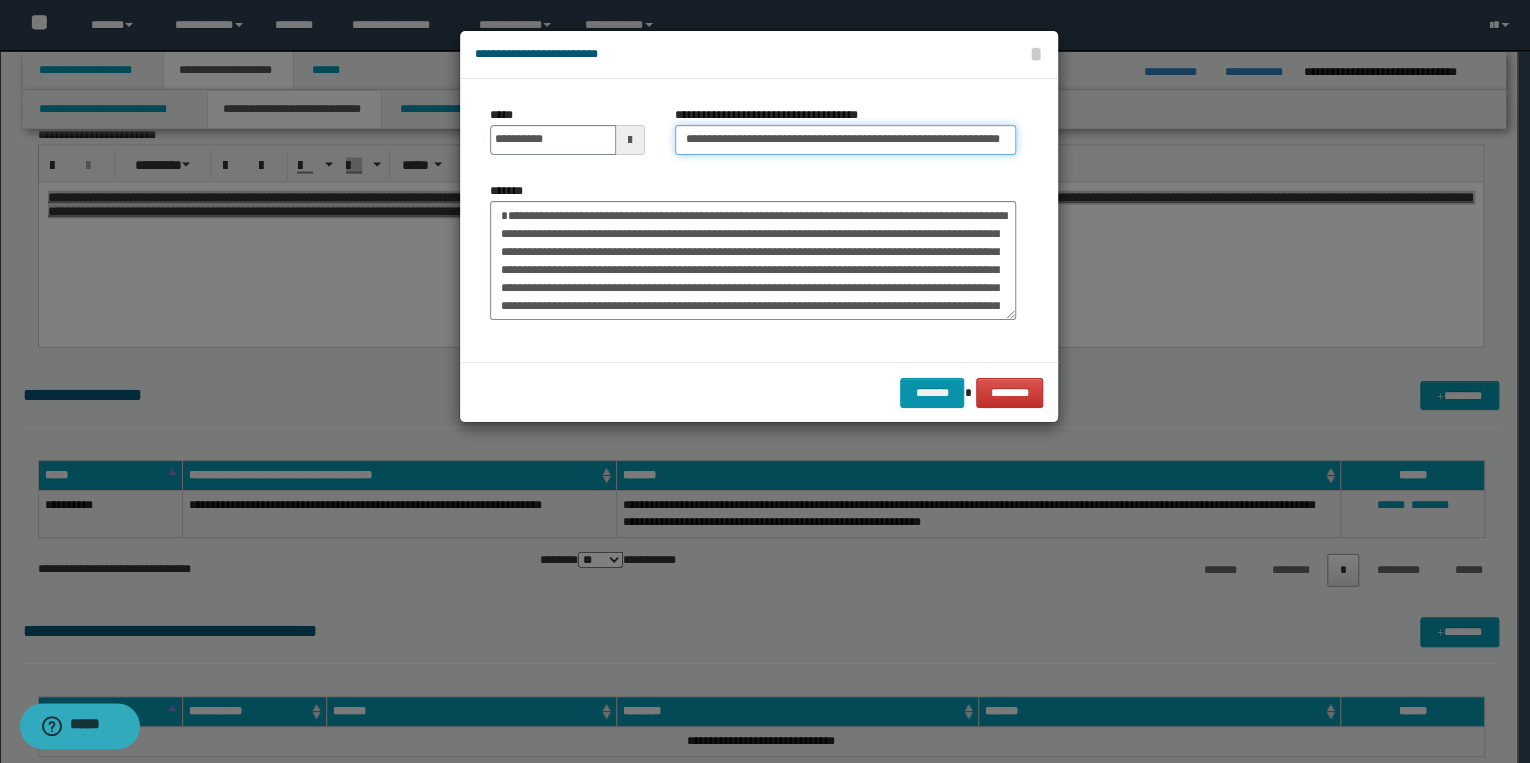 scroll, scrollTop: 0, scrollLeft: 13, axis: horizontal 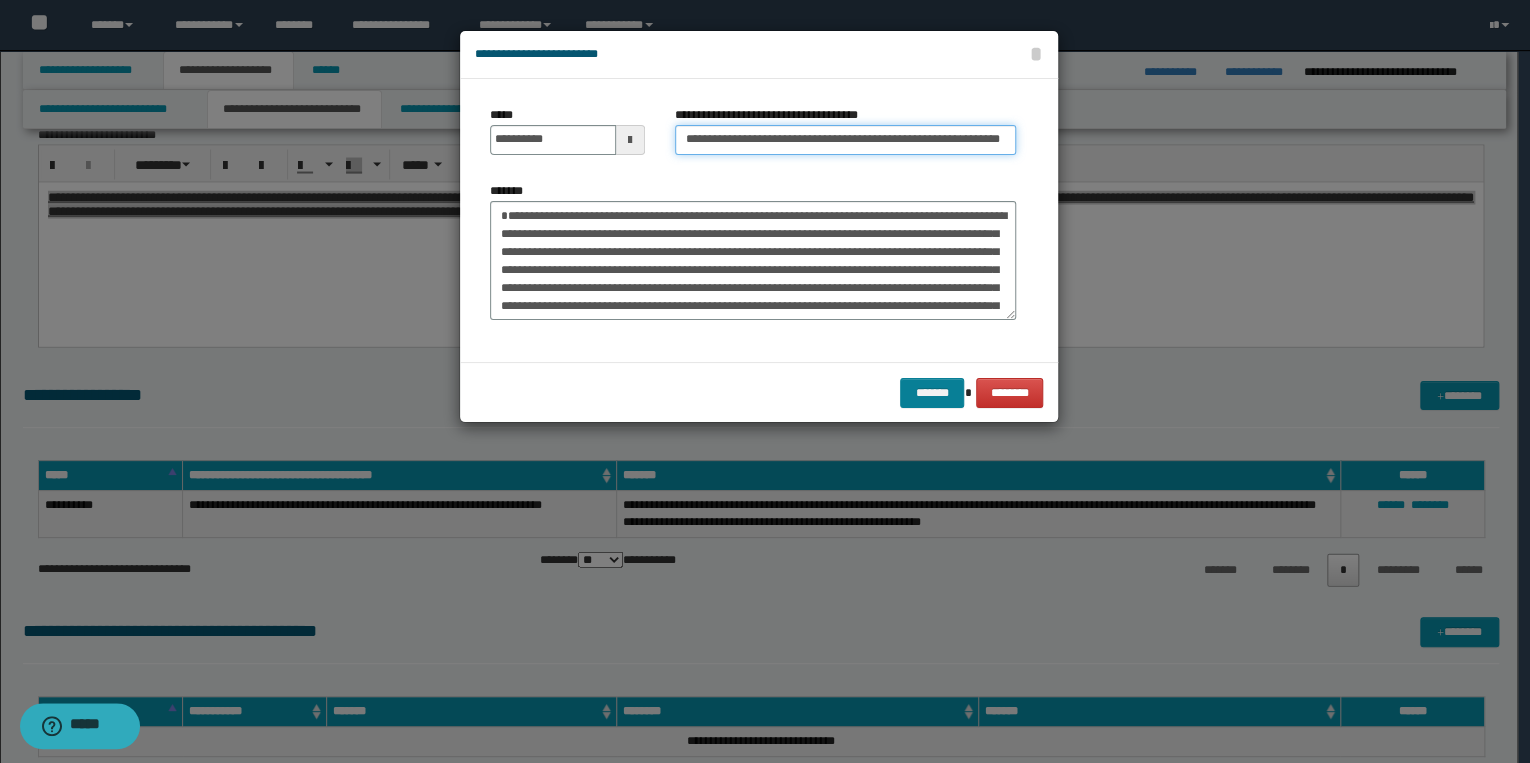 type on "**********" 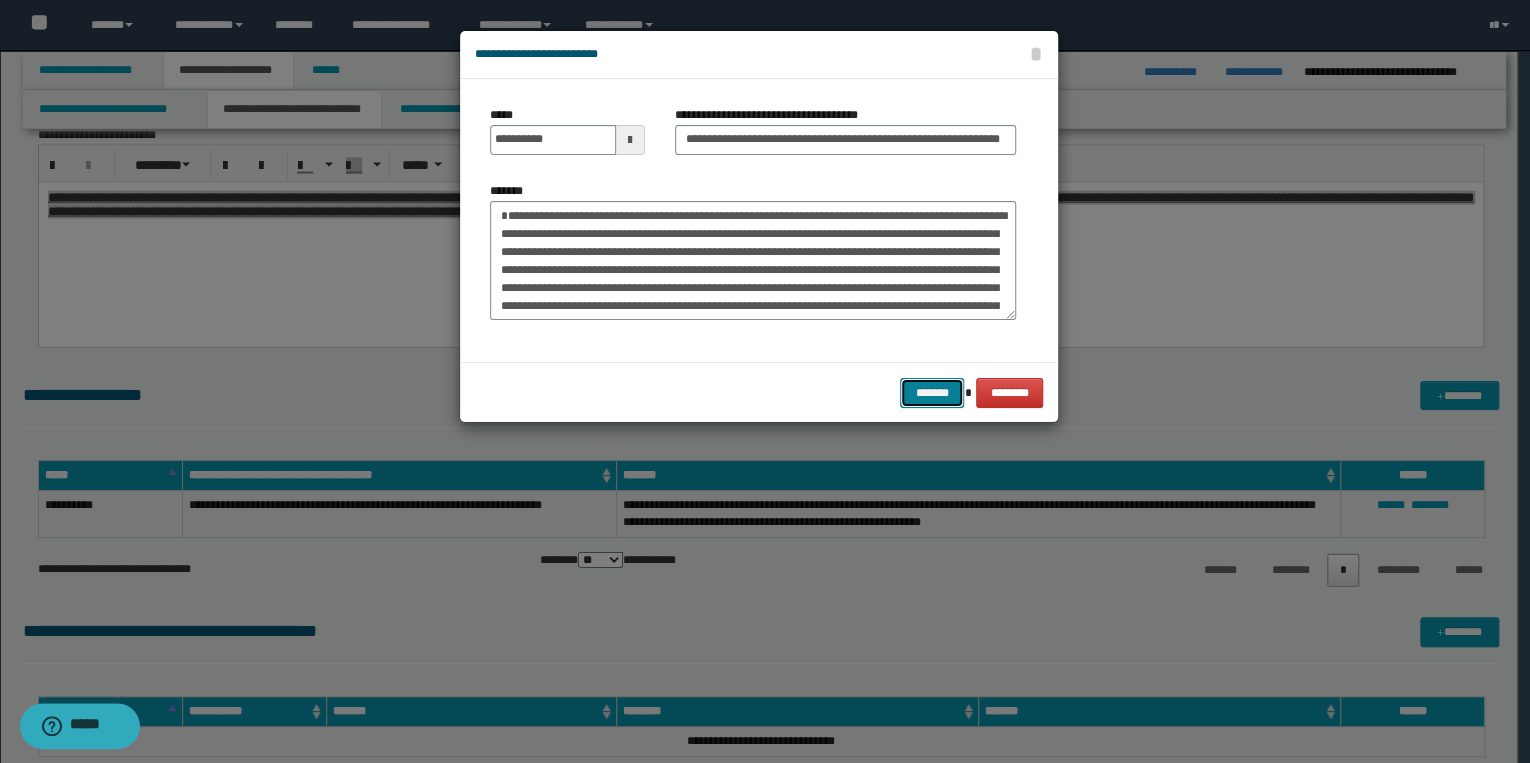 click on "*******" at bounding box center (932, 393) 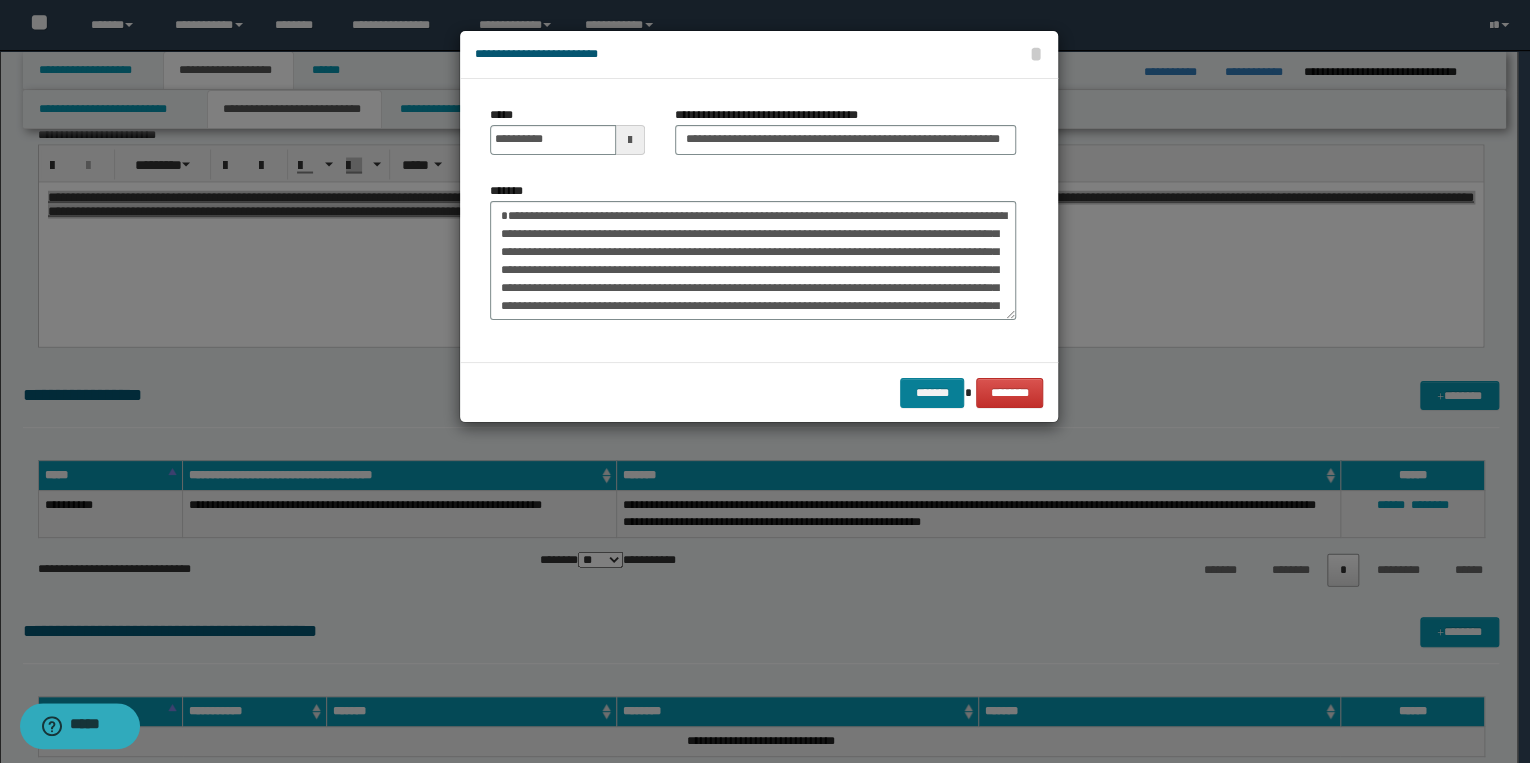 scroll, scrollTop: 0, scrollLeft: 0, axis: both 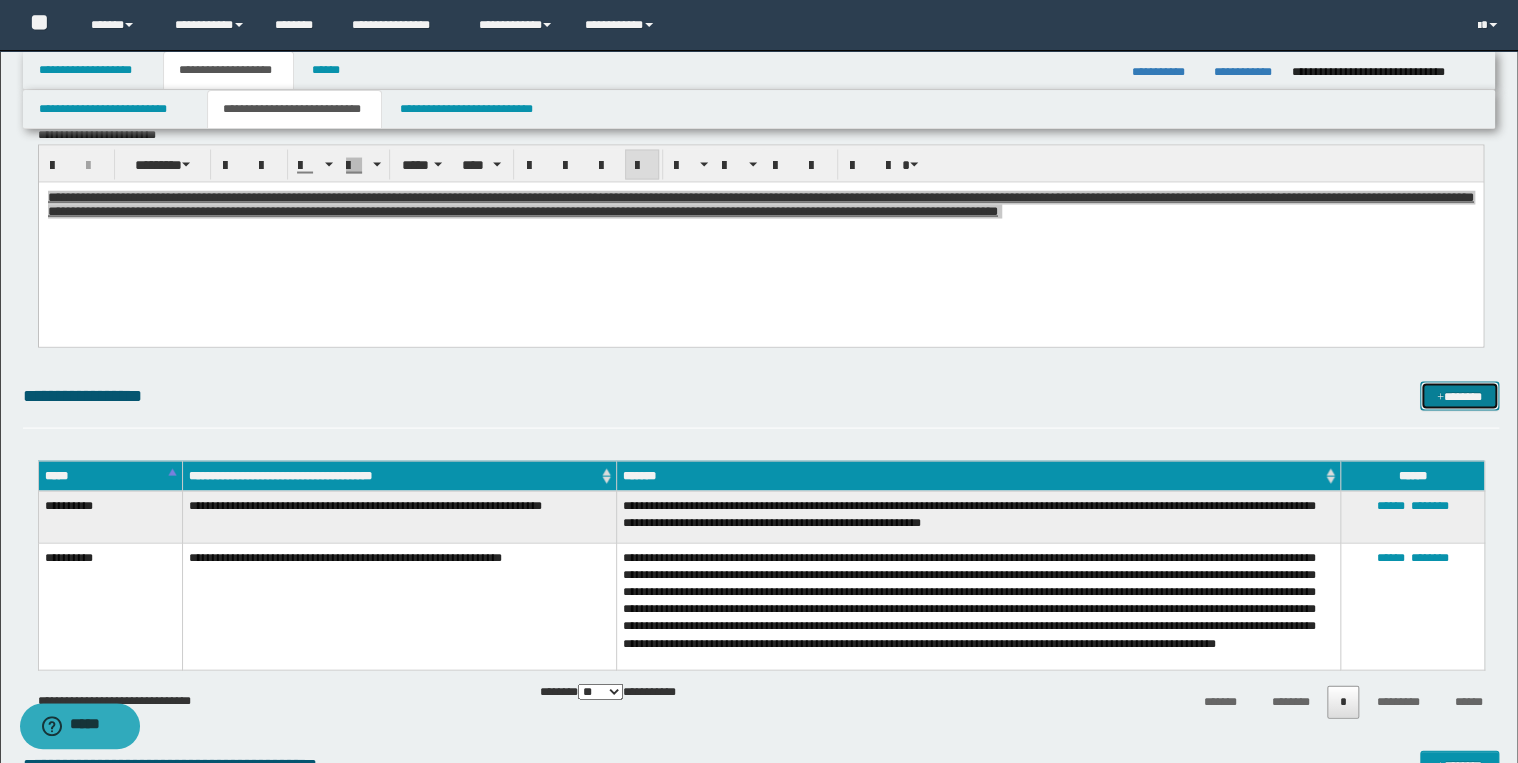 click on "*******" at bounding box center (1459, 396) 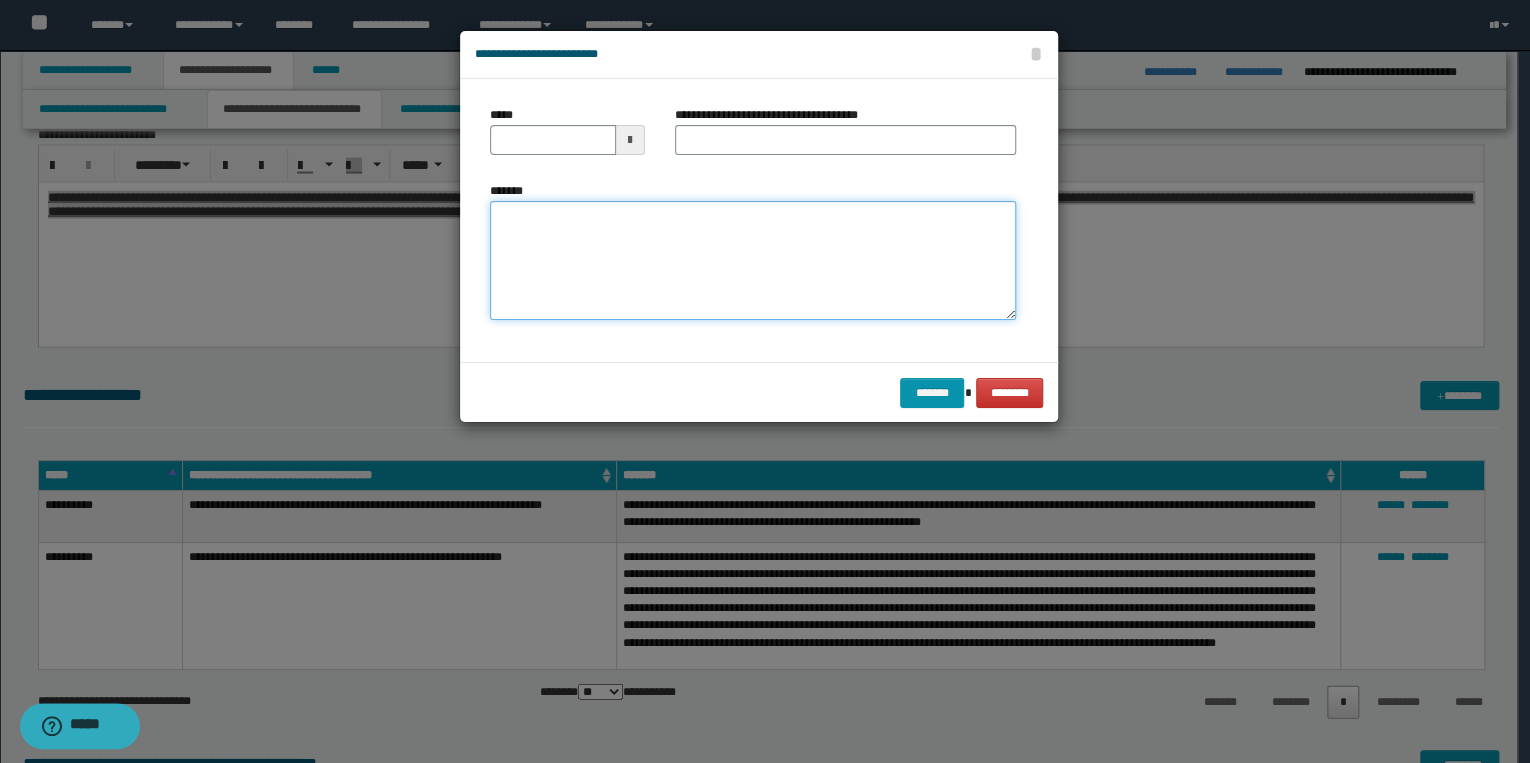 click on "*******" at bounding box center [753, 261] 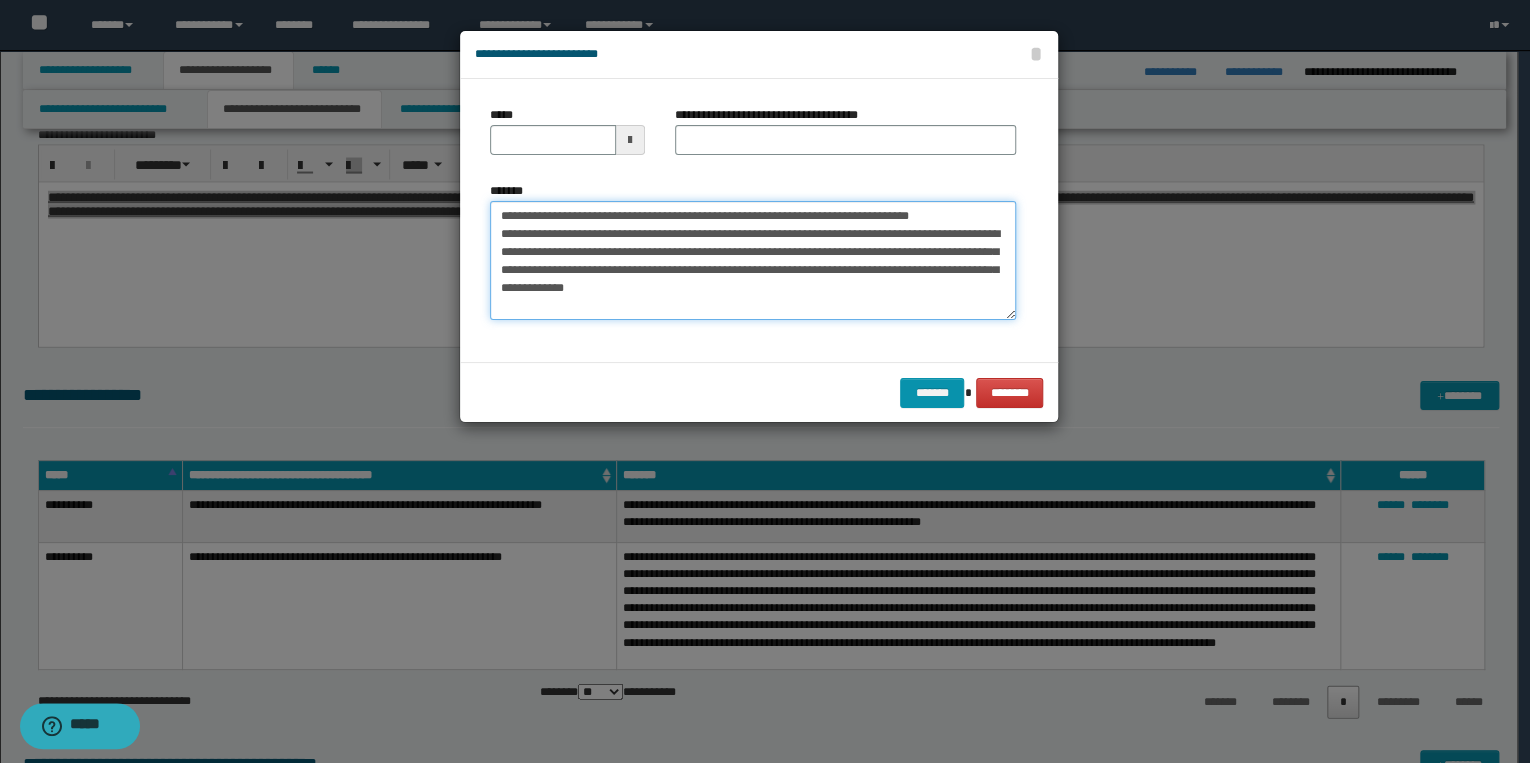 drag, startPoint x: 561, startPoint y: 215, endPoint x: 484, endPoint y: 217, distance: 77.02597 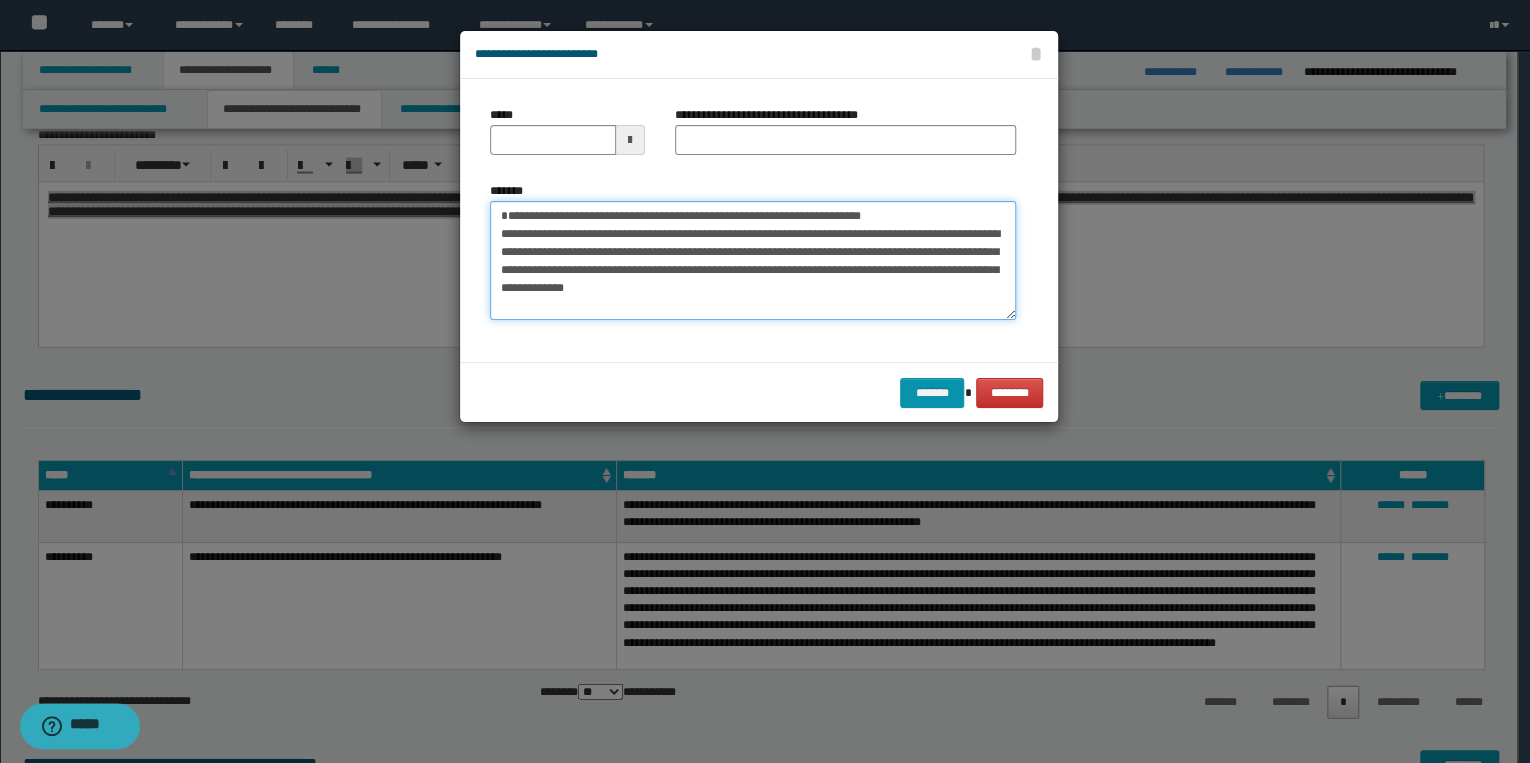 type 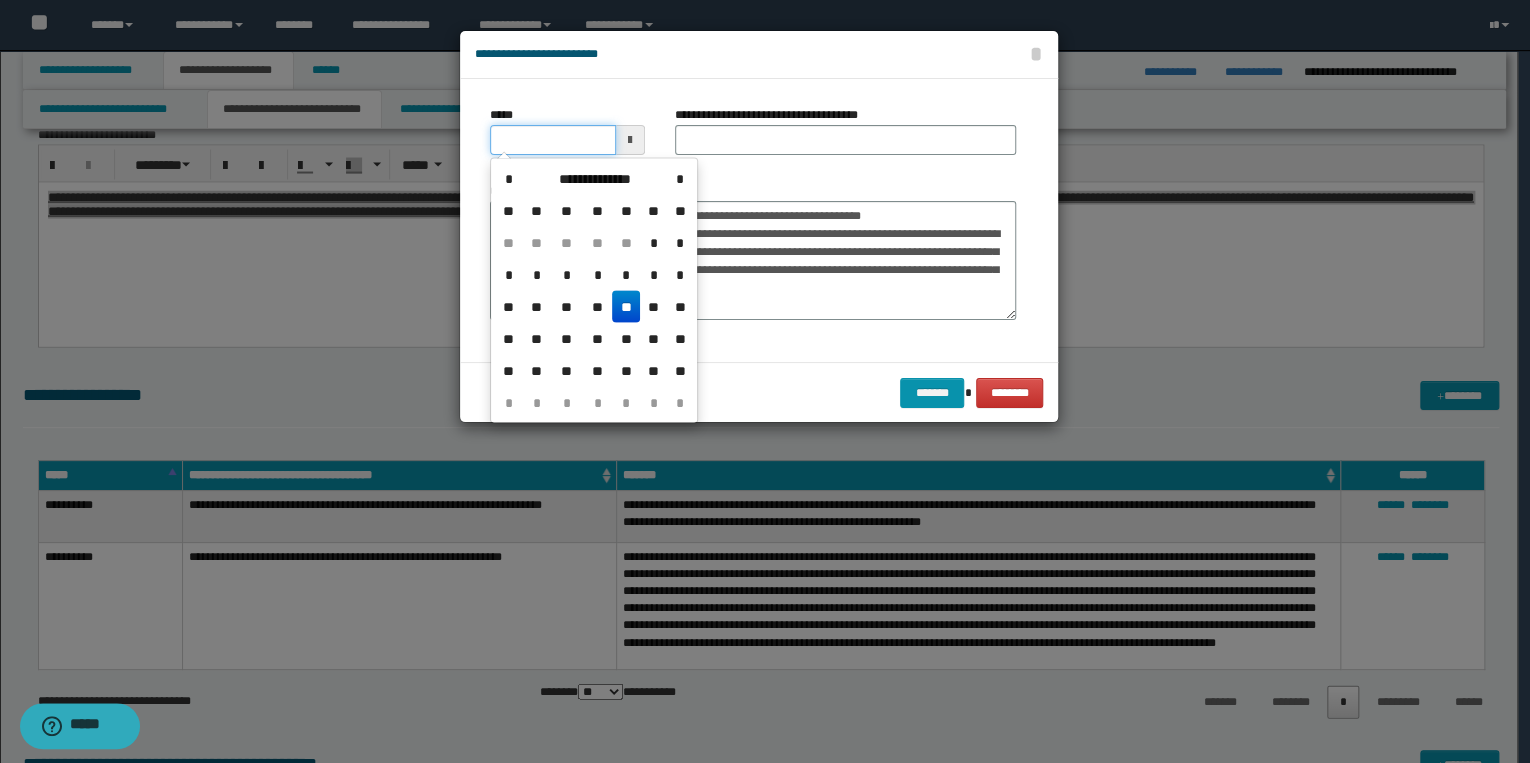 click on "*****" at bounding box center [553, 140] 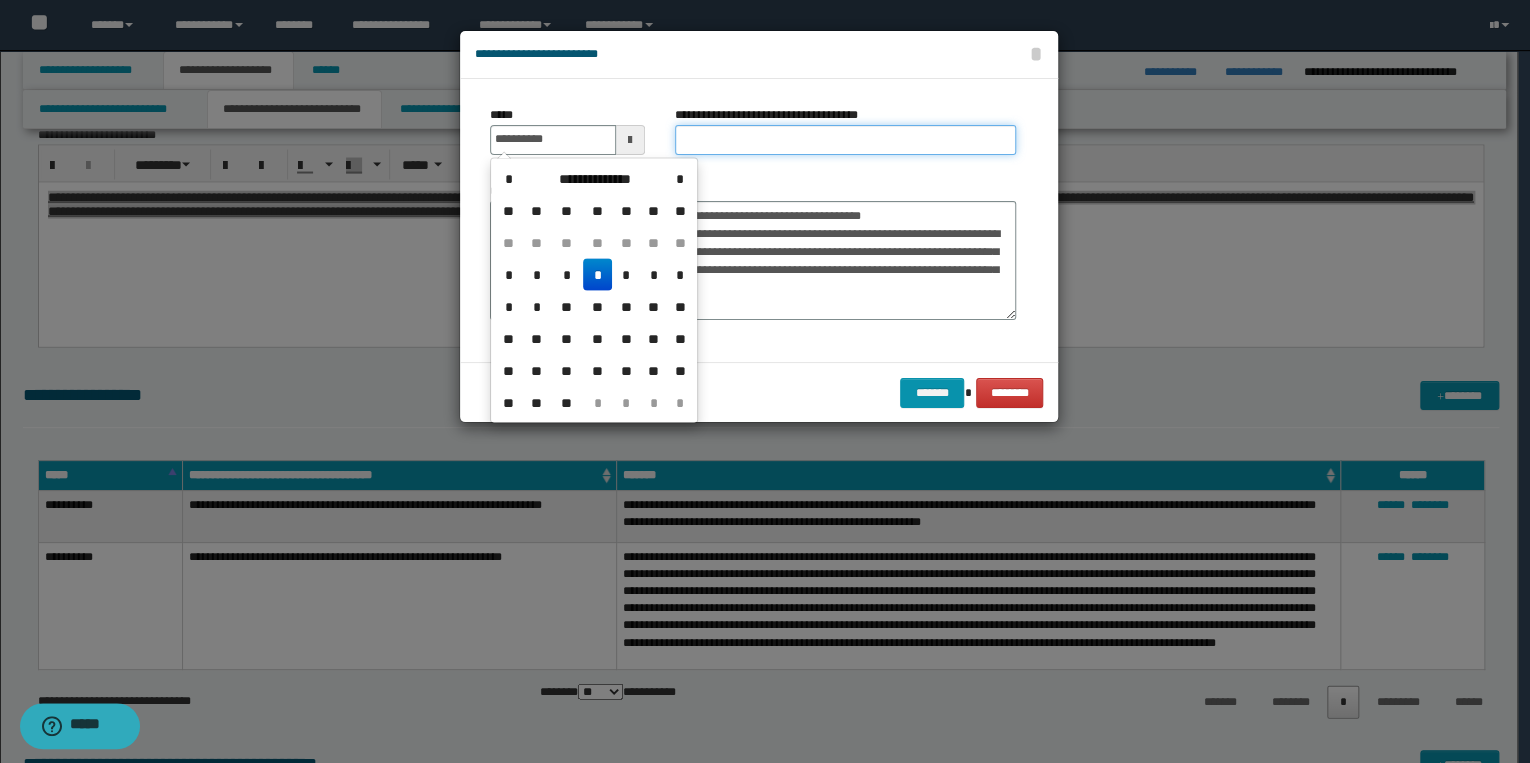 type on "**********" 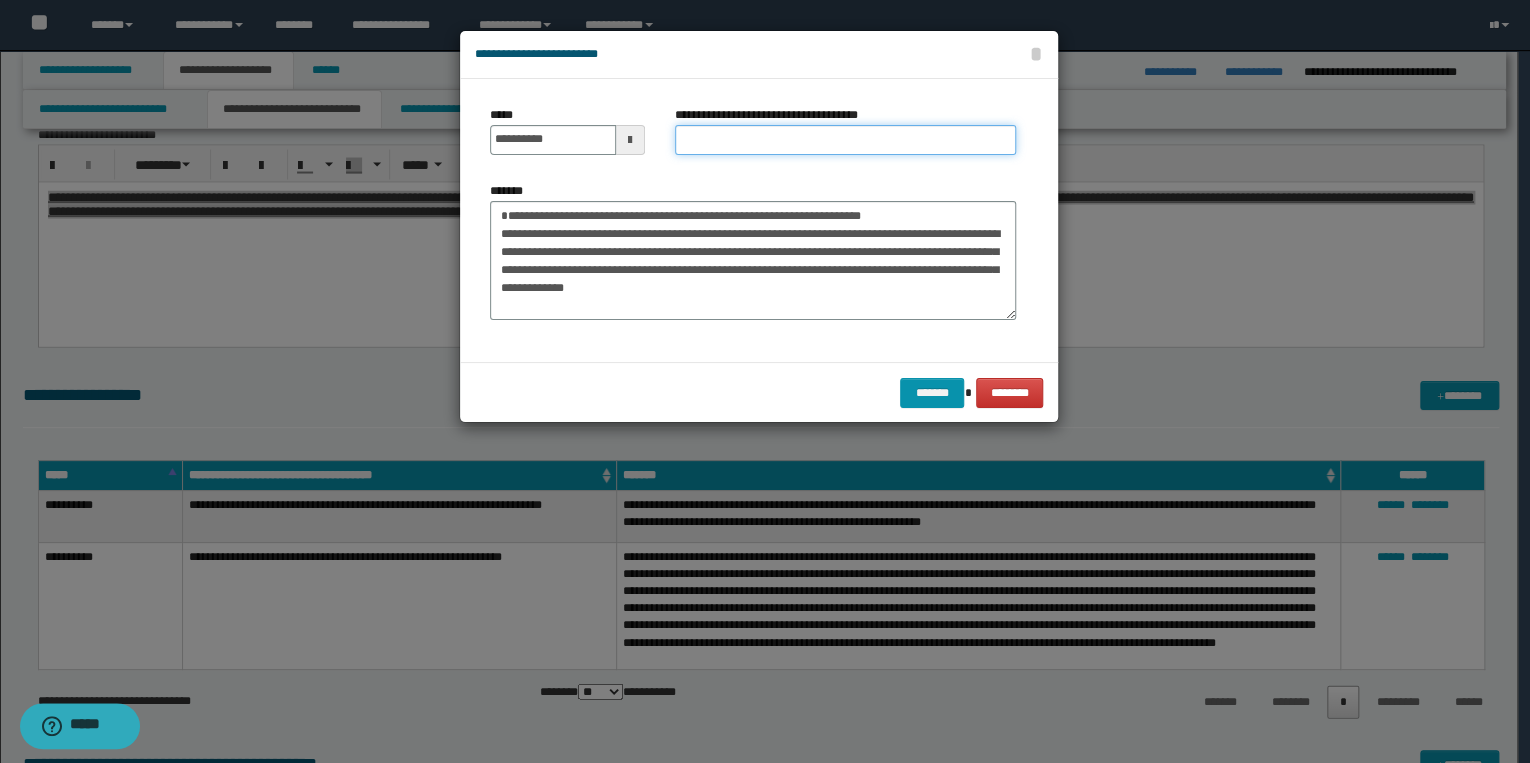 click on "**********" at bounding box center [845, 140] 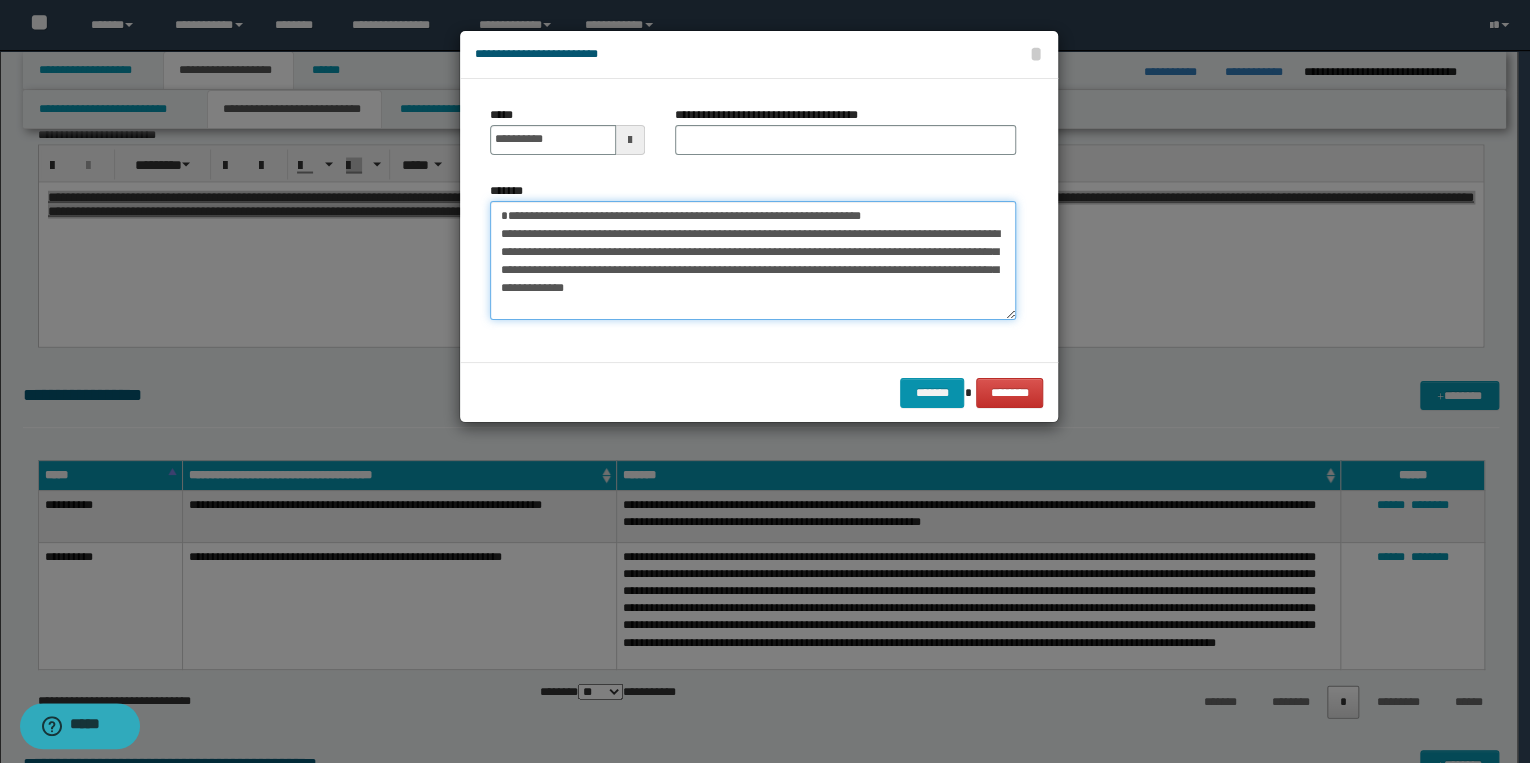 drag, startPoint x: 503, startPoint y: 215, endPoint x: 913, endPoint y: 212, distance: 410.011 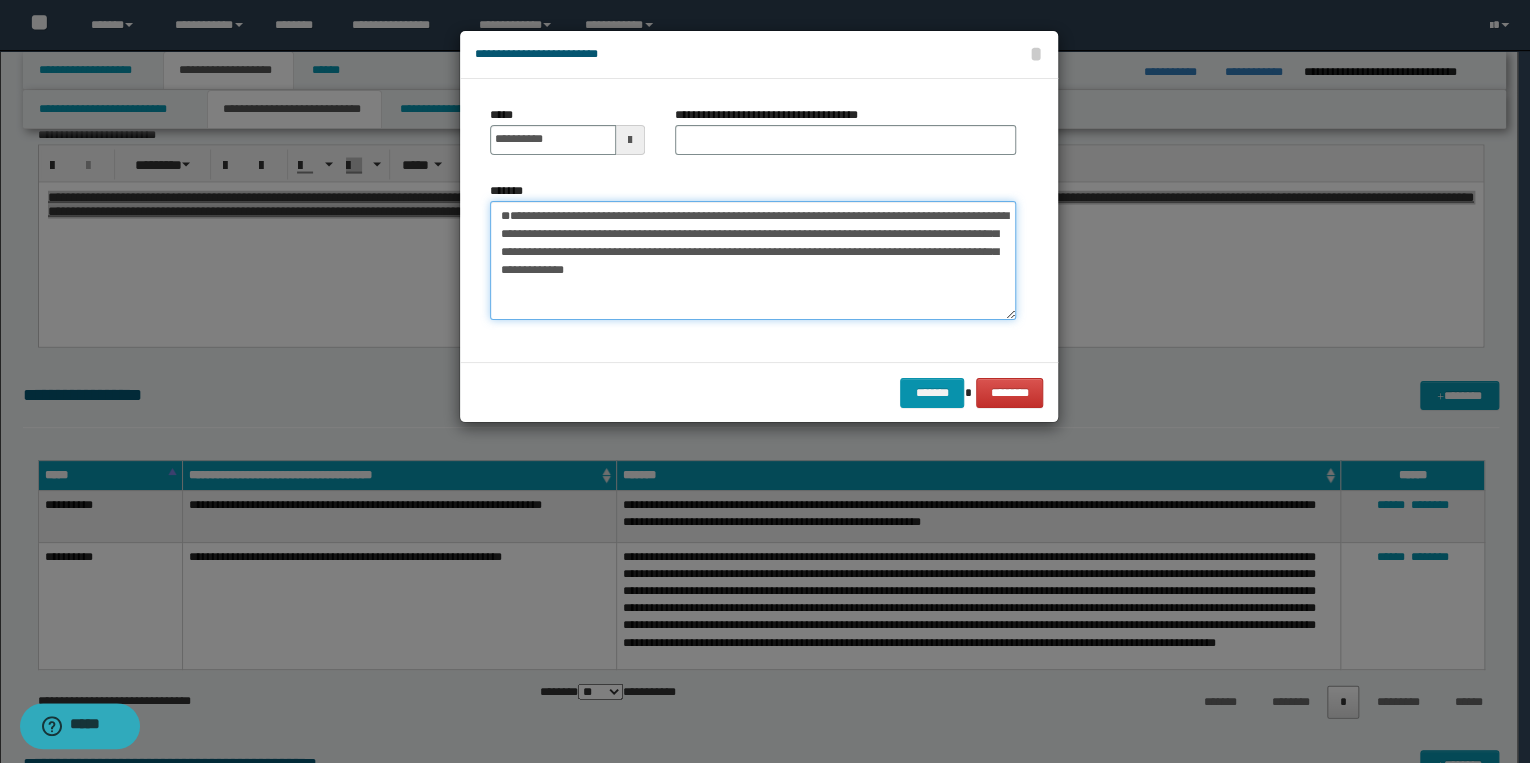 type on "**********" 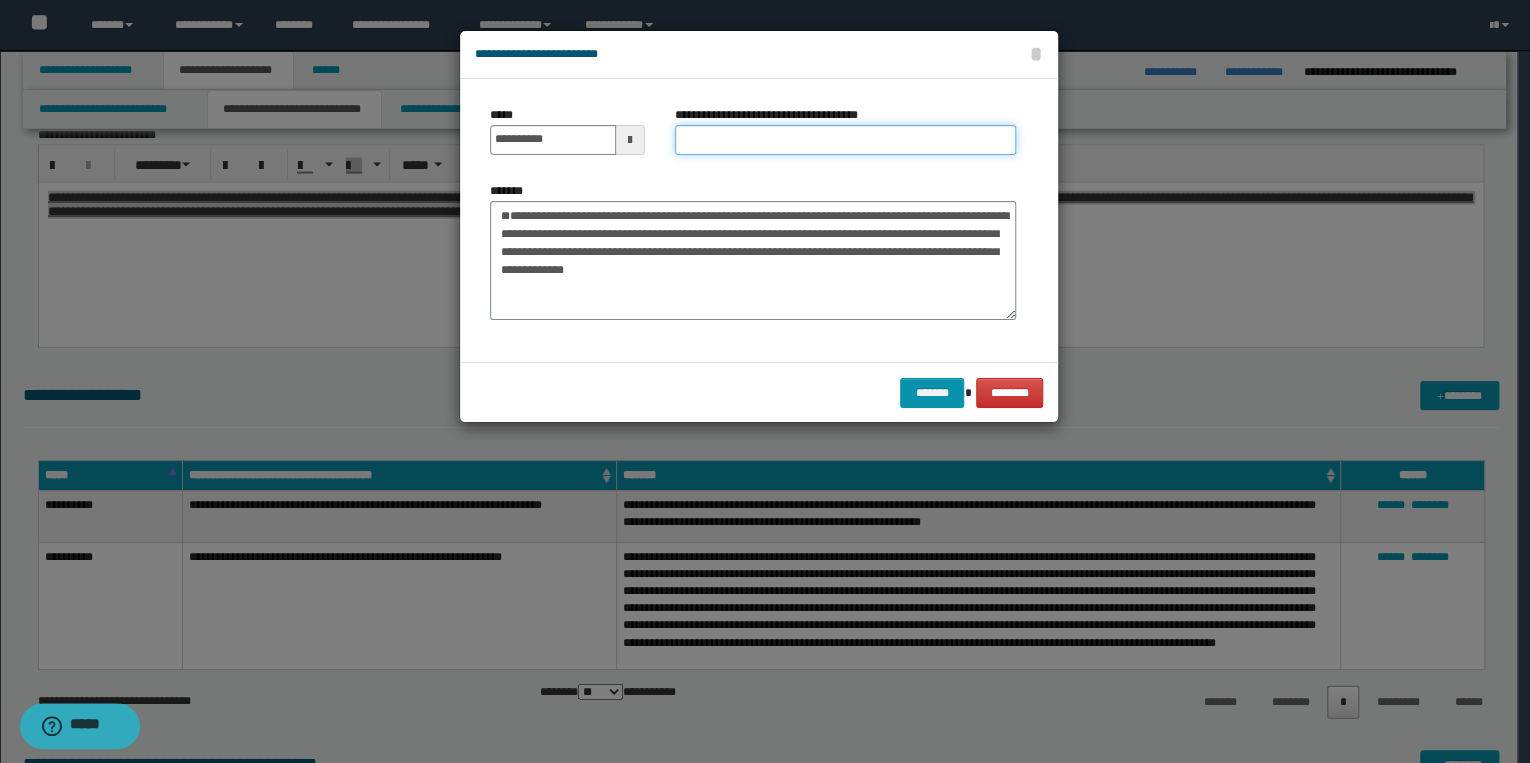 click on "**********" at bounding box center (845, 140) 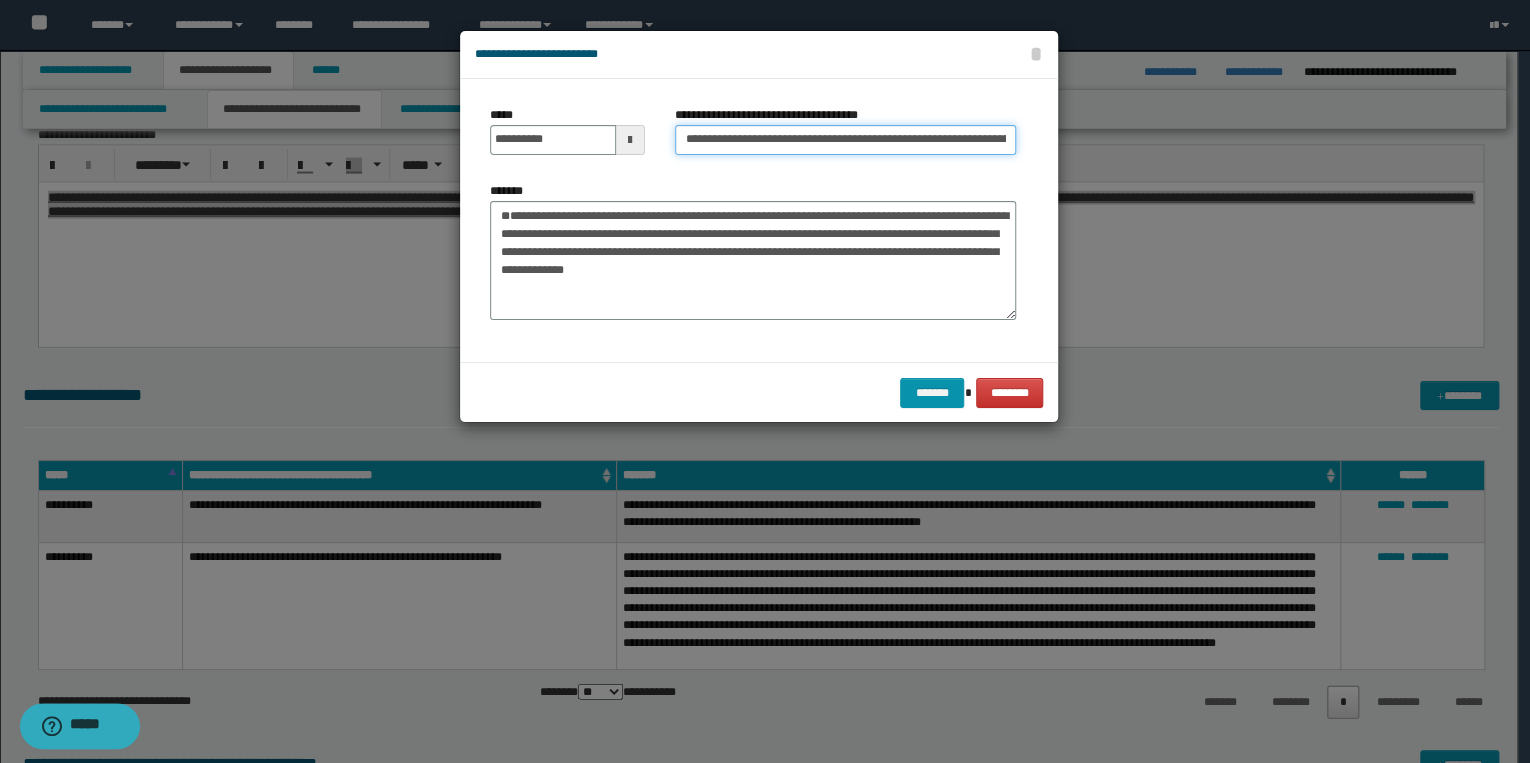 scroll, scrollTop: 0, scrollLeft: 80, axis: horizontal 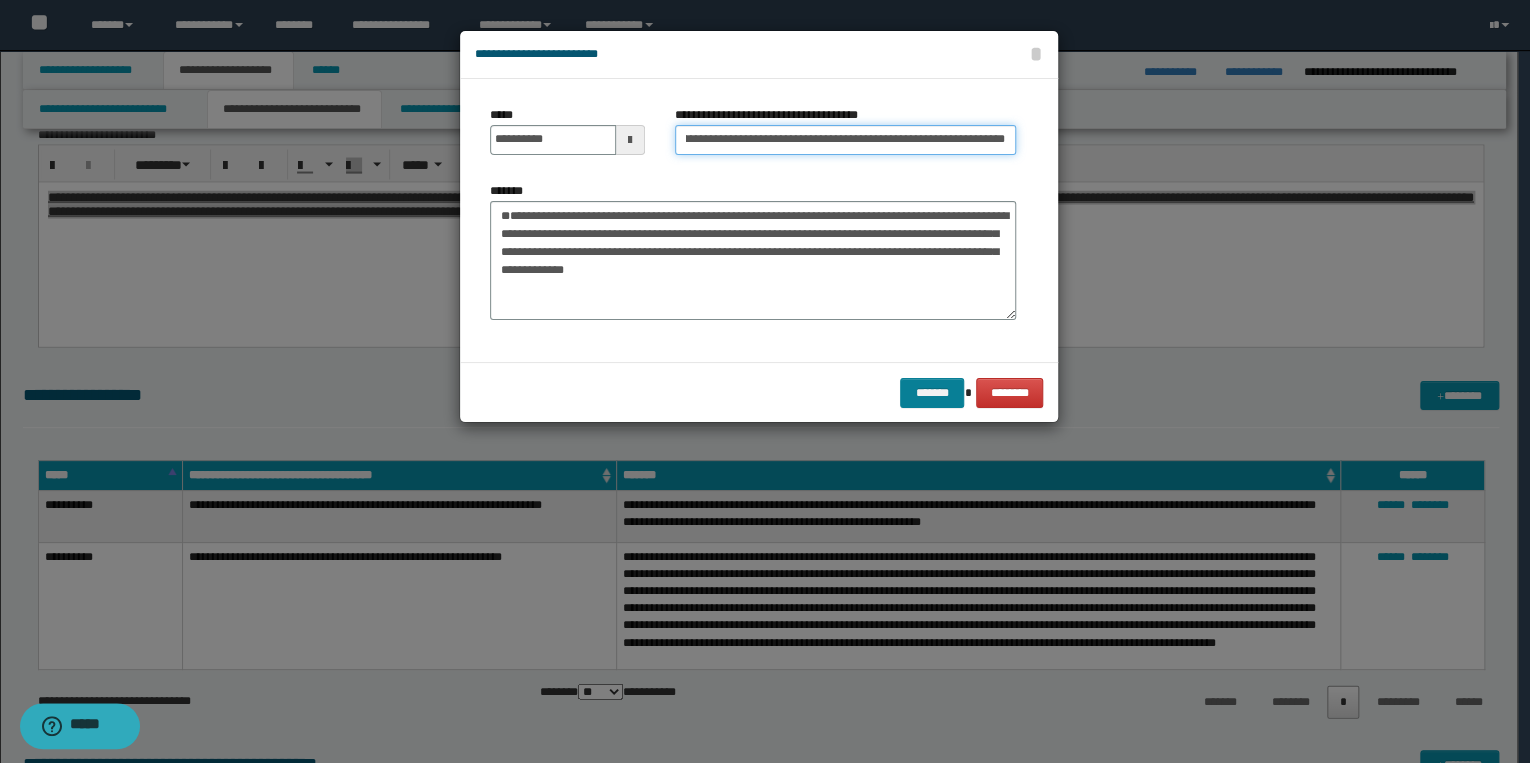 type on "**********" 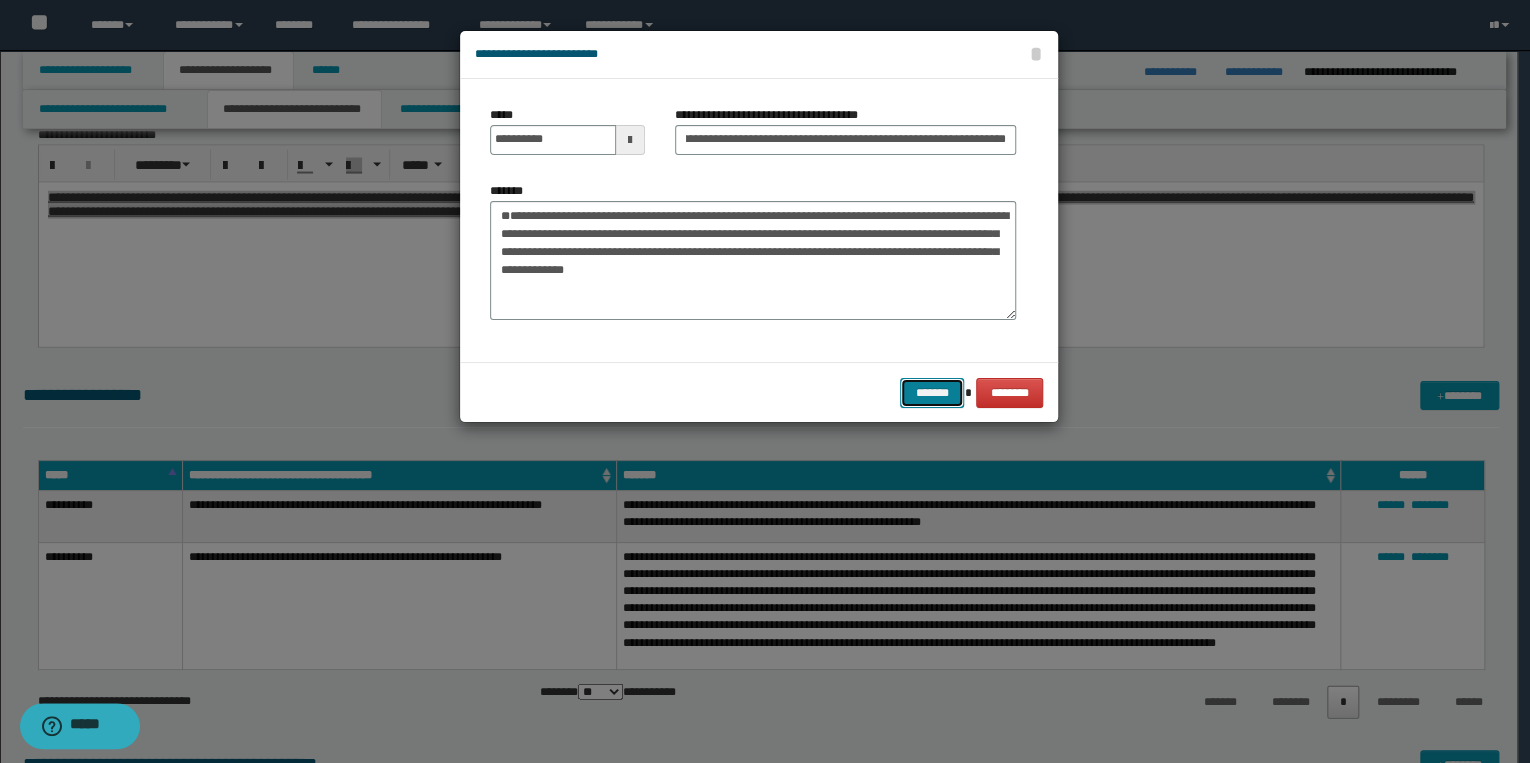 click on "*******" at bounding box center (932, 393) 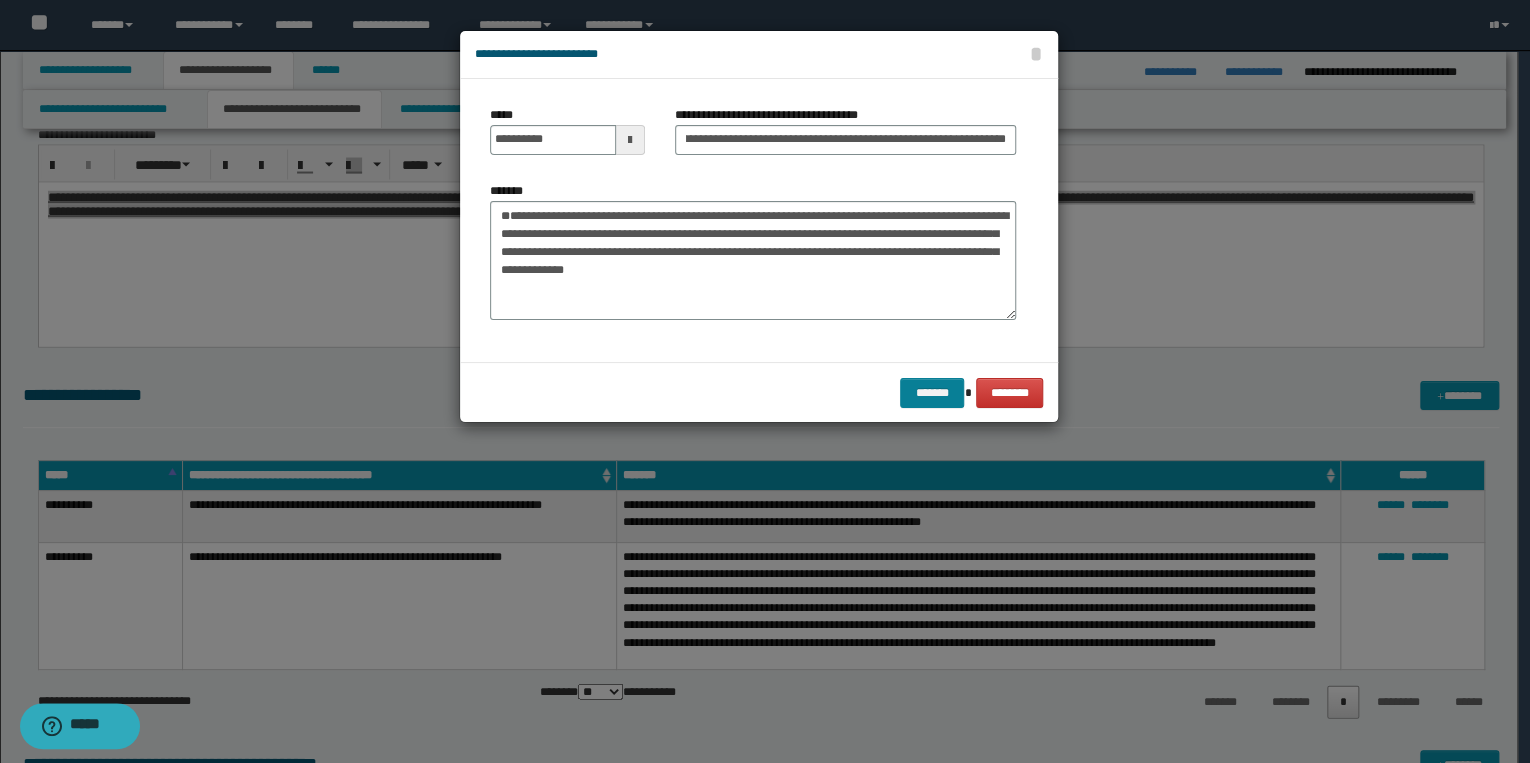 scroll, scrollTop: 0, scrollLeft: 0, axis: both 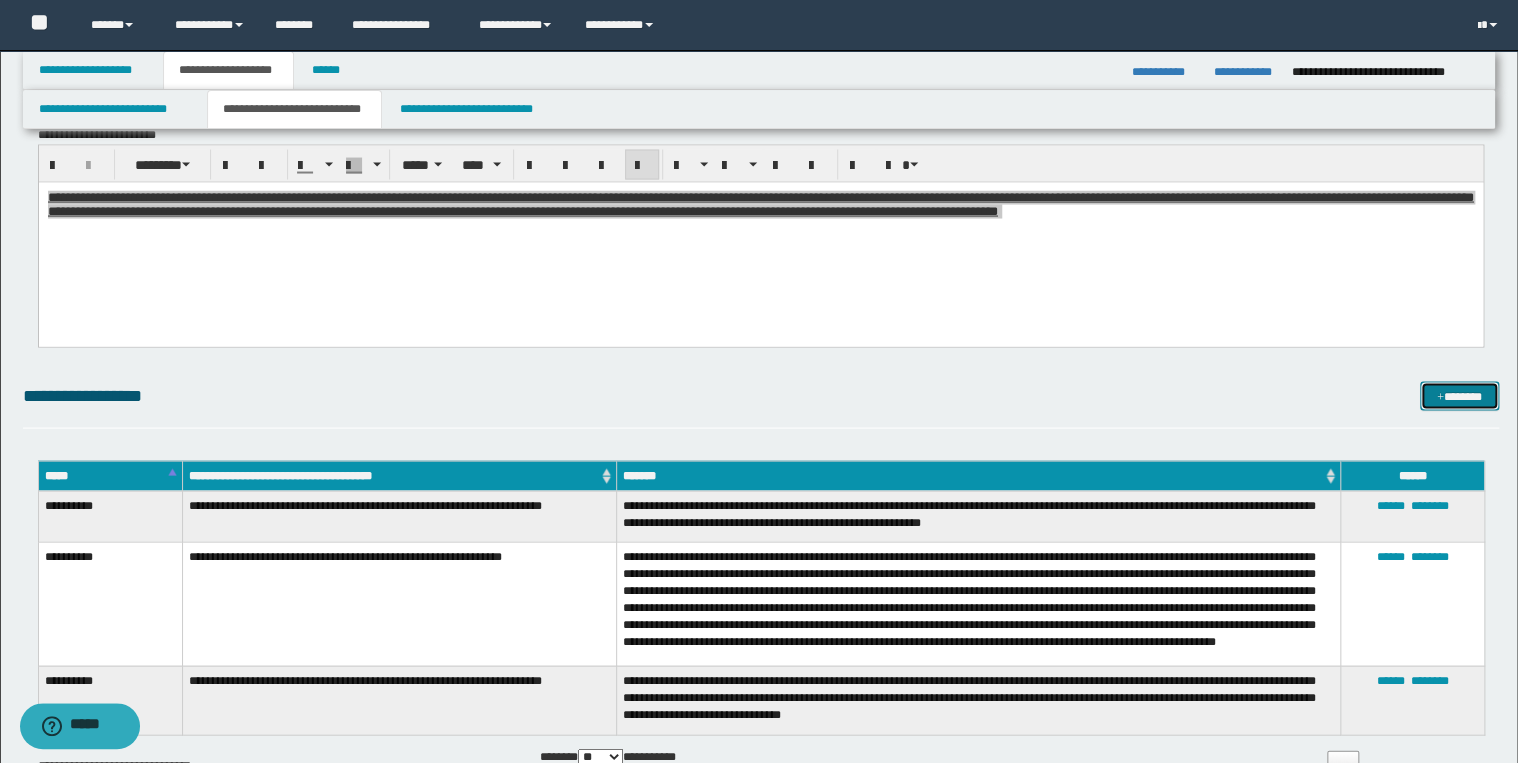 click at bounding box center (1440, 397) 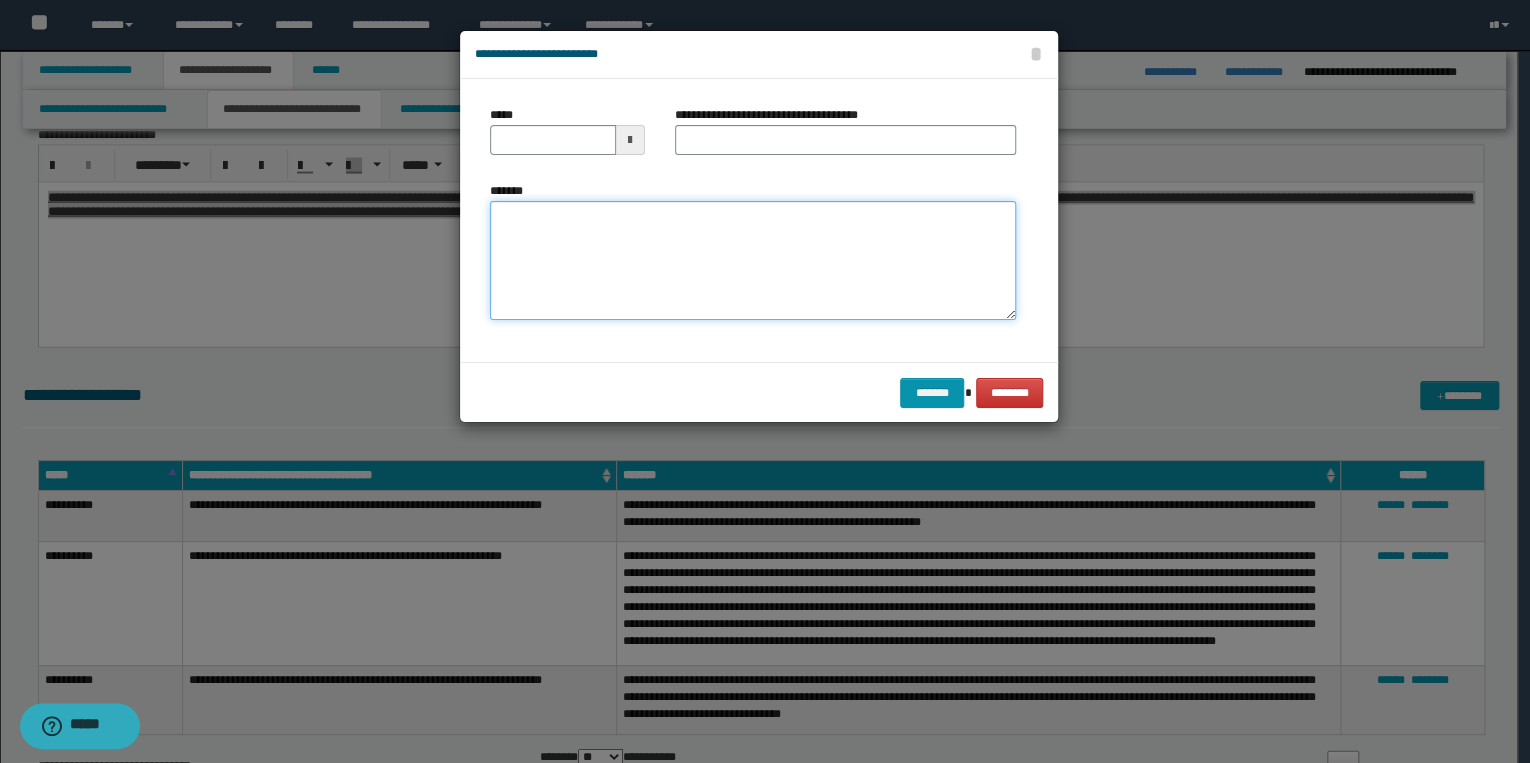 click on "*******" at bounding box center [753, 261] 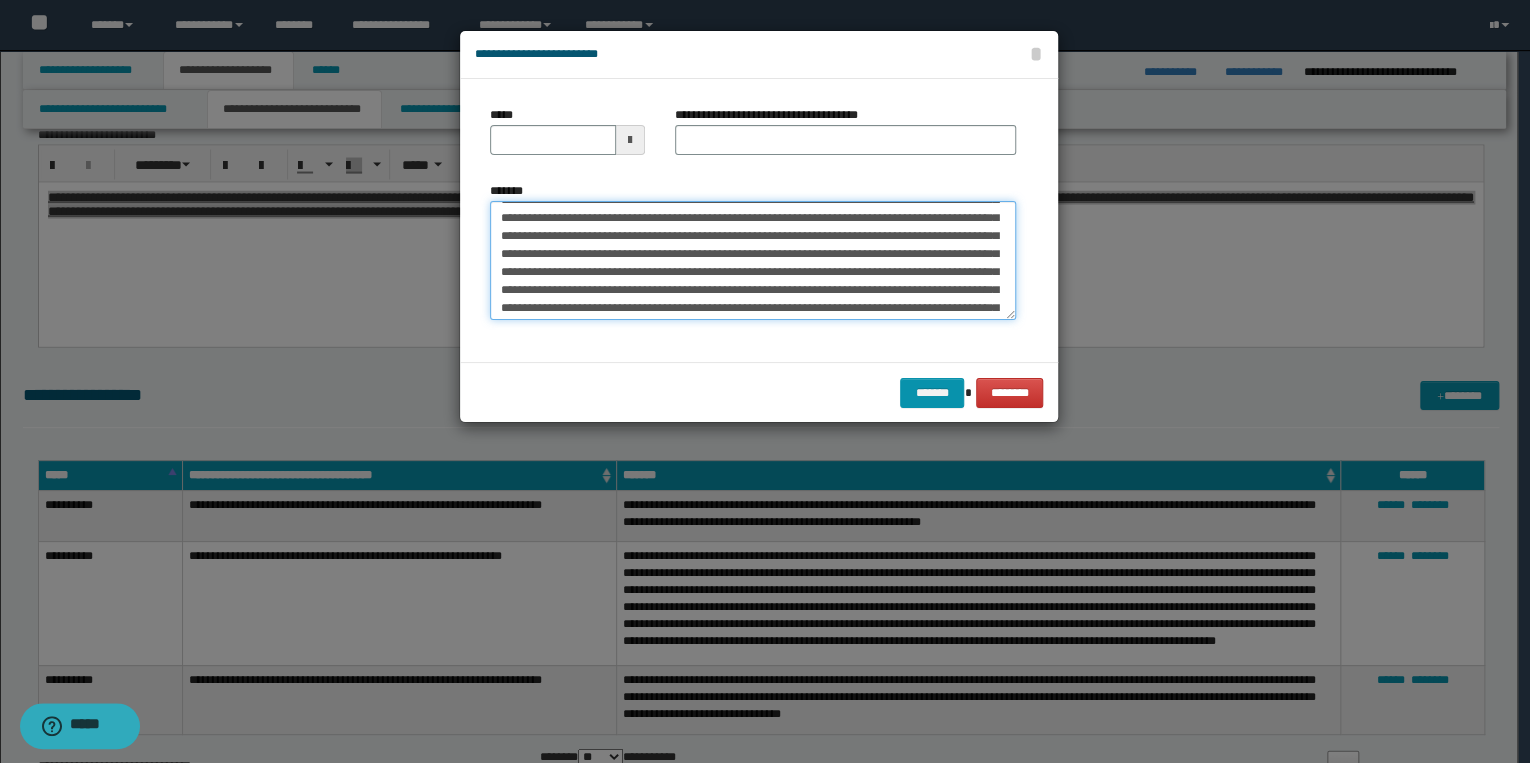 scroll, scrollTop: 0, scrollLeft: 0, axis: both 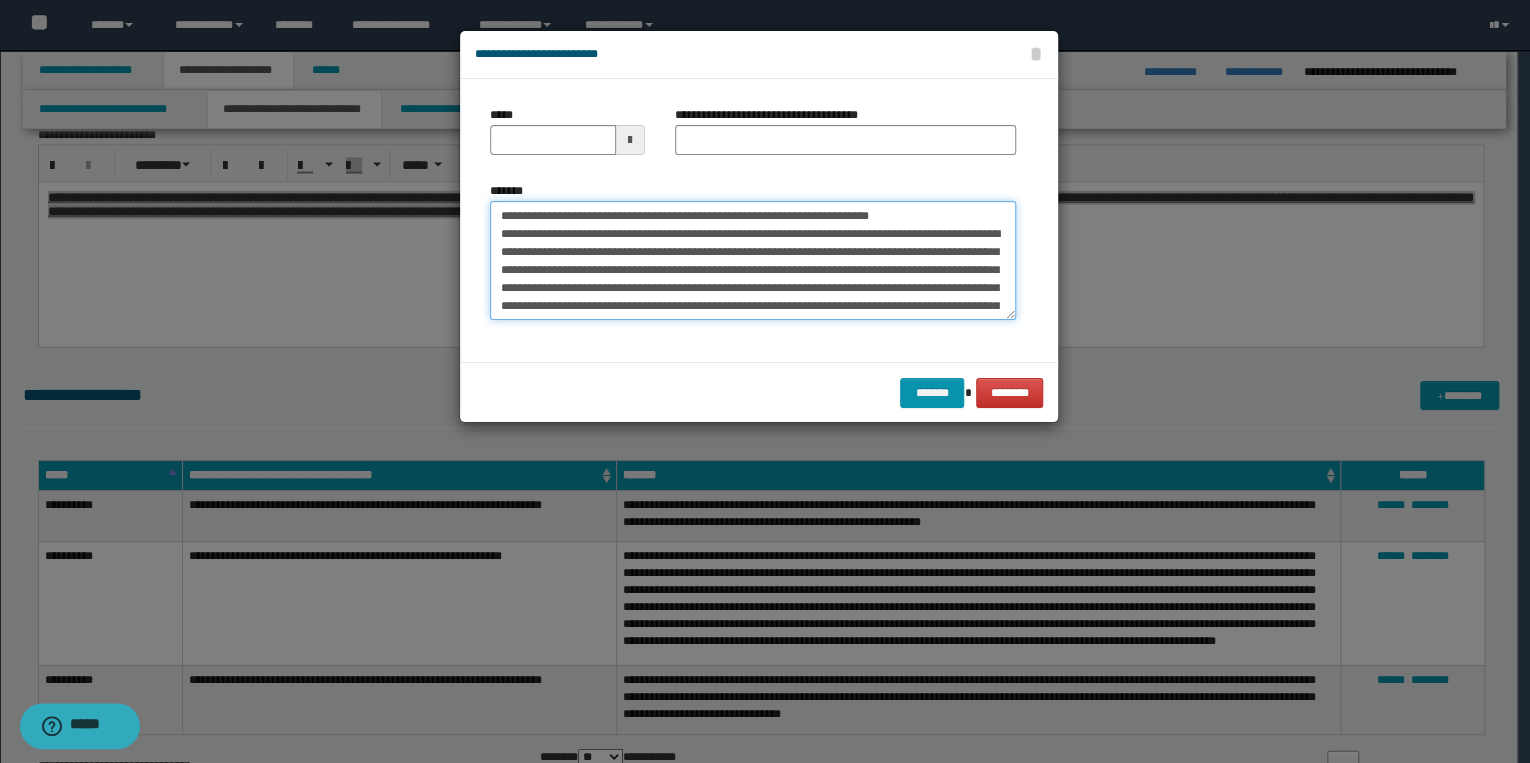 drag, startPoint x: 562, startPoint y: 215, endPoint x: 480, endPoint y: 212, distance: 82.05486 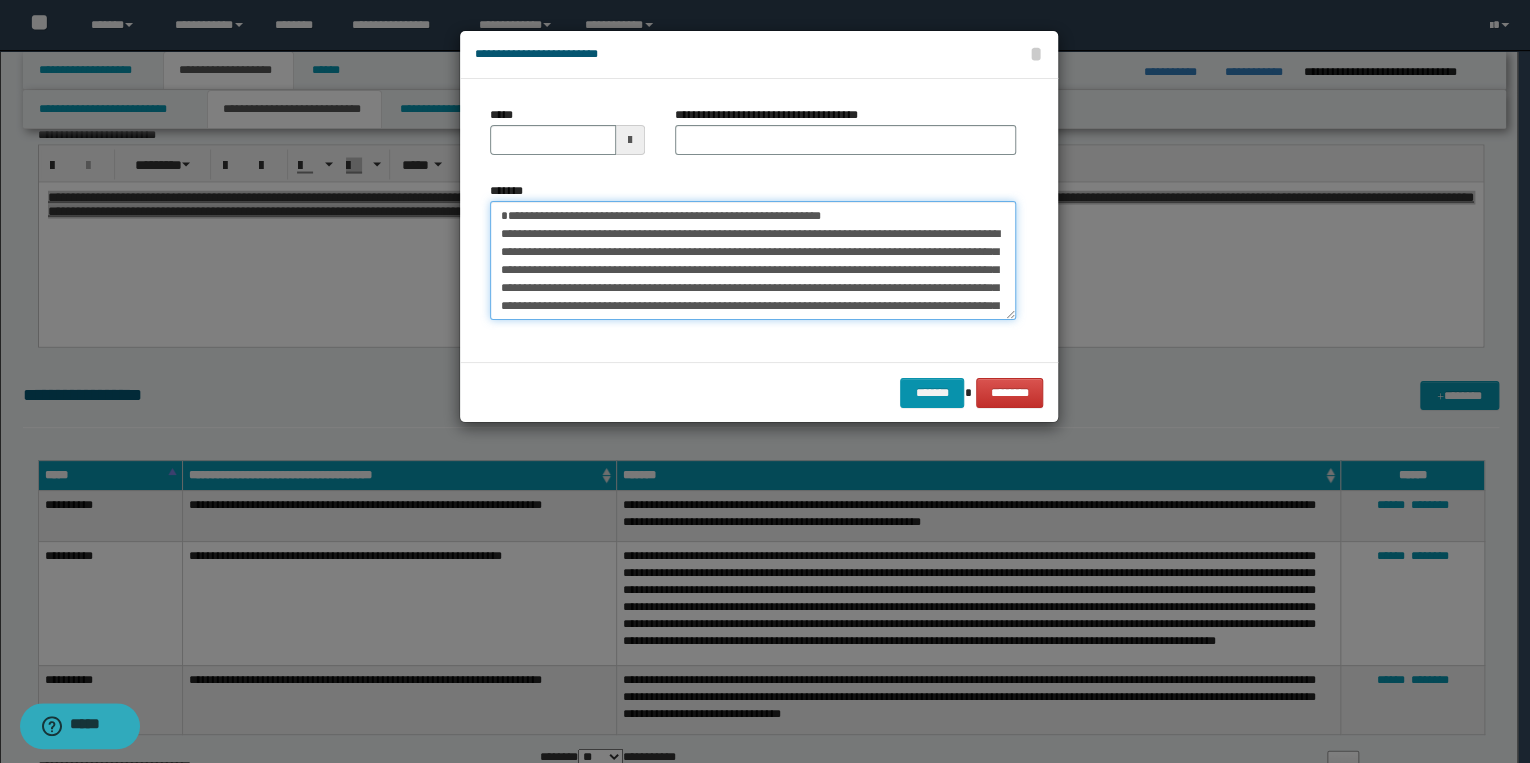 type 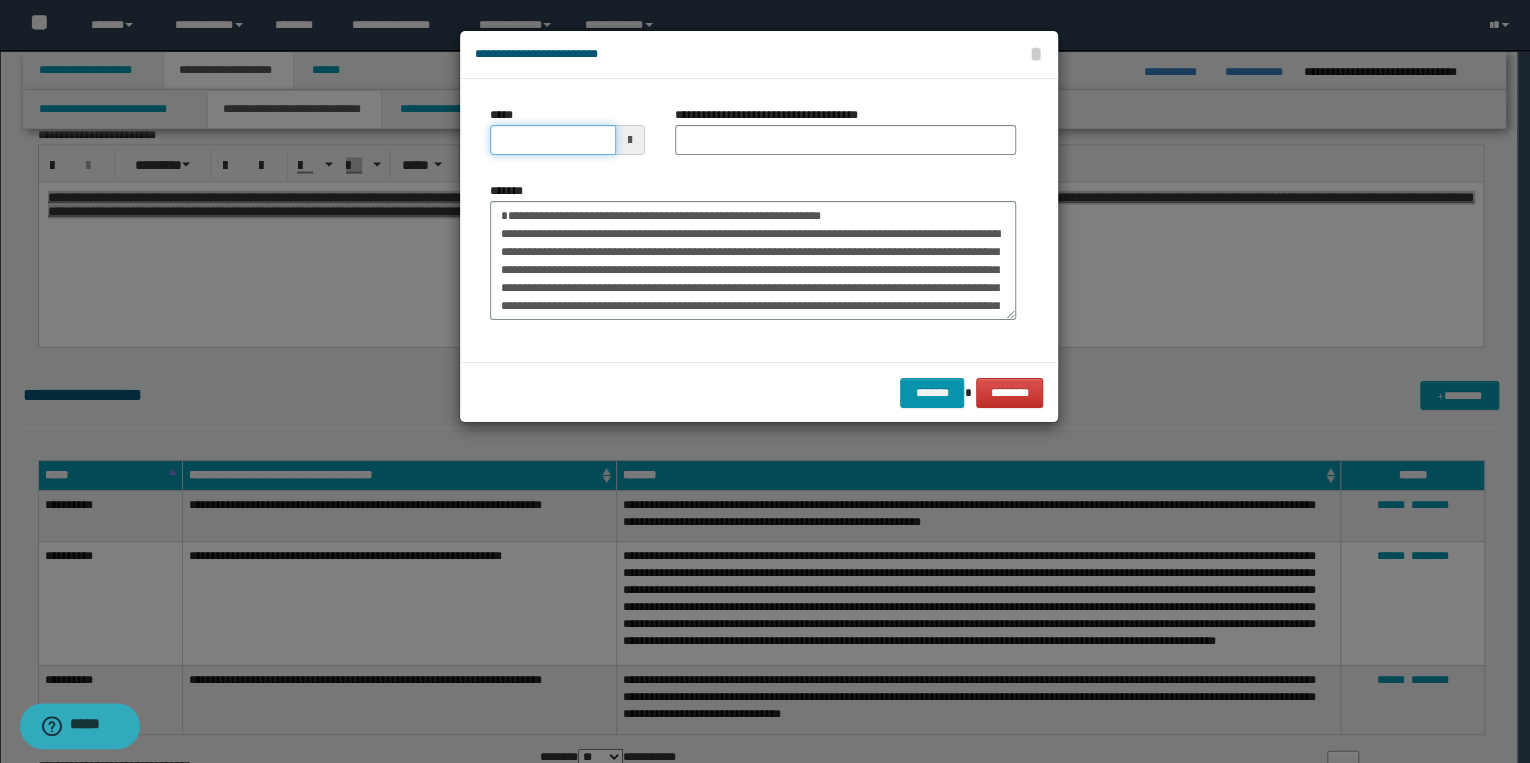 click on "*****" at bounding box center [553, 140] 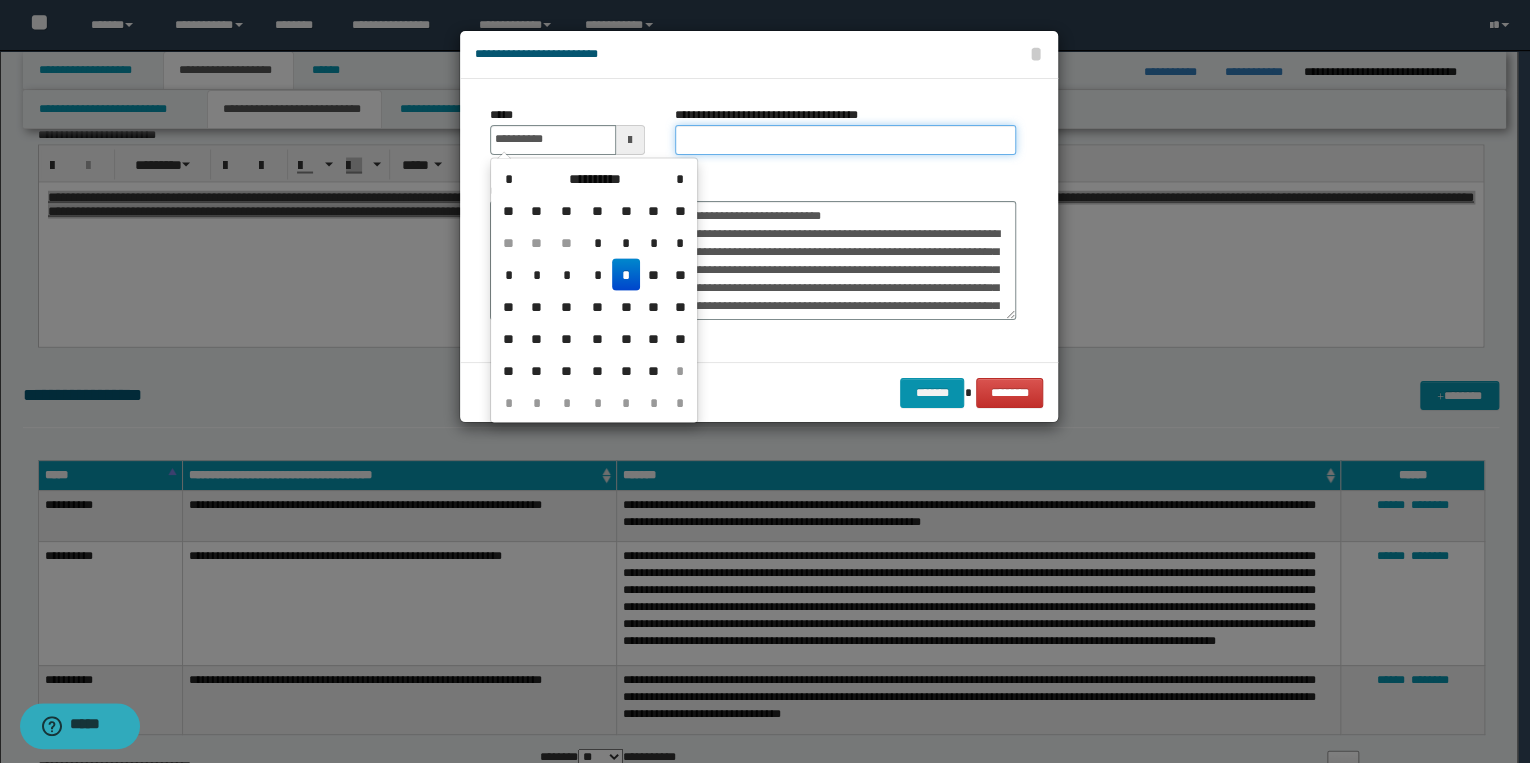 type on "**********" 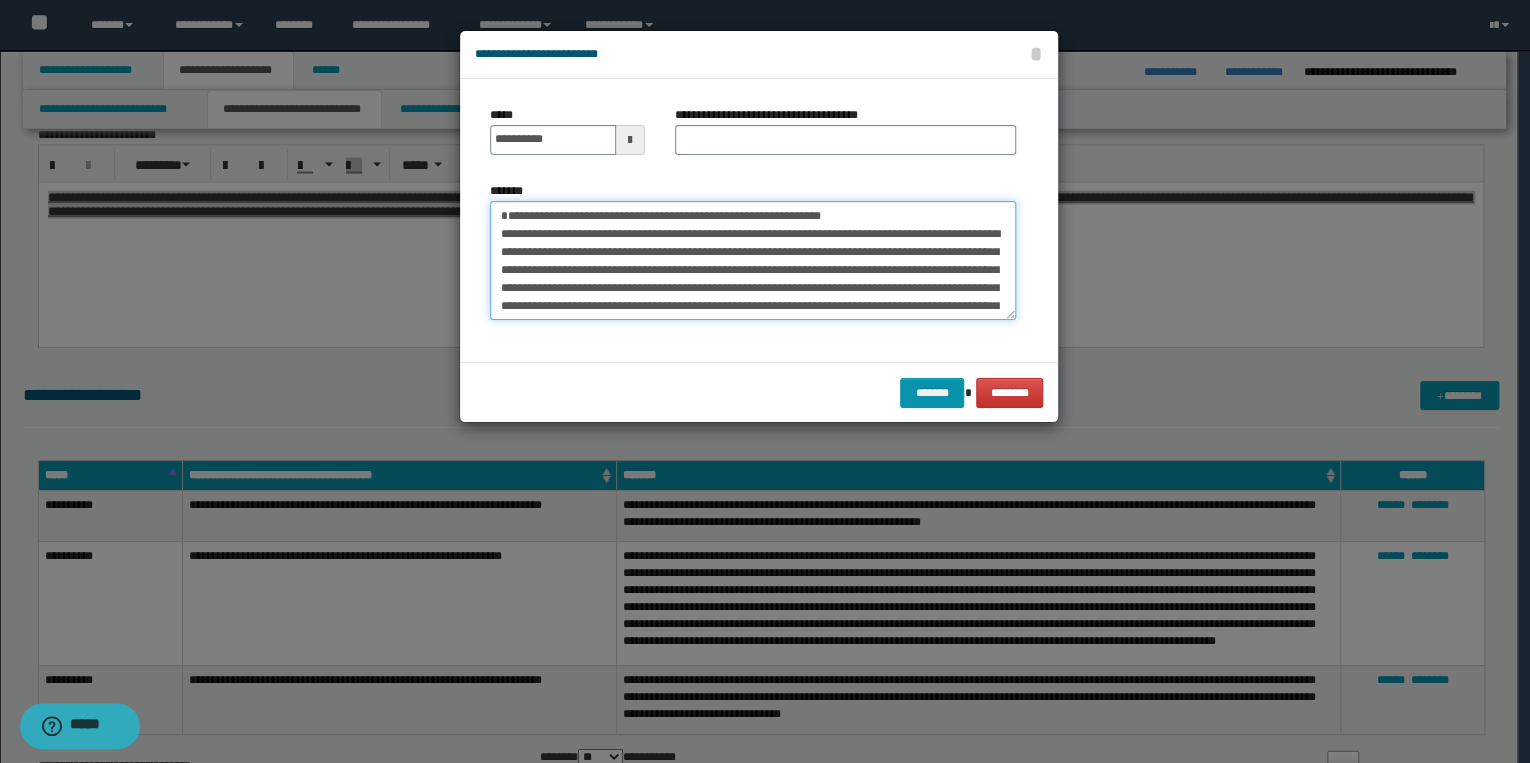 drag, startPoint x: 499, startPoint y: 216, endPoint x: 846, endPoint y: 218, distance: 347.00577 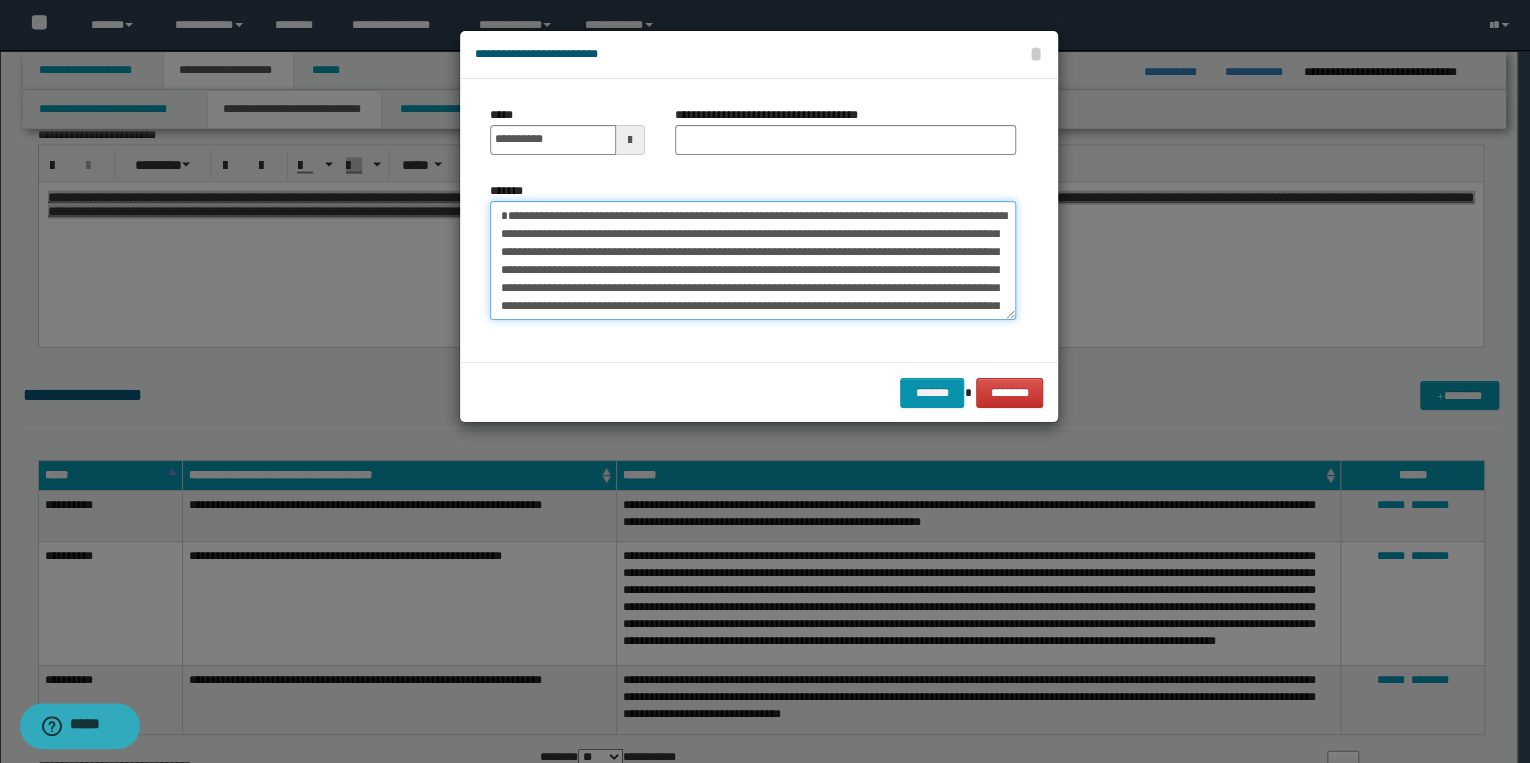 type on "**********" 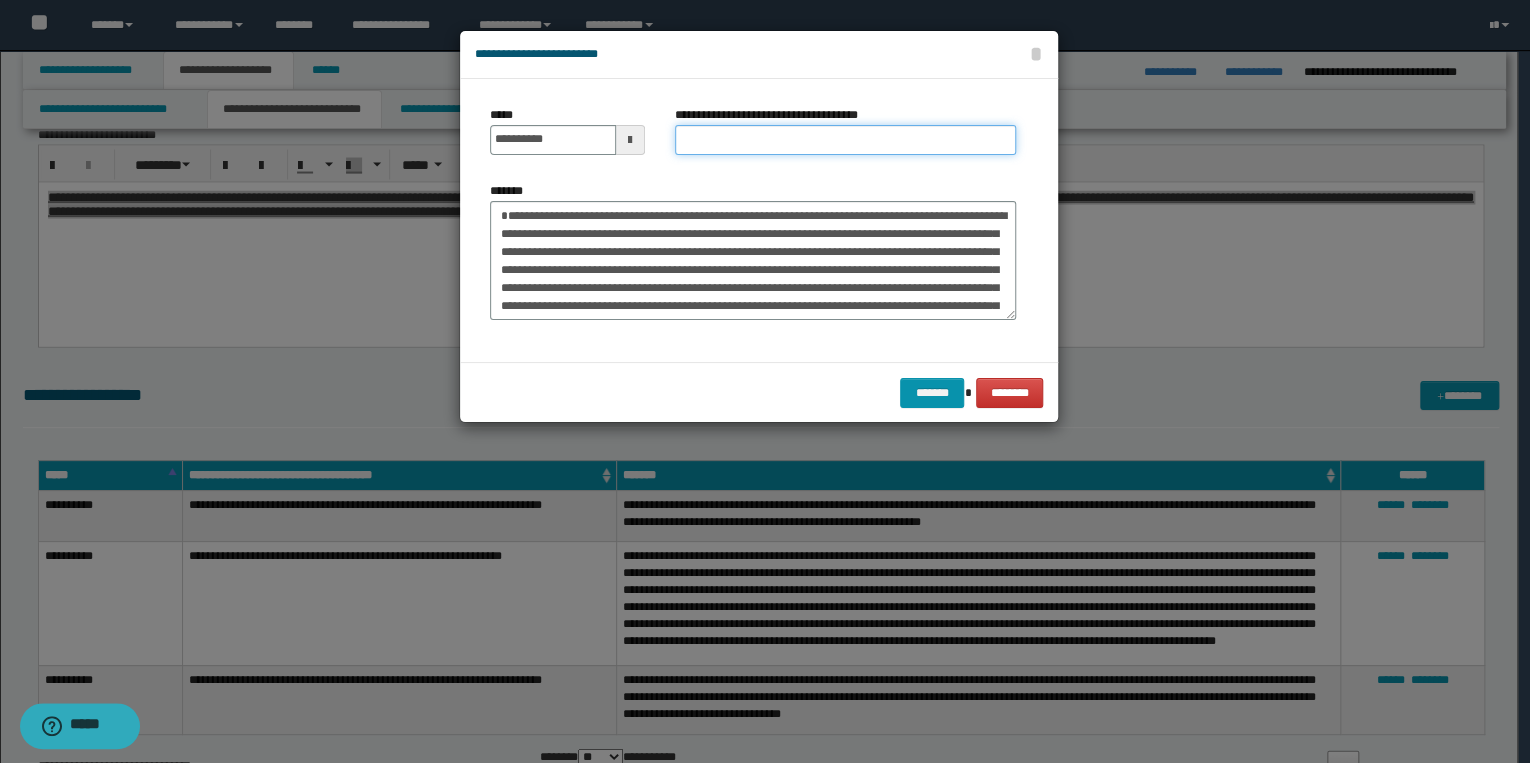 click on "**********" at bounding box center (845, 140) 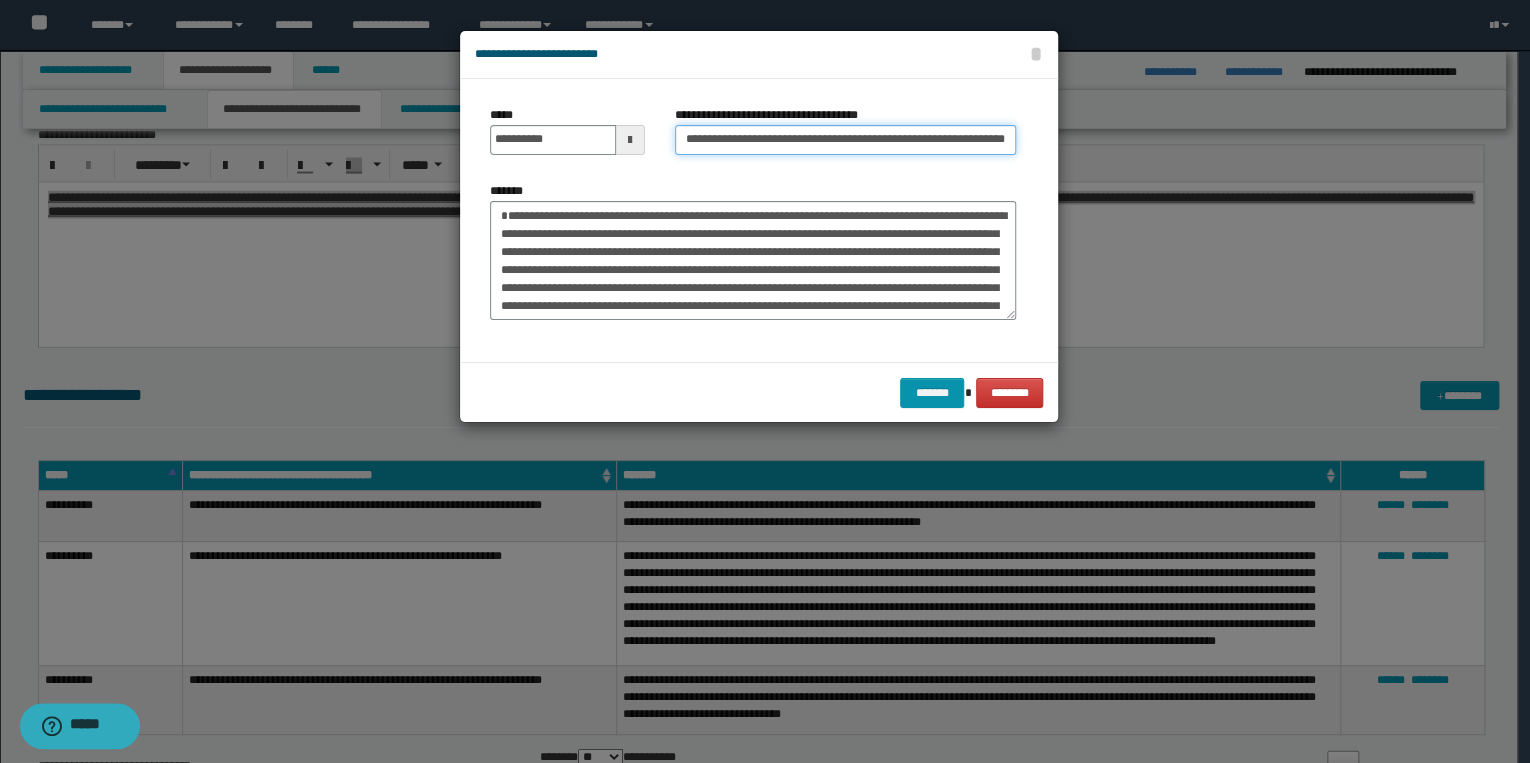 scroll, scrollTop: 0, scrollLeft: 16, axis: horizontal 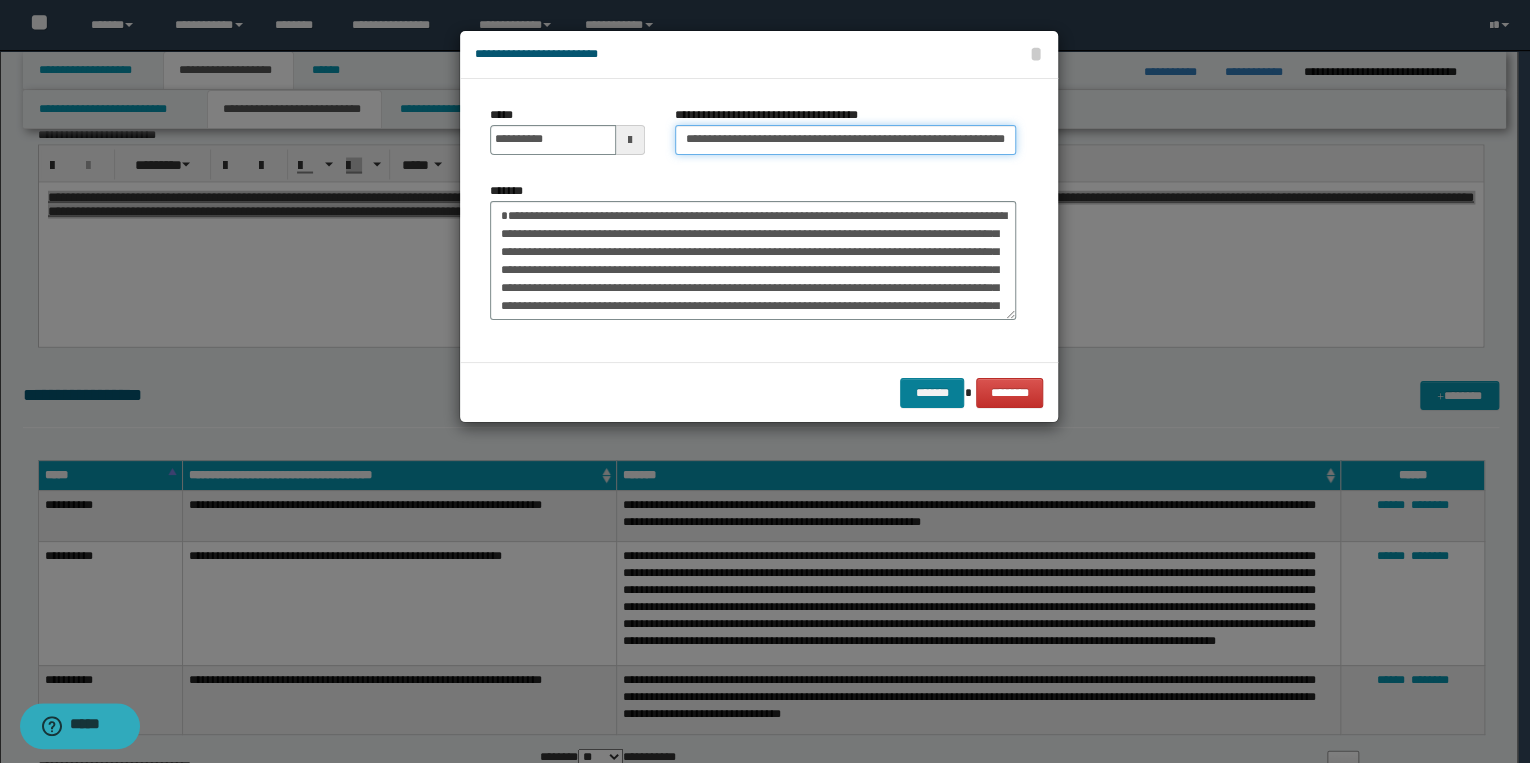 type on "**********" 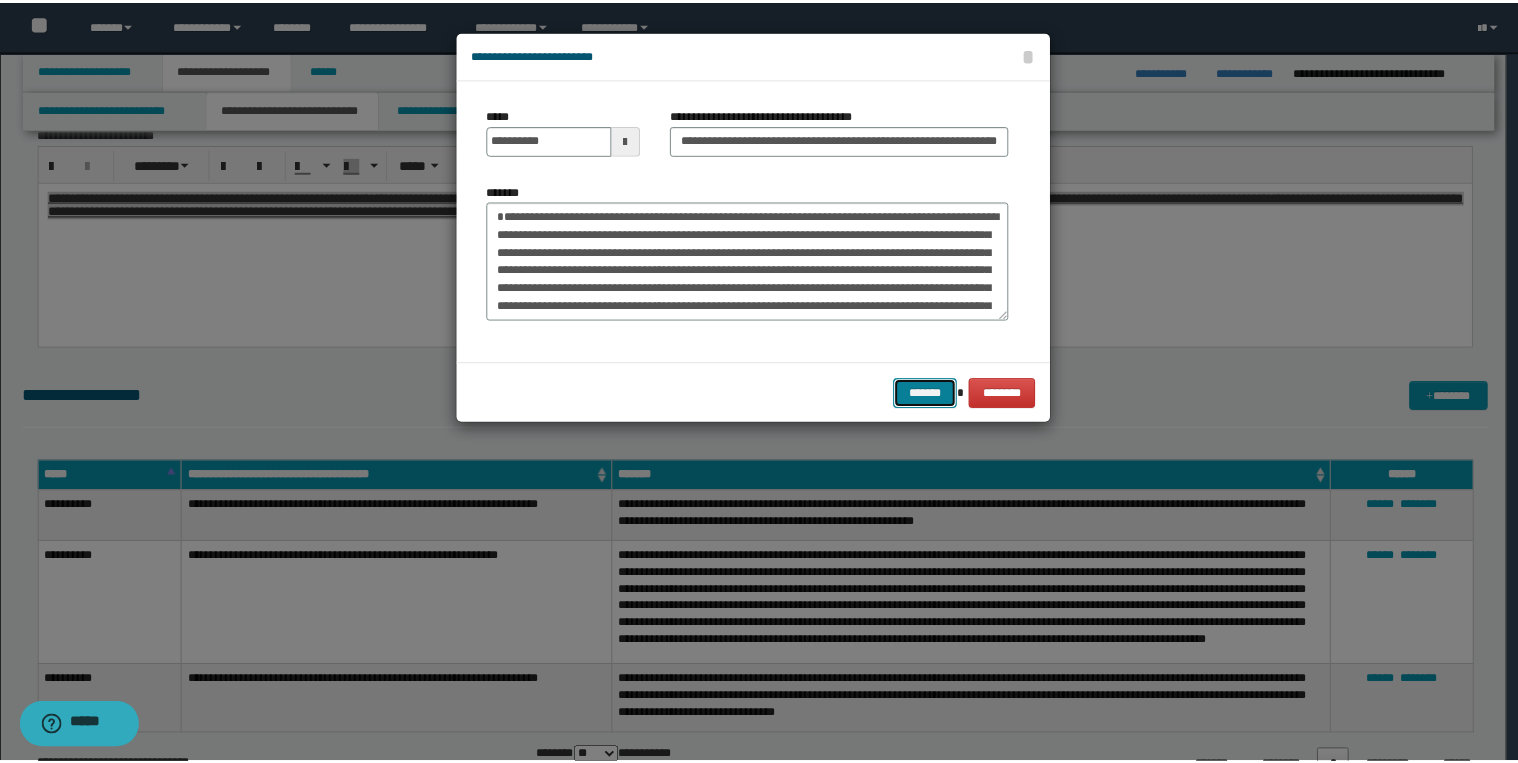 scroll, scrollTop: 0, scrollLeft: 0, axis: both 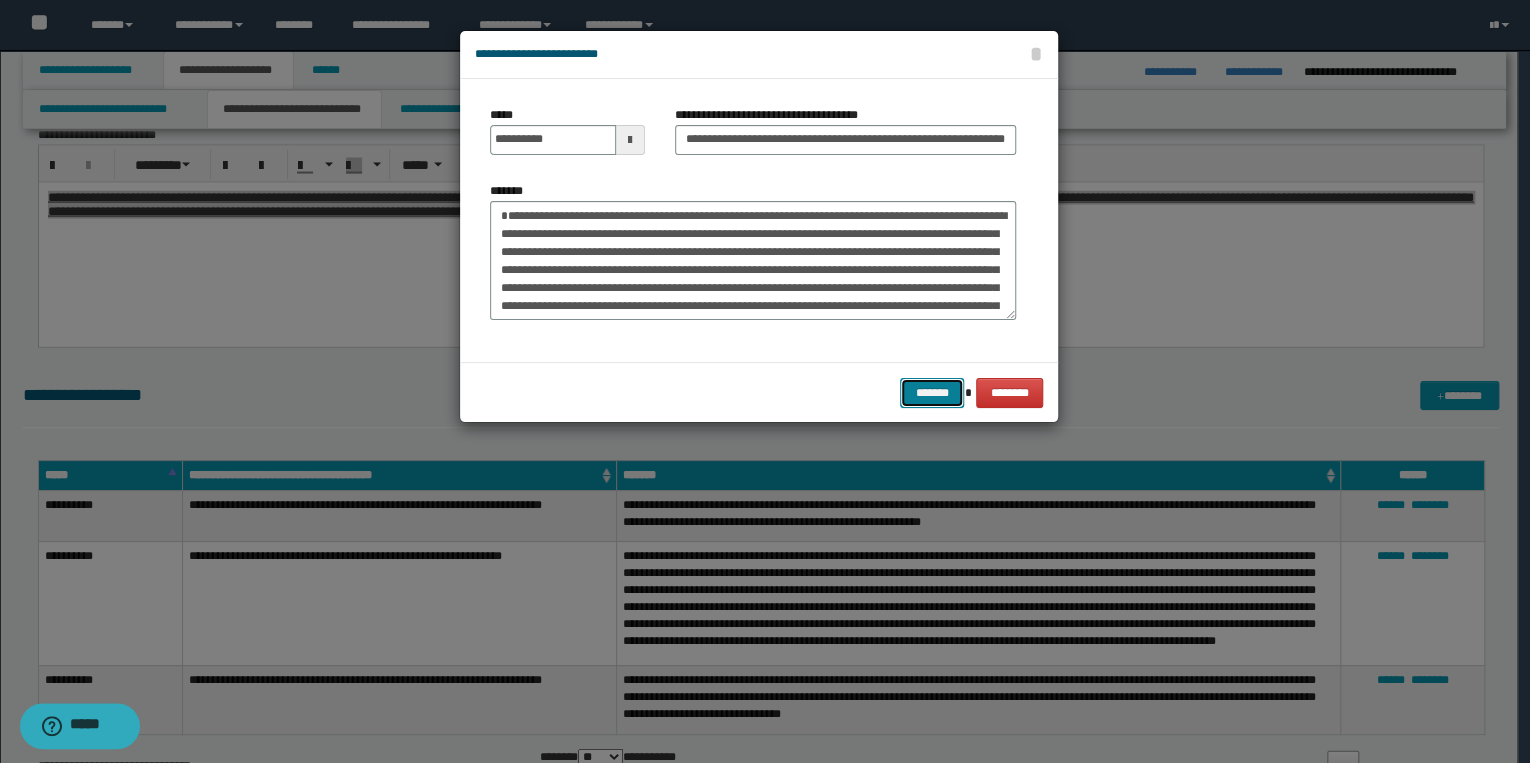 click on "*******" at bounding box center [932, 393] 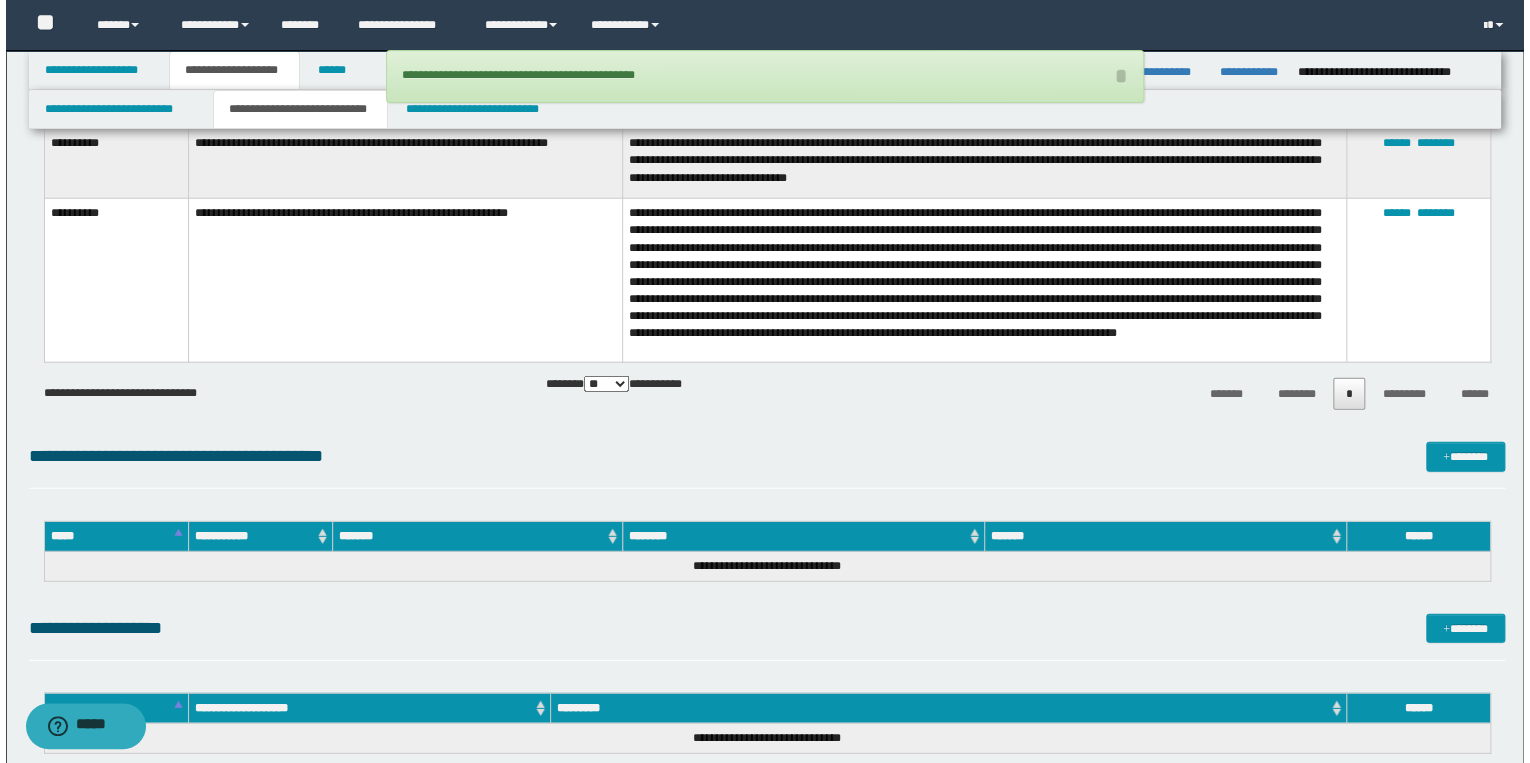 scroll, scrollTop: 2560, scrollLeft: 0, axis: vertical 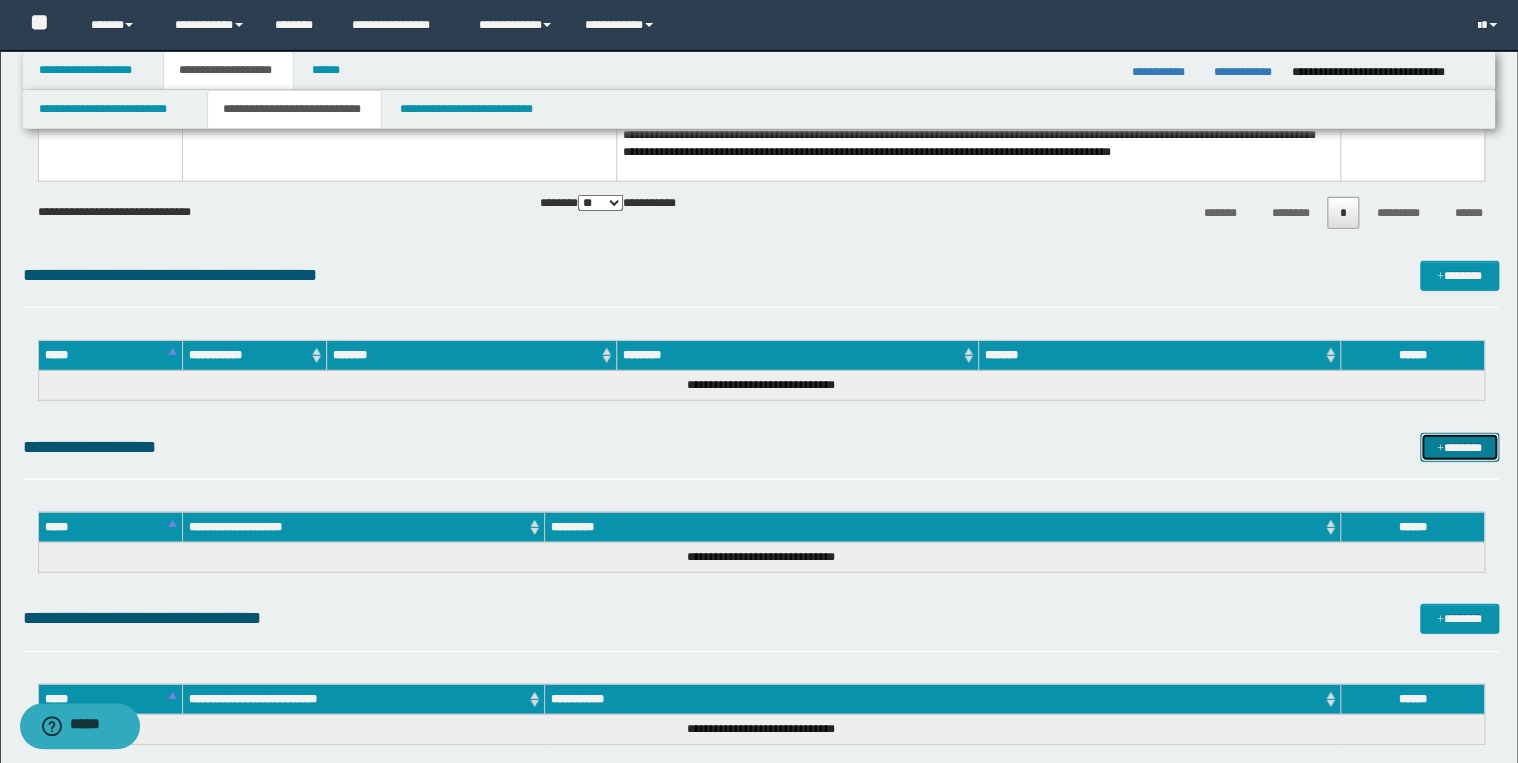 click on "*******" at bounding box center [1459, 448] 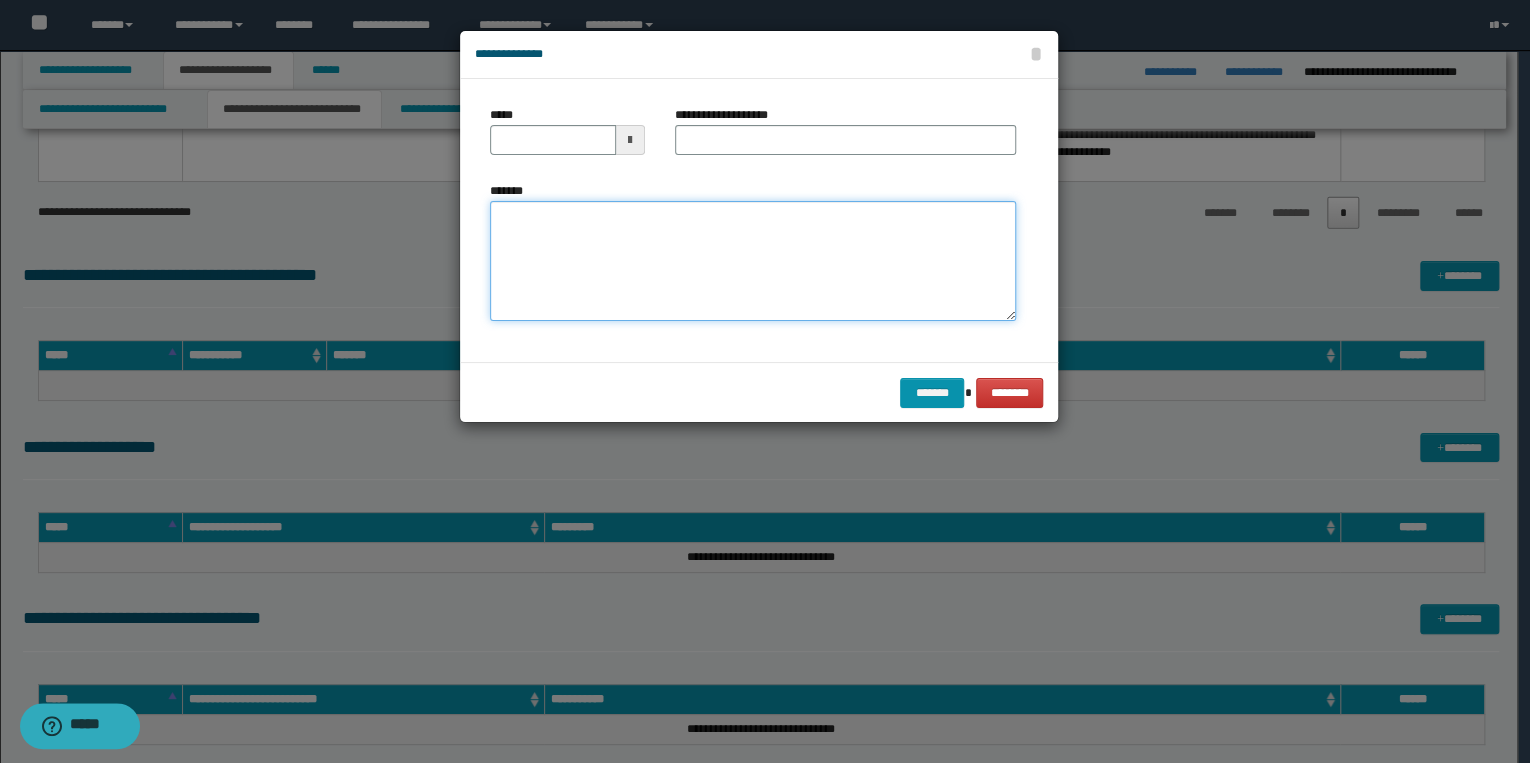 click on "*******" at bounding box center [753, 261] 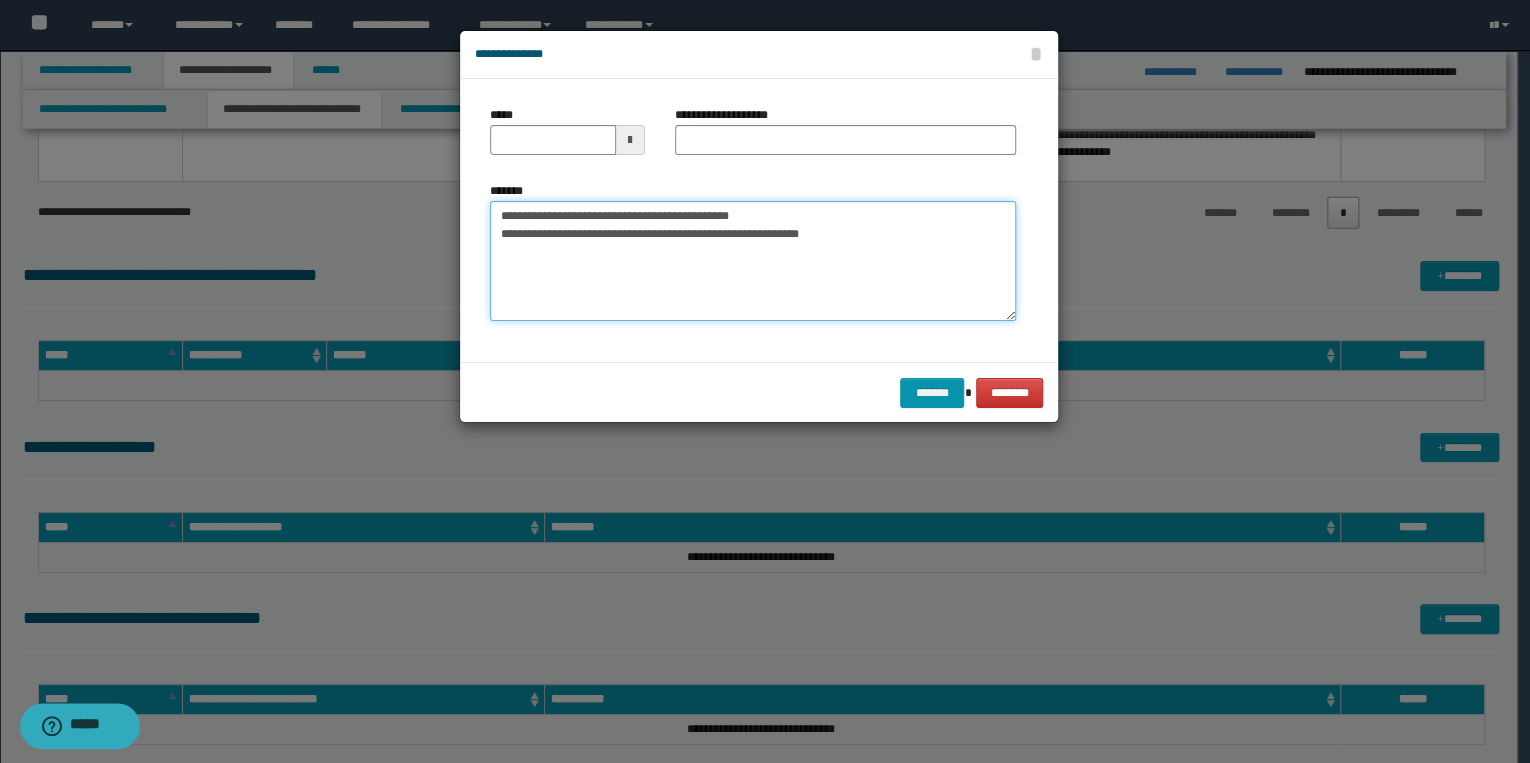 drag, startPoint x: 564, startPoint y: 216, endPoint x: 494, endPoint y: 215, distance: 70.00714 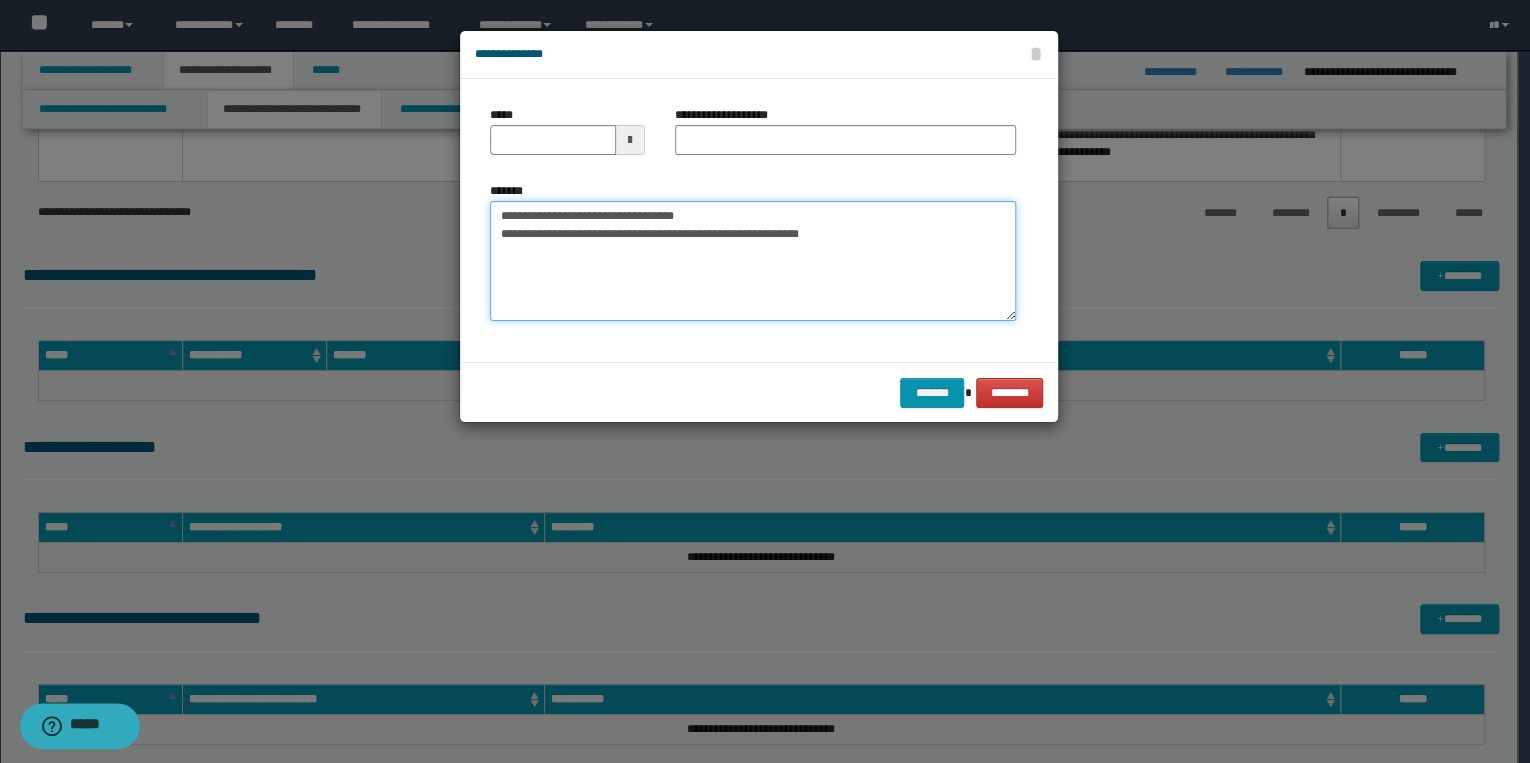 type 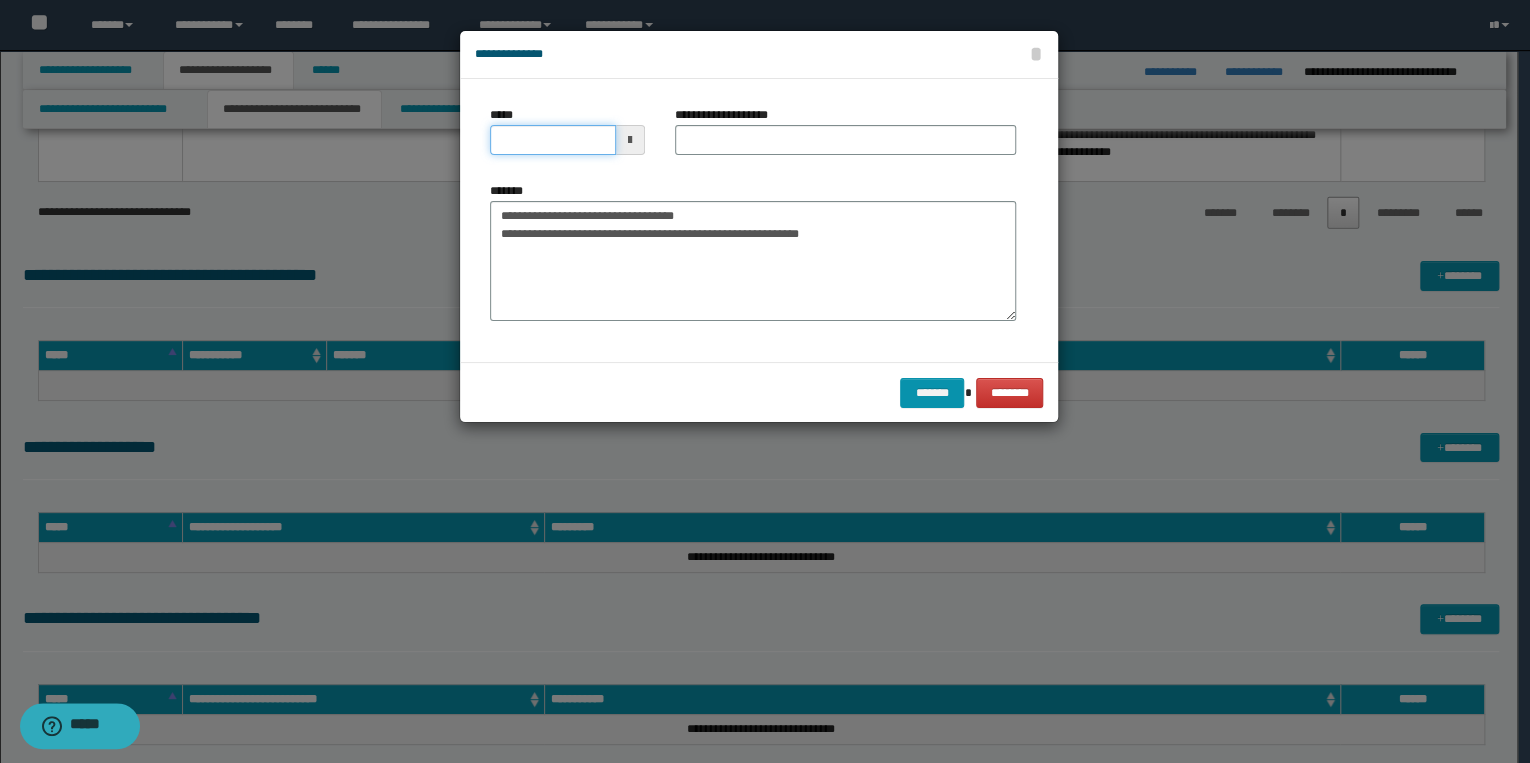 click on "*****" at bounding box center [553, 140] 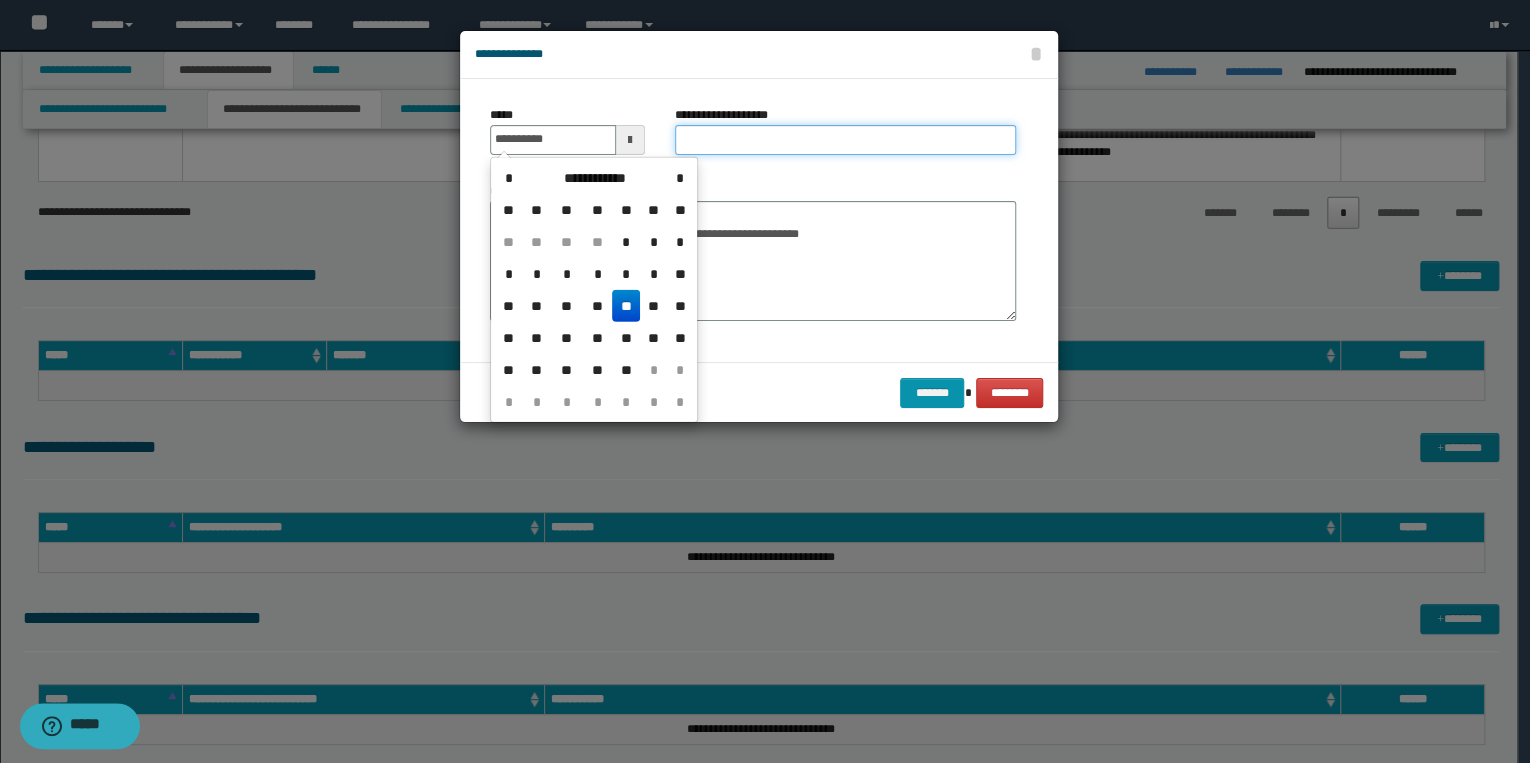 type on "**********" 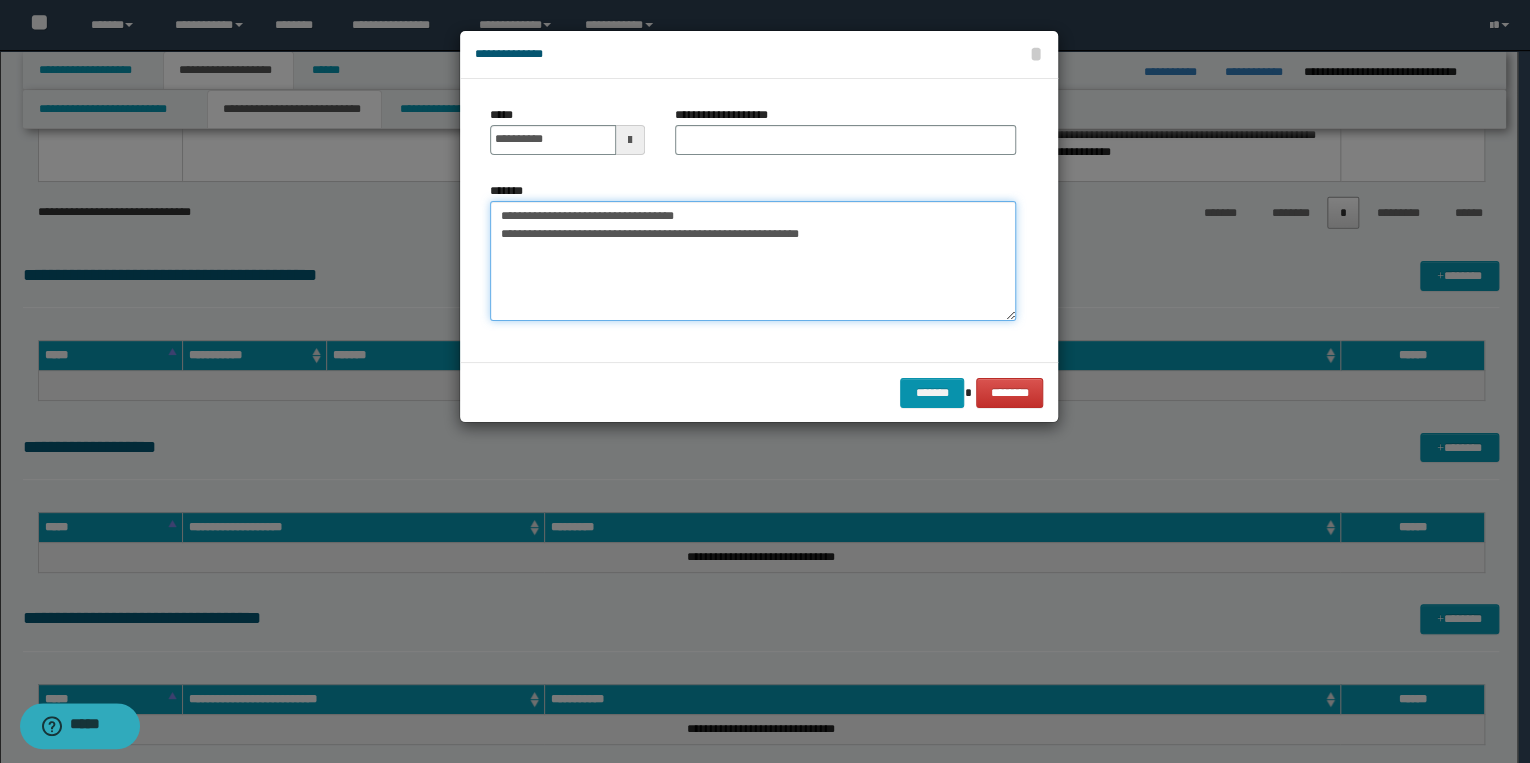 drag, startPoint x: 500, startPoint y: 210, endPoint x: 732, endPoint y: 214, distance: 232.03448 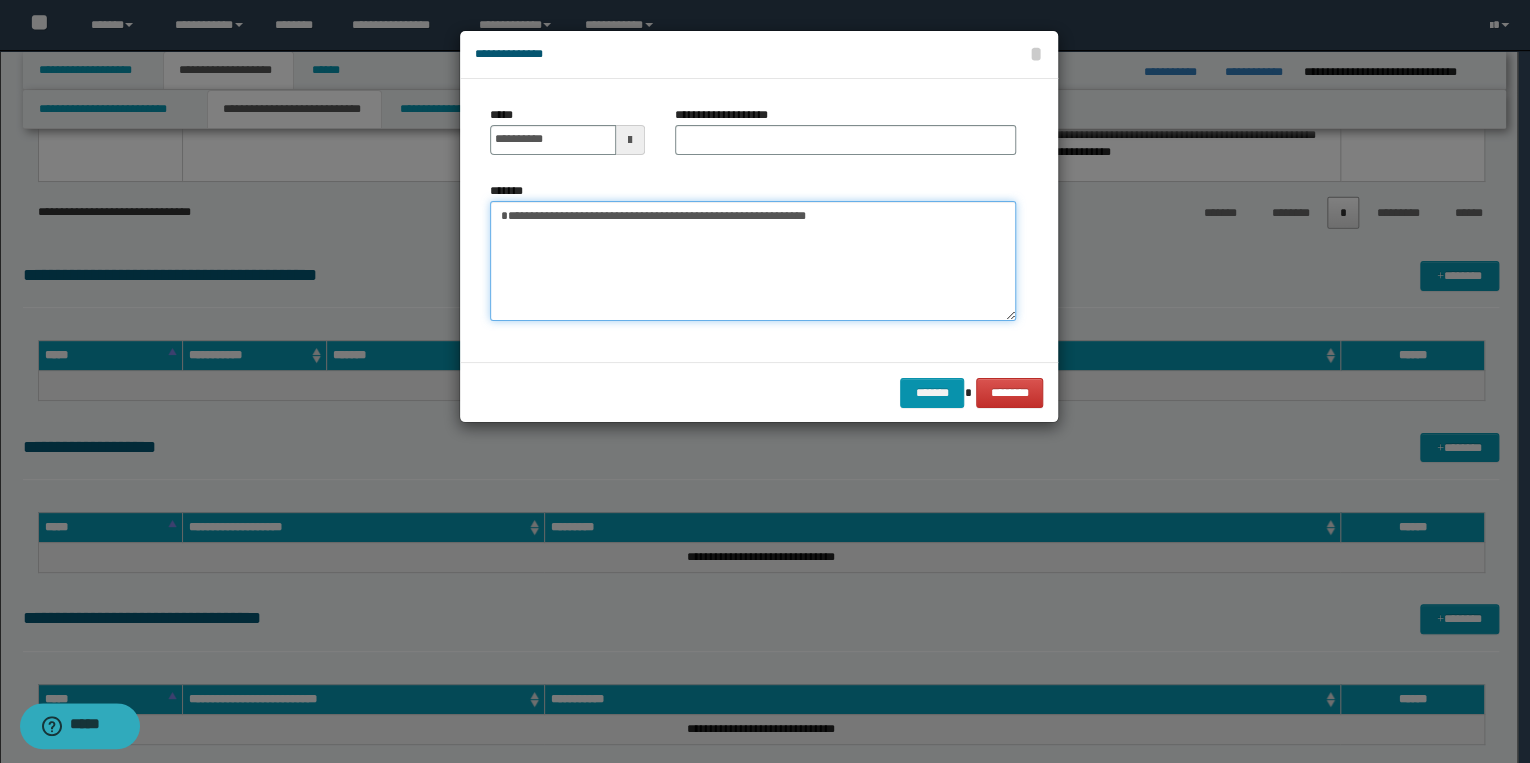 type on "**********" 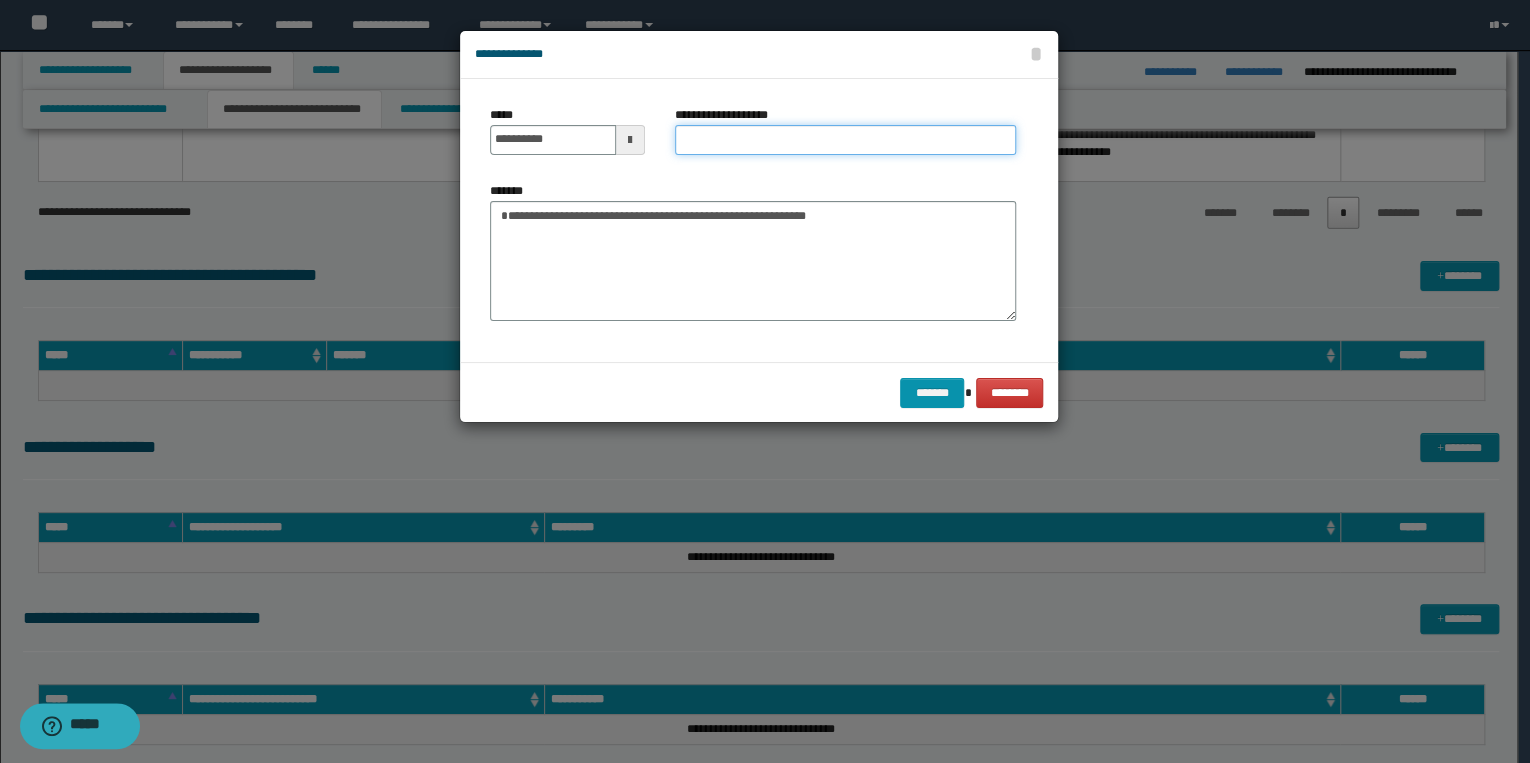 click on "**********" at bounding box center [845, 140] 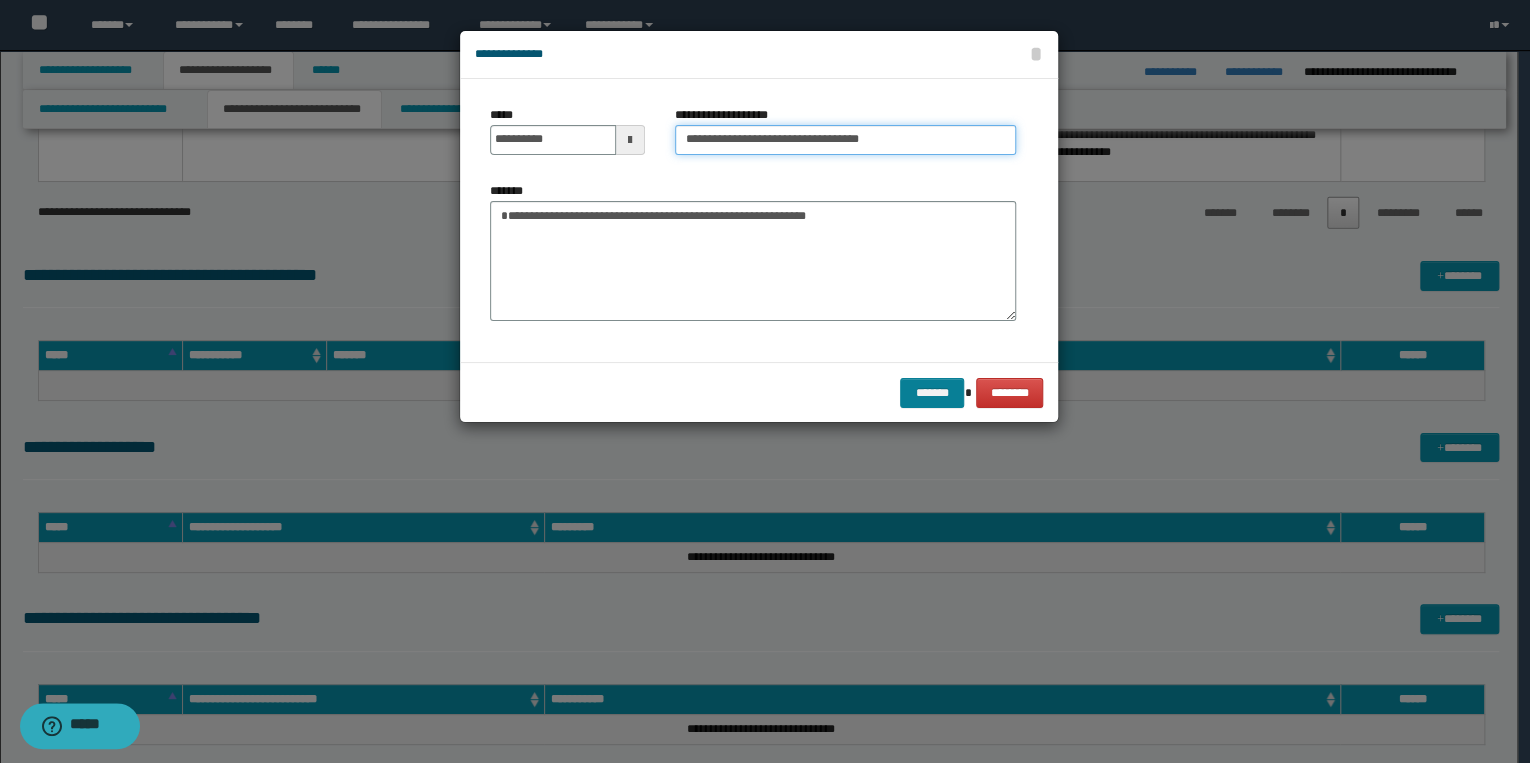 type on "**********" 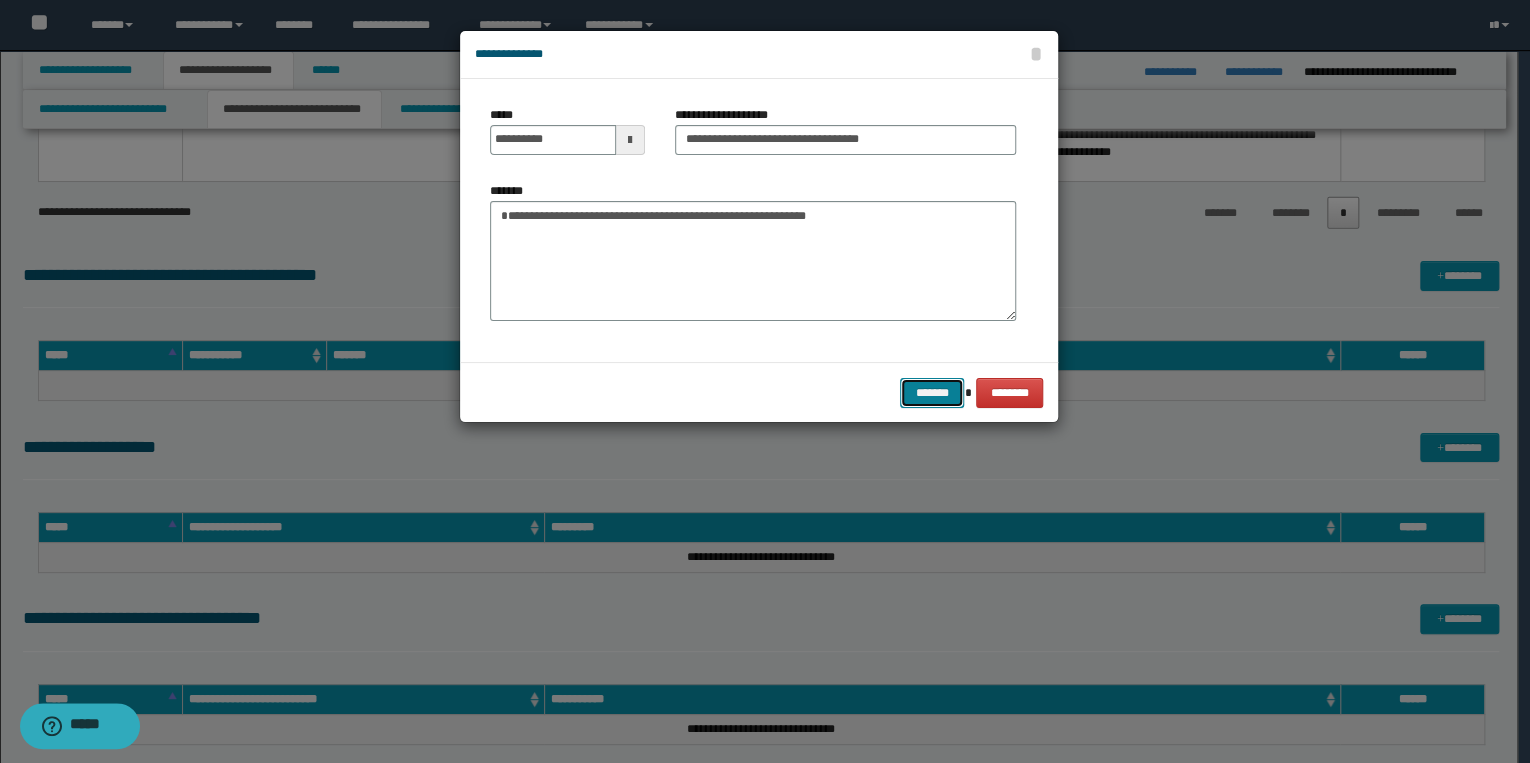 click on "*******" at bounding box center (932, 393) 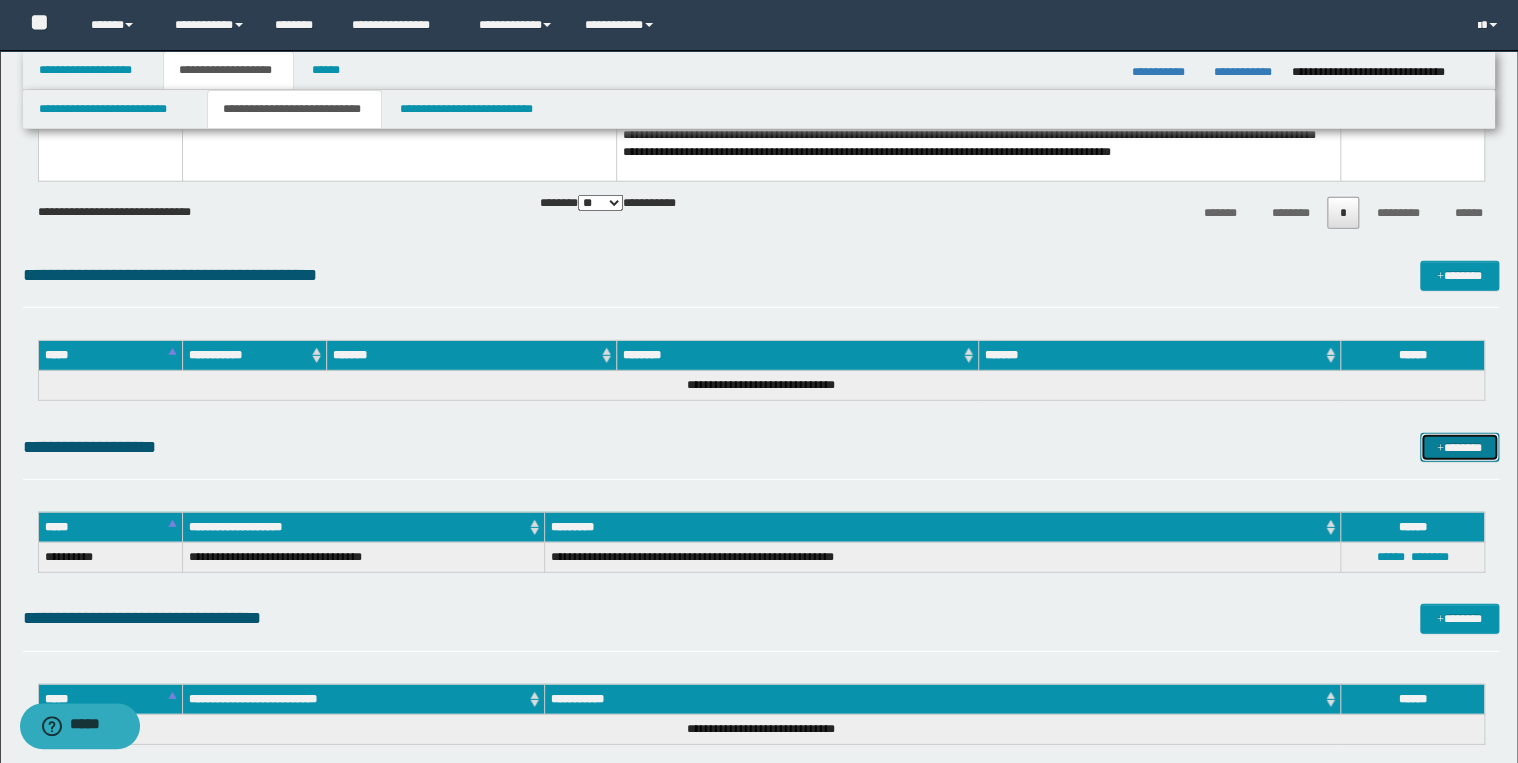 click on "*******" at bounding box center [1459, 448] 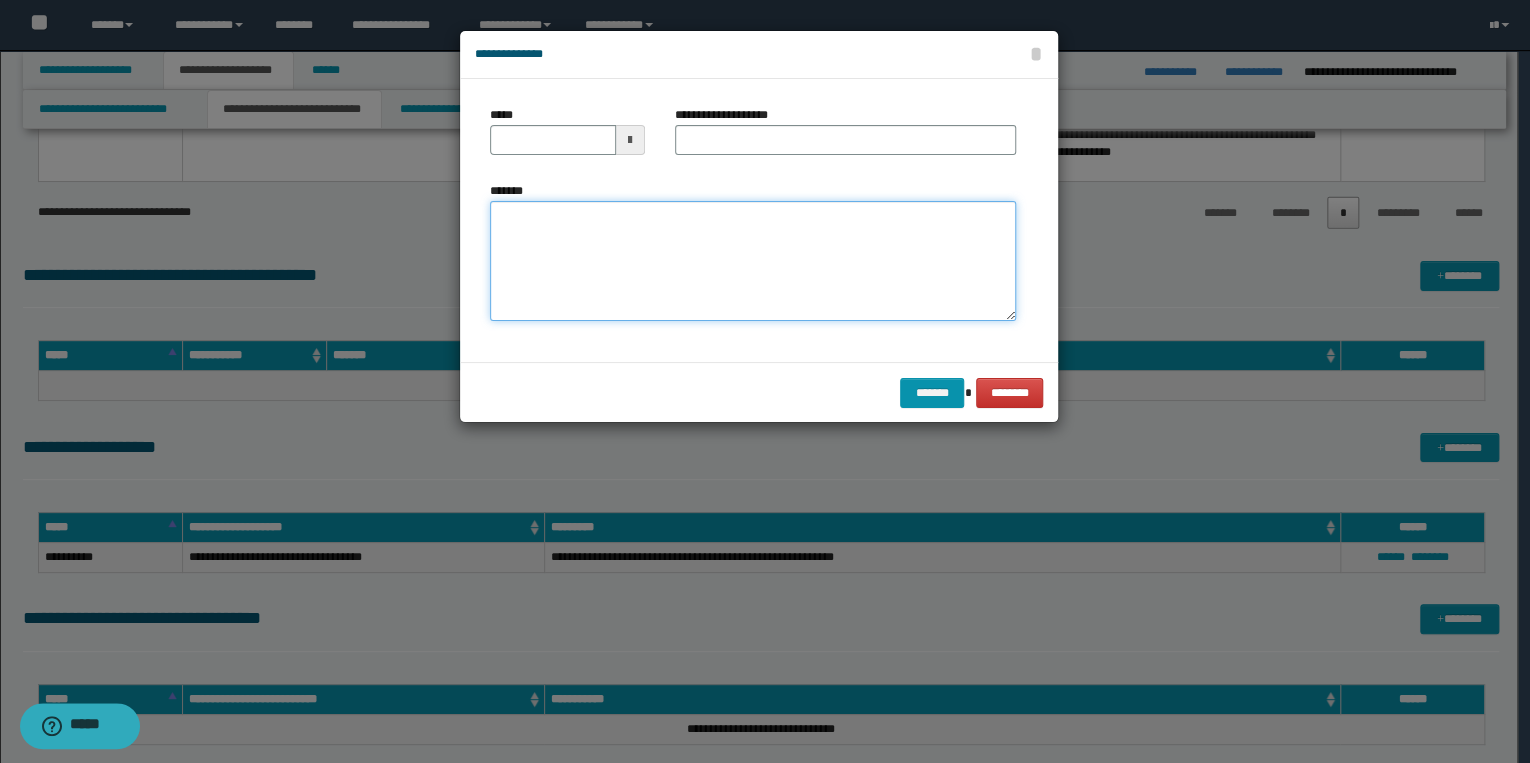 click on "*******" at bounding box center [753, 261] 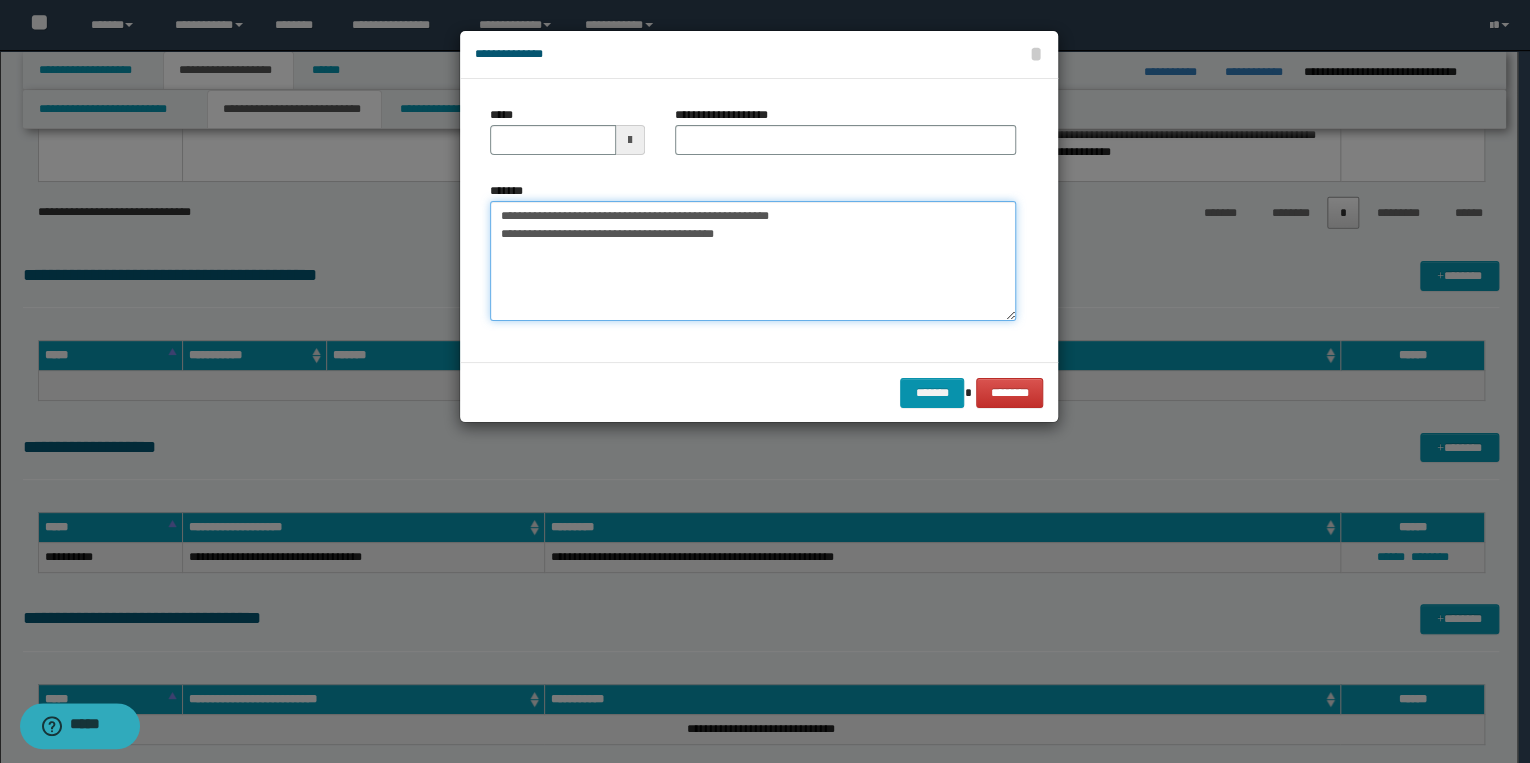 drag, startPoint x: 566, startPoint y: 212, endPoint x: 480, endPoint y: 215, distance: 86.05231 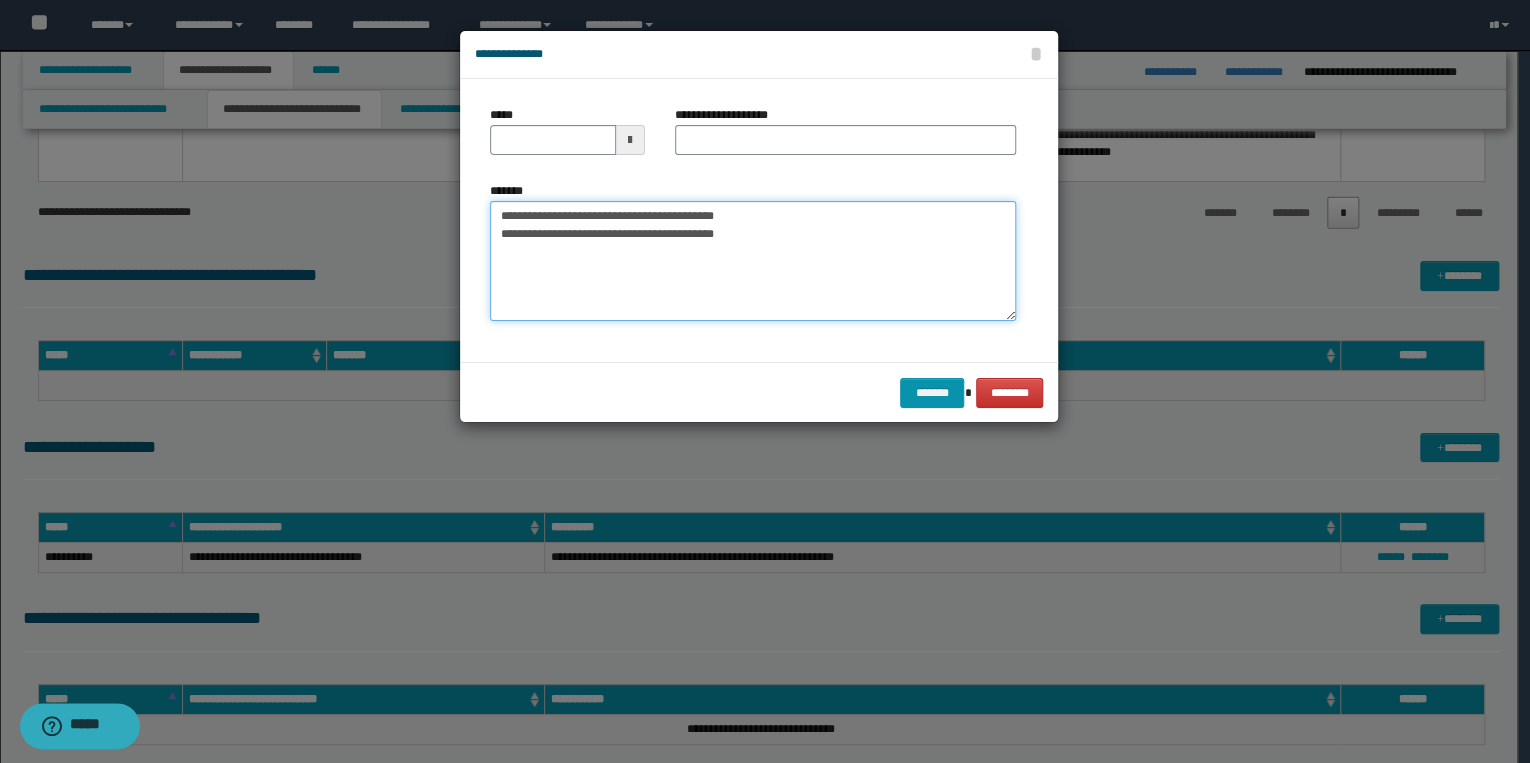 type 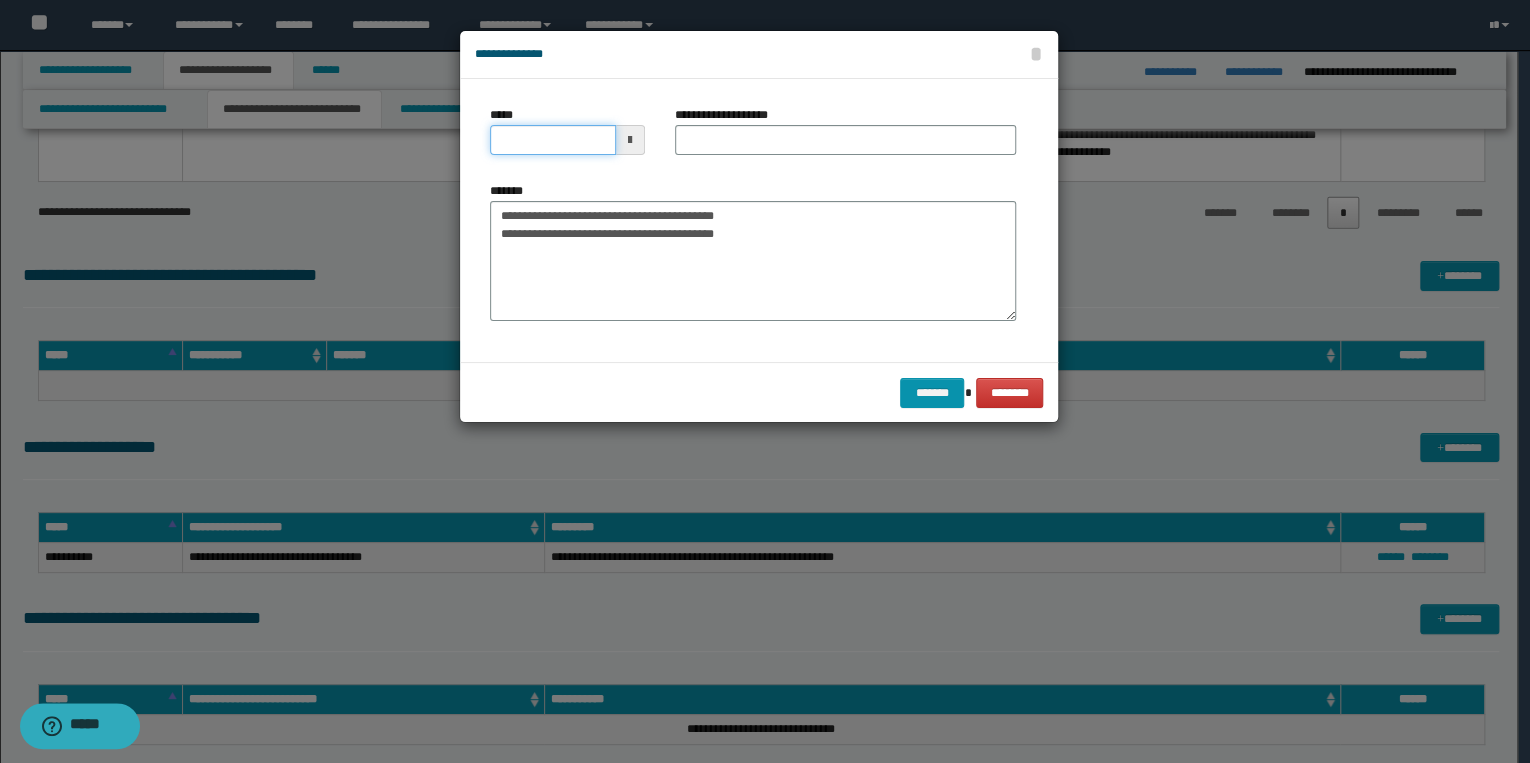click on "*****" at bounding box center (553, 140) 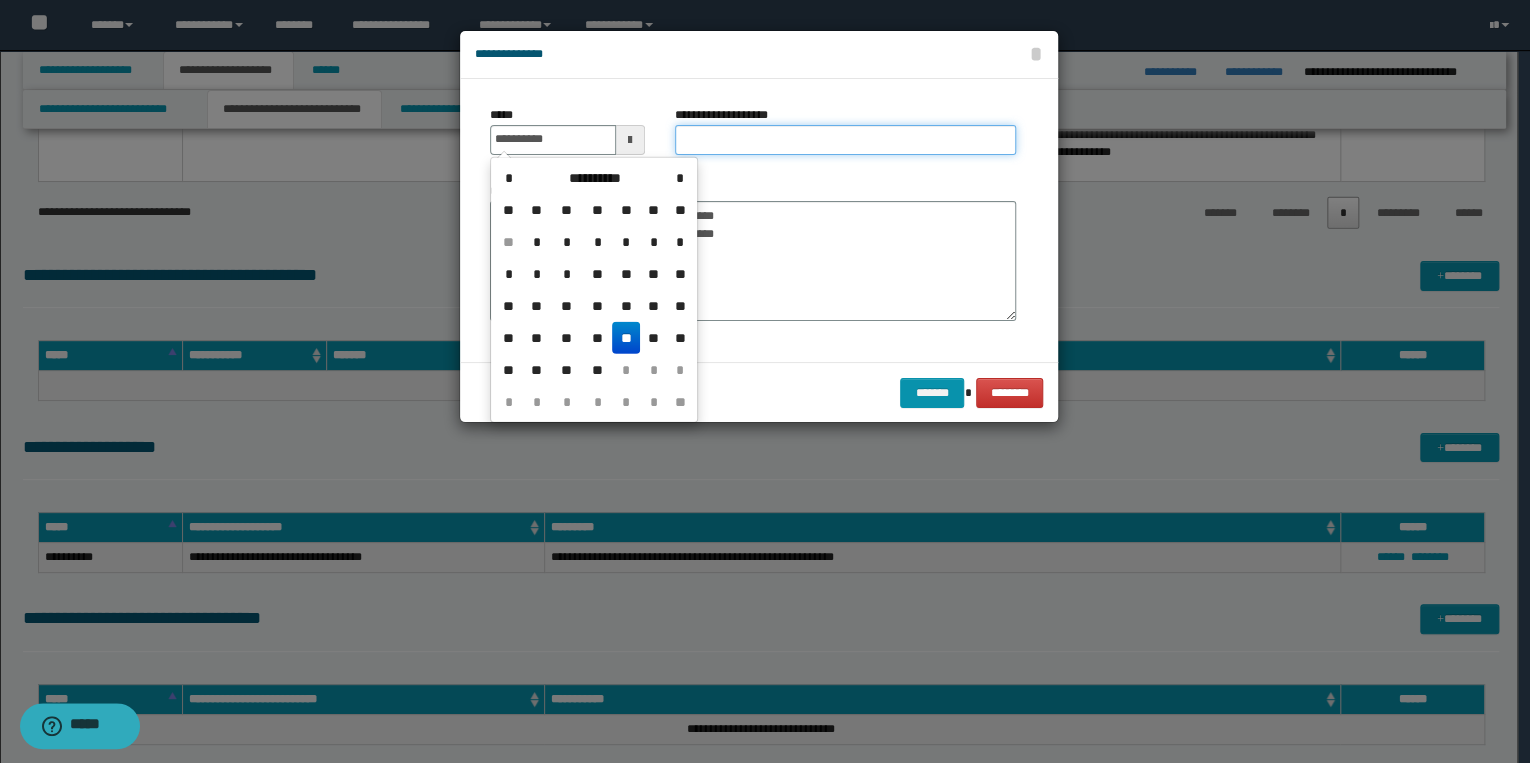type on "**********" 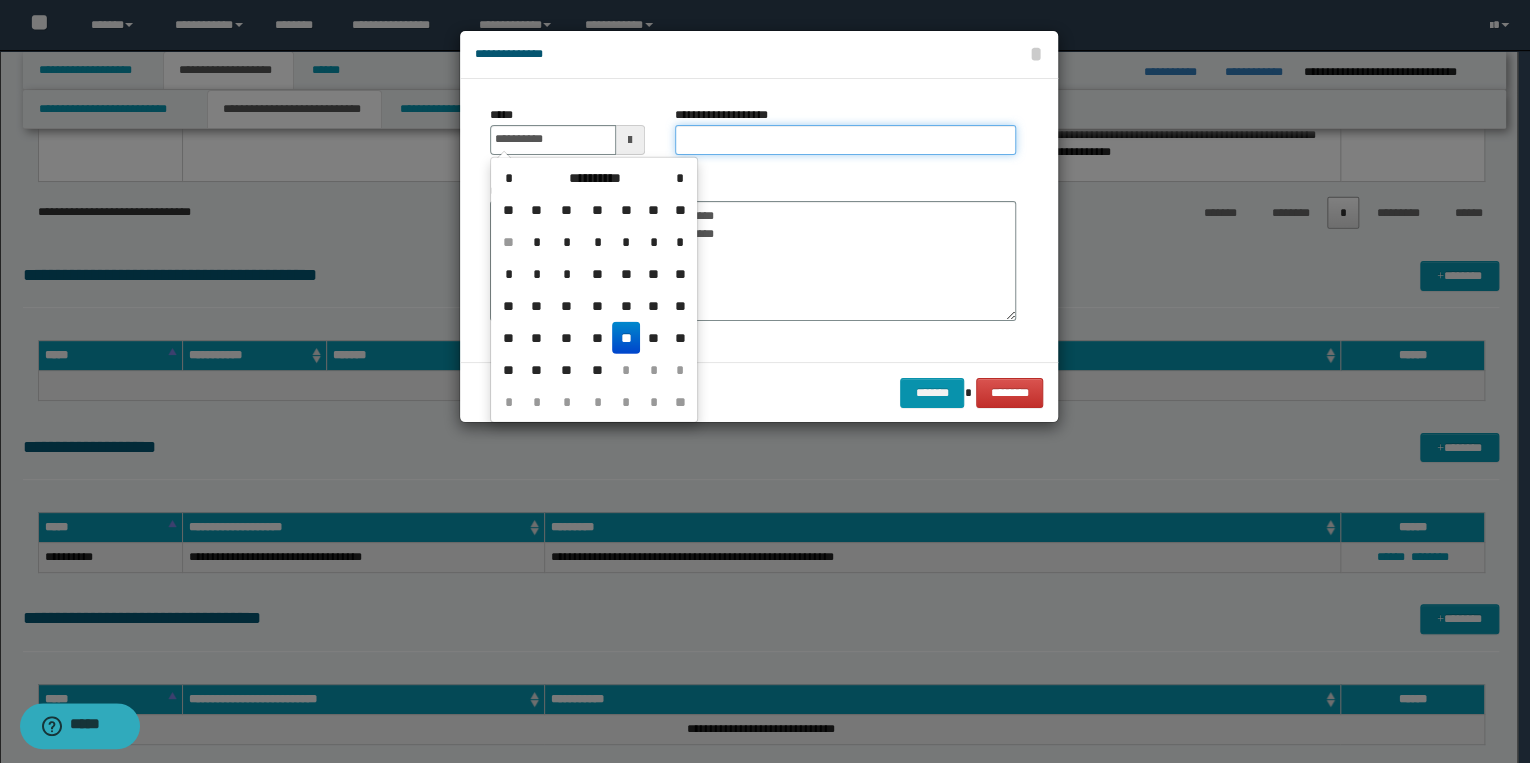 click on "**********" at bounding box center (845, 140) 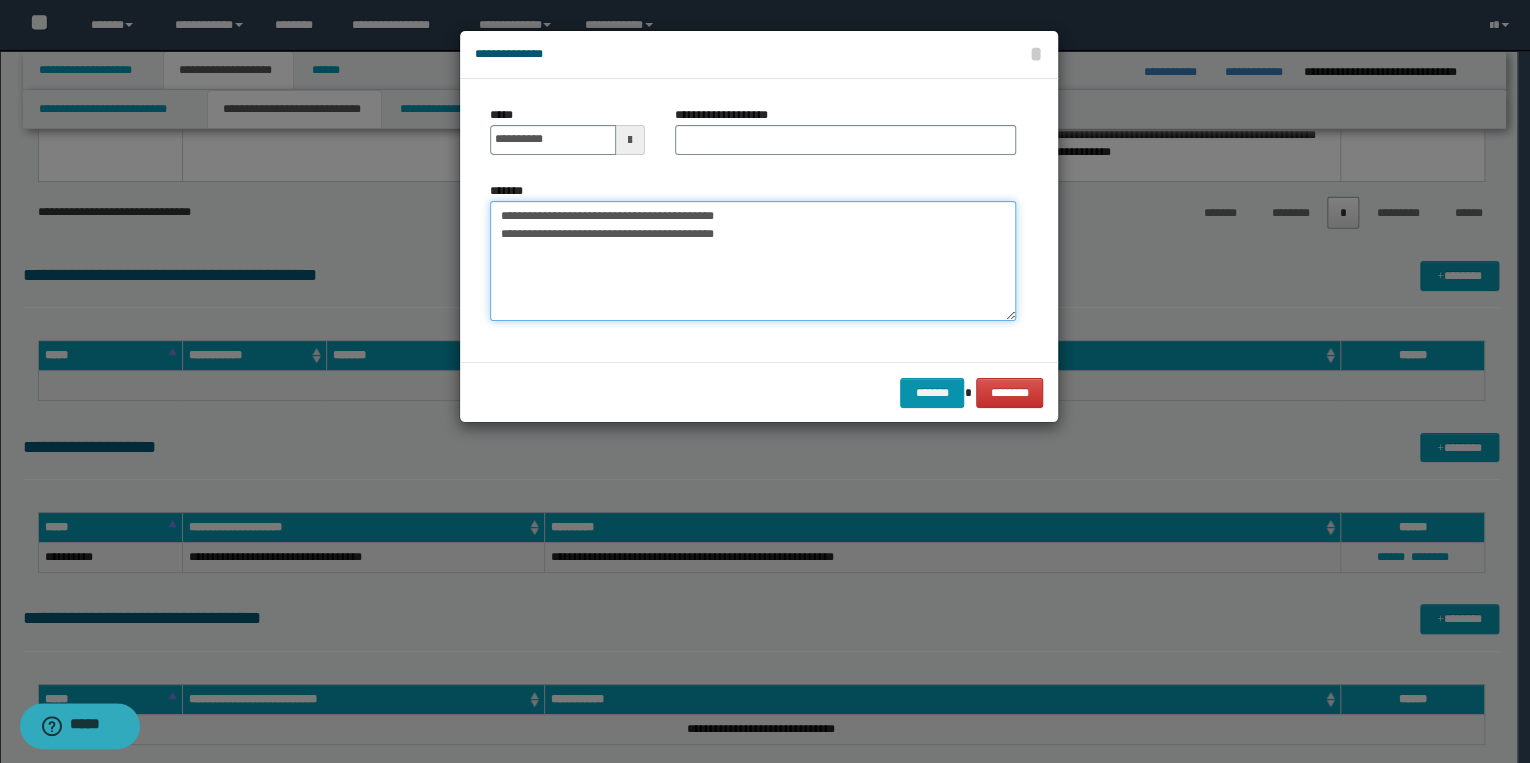 drag, startPoint x: 492, startPoint y: 216, endPoint x: 769, endPoint y: 214, distance: 277.00723 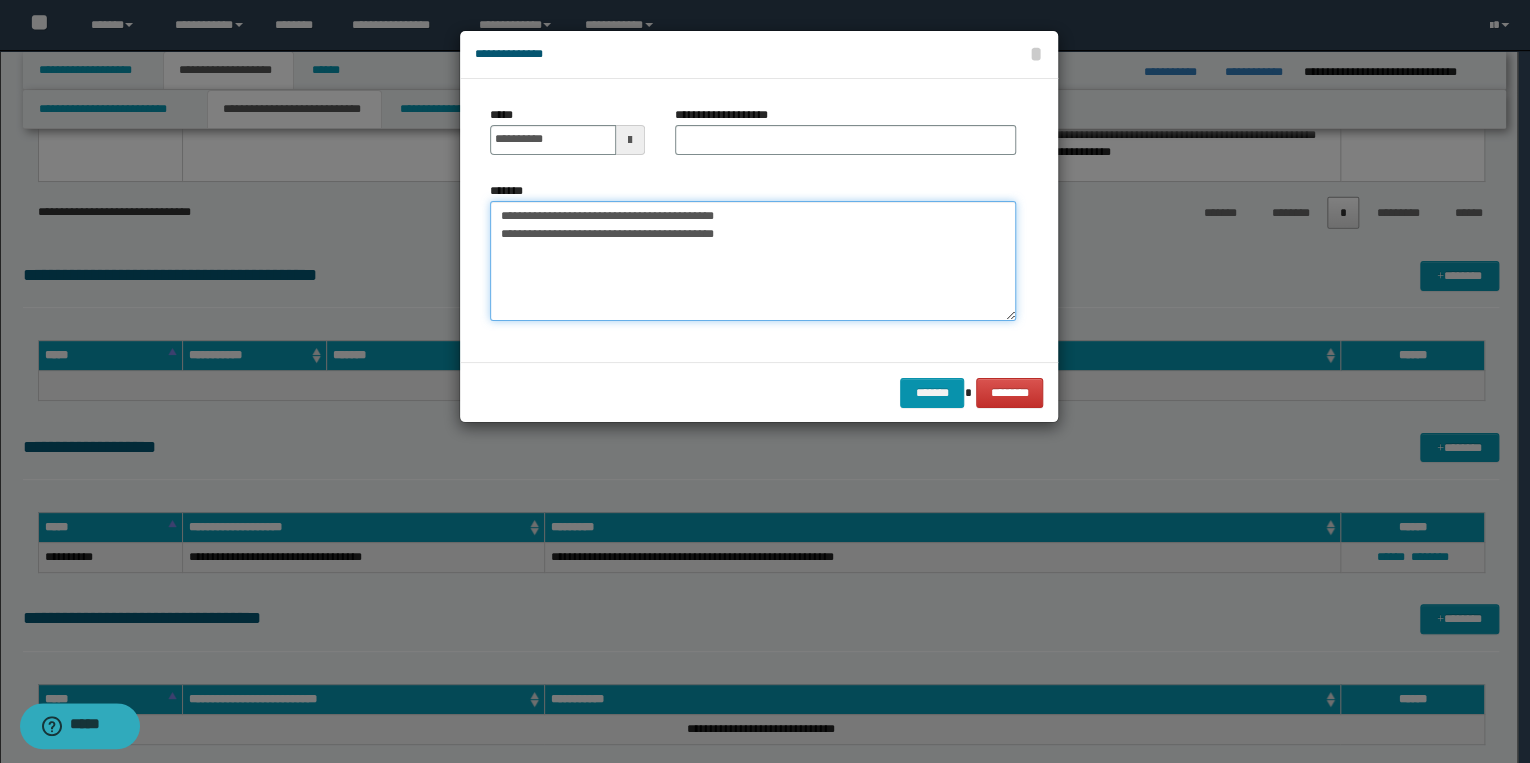 click on "**********" at bounding box center (753, 261) 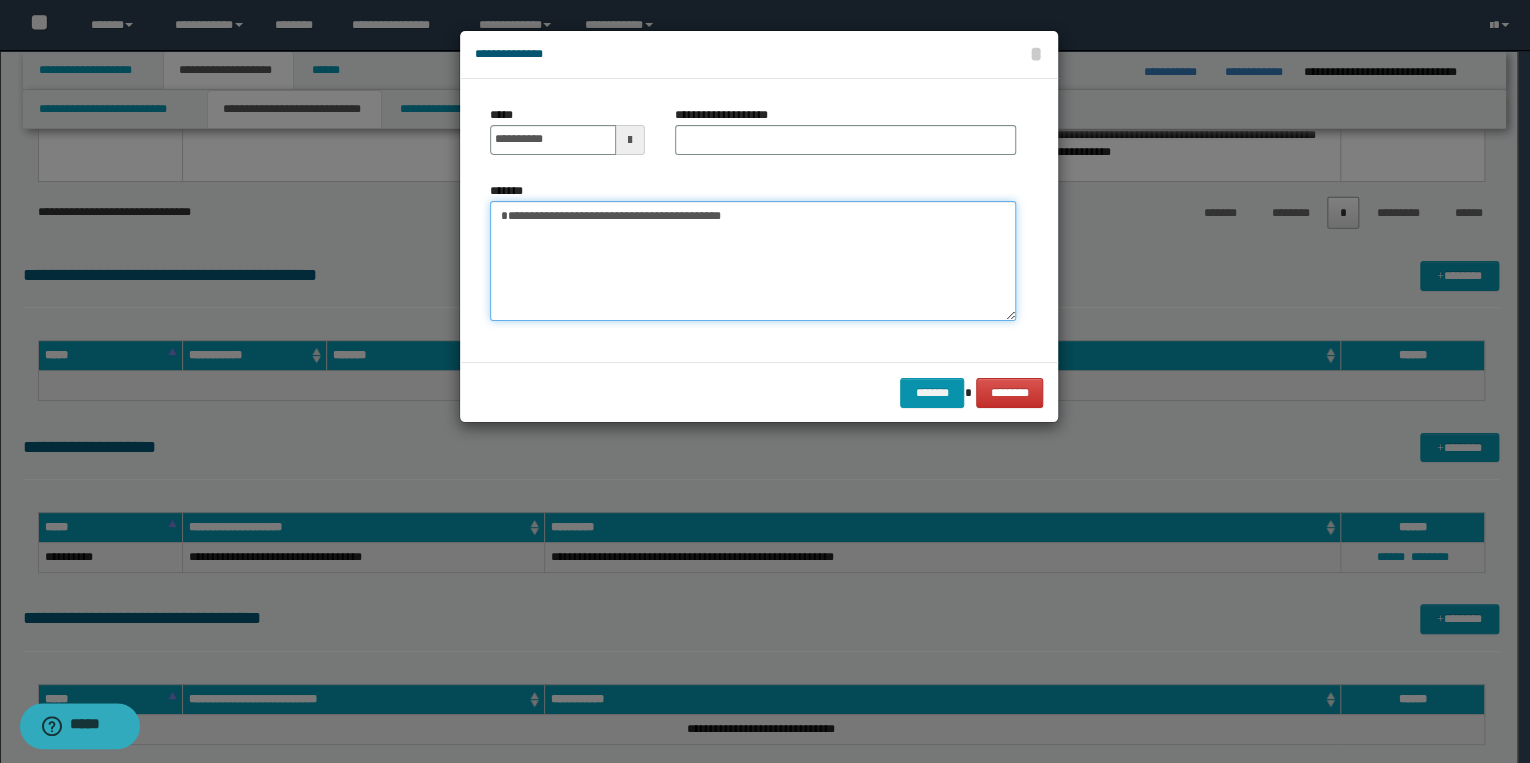 type on "**********" 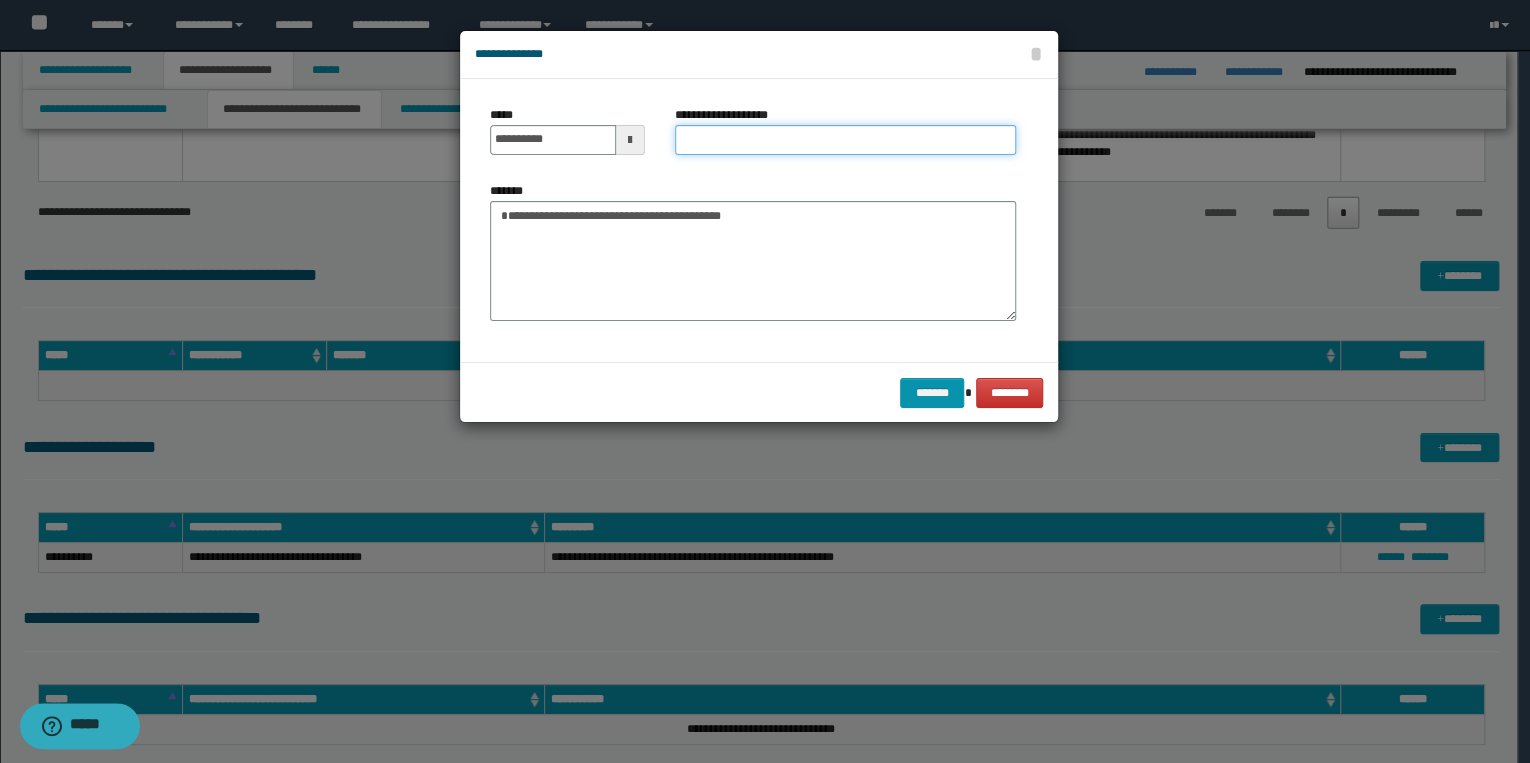 click on "**********" at bounding box center [845, 140] 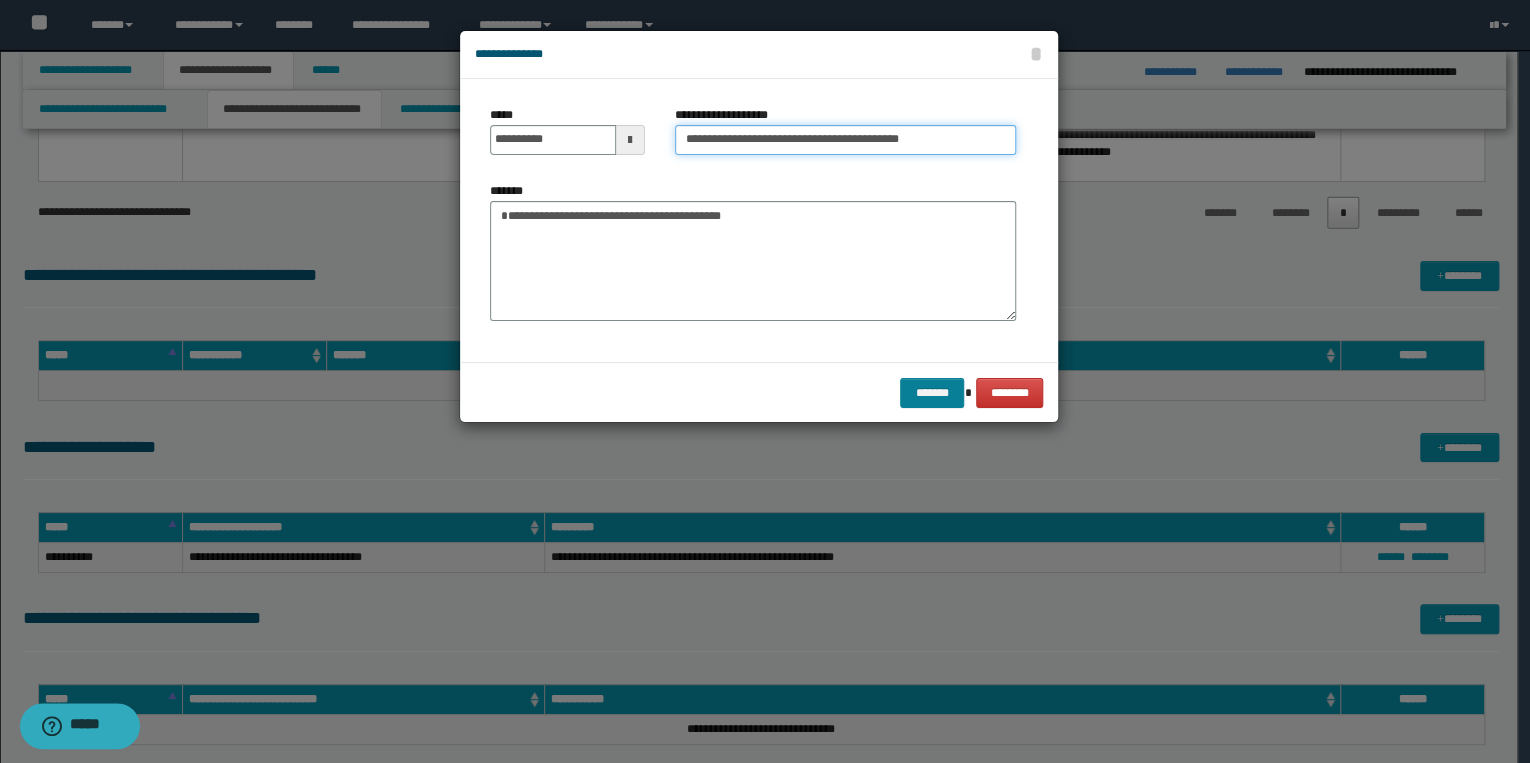 type on "**********" 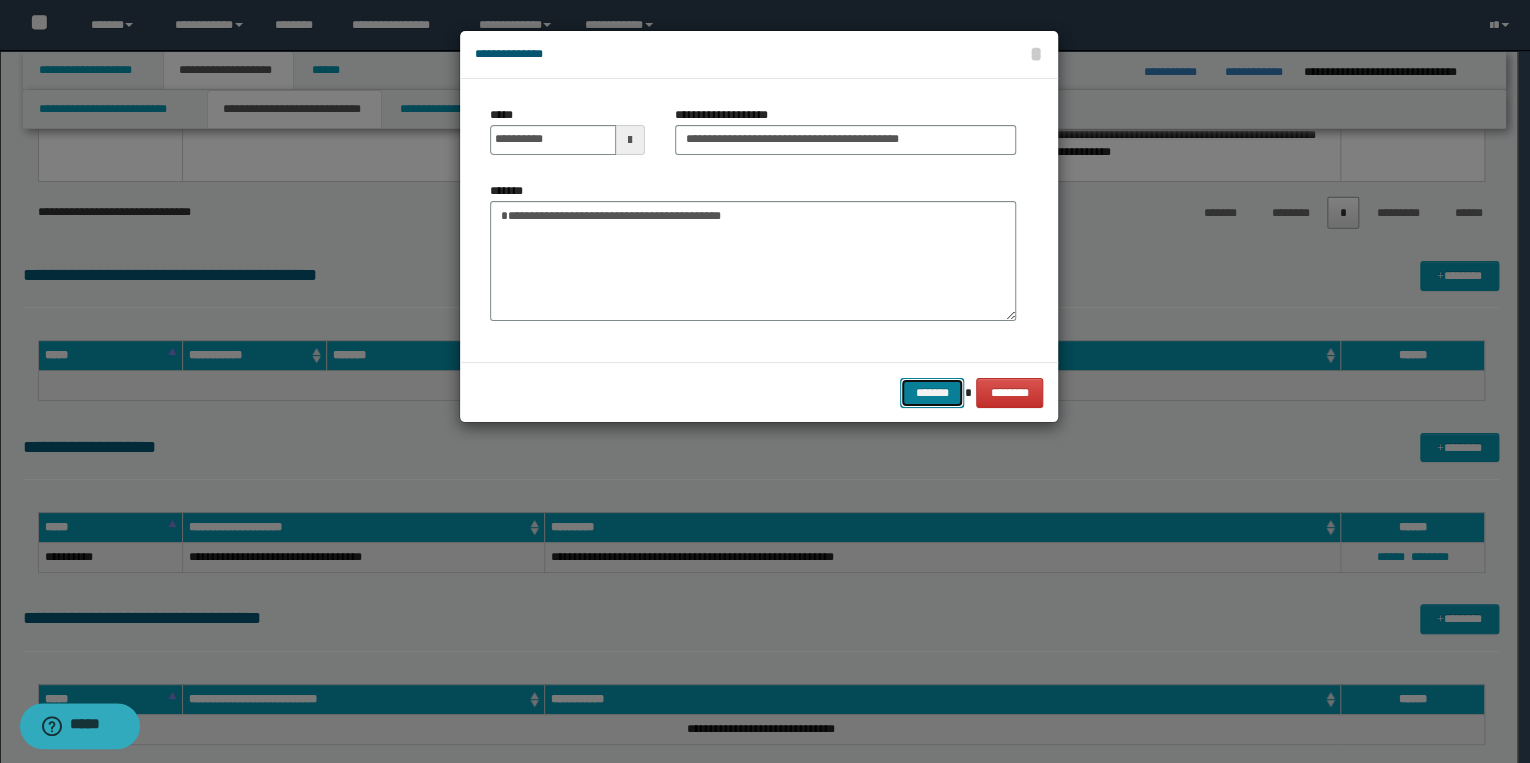 click on "*******" at bounding box center [932, 393] 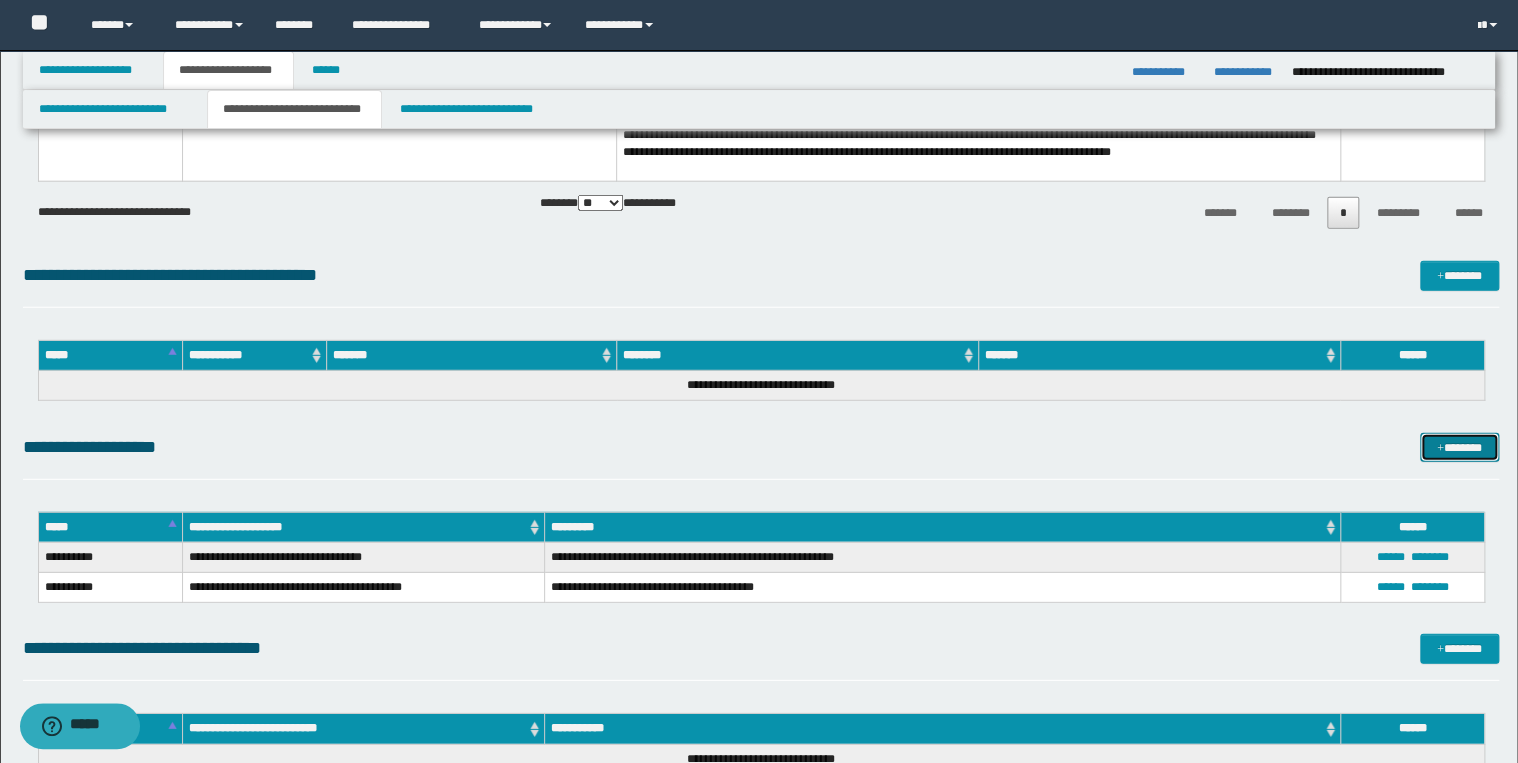 click on "*******" at bounding box center [1459, 448] 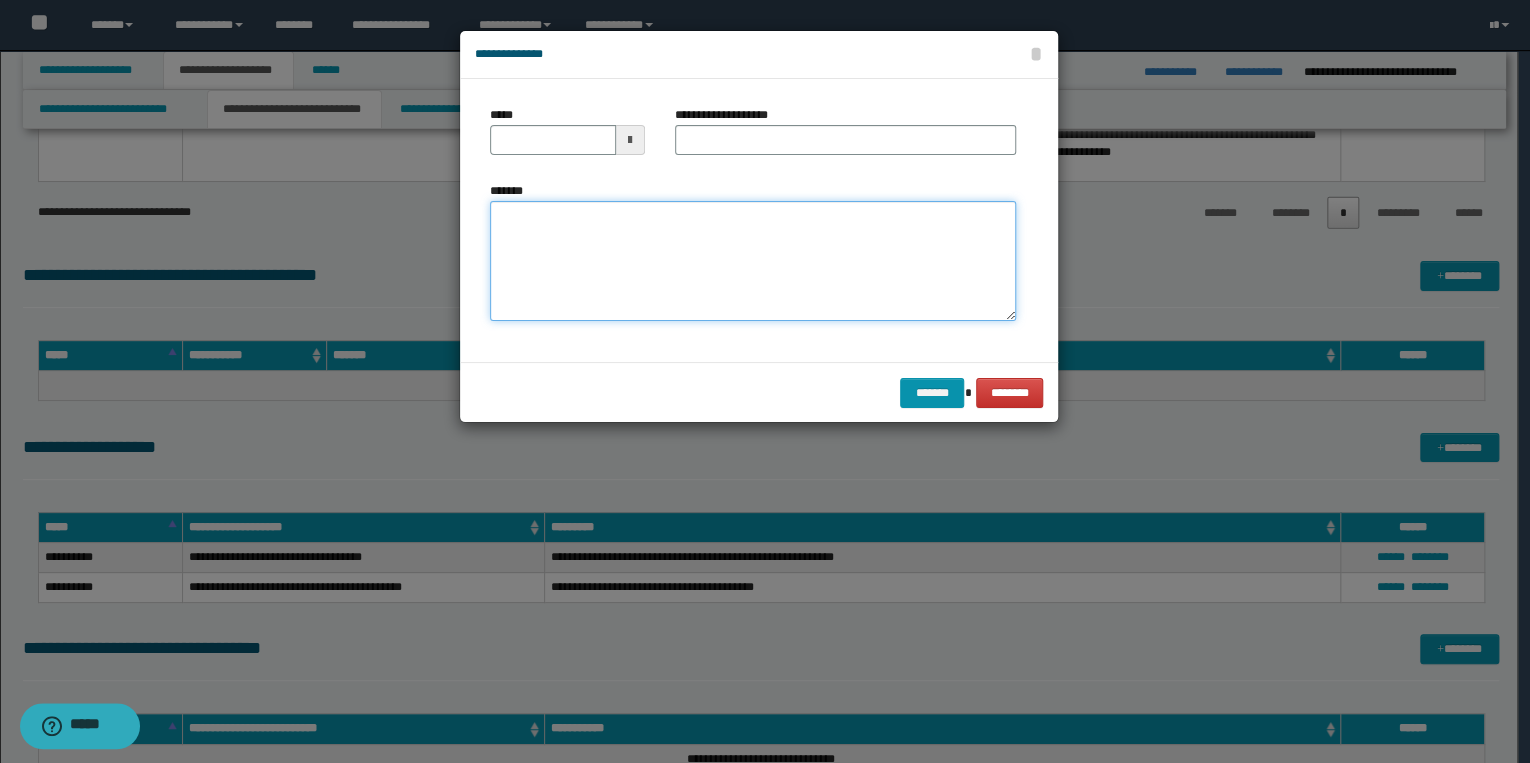 click on "*******" at bounding box center (753, 261) 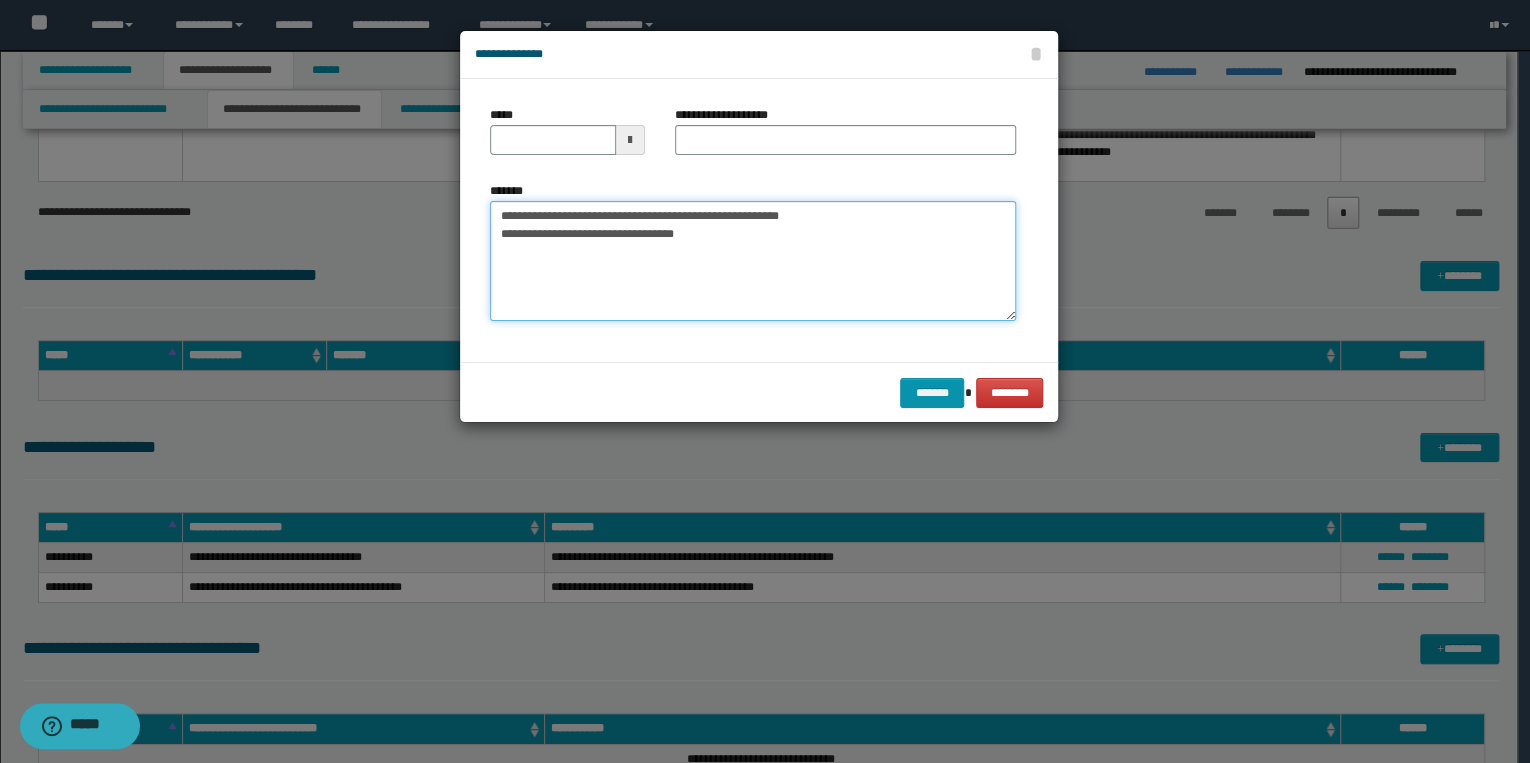 drag, startPoint x: 561, startPoint y: 214, endPoint x: 471, endPoint y: 215, distance: 90.005554 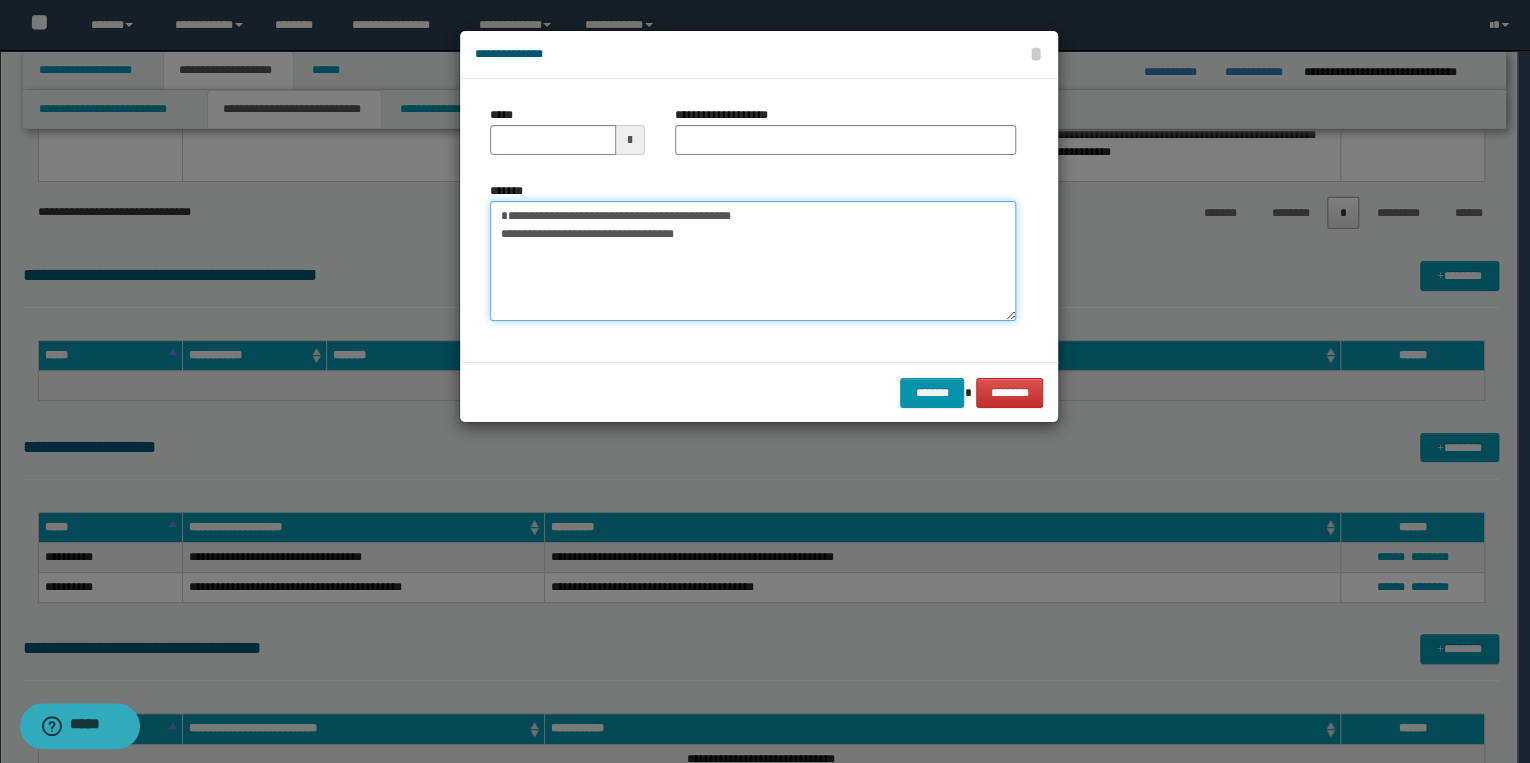 type 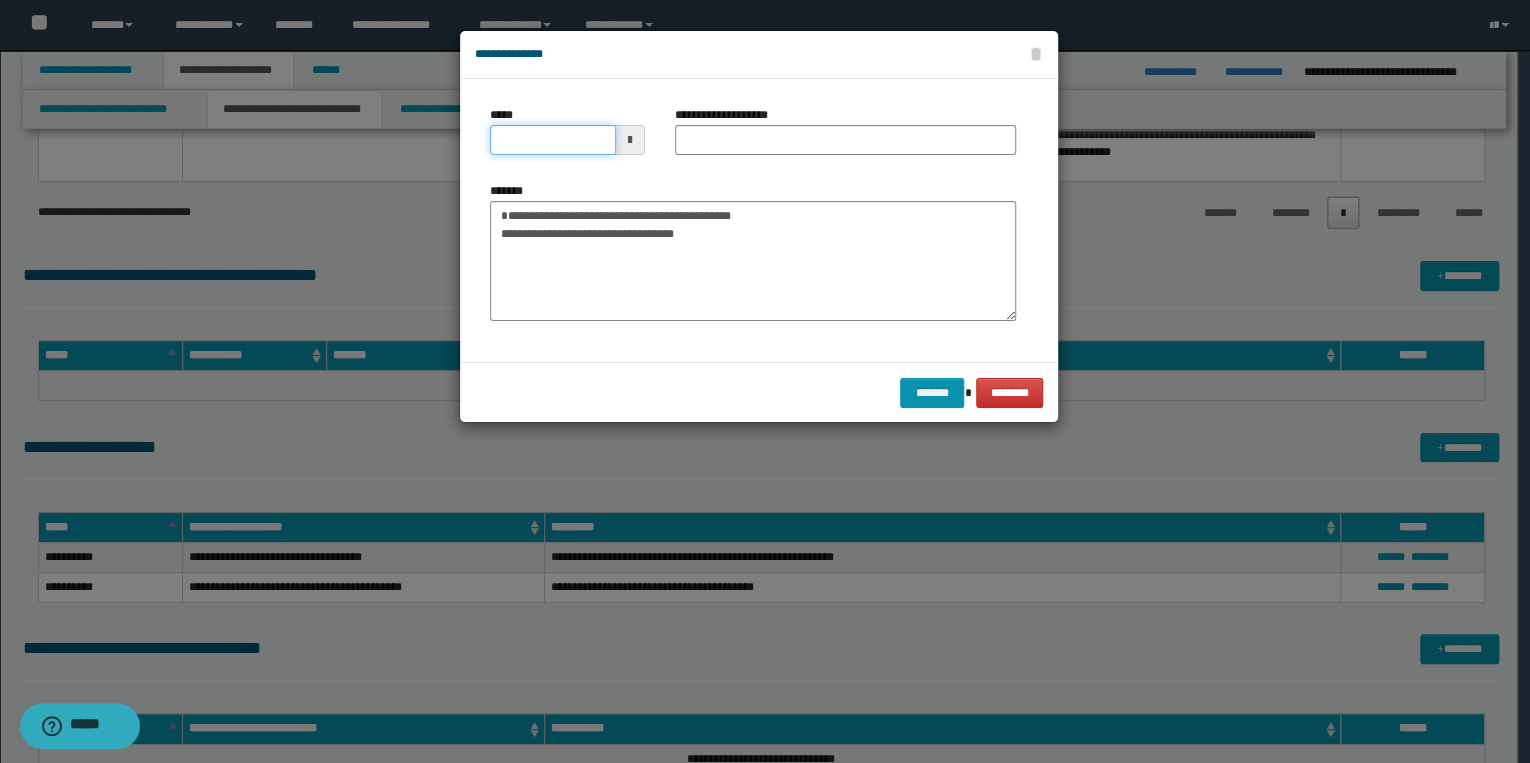 click on "*****" at bounding box center [553, 140] 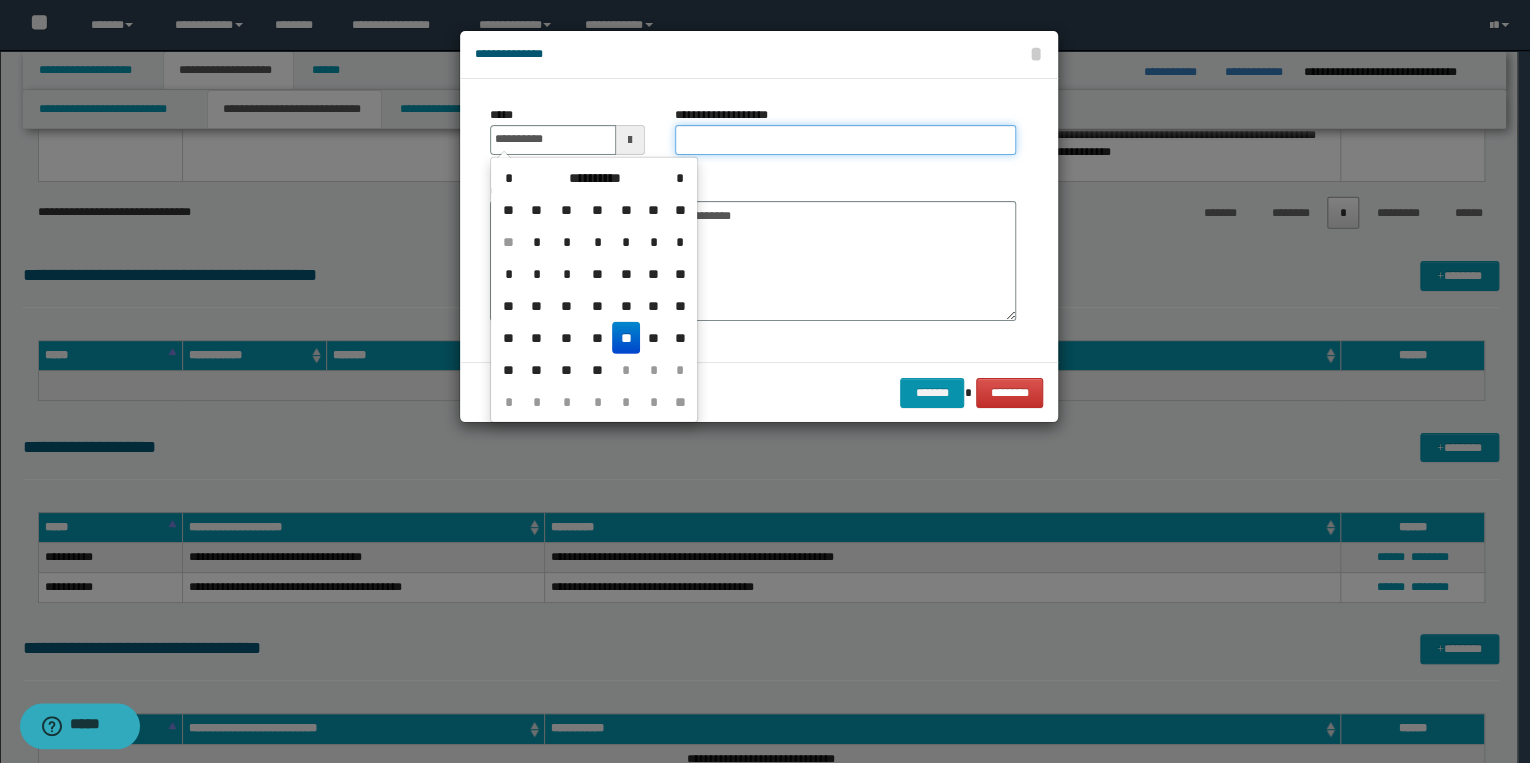 type on "**********" 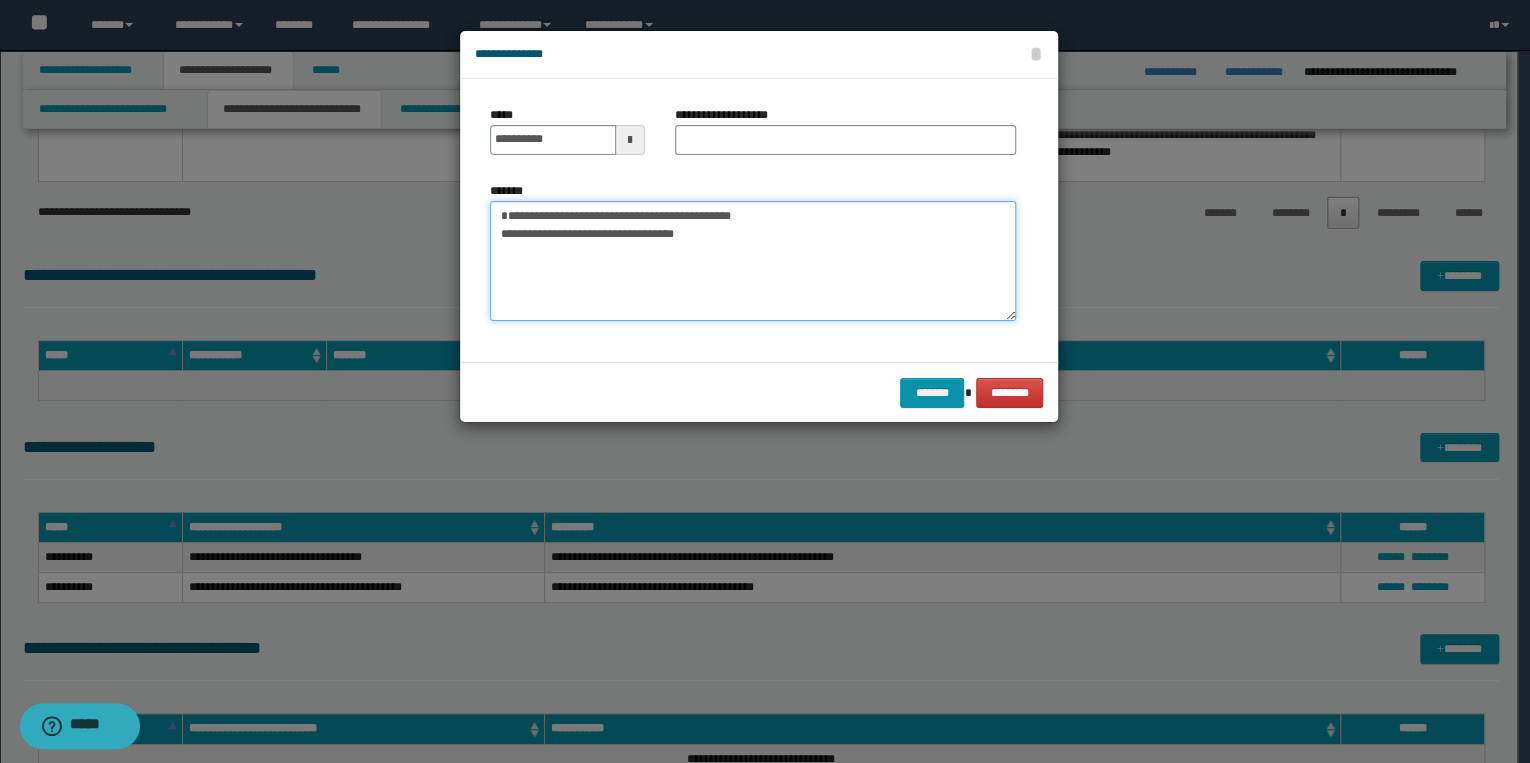 drag, startPoint x: 532, startPoint y: 218, endPoint x: 501, endPoint y: 216, distance: 31.06445 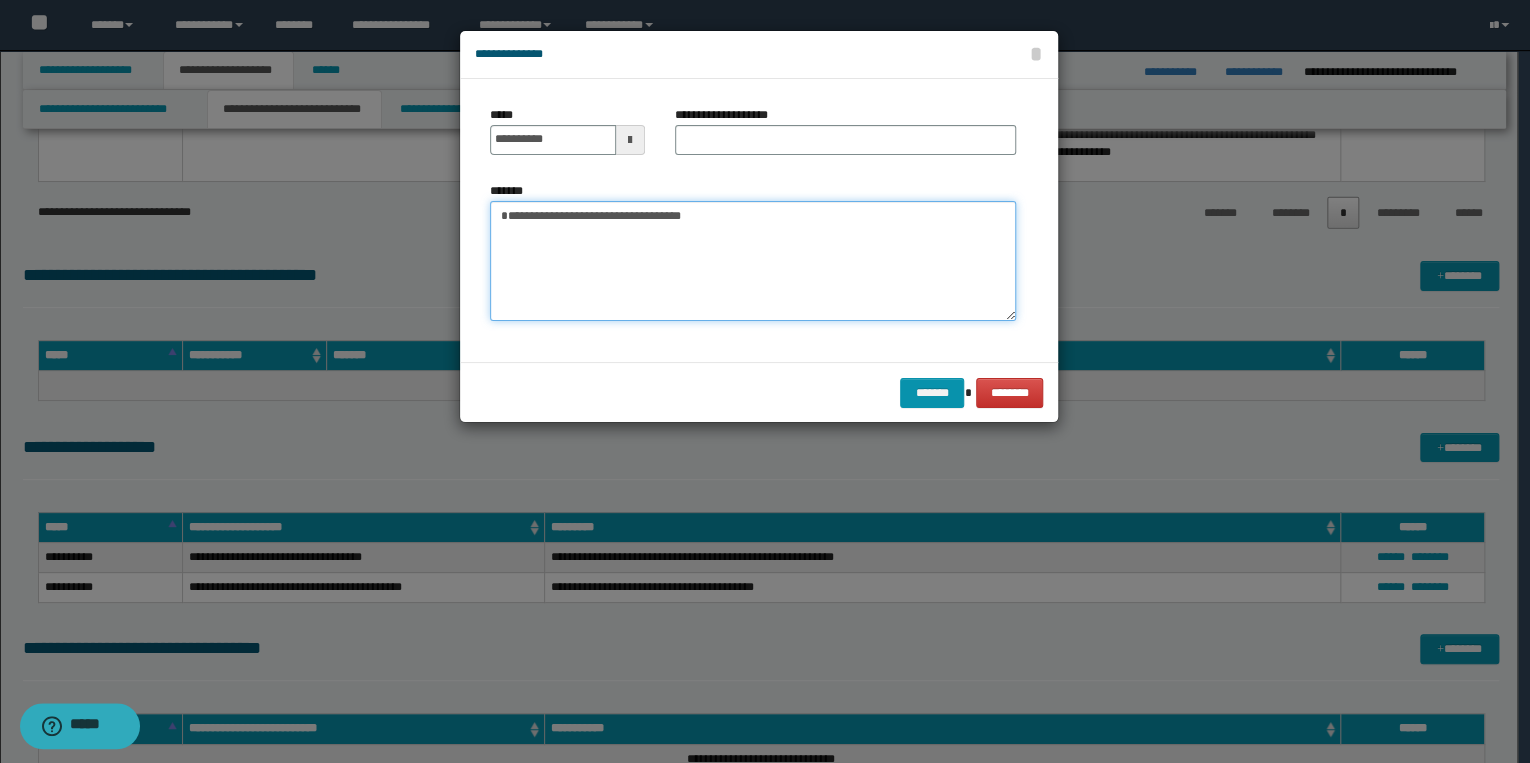type on "**********" 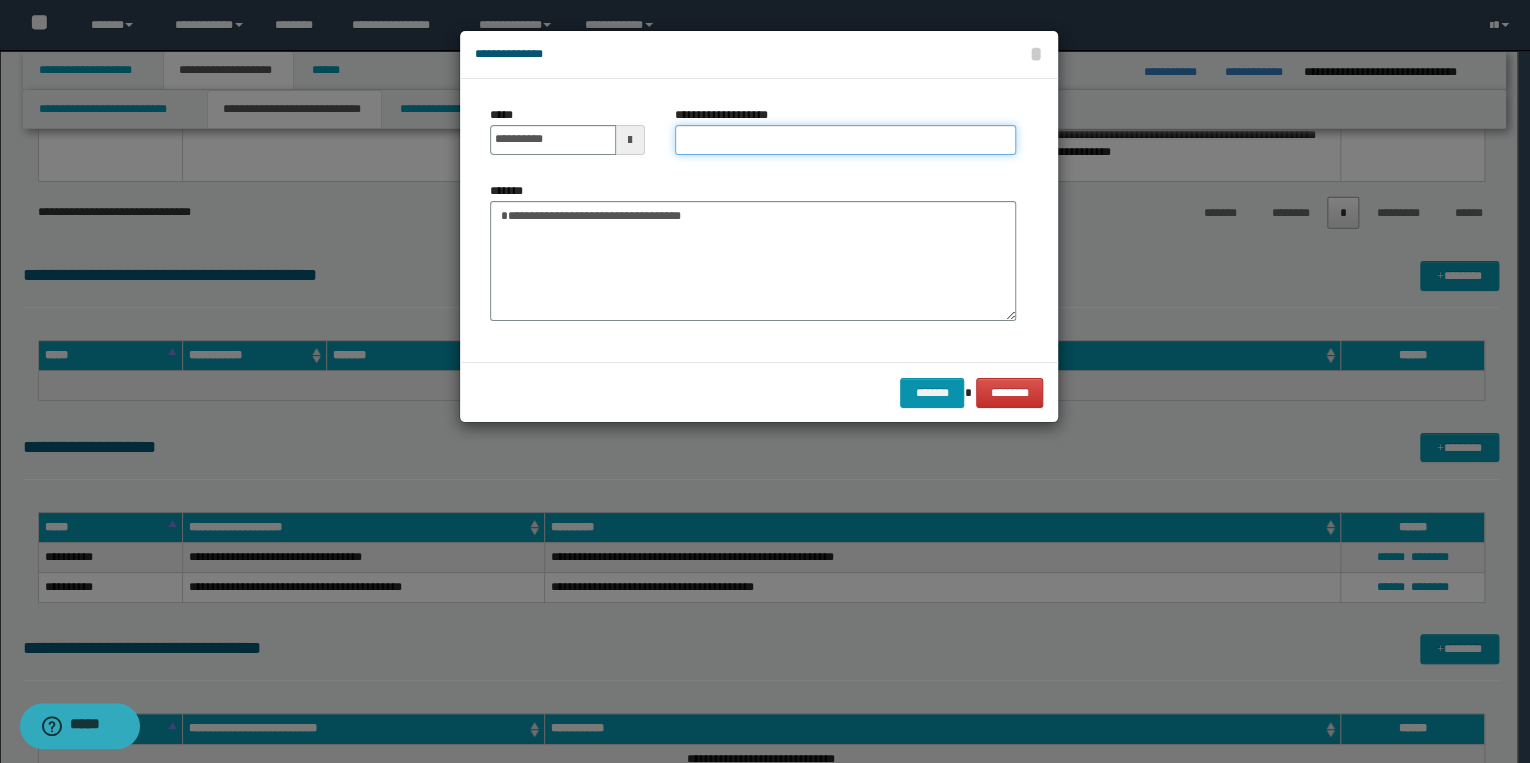 click on "**********" at bounding box center (845, 140) 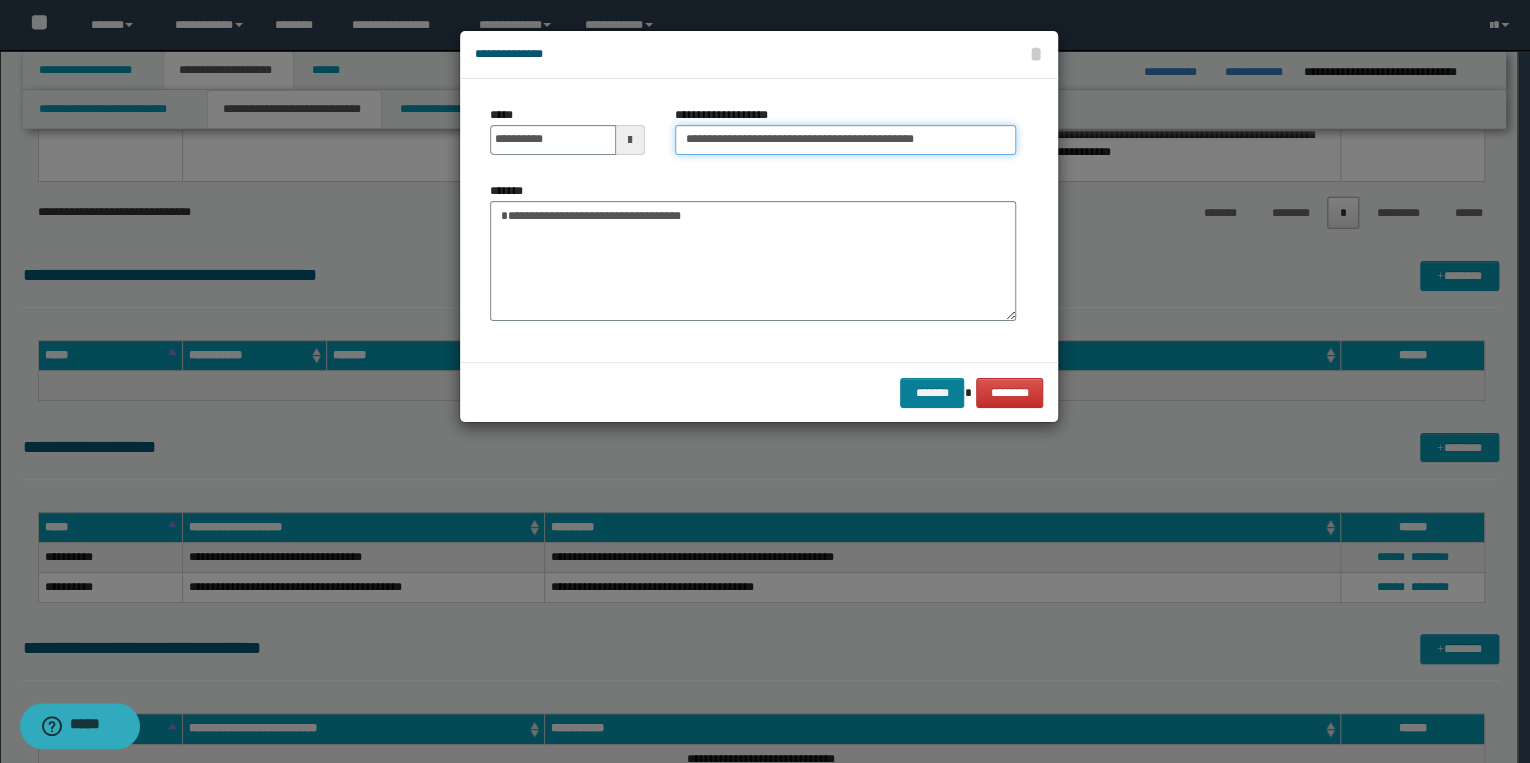 type on "**********" 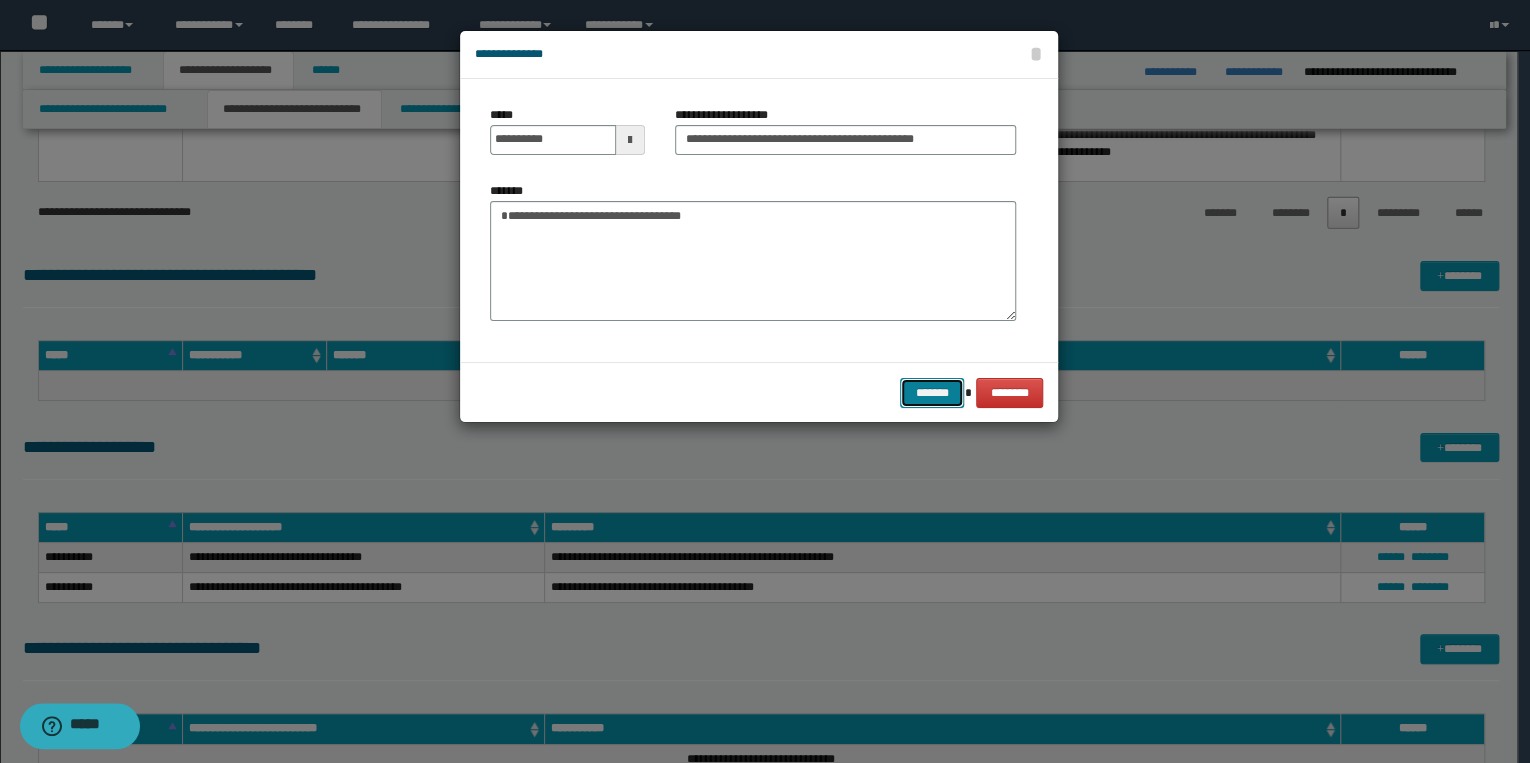 click on "*******" at bounding box center [932, 393] 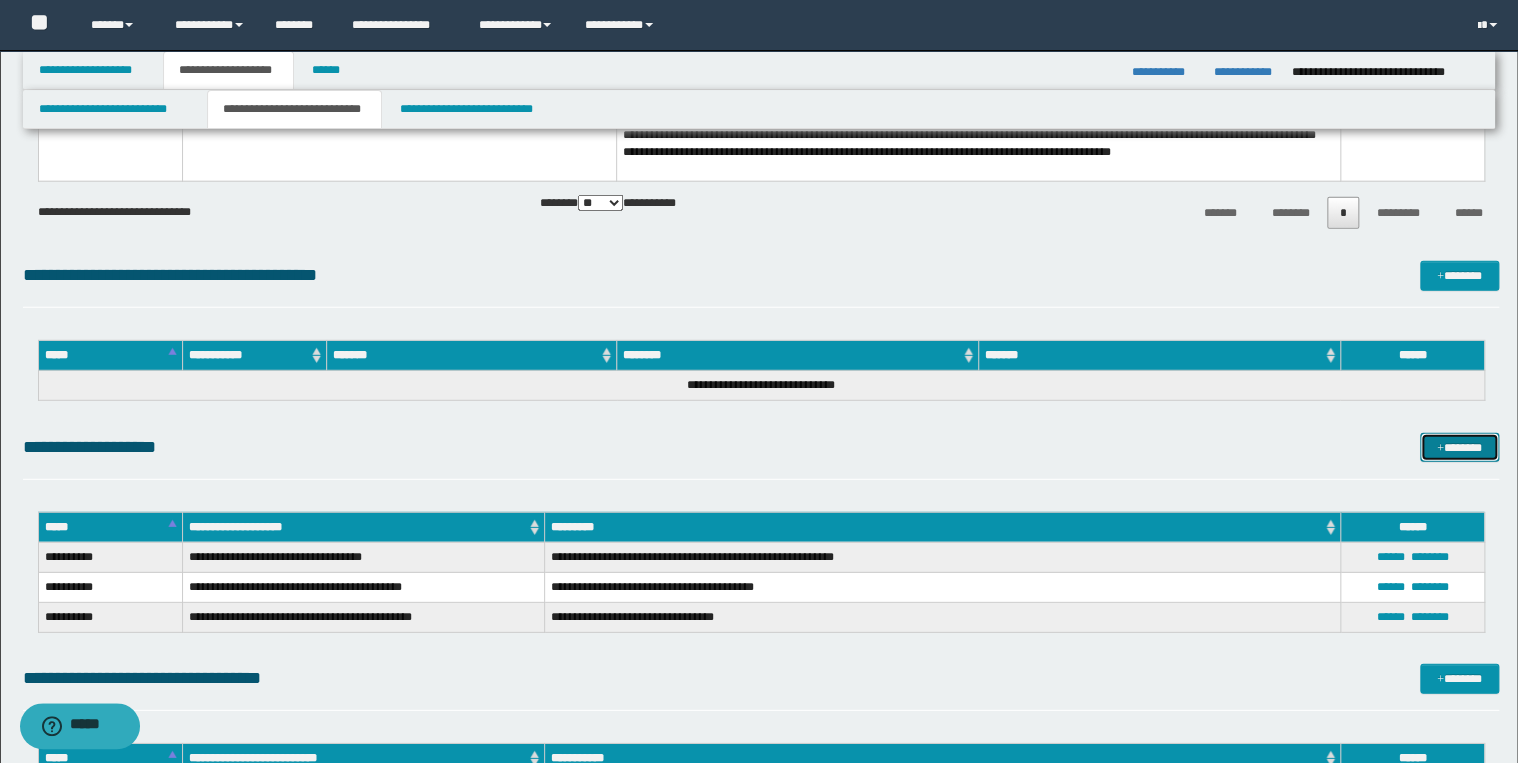 click on "*******" at bounding box center [1459, 448] 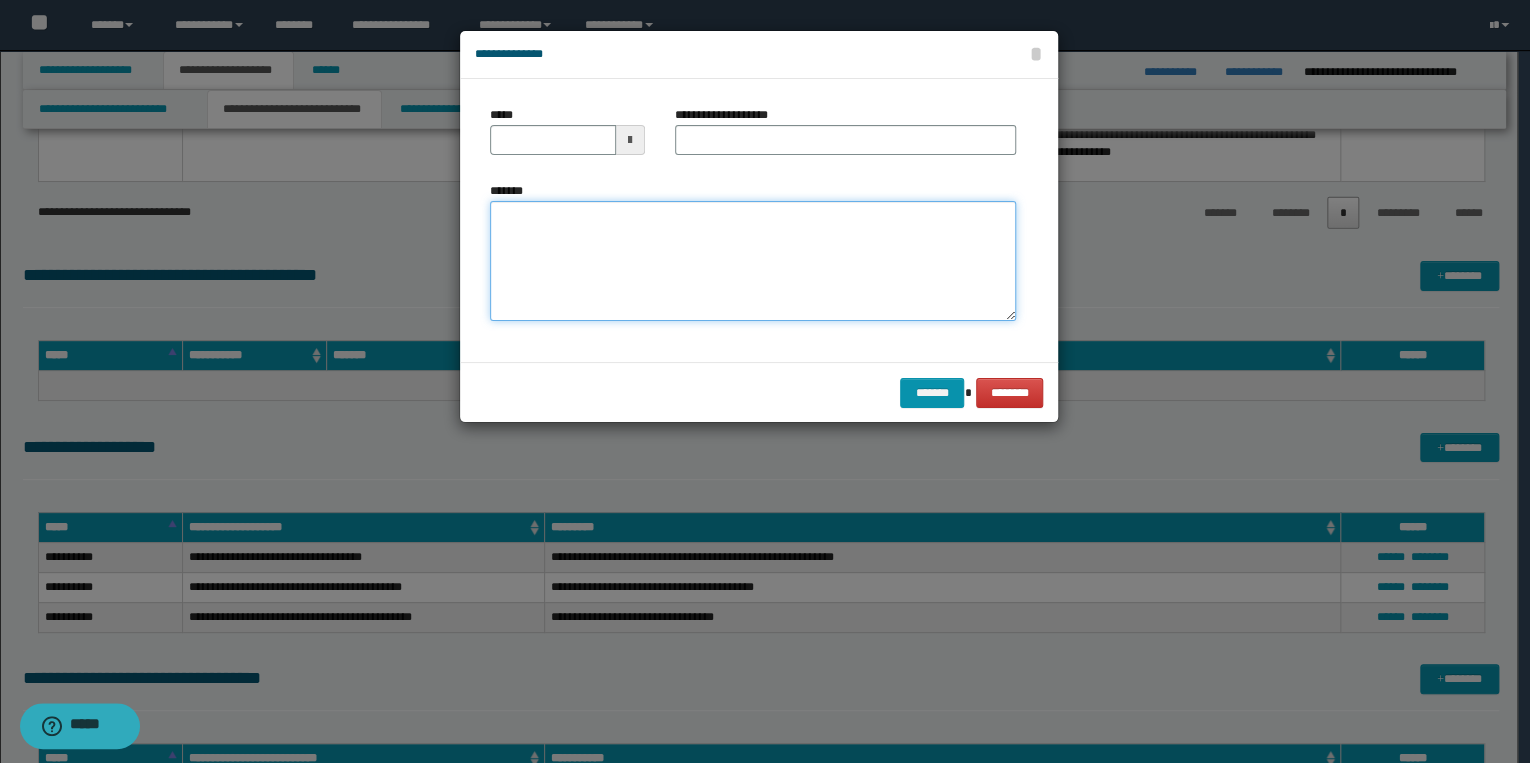 drag, startPoint x: 494, startPoint y: 247, endPoint x: 525, endPoint y: 246, distance: 31.016125 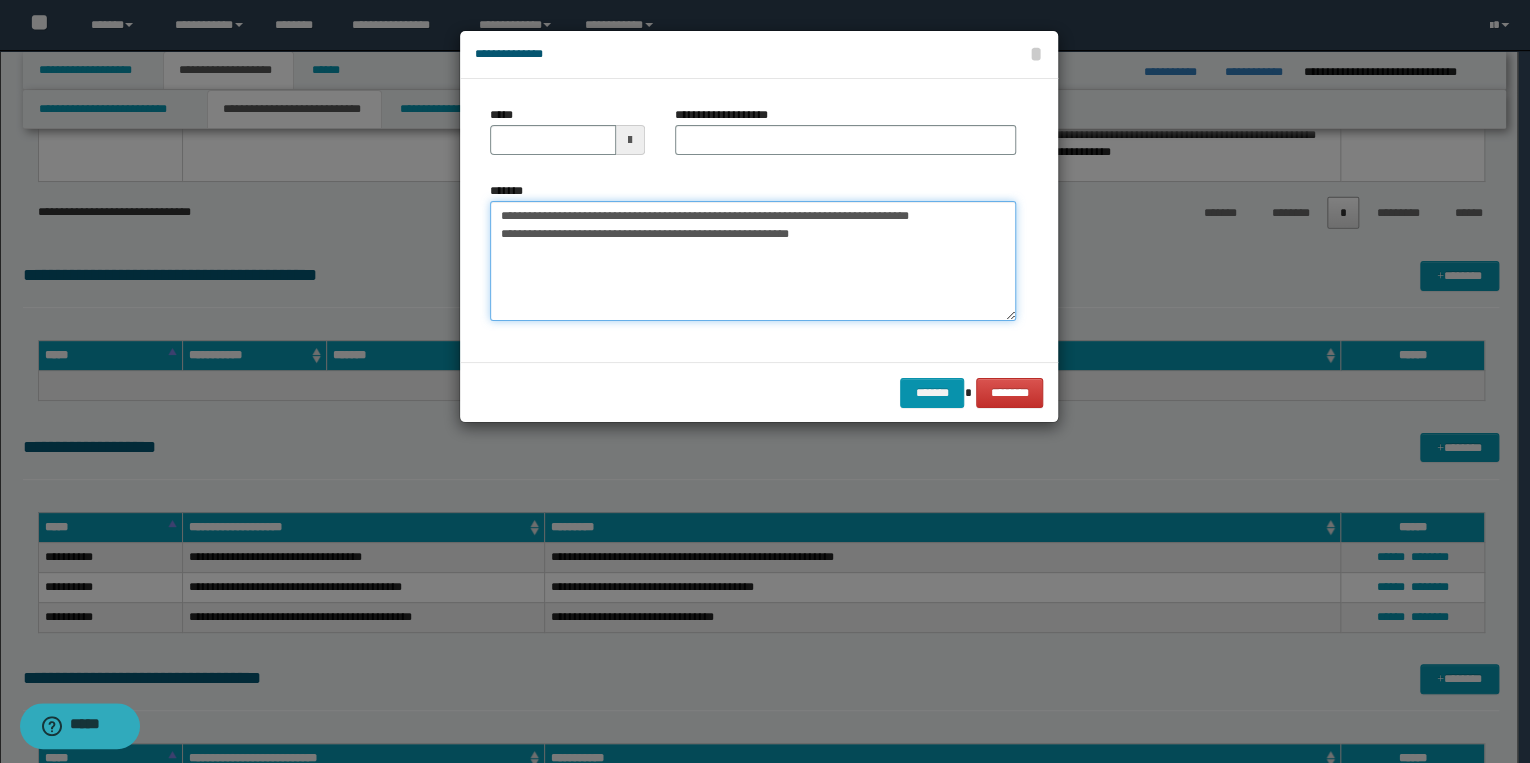 drag, startPoint x: 560, startPoint y: 216, endPoint x: 464, endPoint y: 216, distance: 96 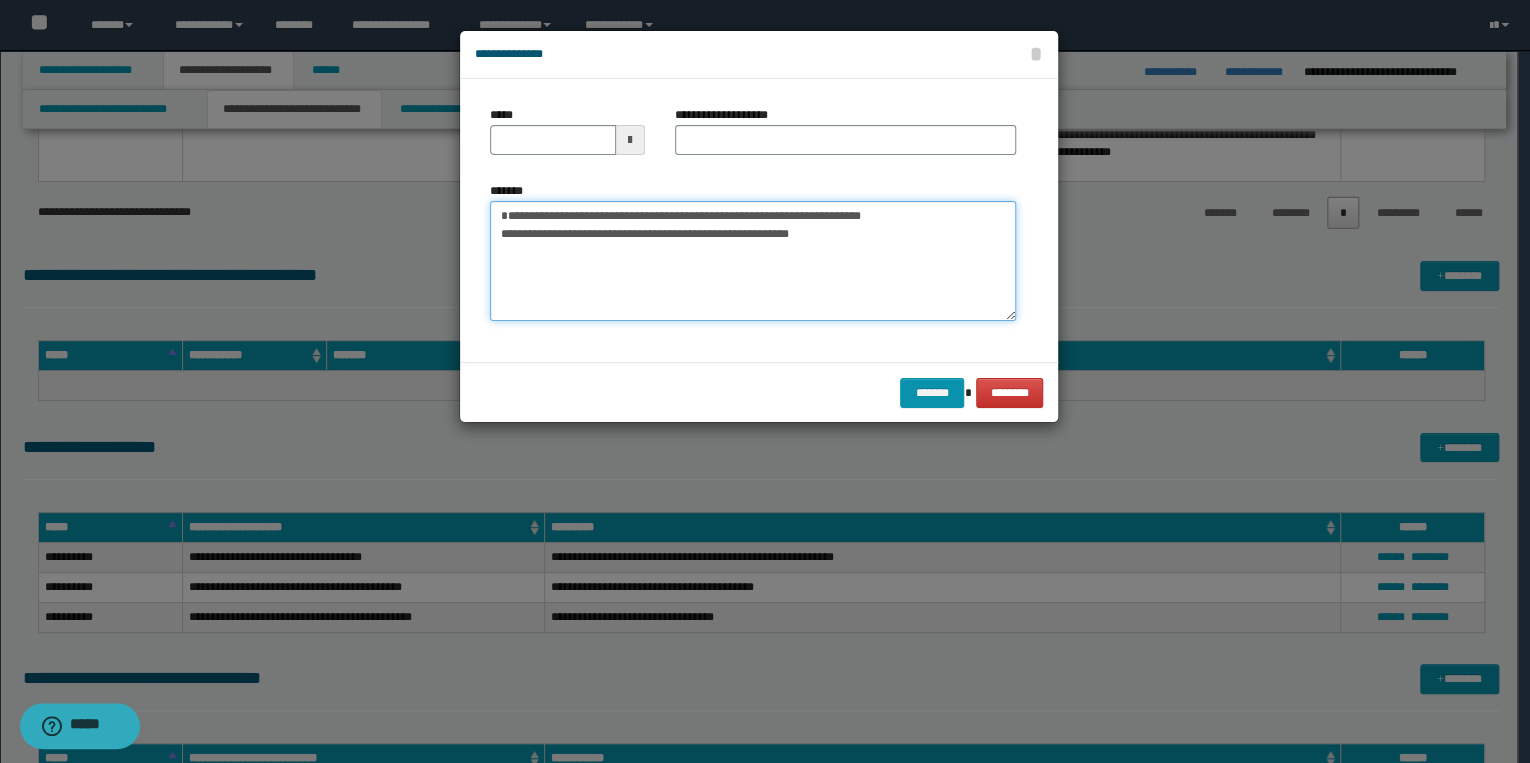 type 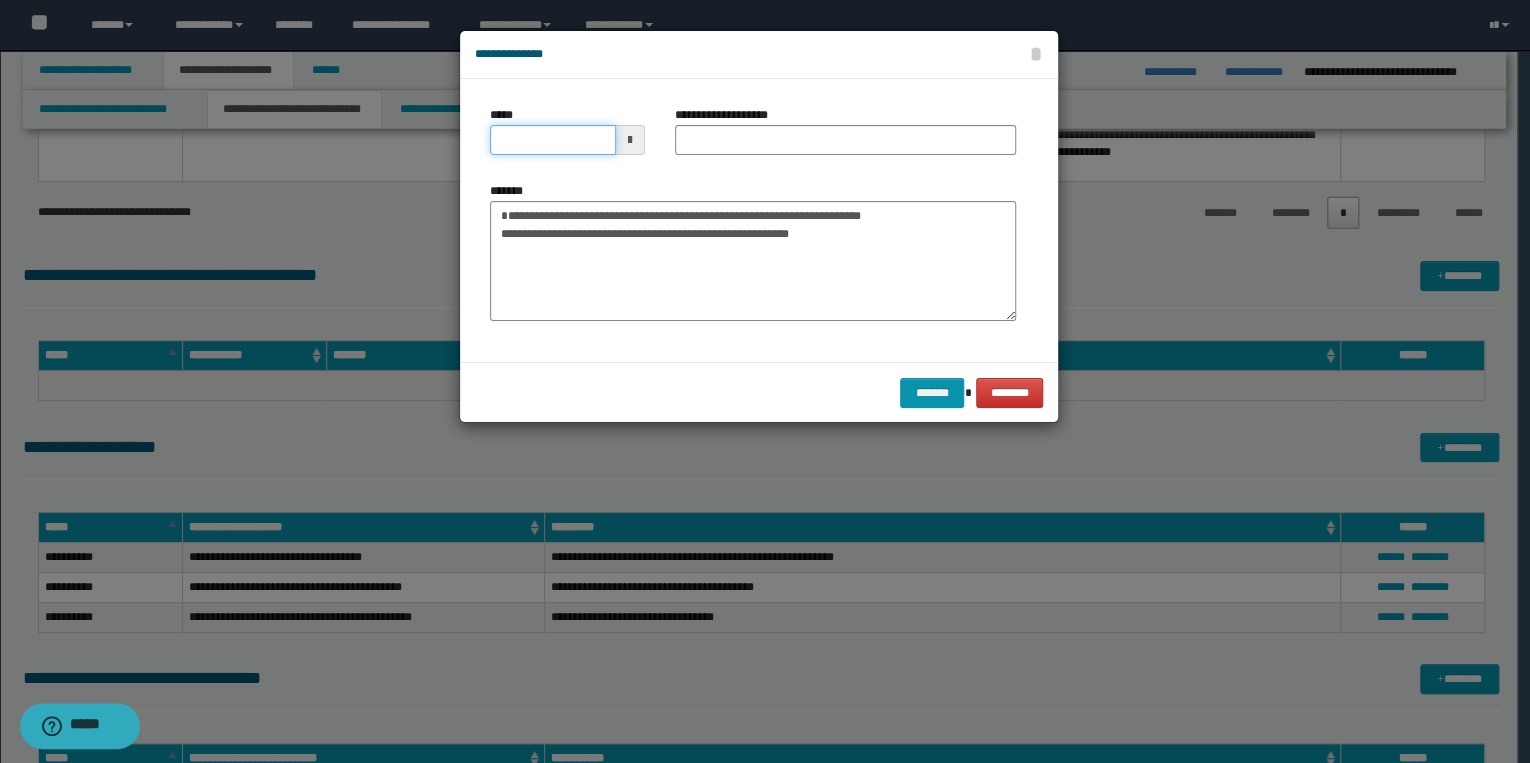 click on "*****" at bounding box center [553, 140] 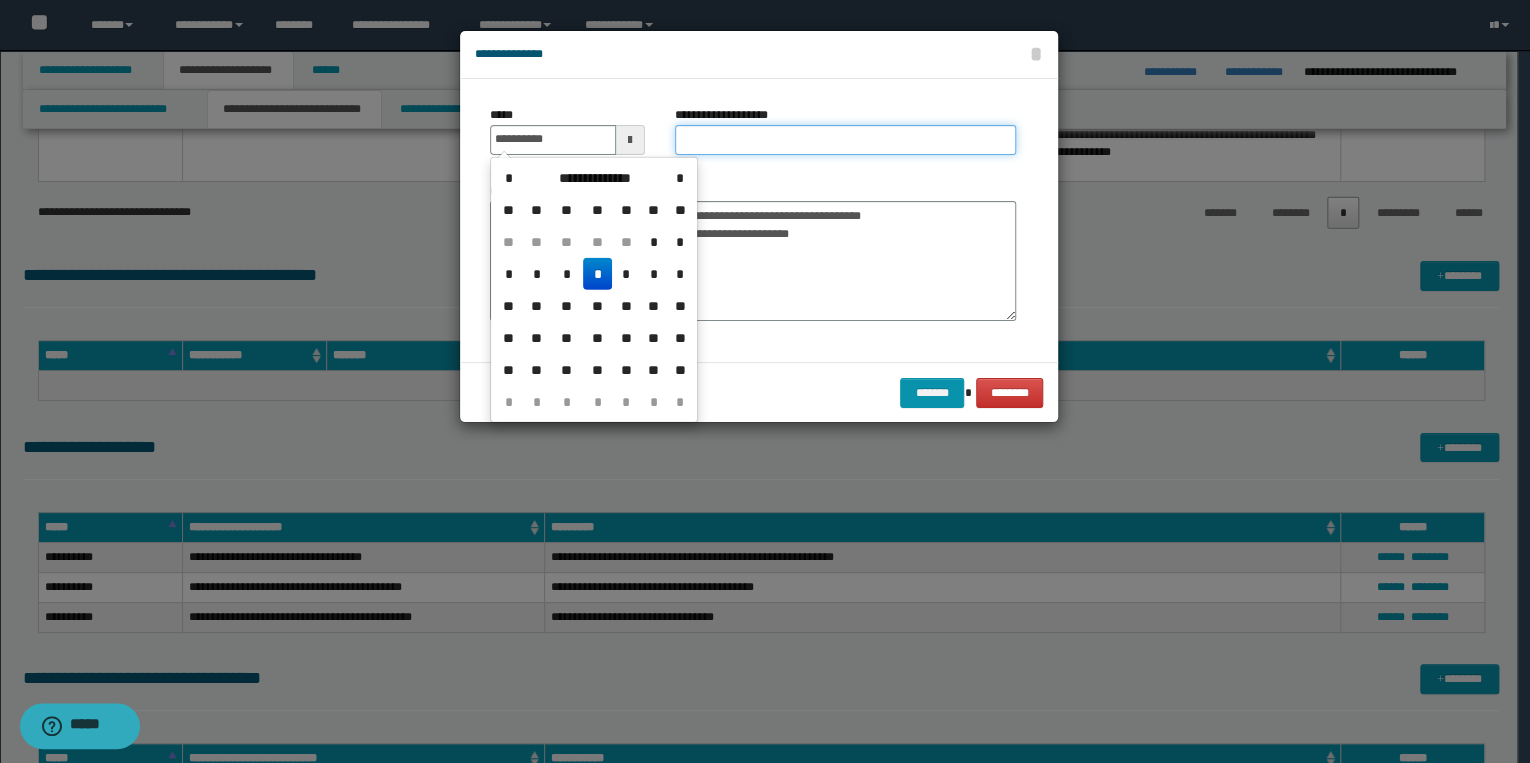 type on "**********" 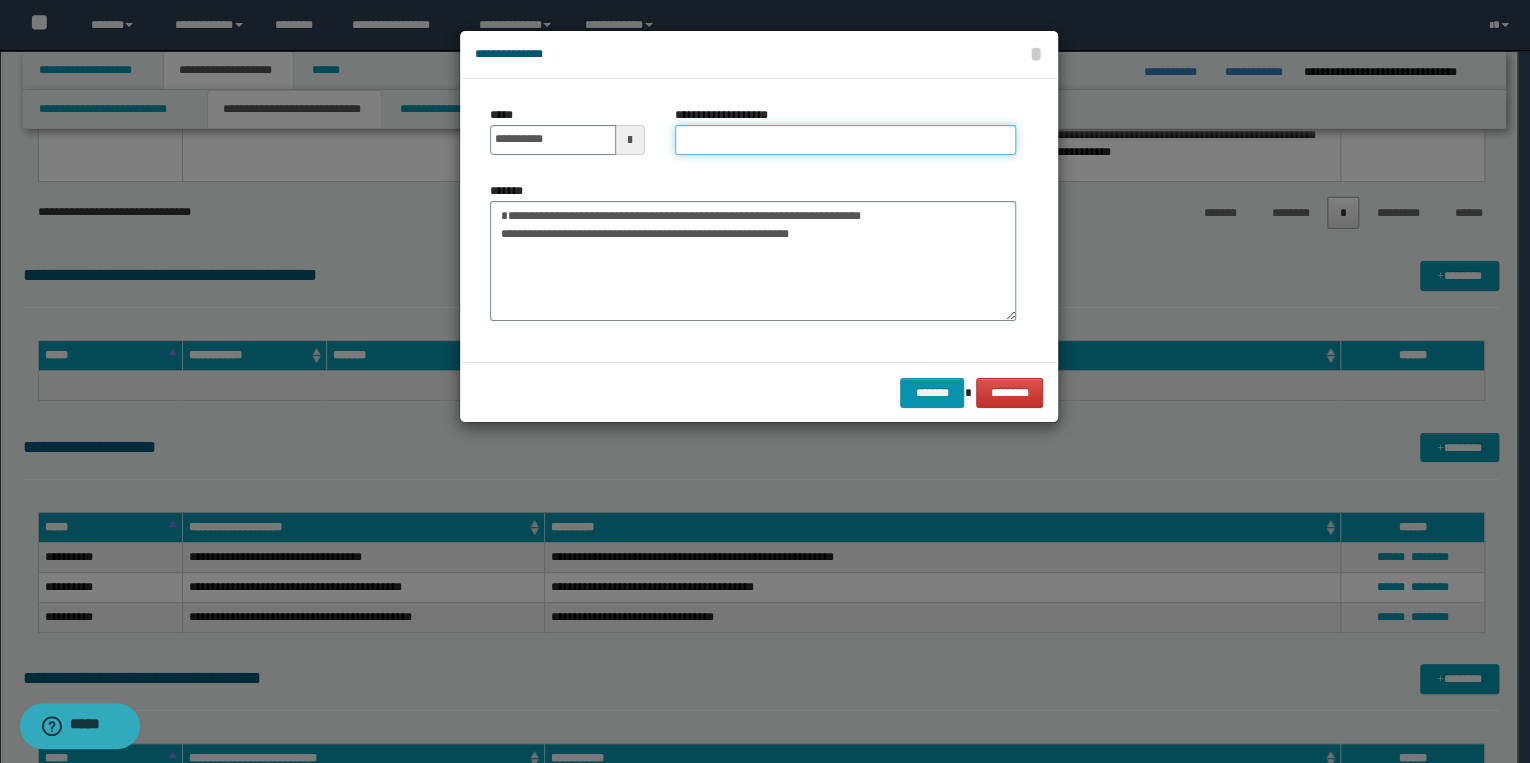 click on "**********" at bounding box center [845, 140] 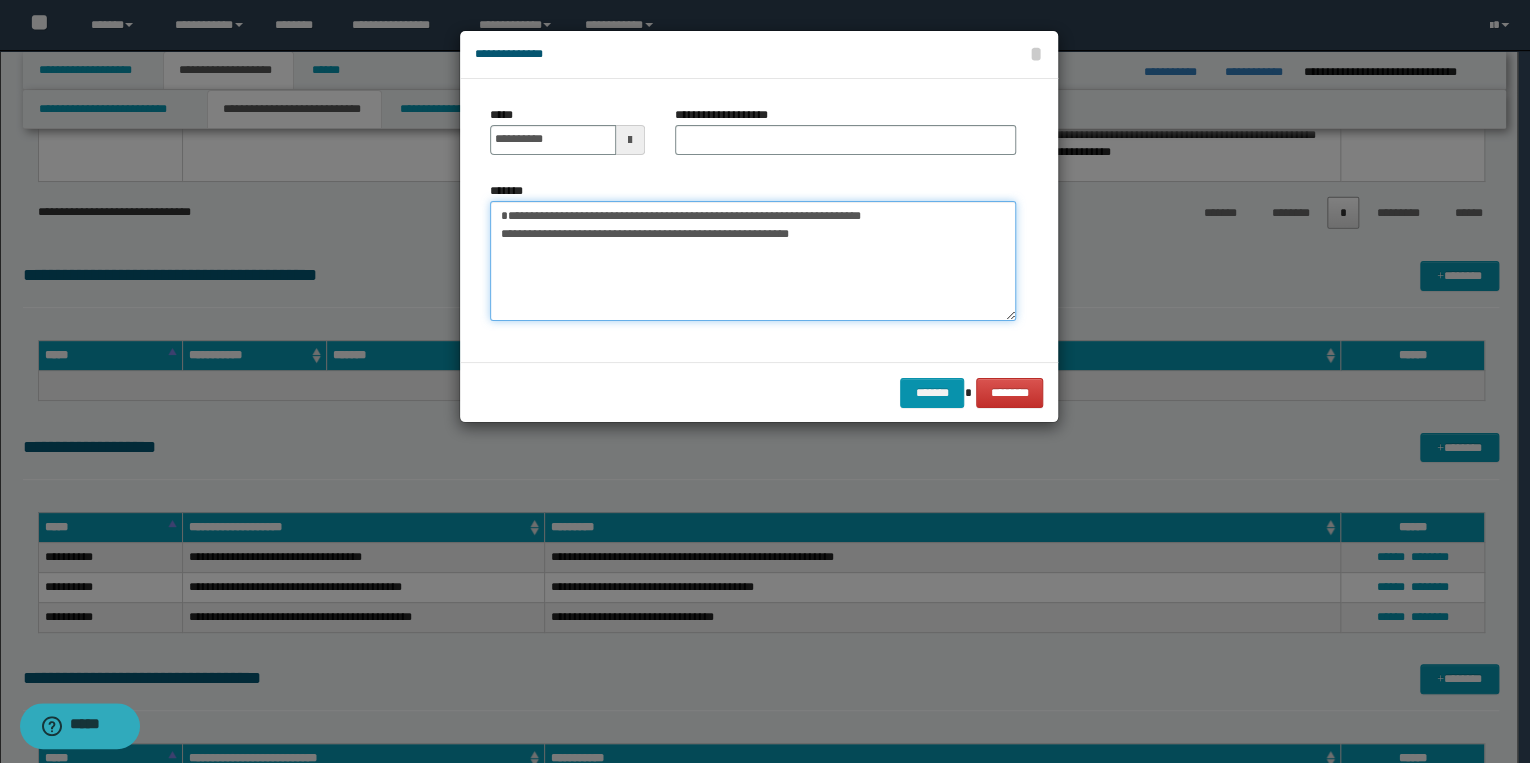 drag, startPoint x: 500, startPoint y: 215, endPoint x: 936, endPoint y: 212, distance: 436.0103 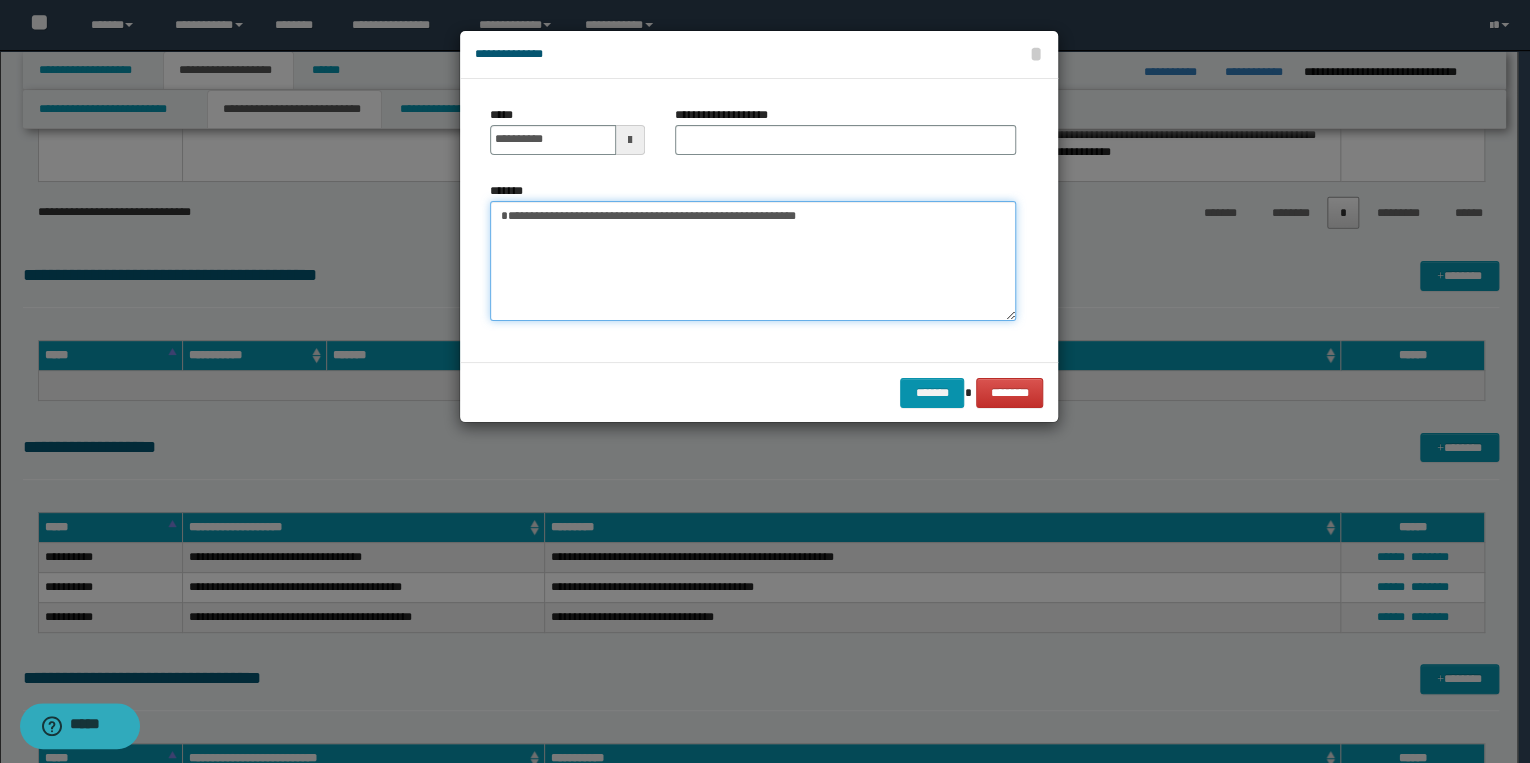 type on "**********" 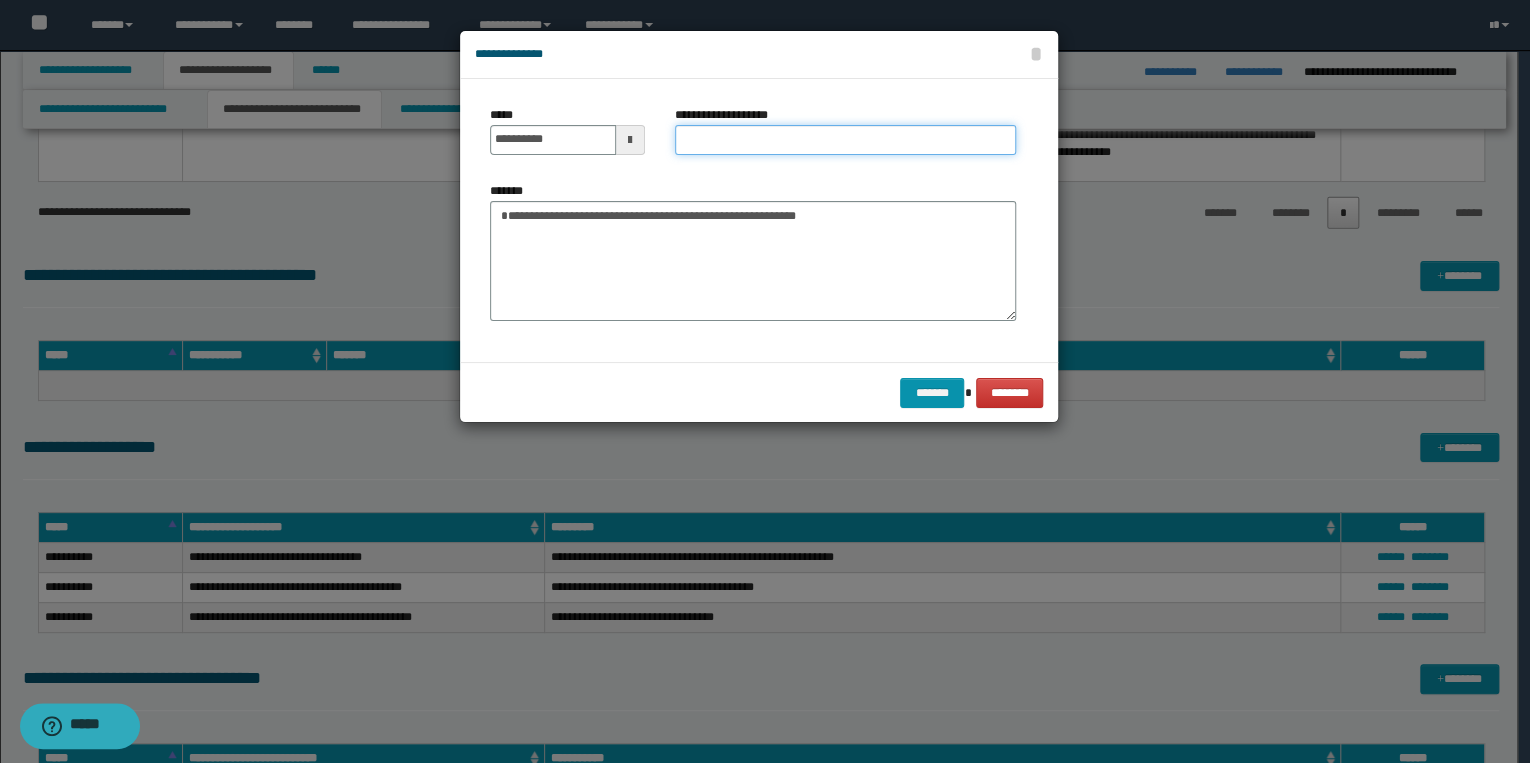 click on "**********" at bounding box center [845, 140] 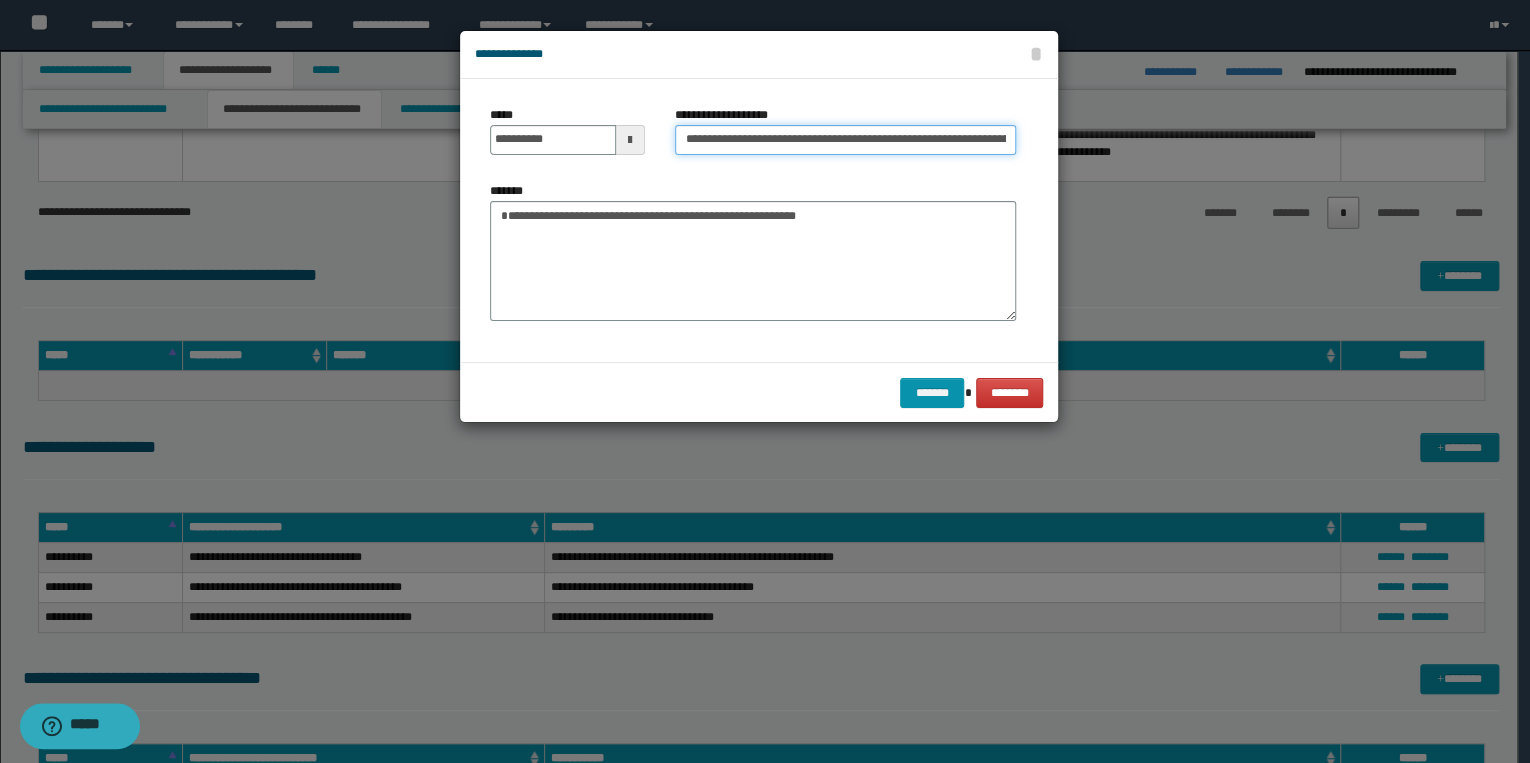 scroll, scrollTop: 0, scrollLeft: 112, axis: horizontal 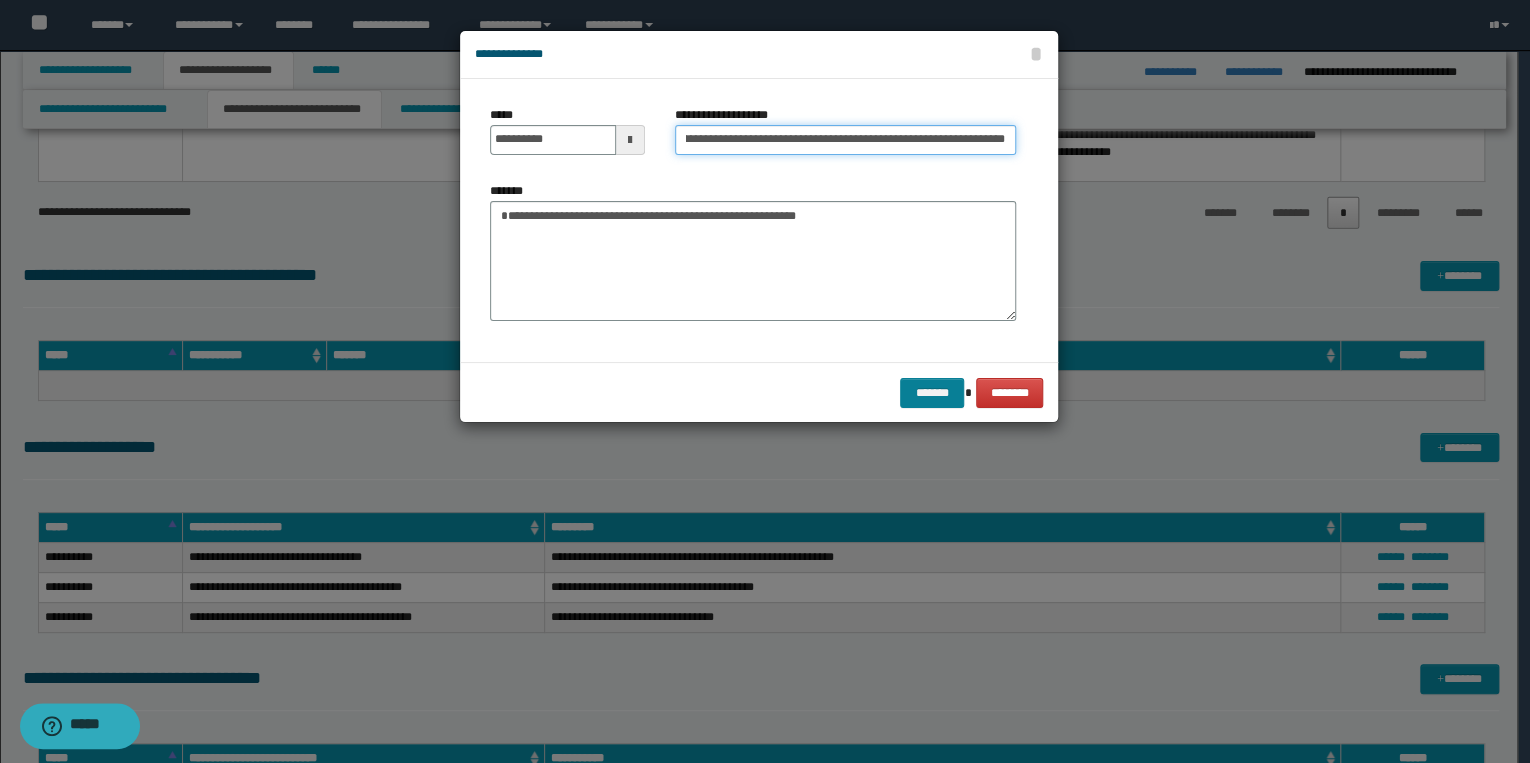 type on "**********" 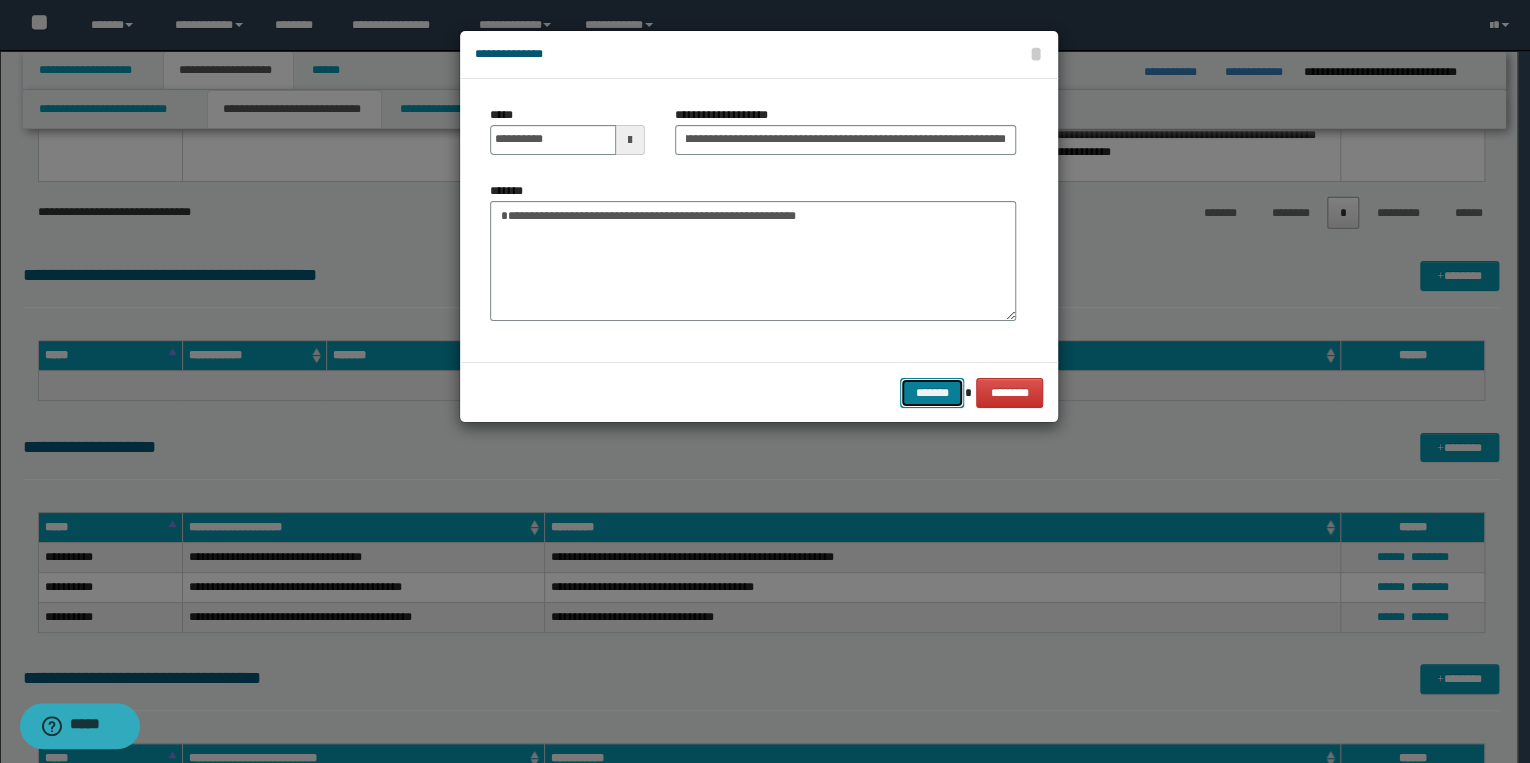 click on "*******" at bounding box center (932, 393) 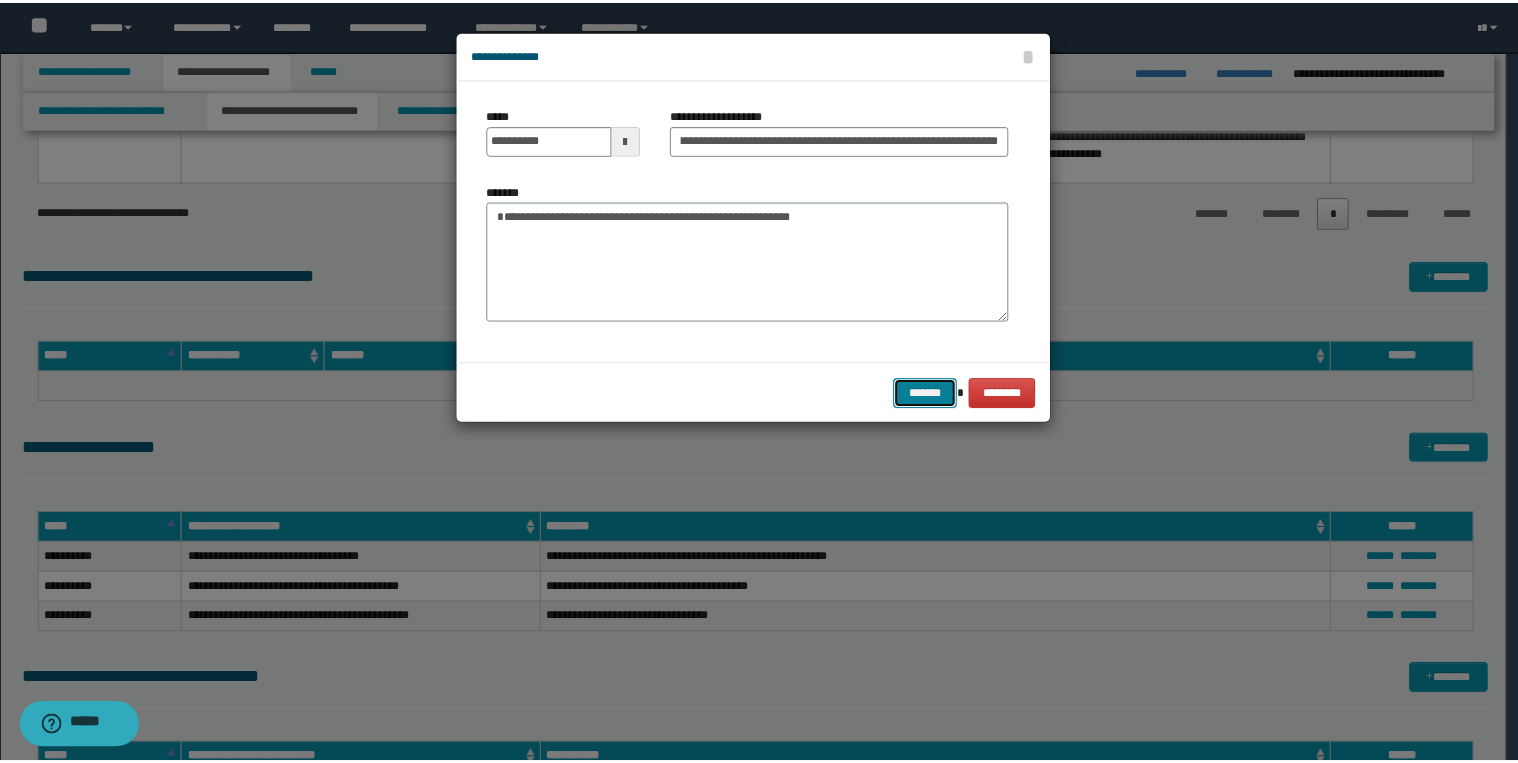 scroll, scrollTop: 0, scrollLeft: 0, axis: both 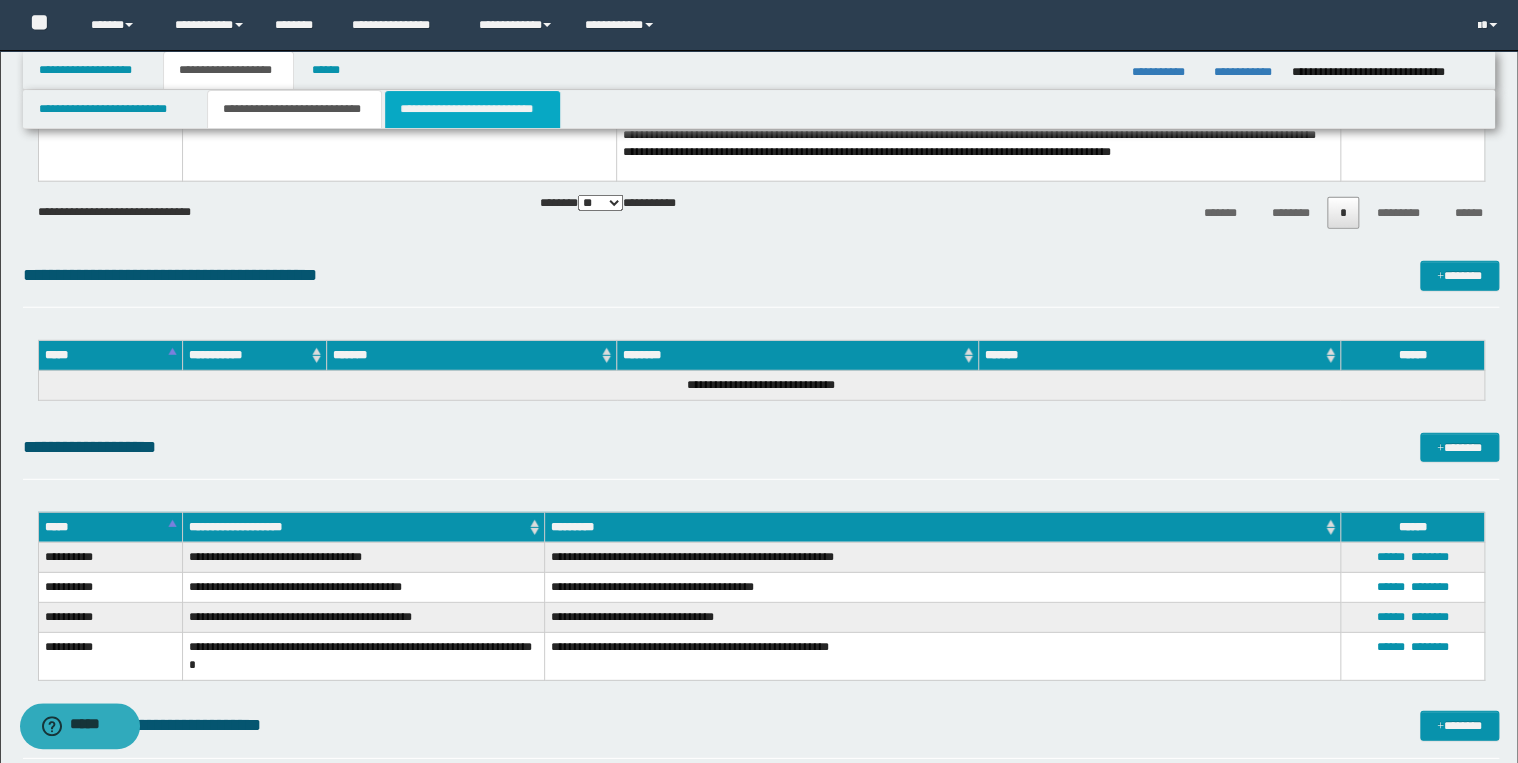 click on "**********" at bounding box center [472, 109] 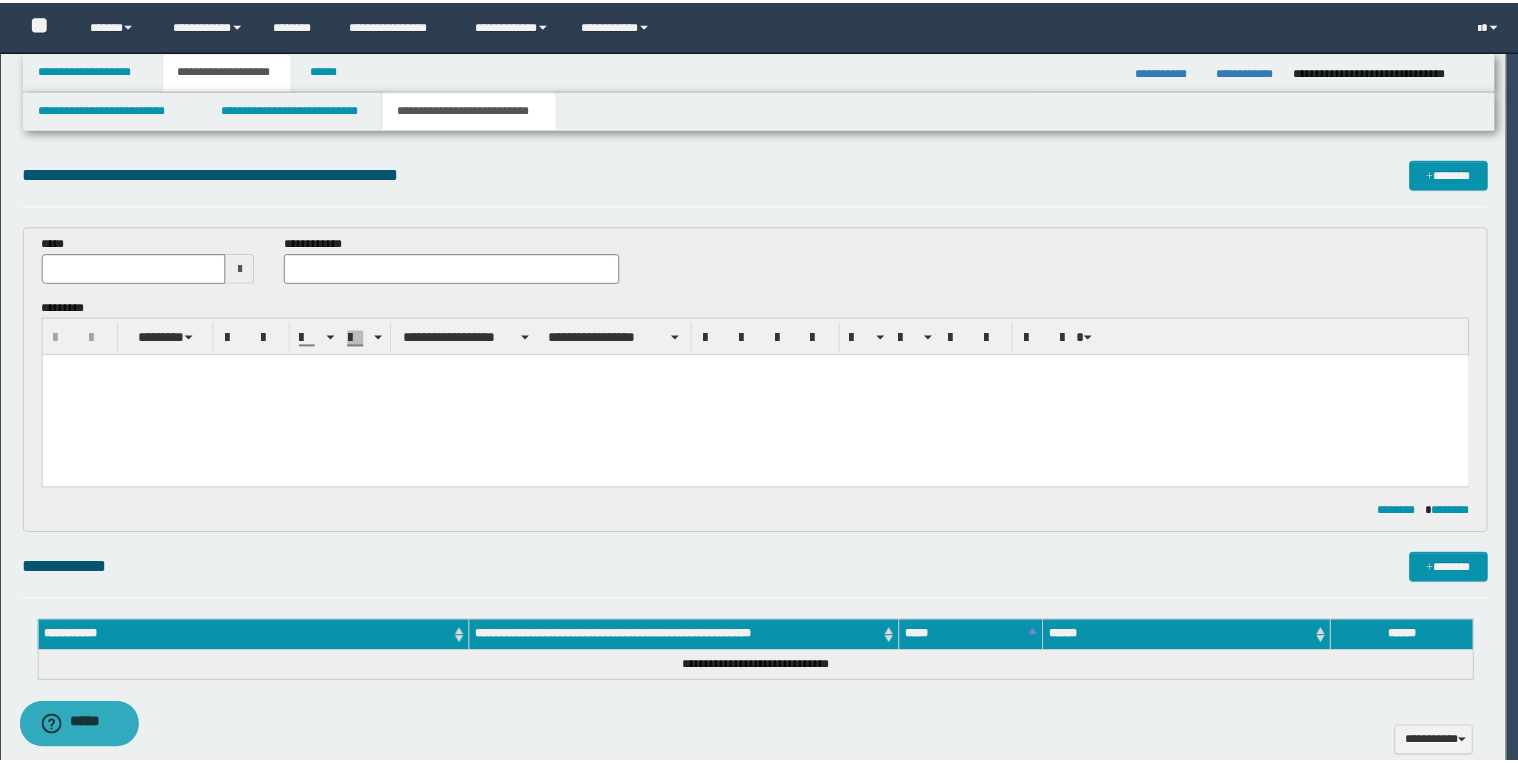 scroll, scrollTop: 0, scrollLeft: 0, axis: both 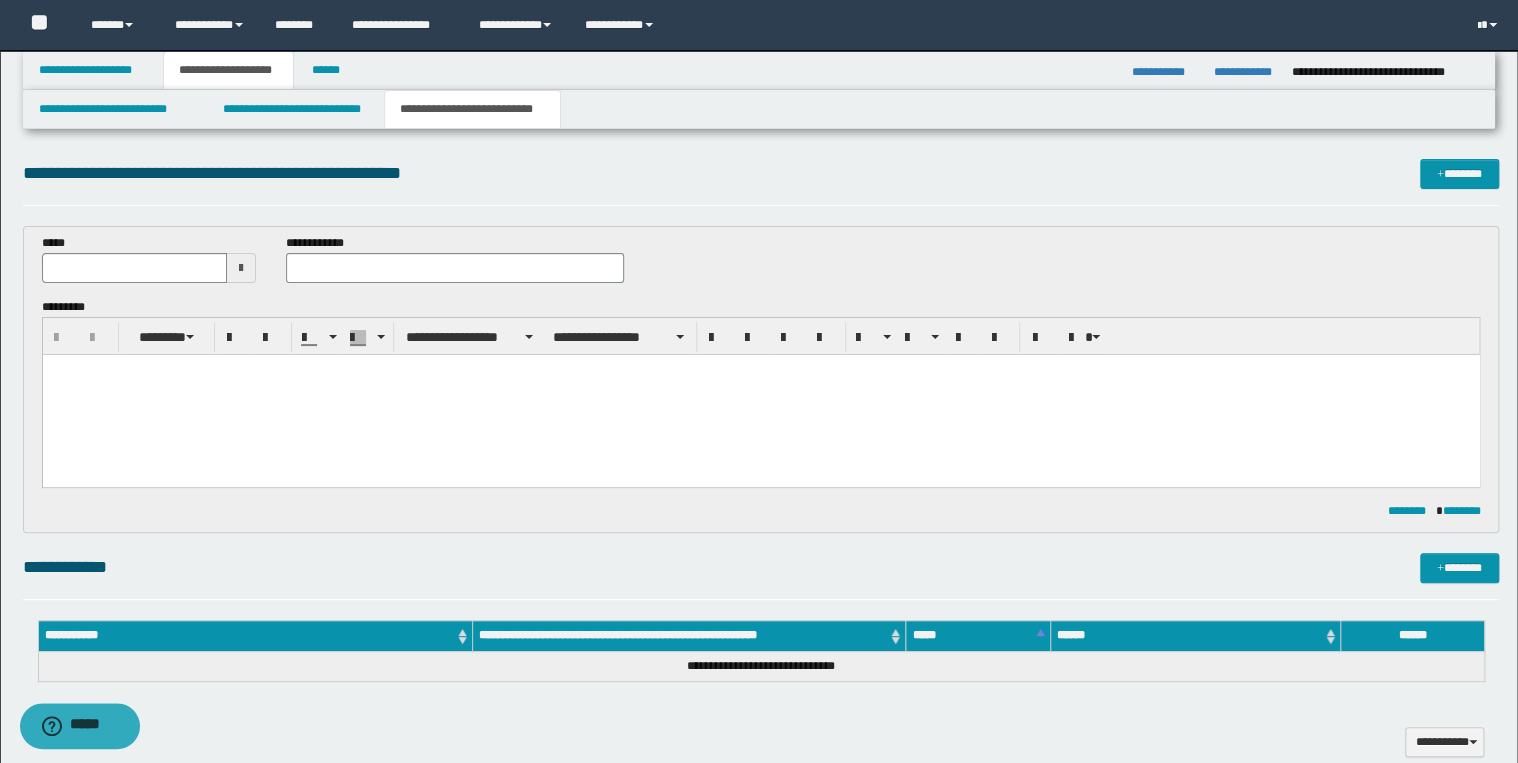drag, startPoint x: 210, startPoint y: 419, endPoint x: 221, endPoint y: 414, distance: 12.083046 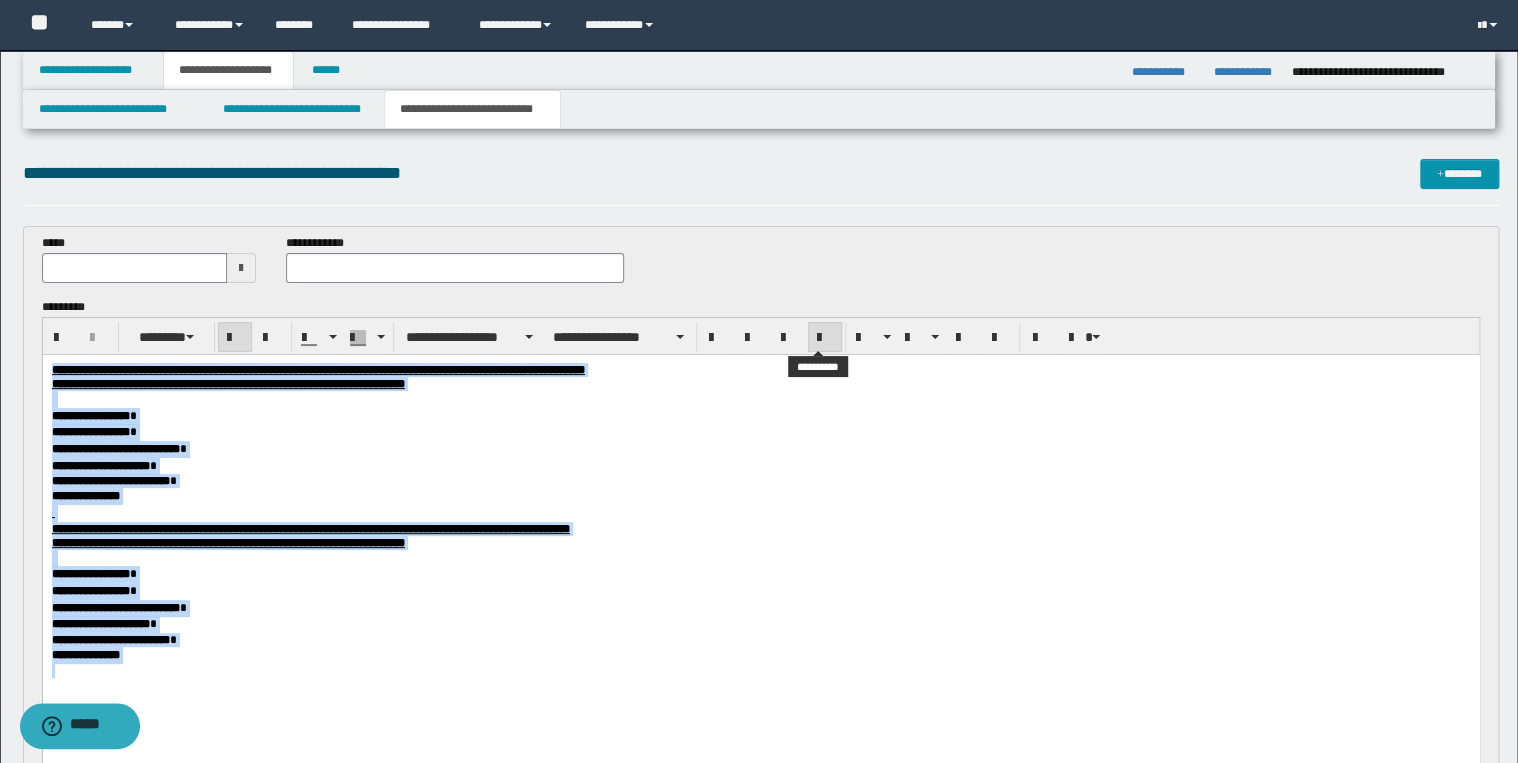click at bounding box center [825, 338] 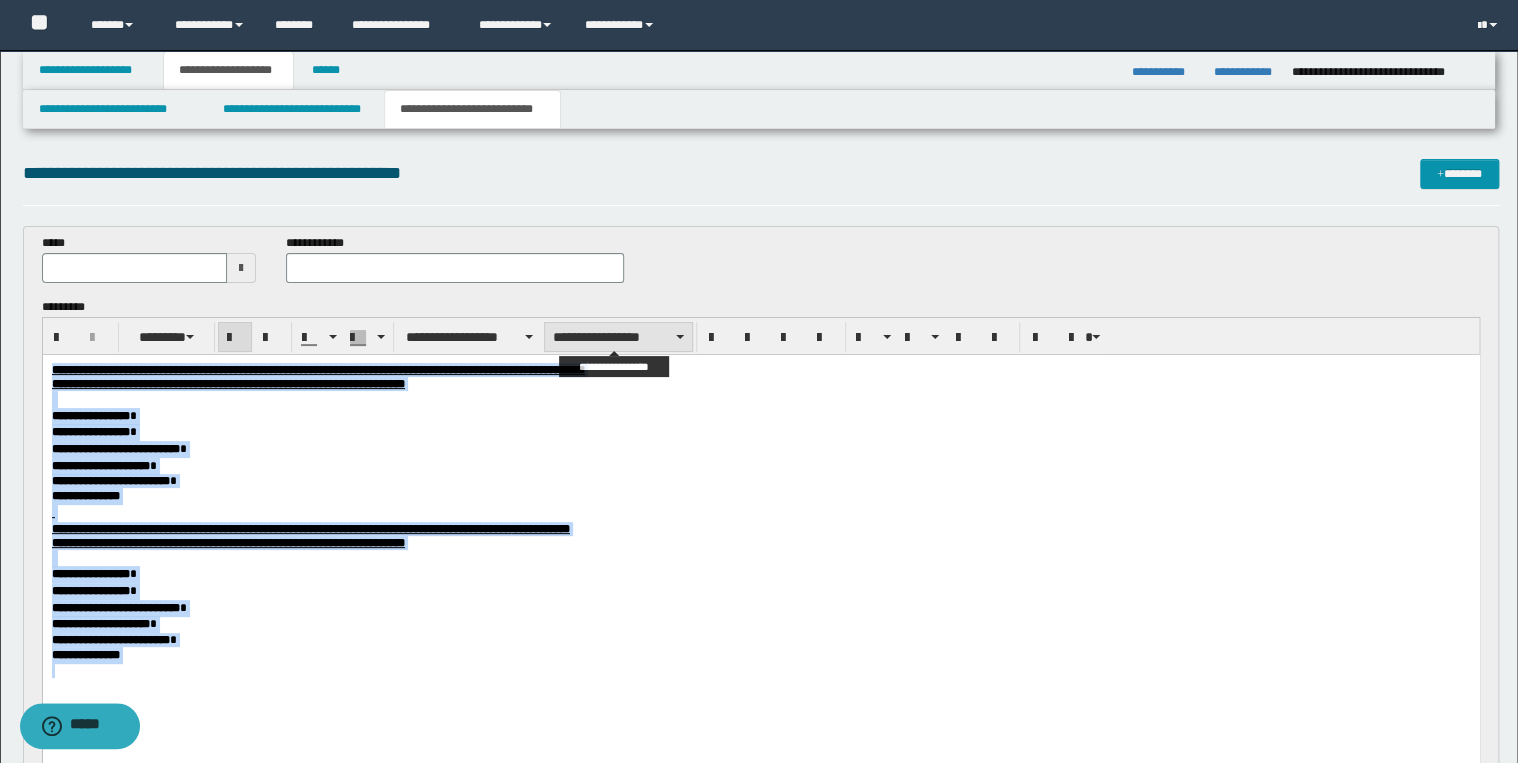 click on "**********" at bounding box center (618, 337) 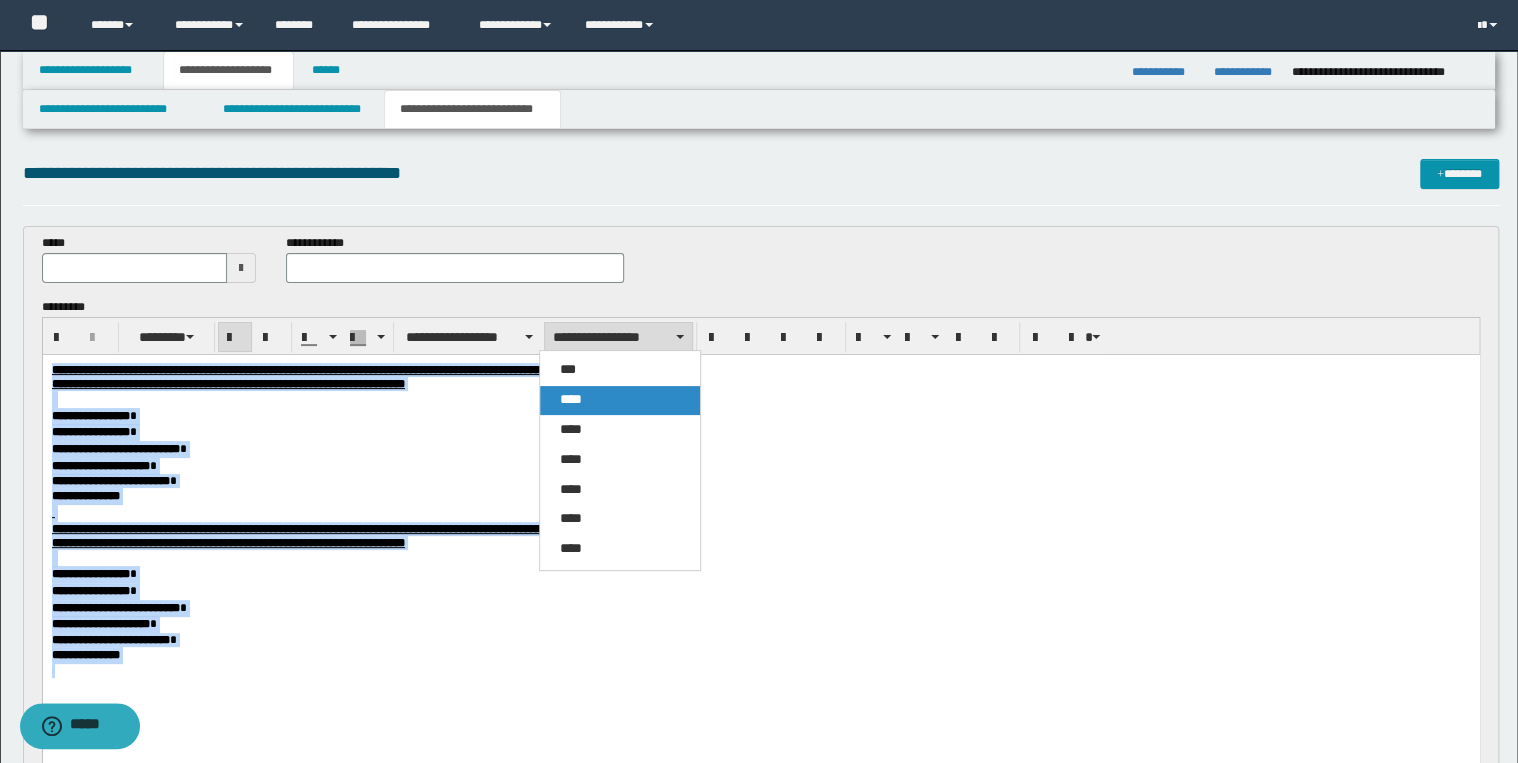drag, startPoint x: 620, startPoint y: 398, endPoint x: 512, endPoint y: 353, distance: 117 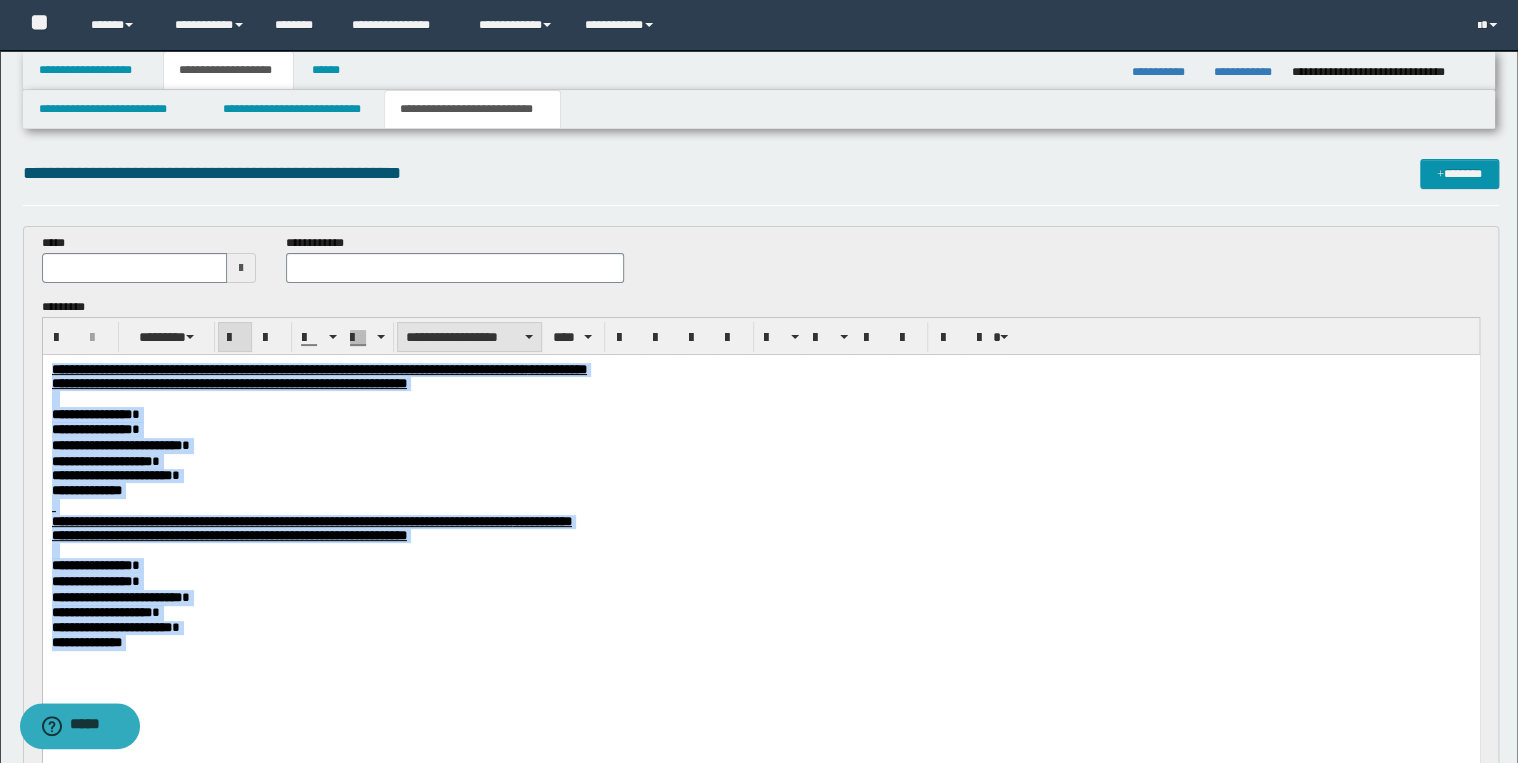 click on "**********" at bounding box center [469, 337] 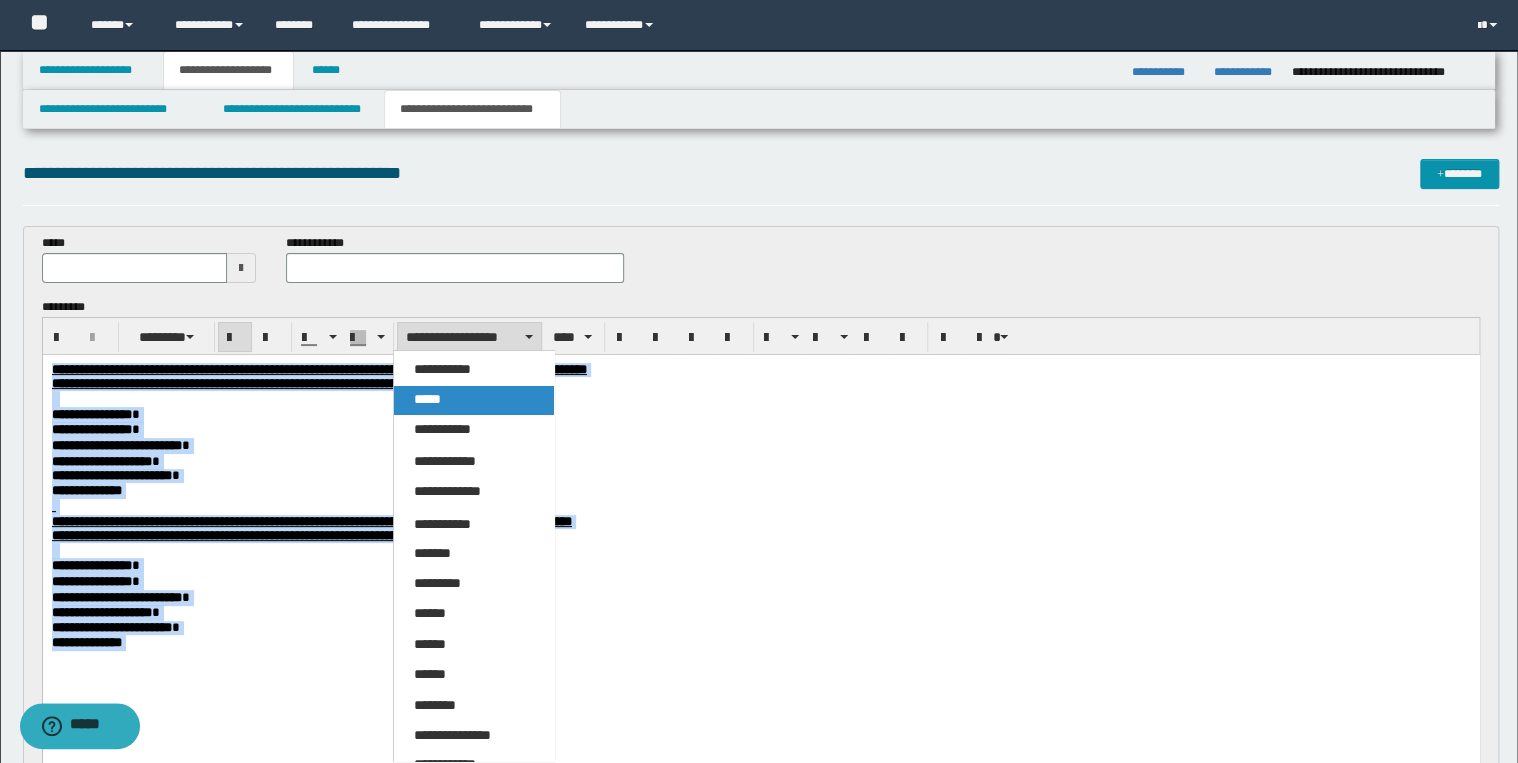 click on "*****" at bounding box center (474, 400) 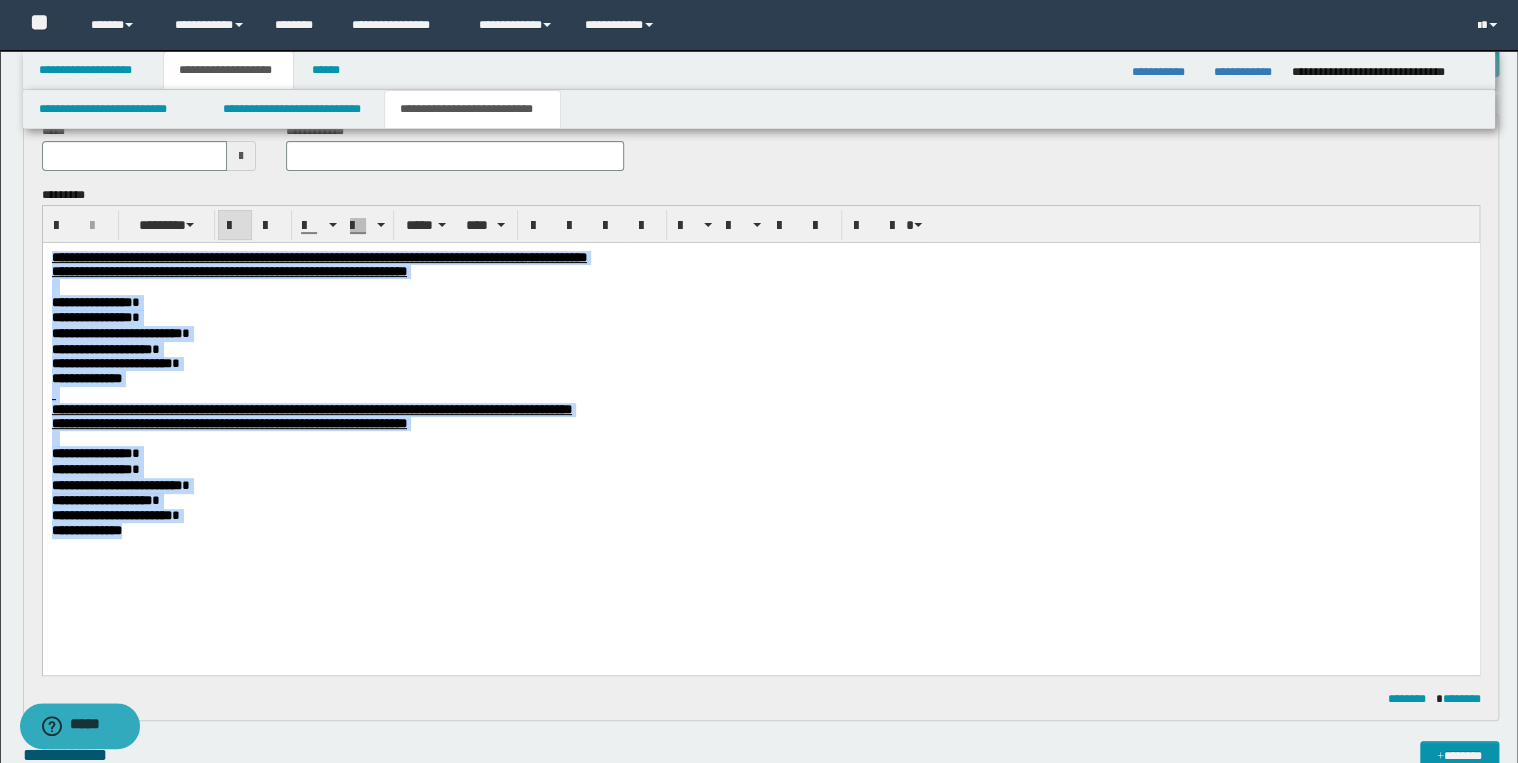 scroll, scrollTop: 160, scrollLeft: 0, axis: vertical 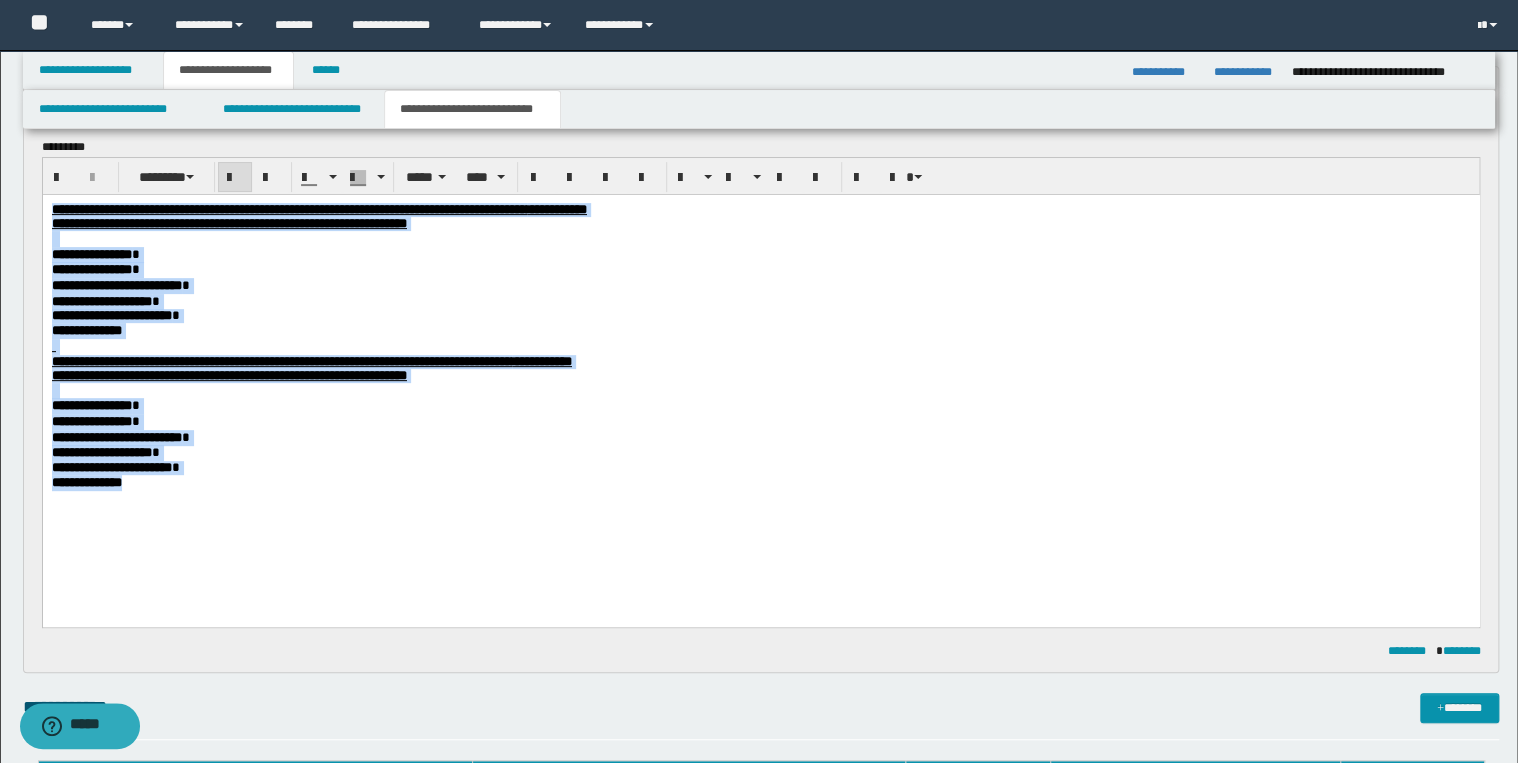 click on "**********" at bounding box center (760, 452) 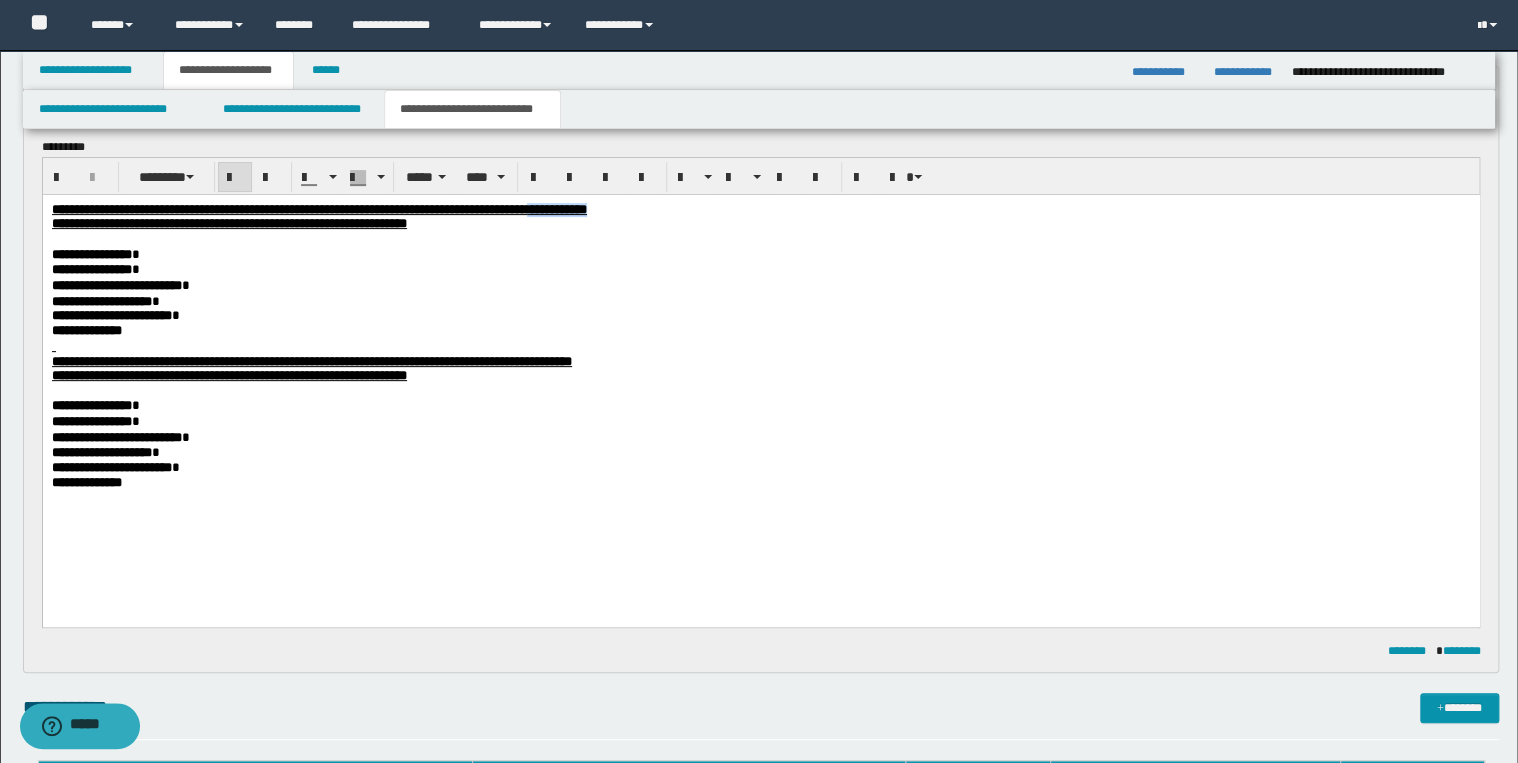 drag, startPoint x: 759, startPoint y: 210, endPoint x: 858, endPoint y: 215, distance: 99.12618 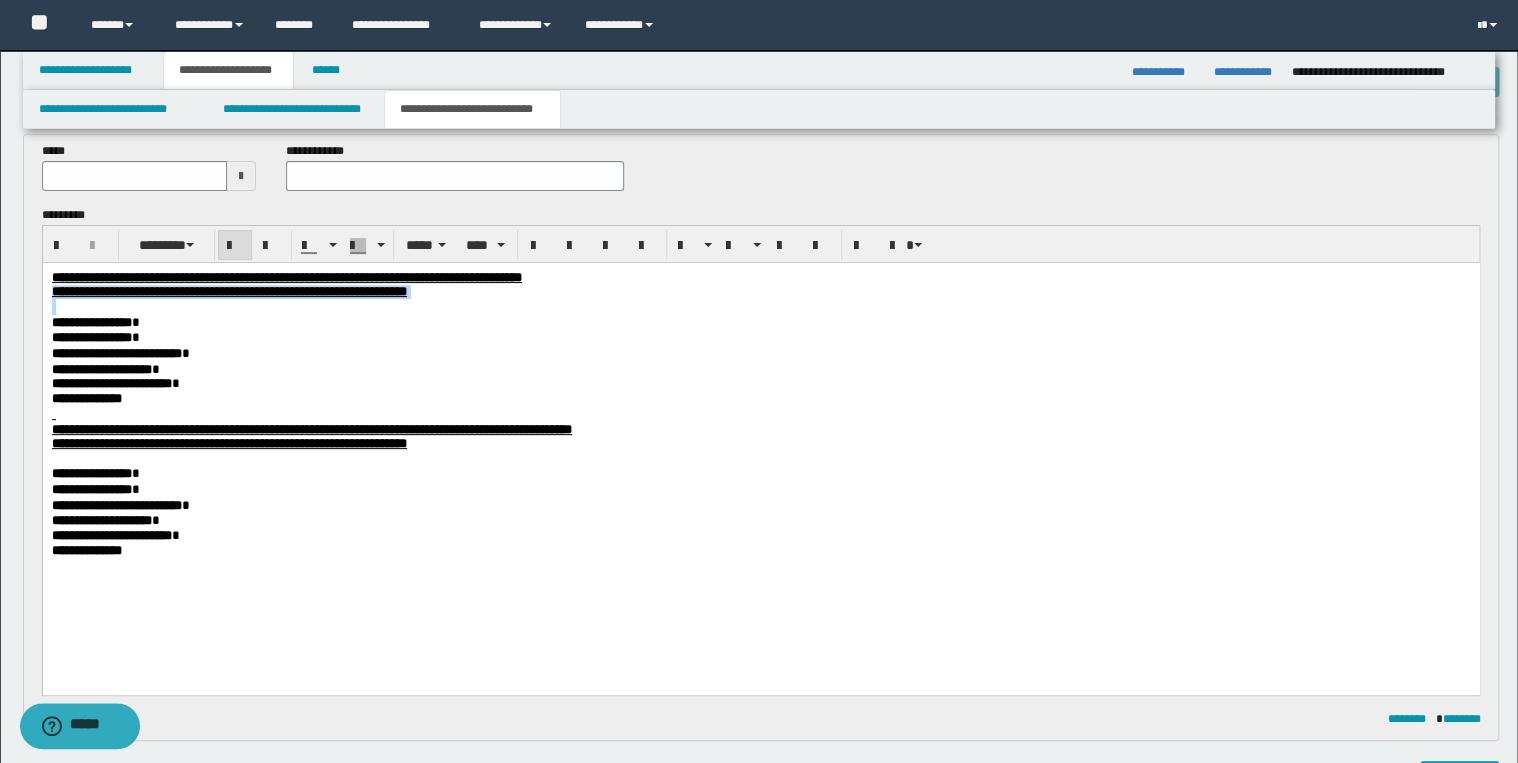 drag, startPoint x: 813, startPoint y: 312, endPoint x: 800, endPoint y: 206, distance: 106.7942 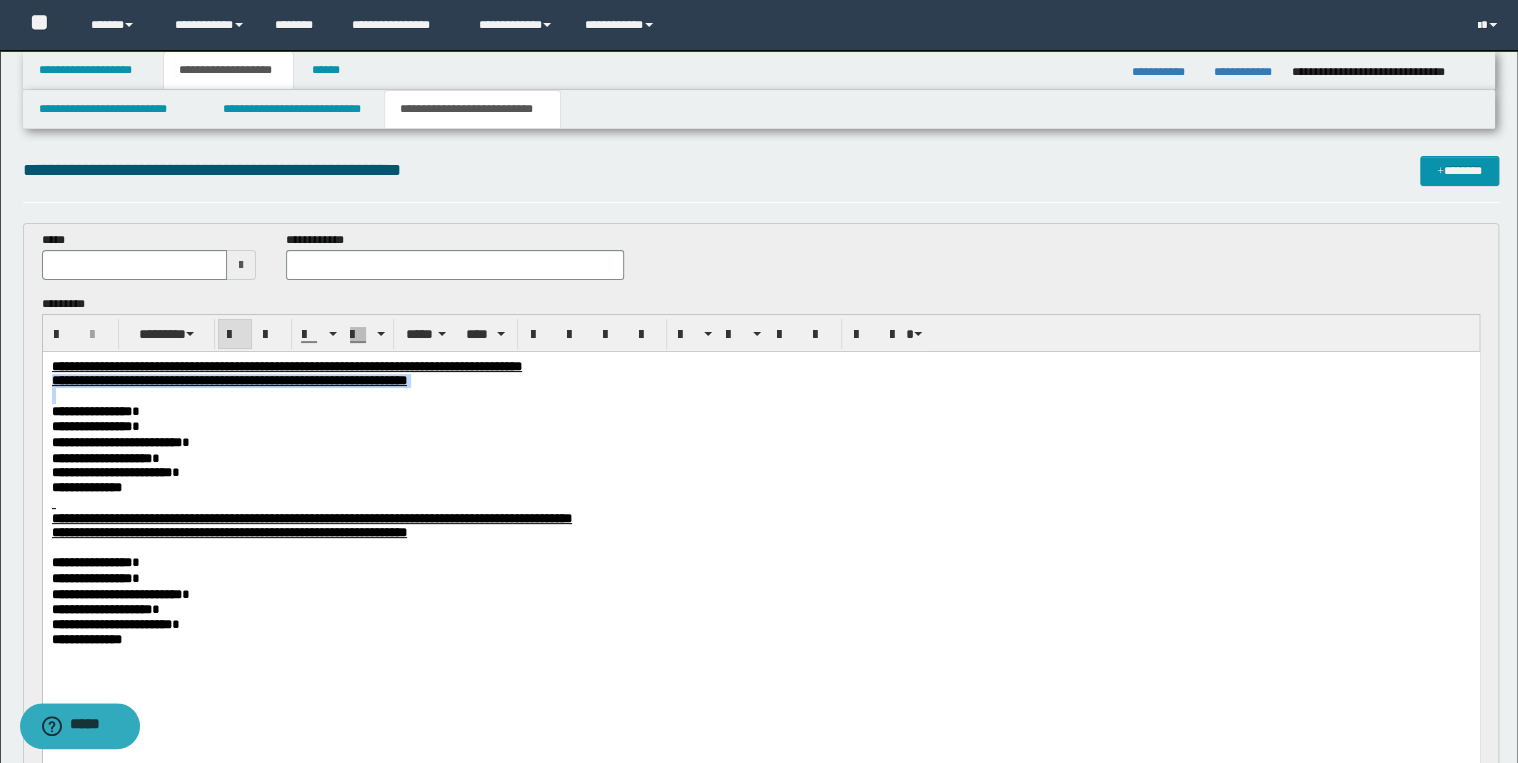 scroll, scrollTop: 0, scrollLeft: 0, axis: both 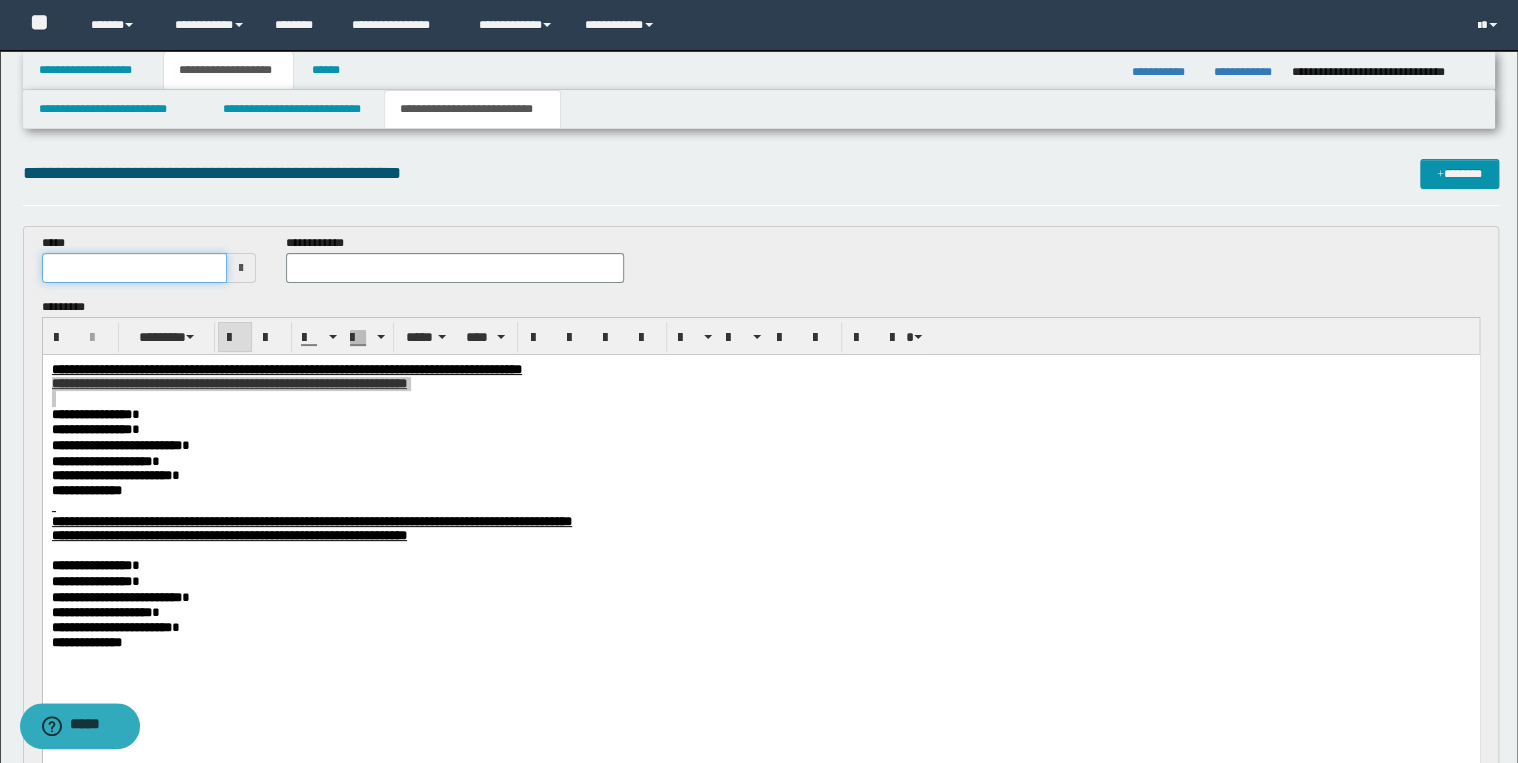 click at bounding box center (135, 268) 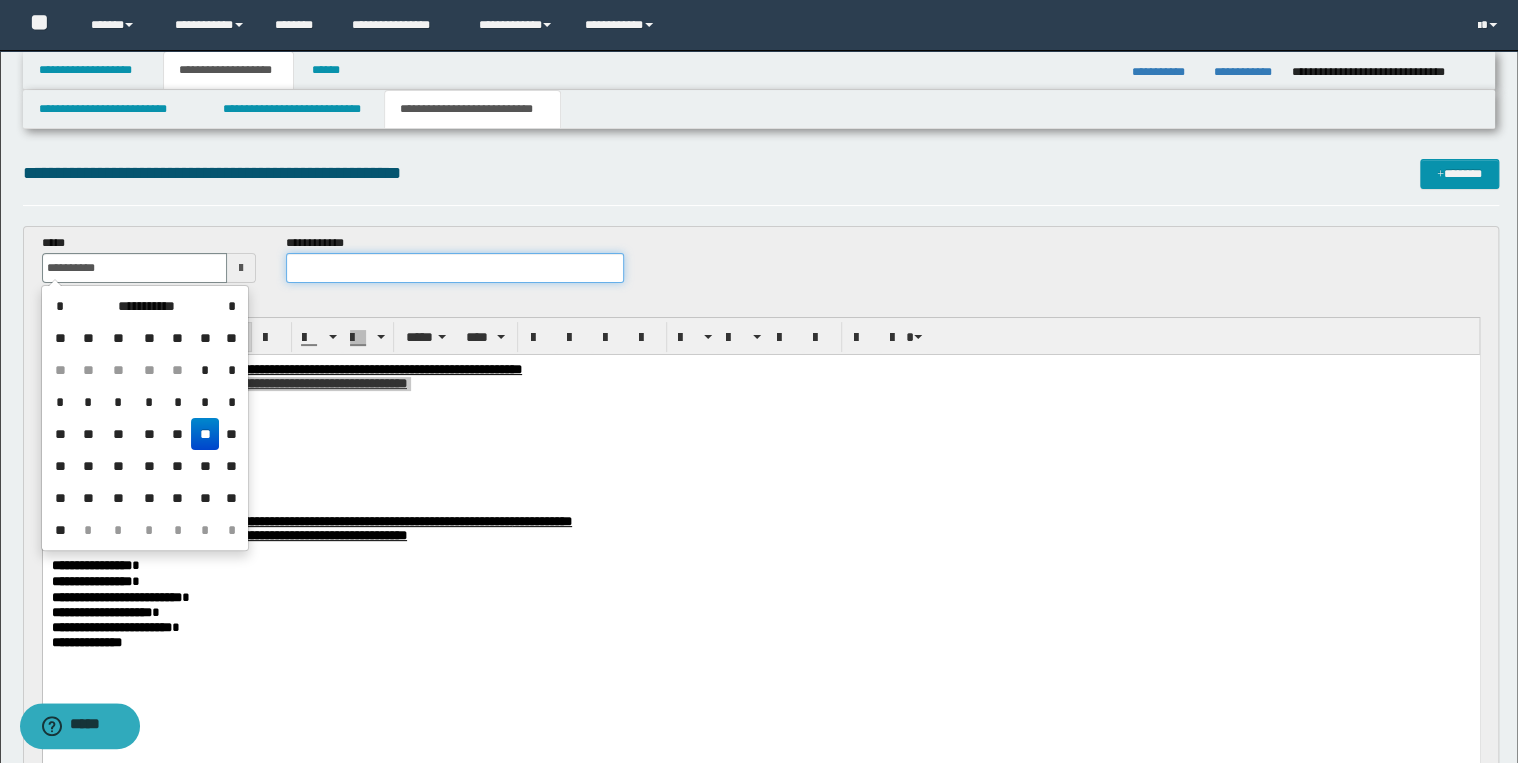 type on "**********" 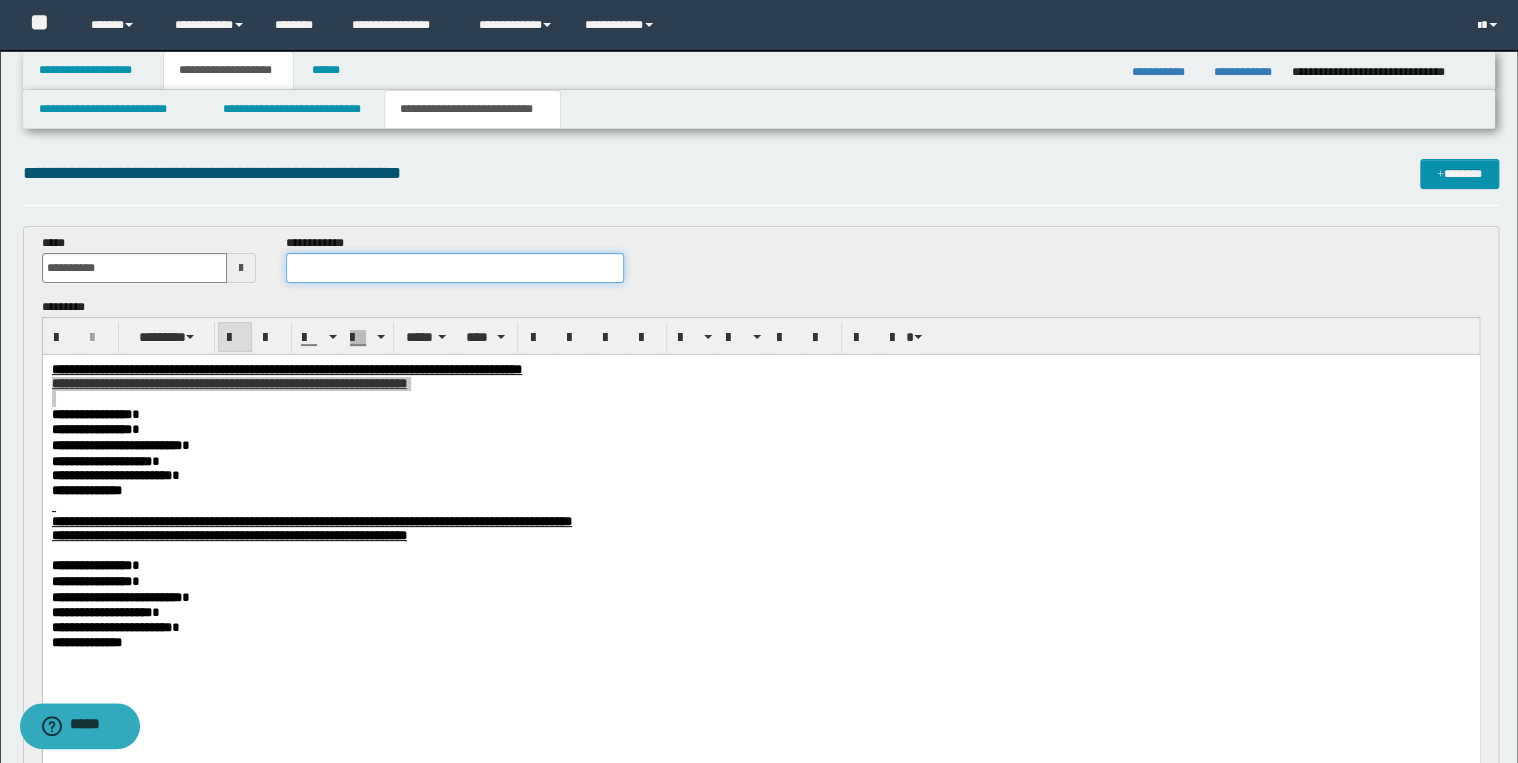 drag, startPoint x: 323, startPoint y: 257, endPoint x: 448, endPoint y: 317, distance: 138.65425 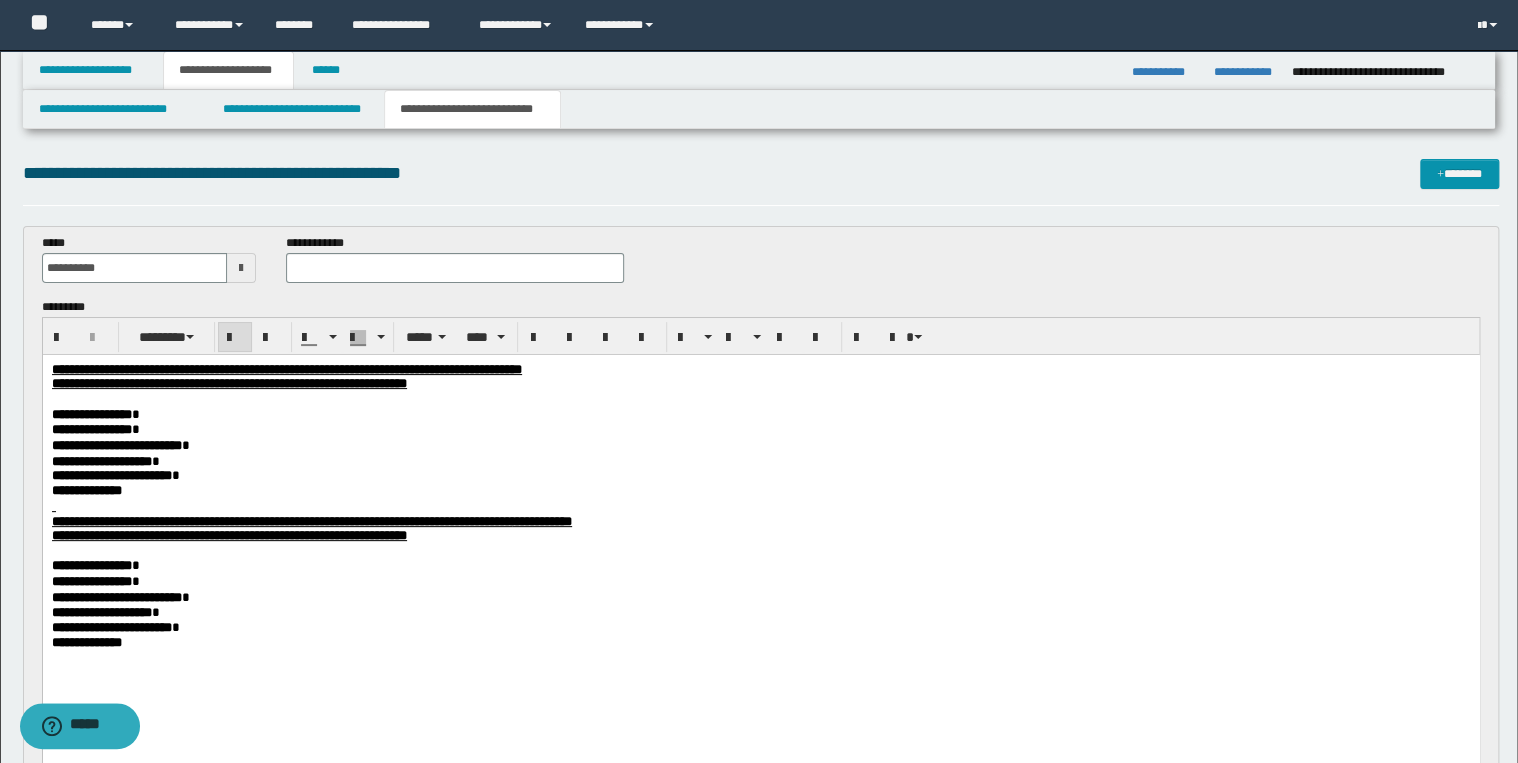 drag, startPoint x: 644, startPoint y: 369, endPoint x: 624, endPoint y: 376, distance: 21.189621 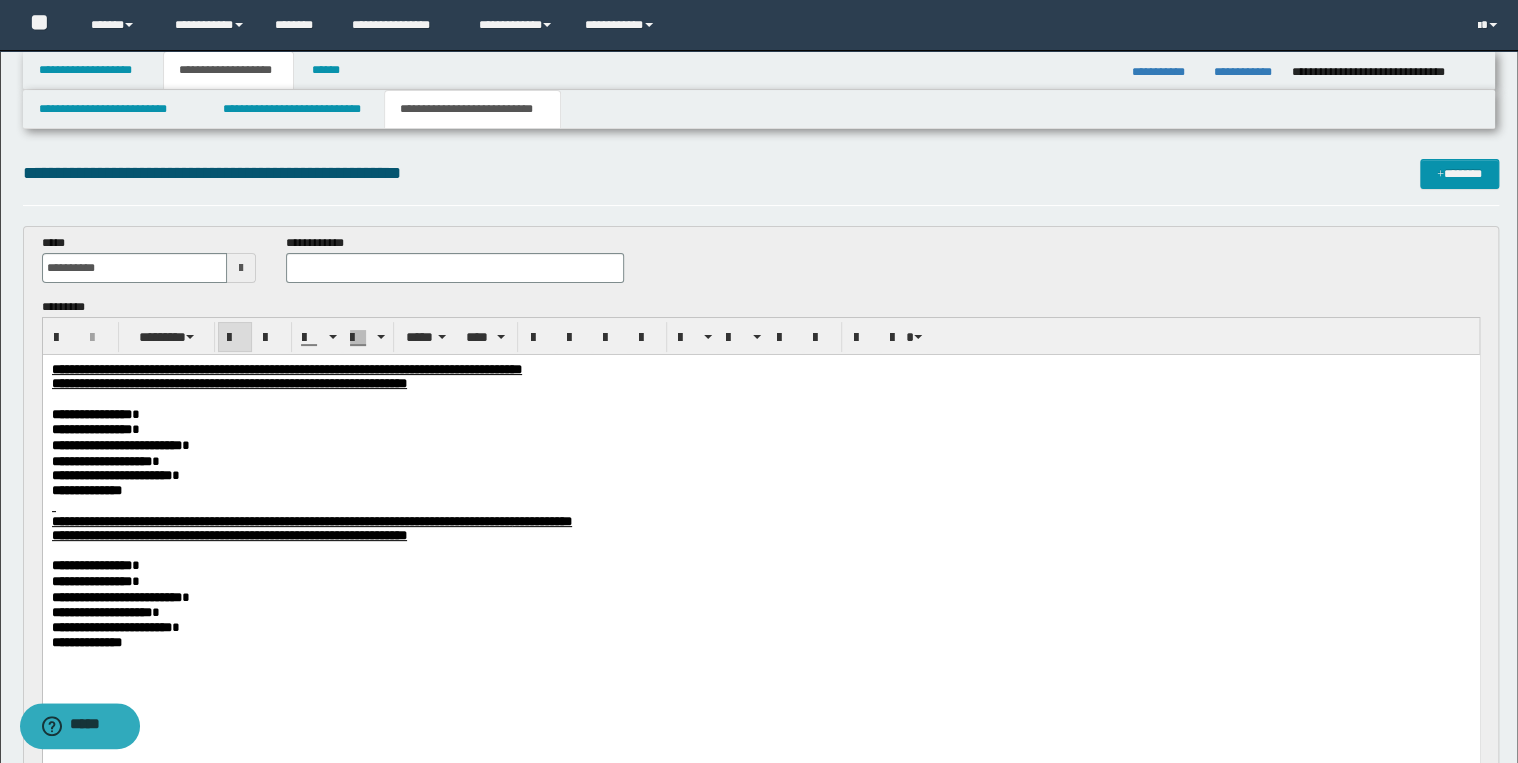 click on "**********" at bounding box center (286, 369) 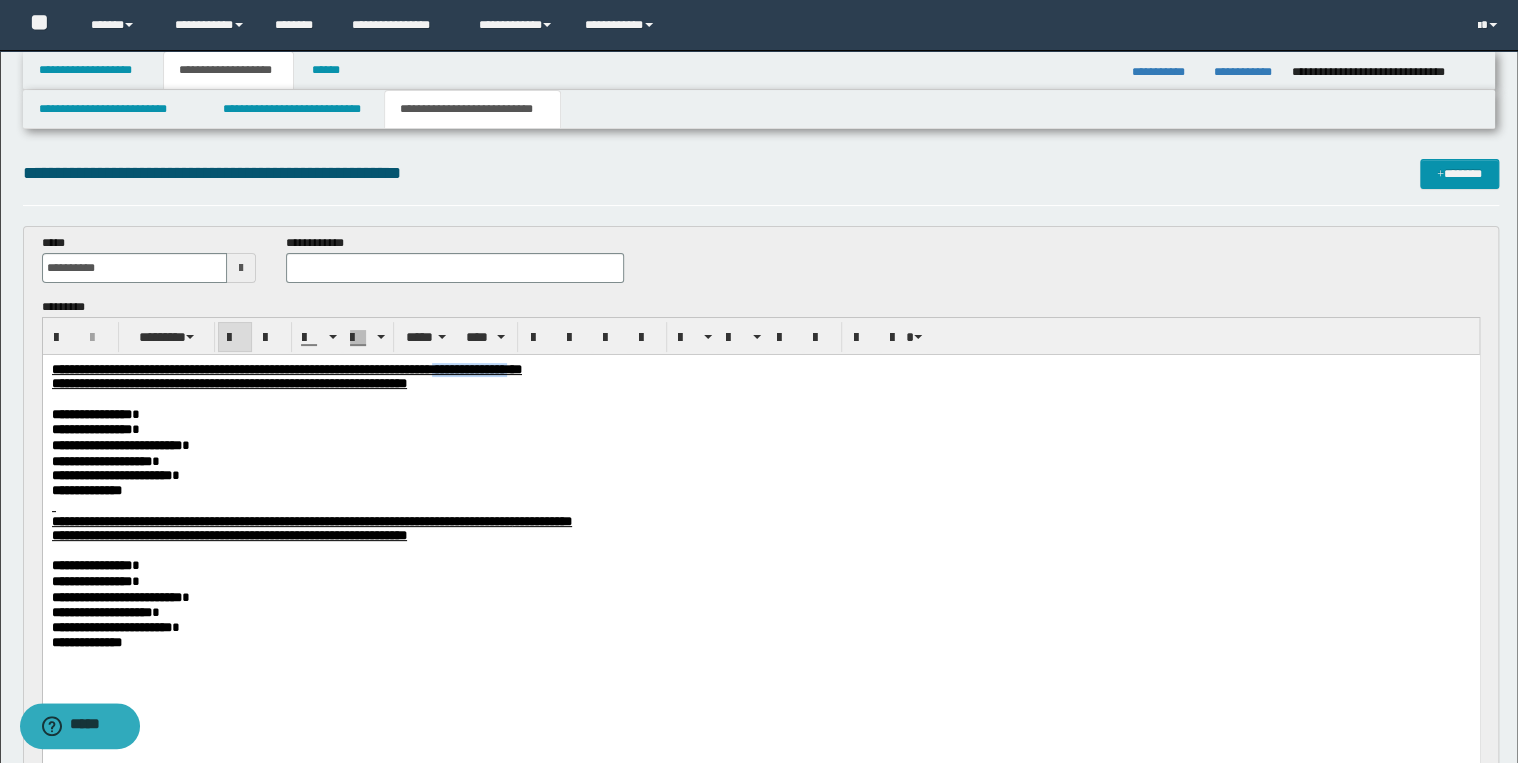 drag, startPoint x: 631, startPoint y: 368, endPoint x: 736, endPoint y: 372, distance: 105.076164 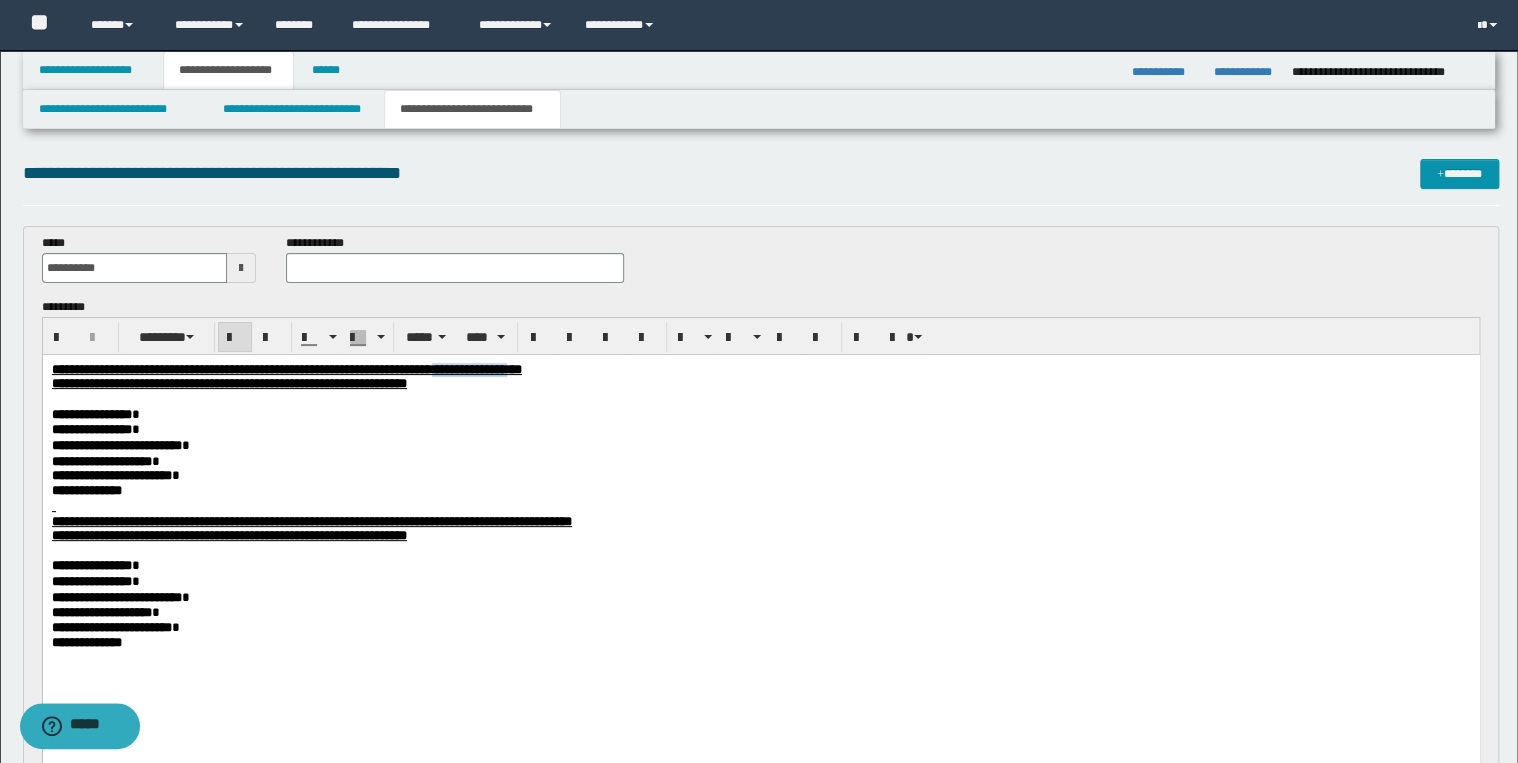 click on "**********" at bounding box center (286, 369) 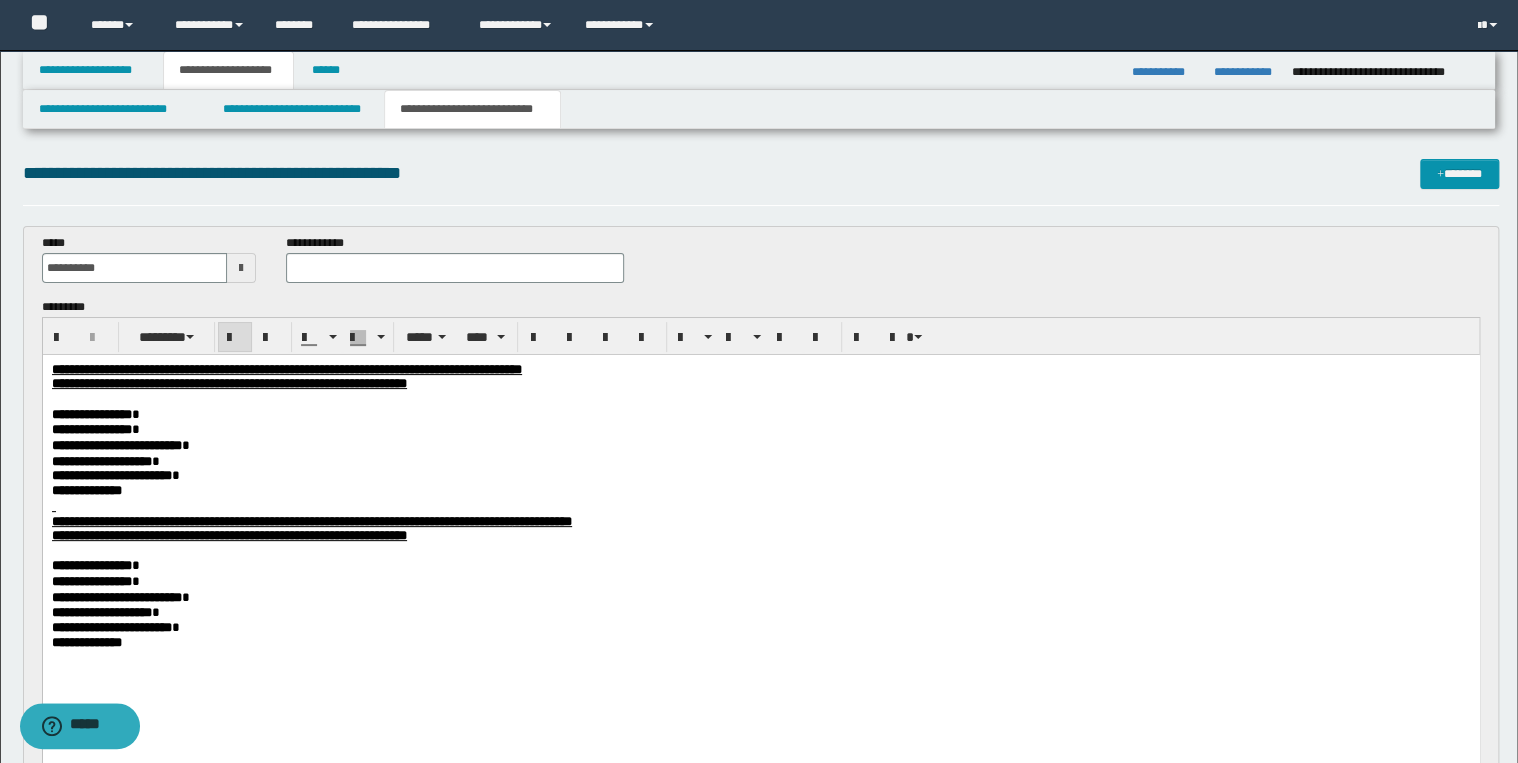 click on "**********" at bounding box center (286, 369) 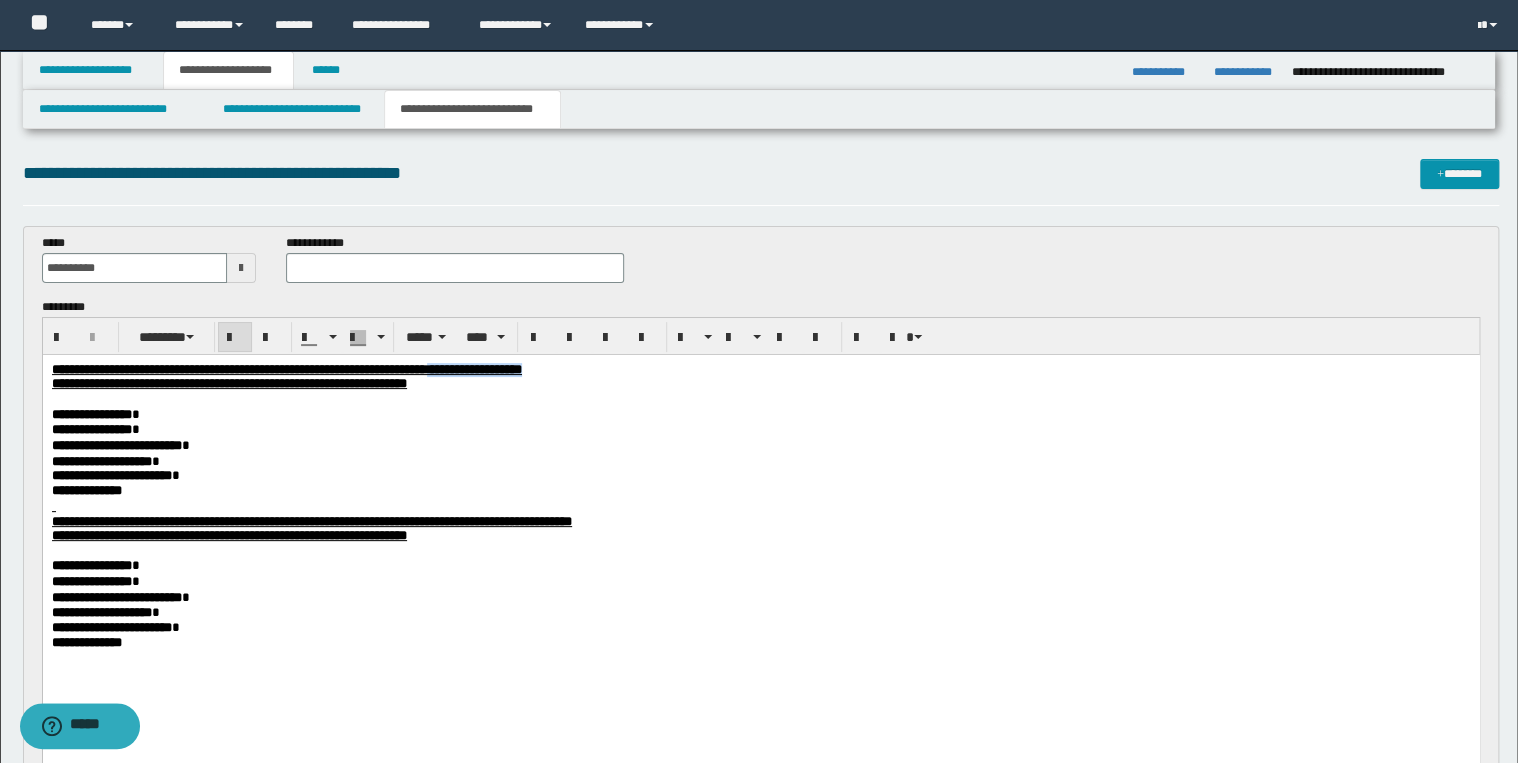 drag, startPoint x: 628, startPoint y: 369, endPoint x: 764, endPoint y: 370, distance: 136.00368 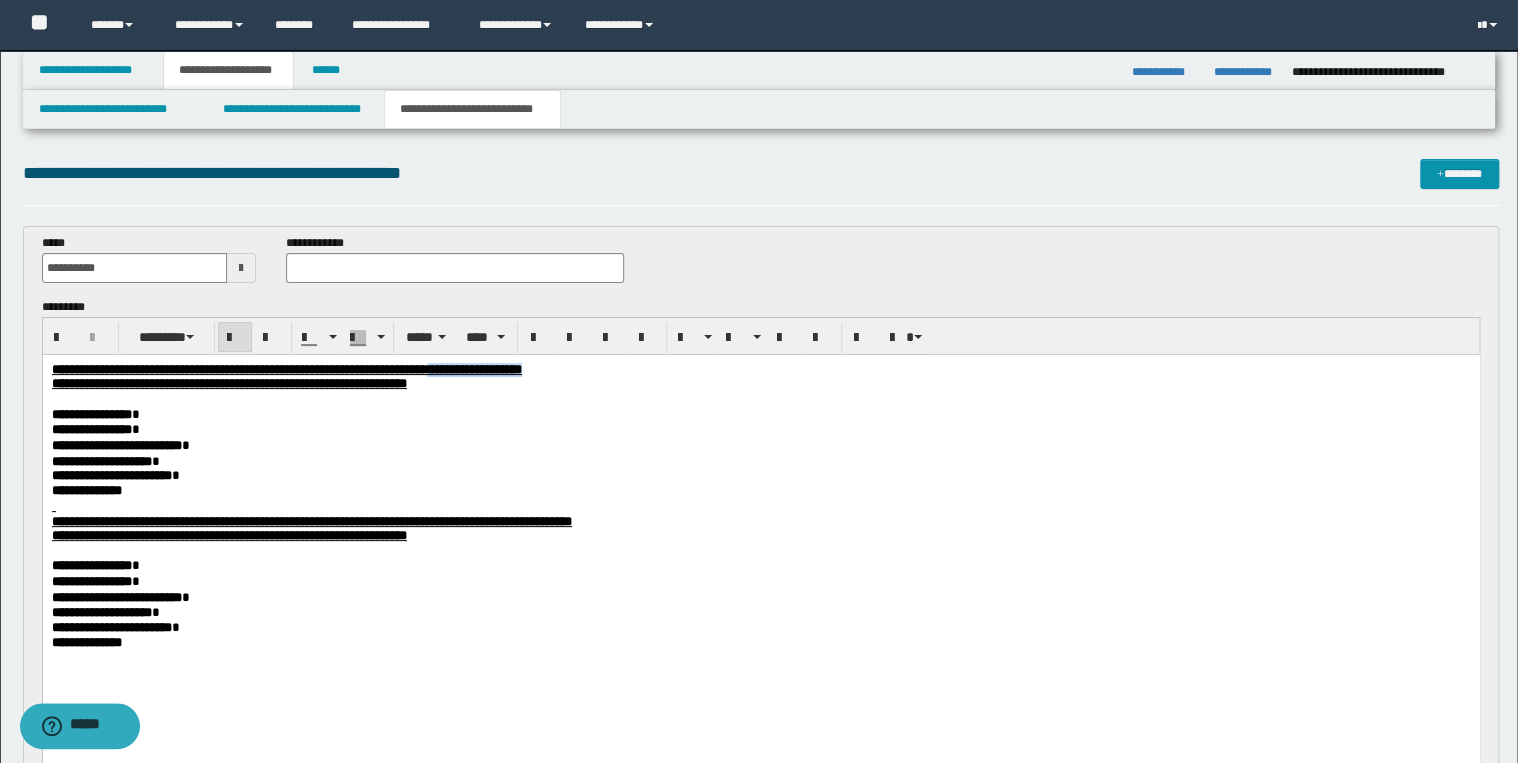 click on "**********" at bounding box center (760, 370) 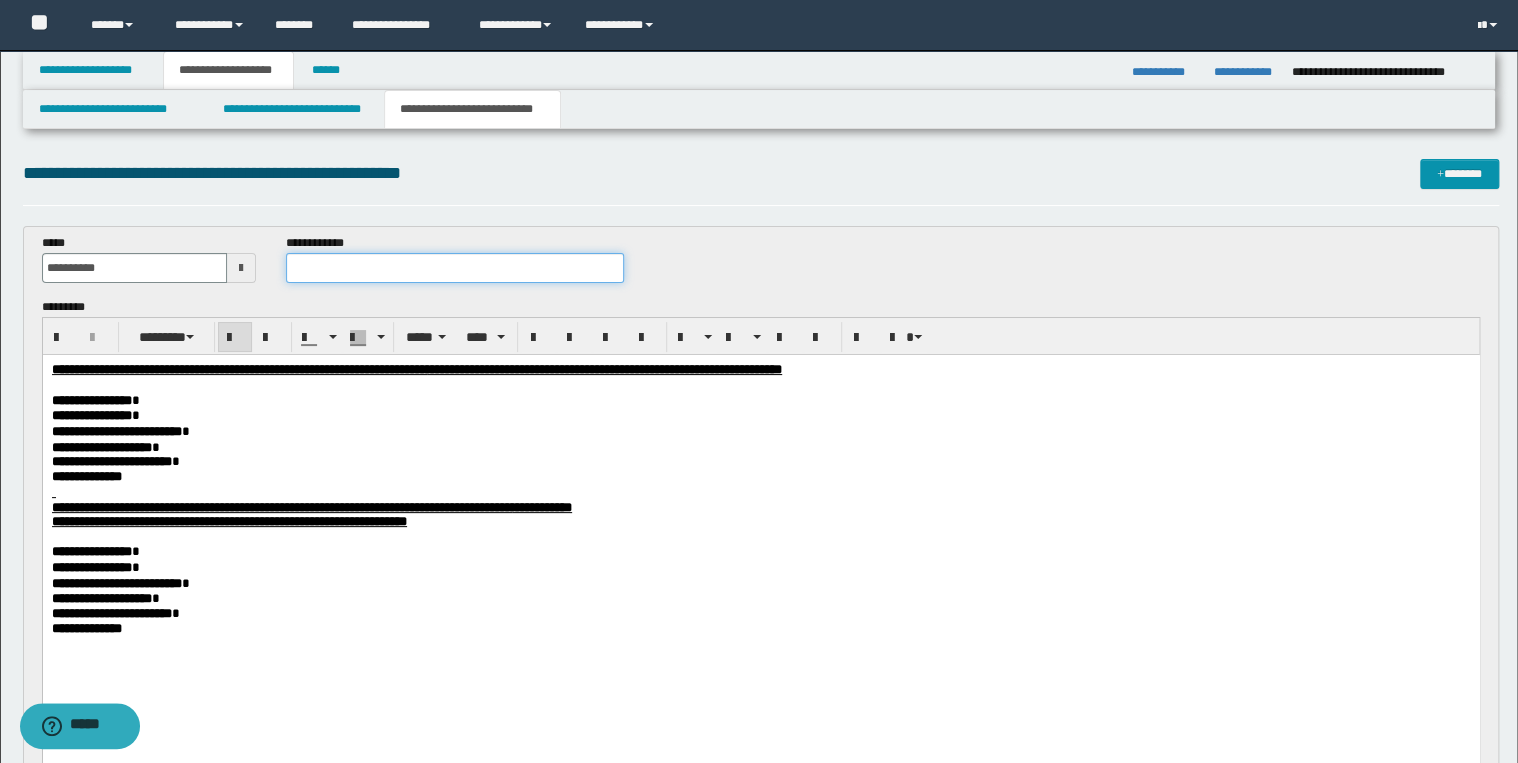 click at bounding box center [454, 268] 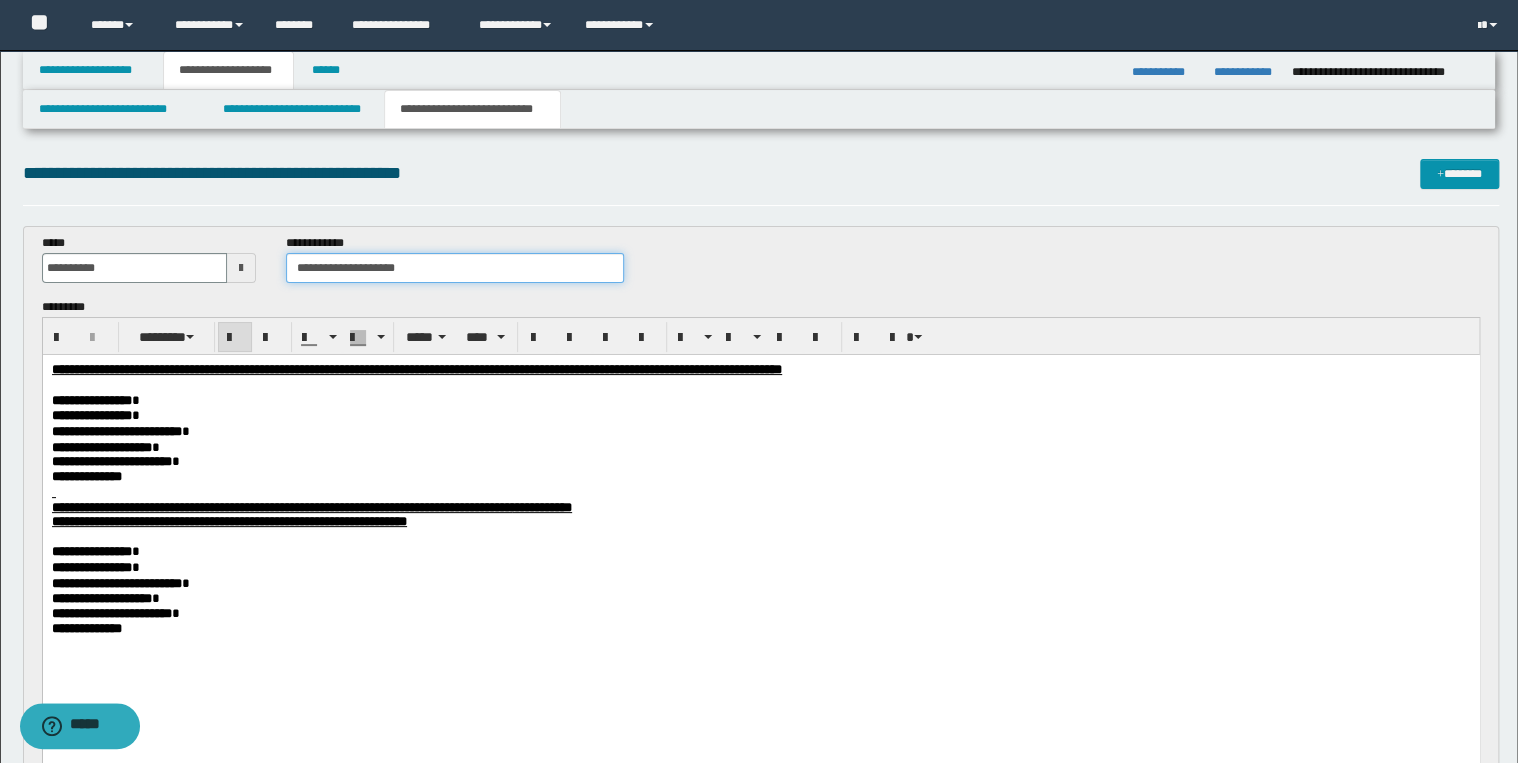 type on "**********" 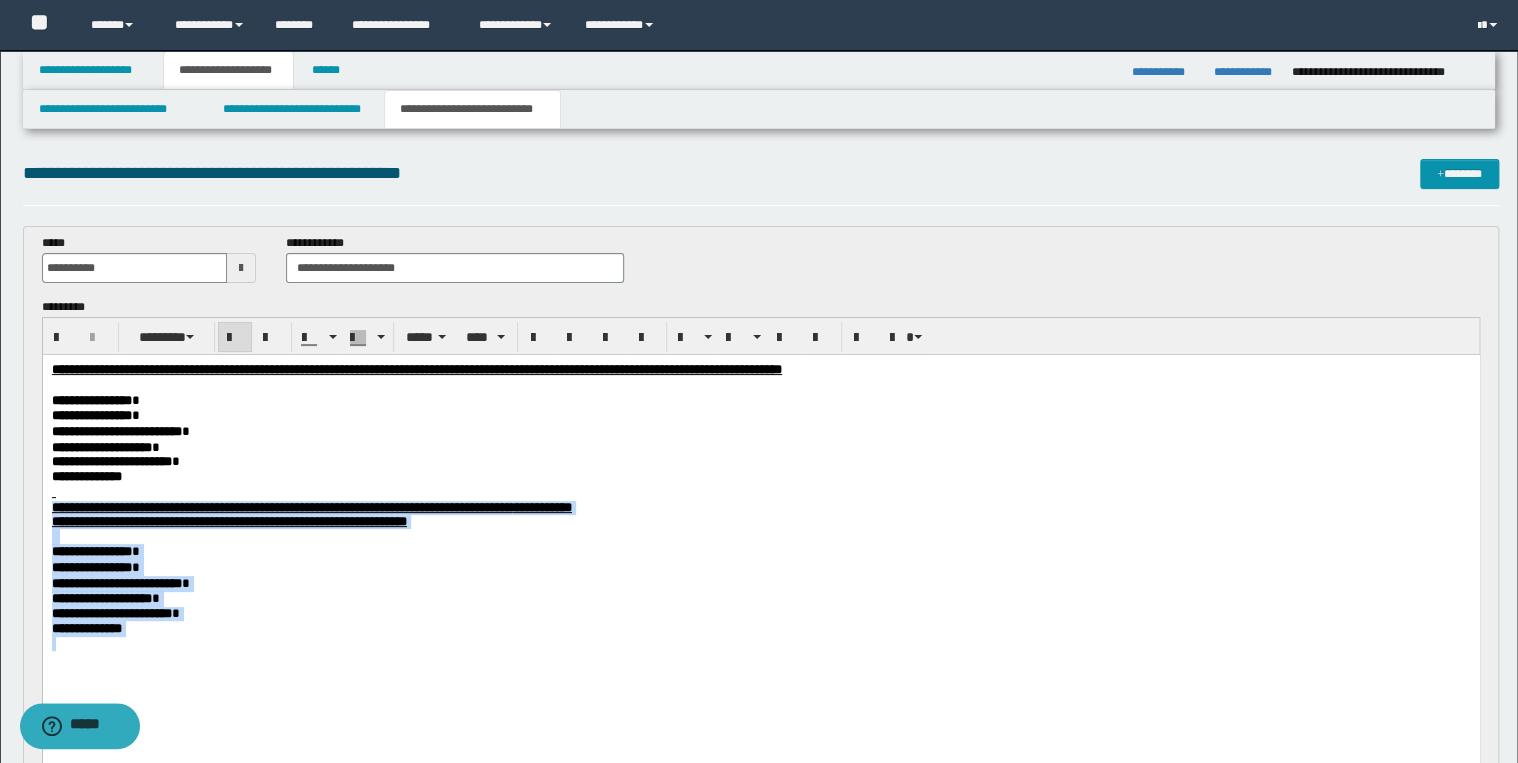 drag, startPoint x: 52, startPoint y: 505, endPoint x: 222, endPoint y: 661, distance: 230.72928 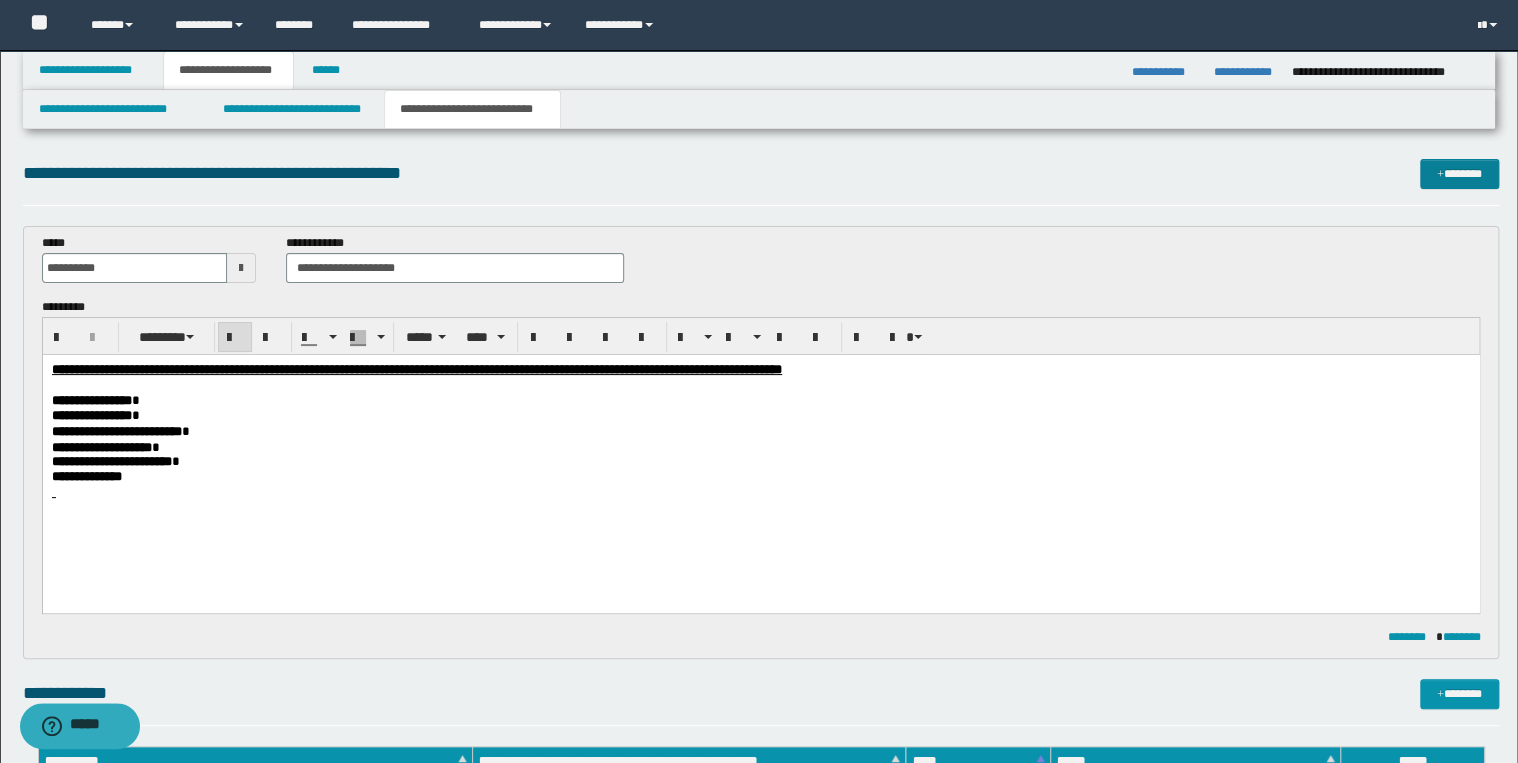 click on "*******" at bounding box center (1459, 174) 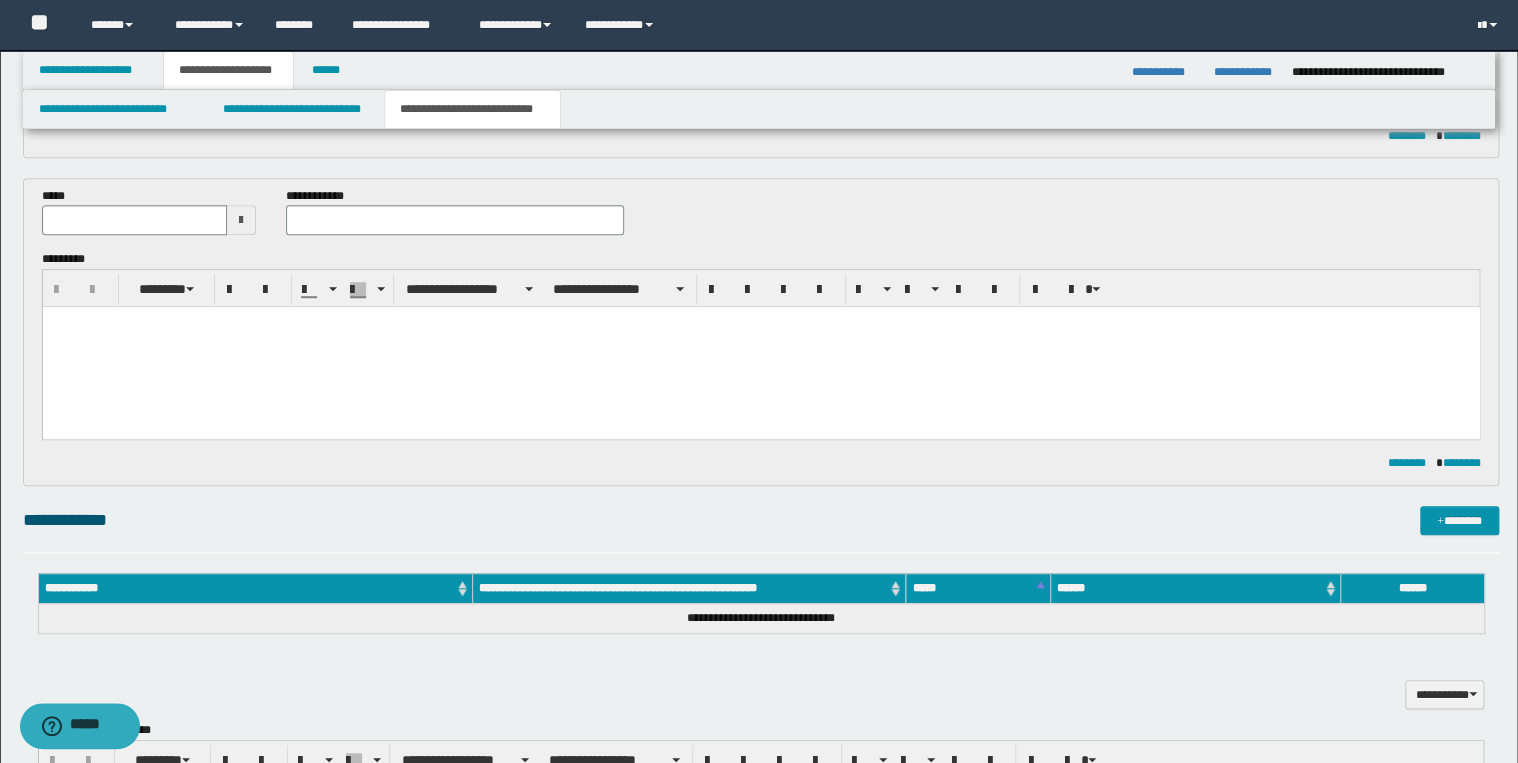 scroll, scrollTop: 286, scrollLeft: 0, axis: vertical 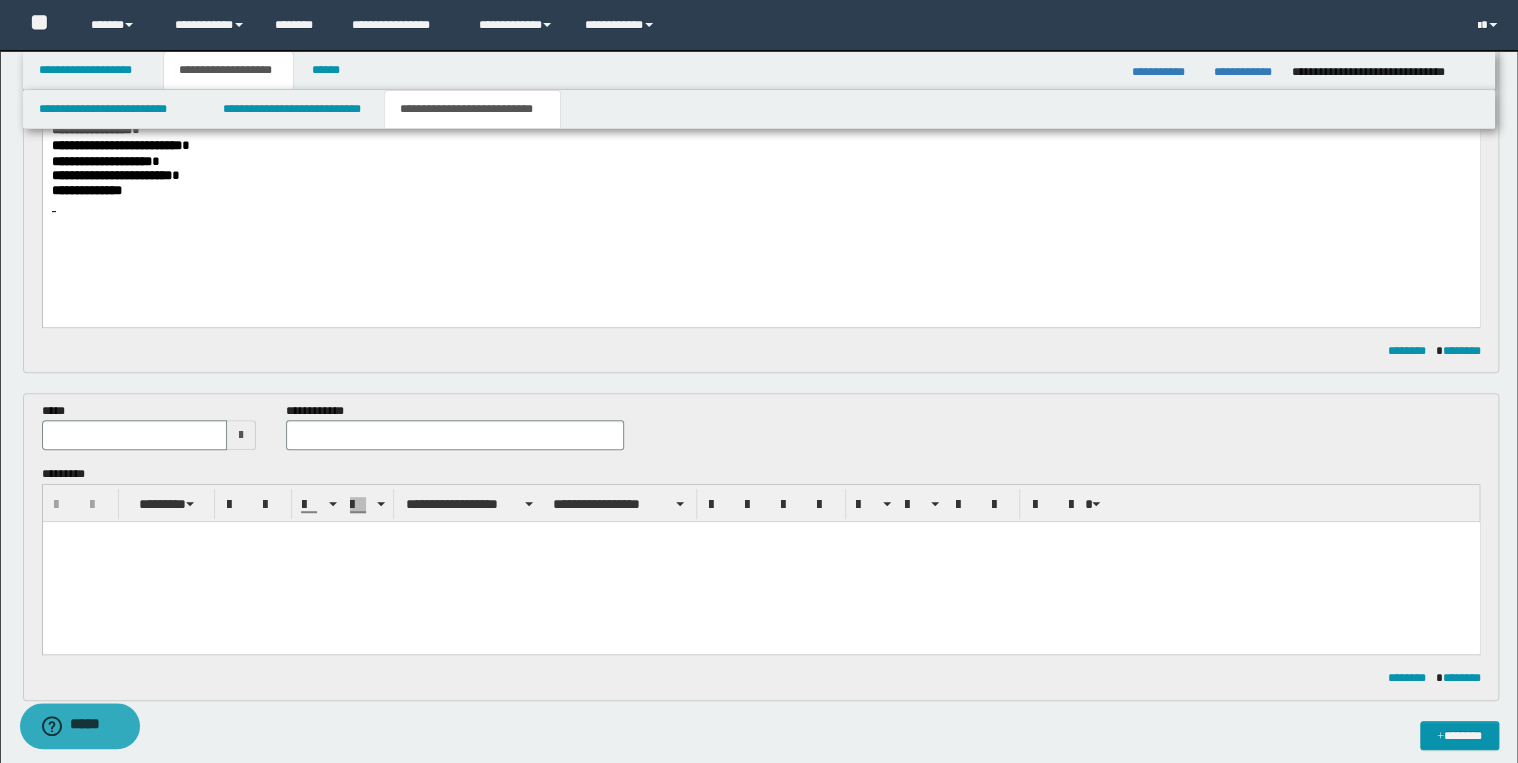 click at bounding box center [760, 562] 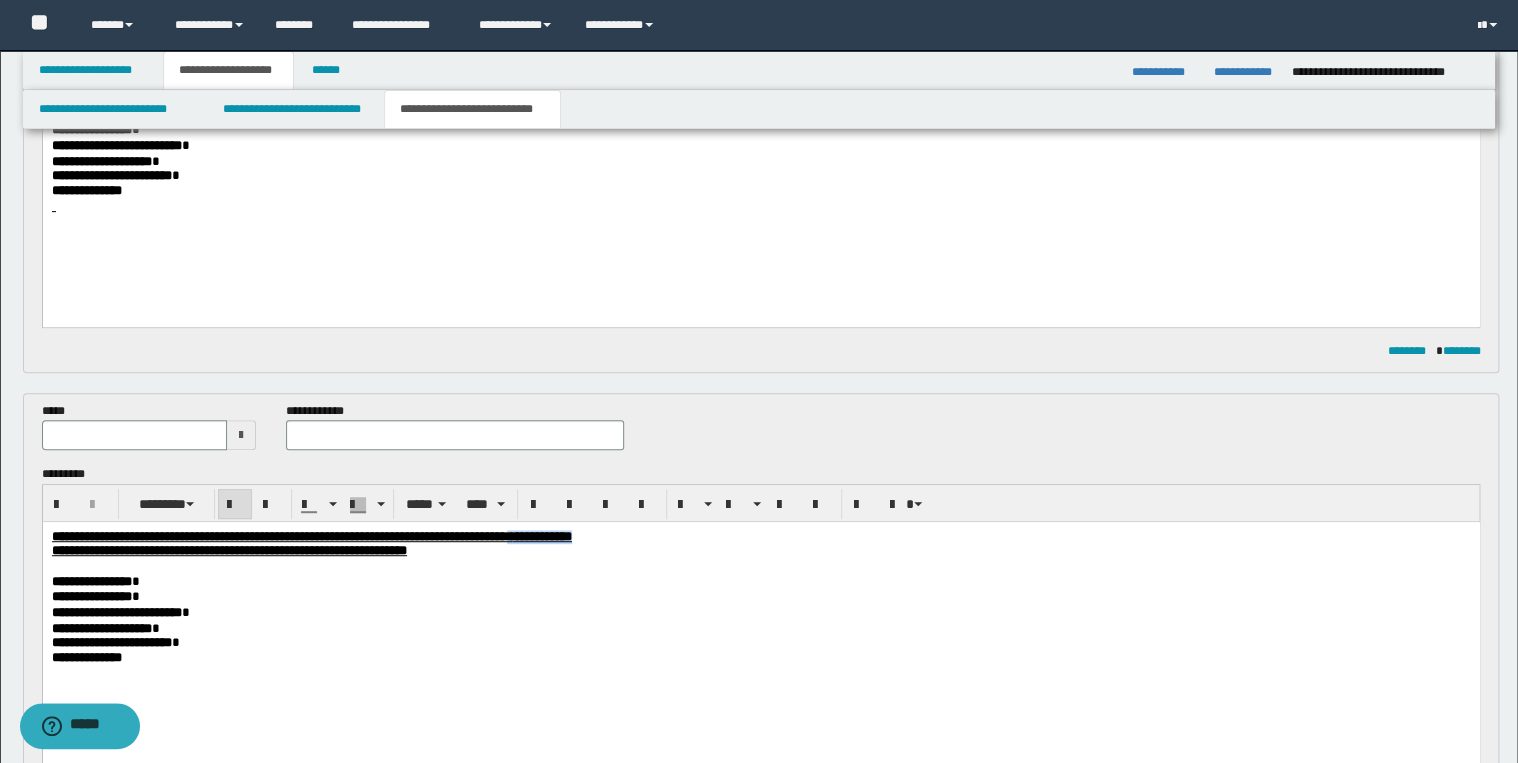 drag, startPoint x: 734, startPoint y: 537, endPoint x: 842, endPoint y: 536, distance: 108.00463 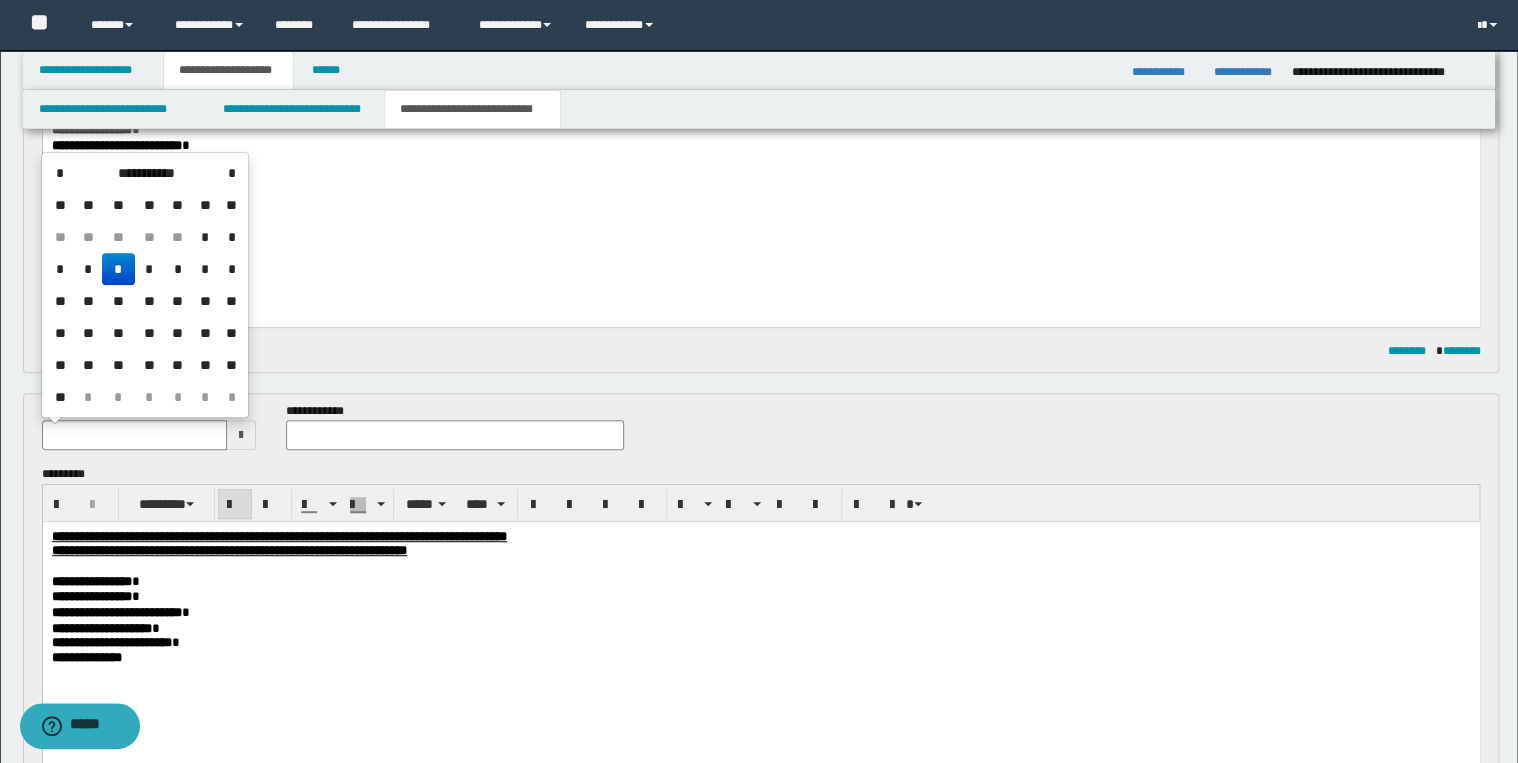 click at bounding box center [135, 435] 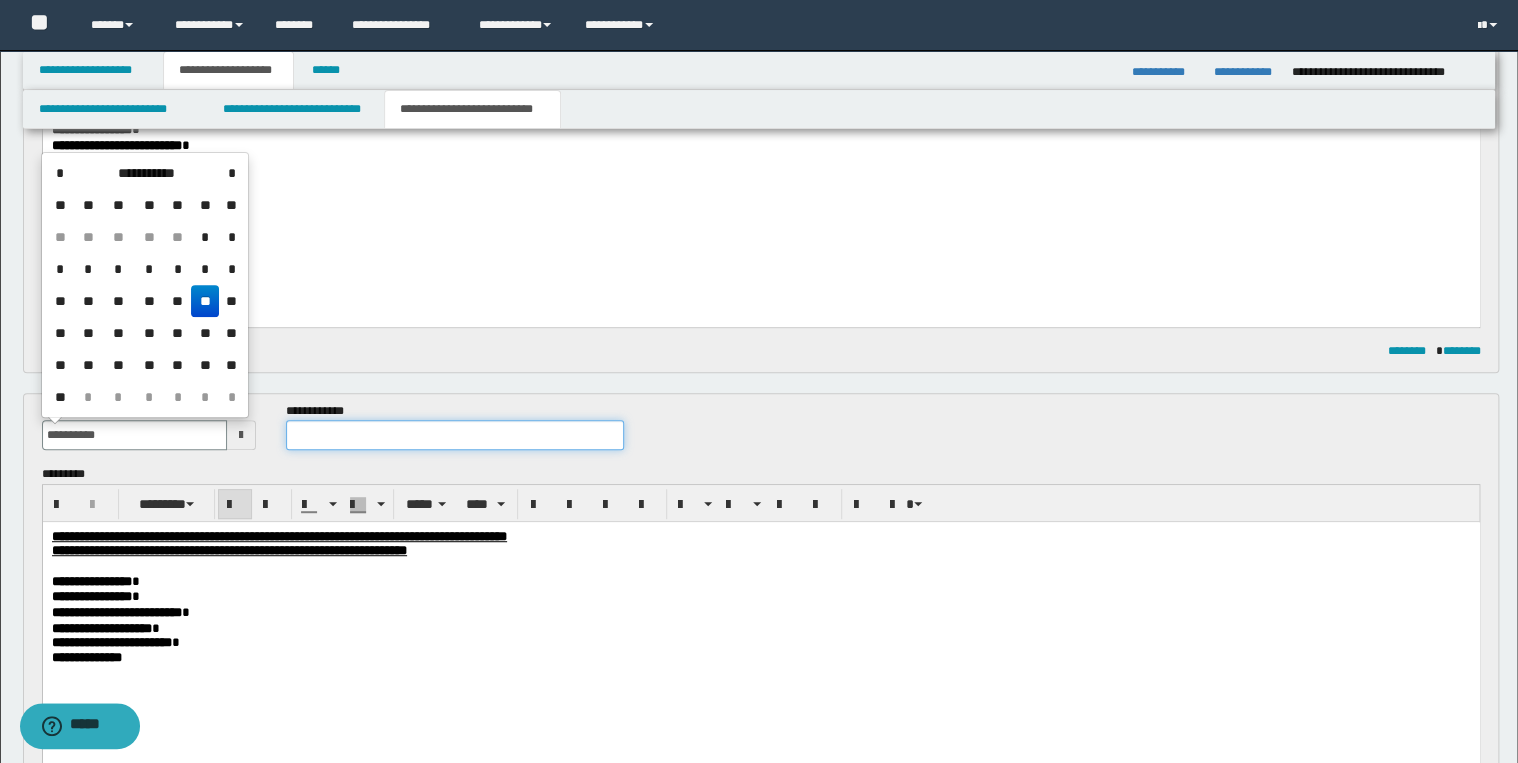 type on "**********" 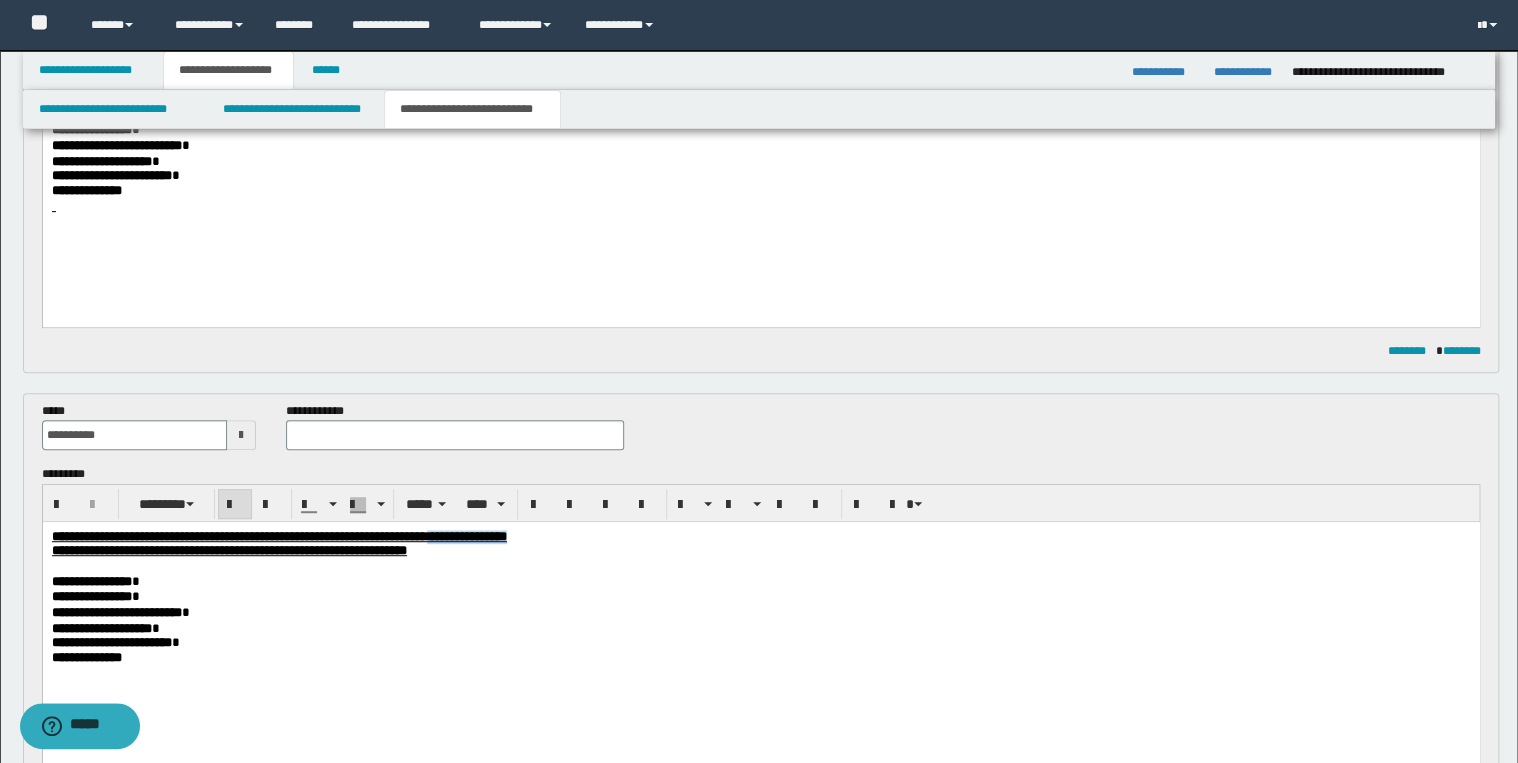 drag, startPoint x: 625, startPoint y: 537, endPoint x: 751, endPoint y: 538, distance: 126.00397 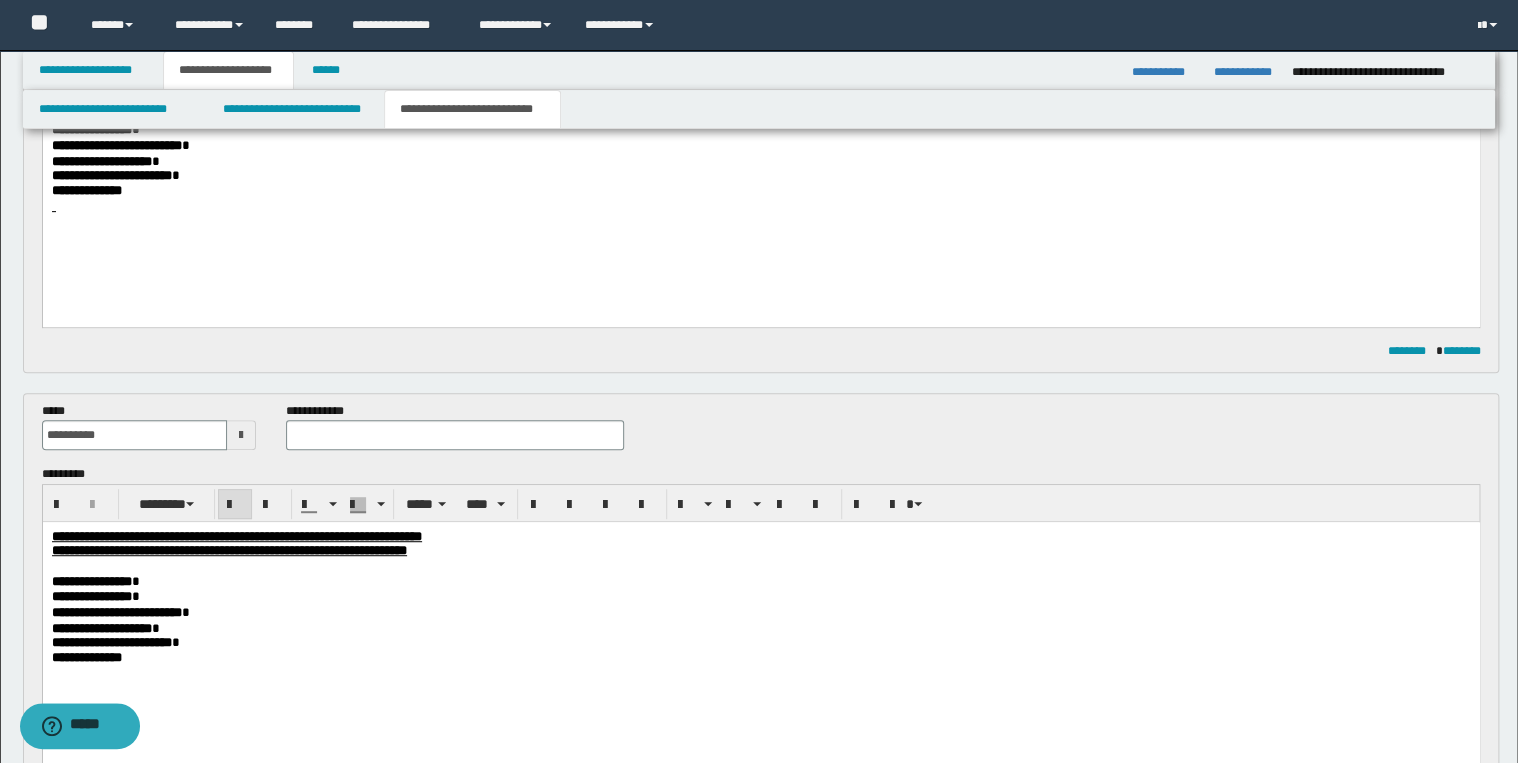 click on "**********" at bounding box center [454, 434] 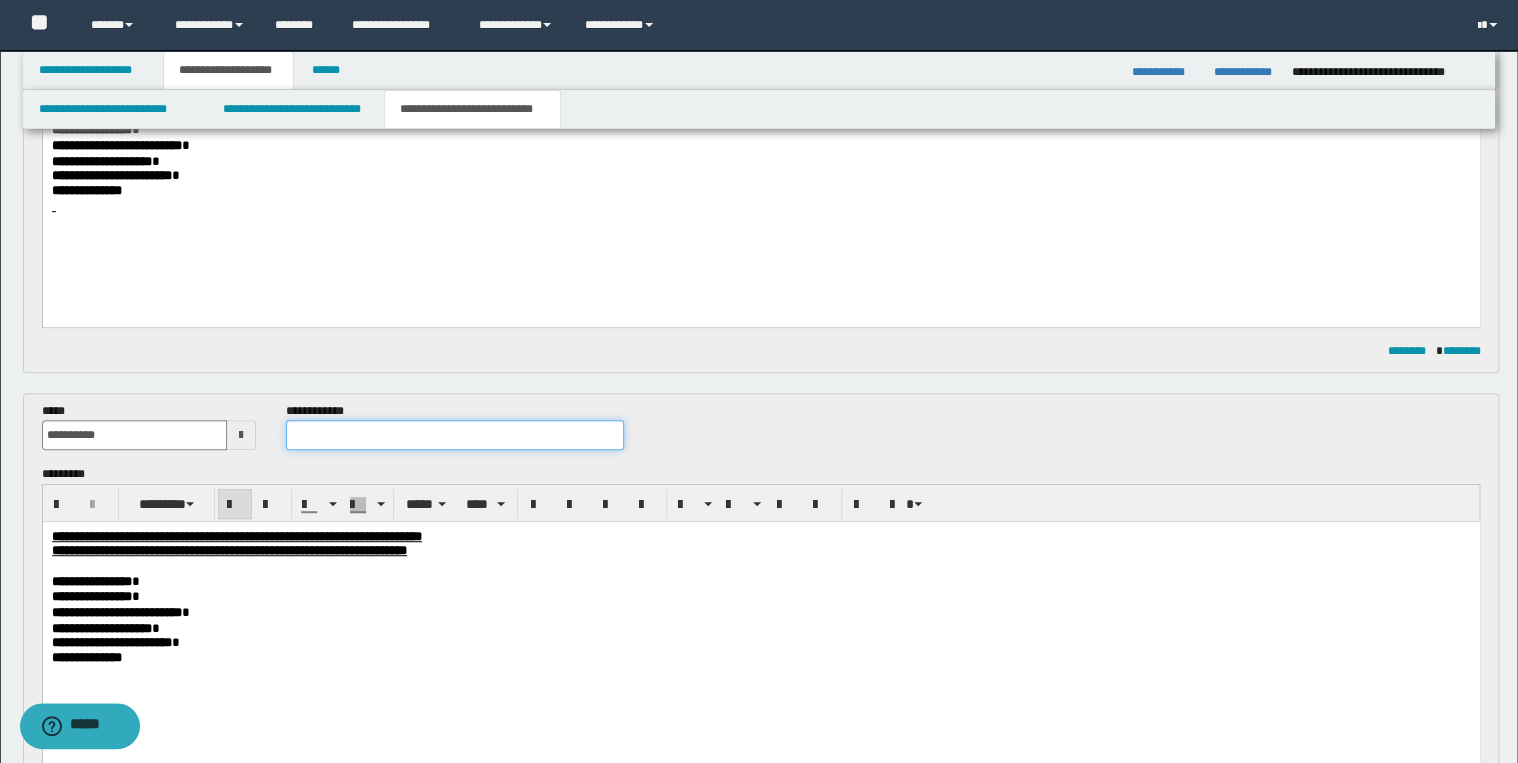 click at bounding box center (454, 435) 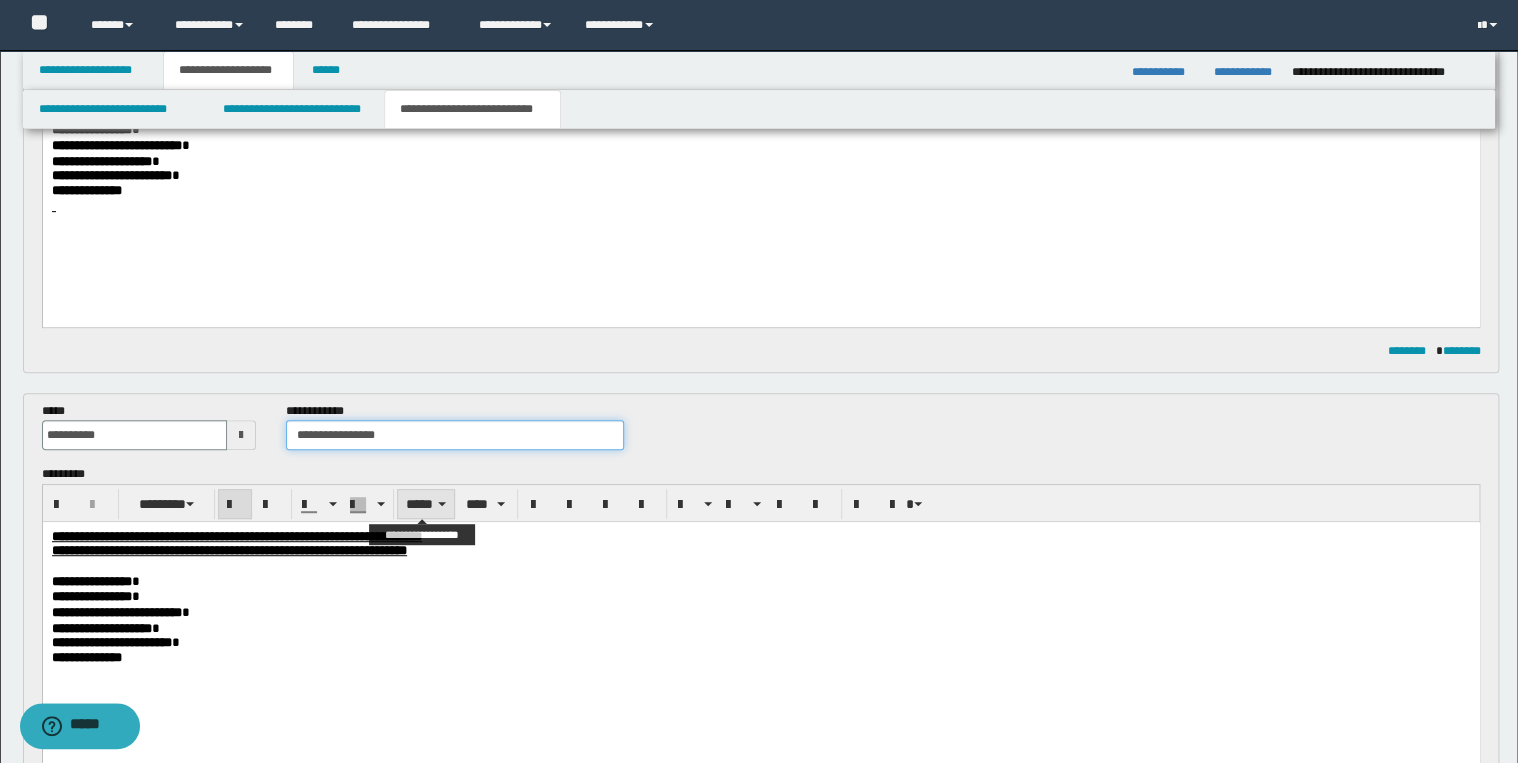 type on "**********" 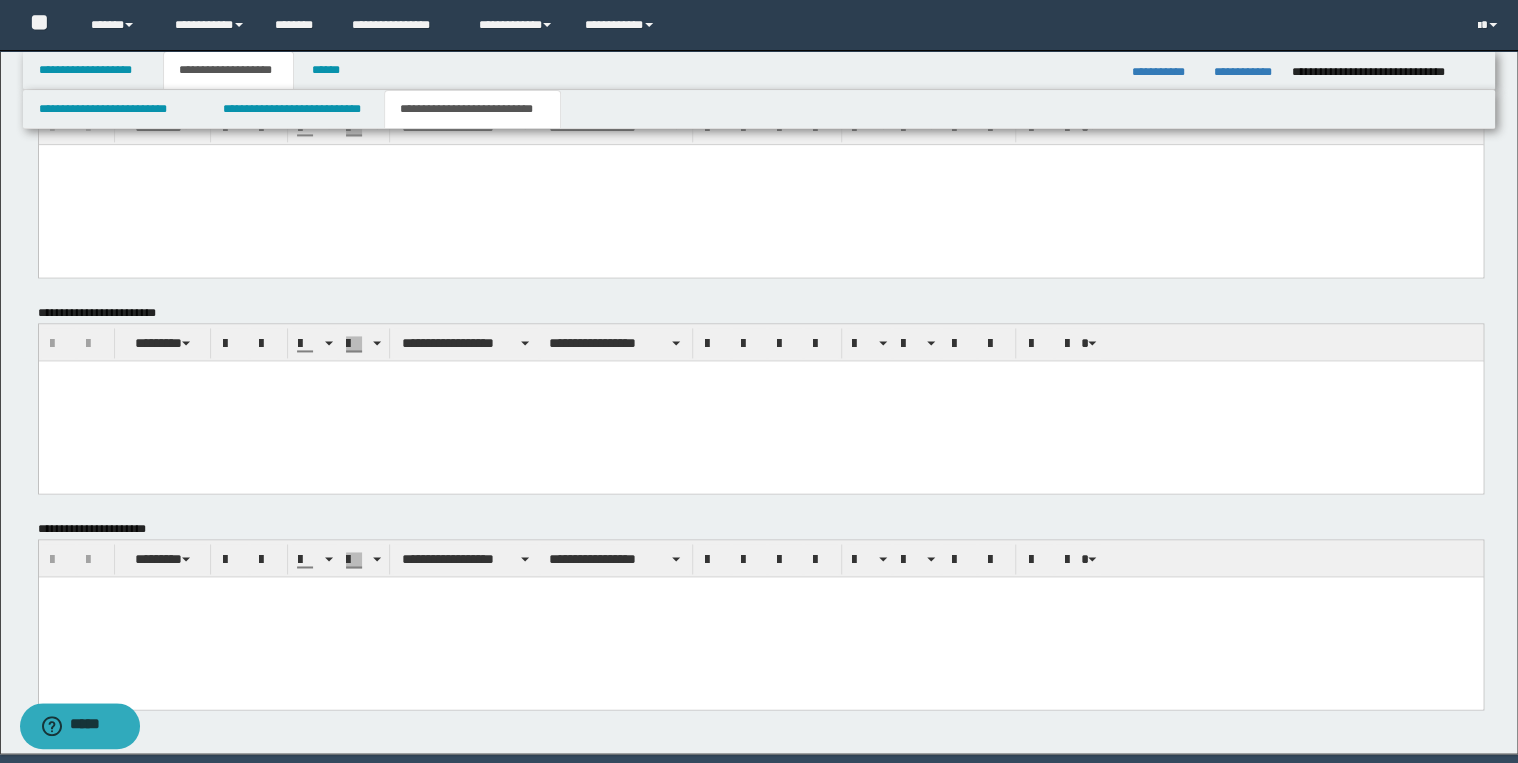 scroll, scrollTop: 1344, scrollLeft: 0, axis: vertical 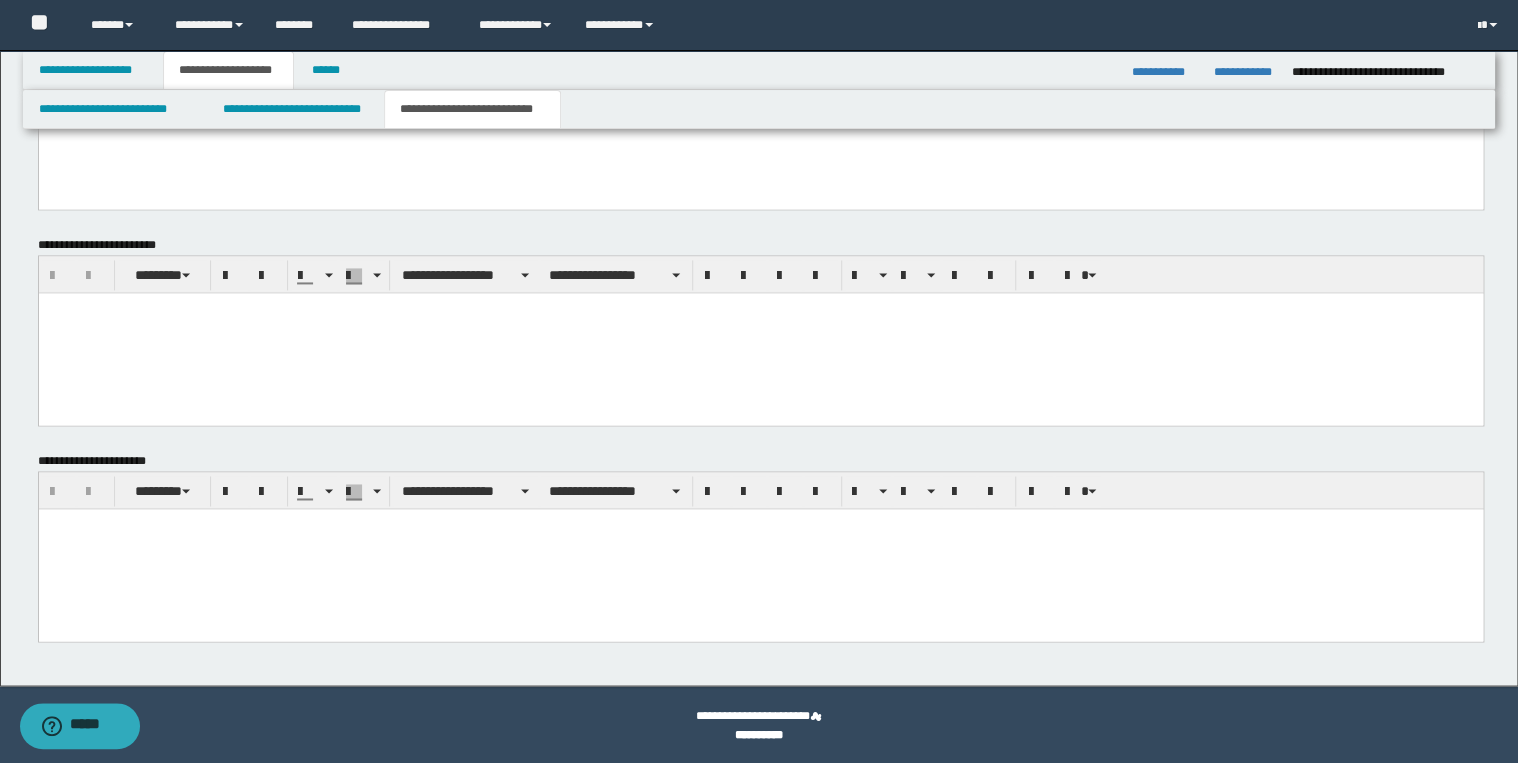 click at bounding box center (760, 548) 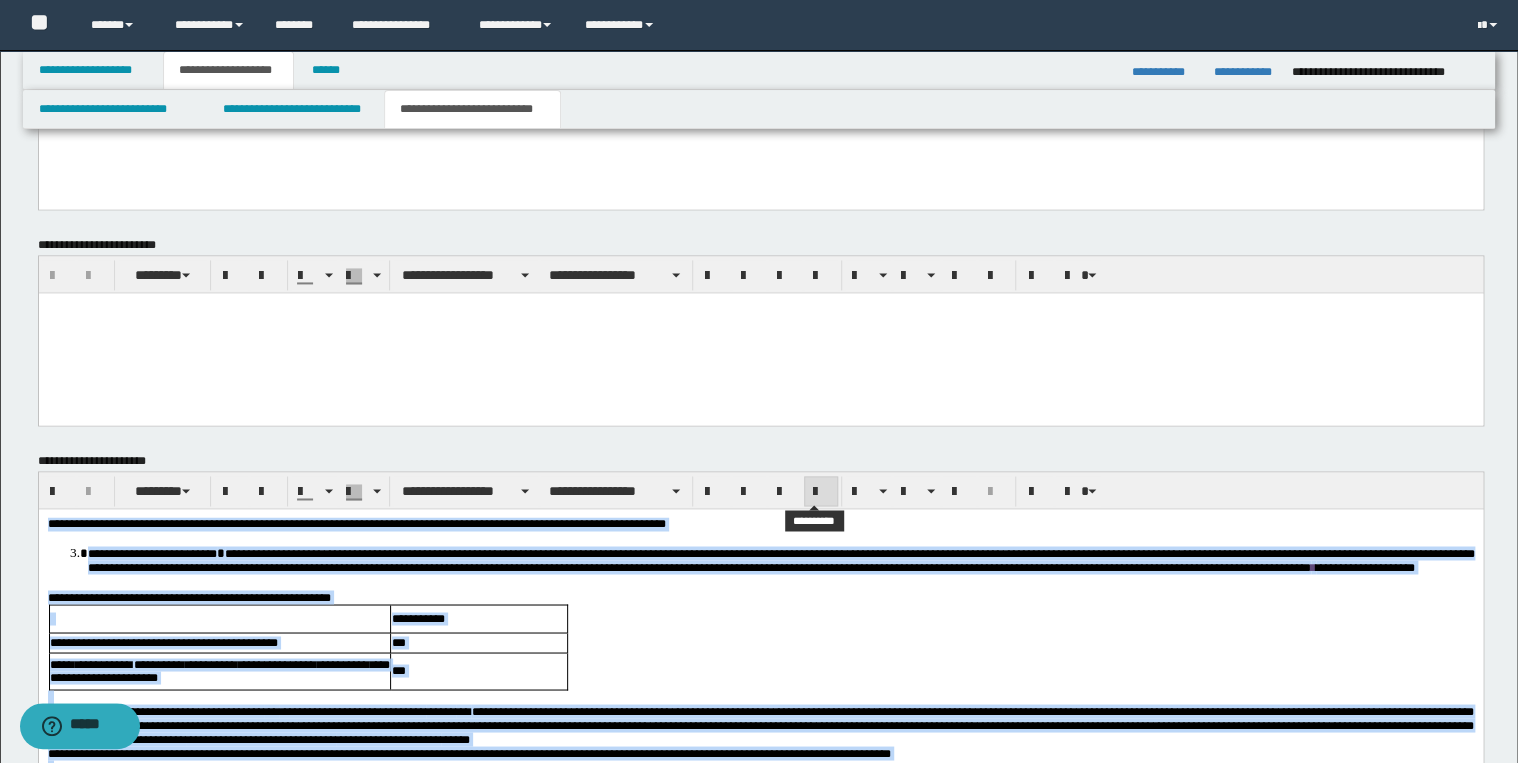 click at bounding box center [821, 492] 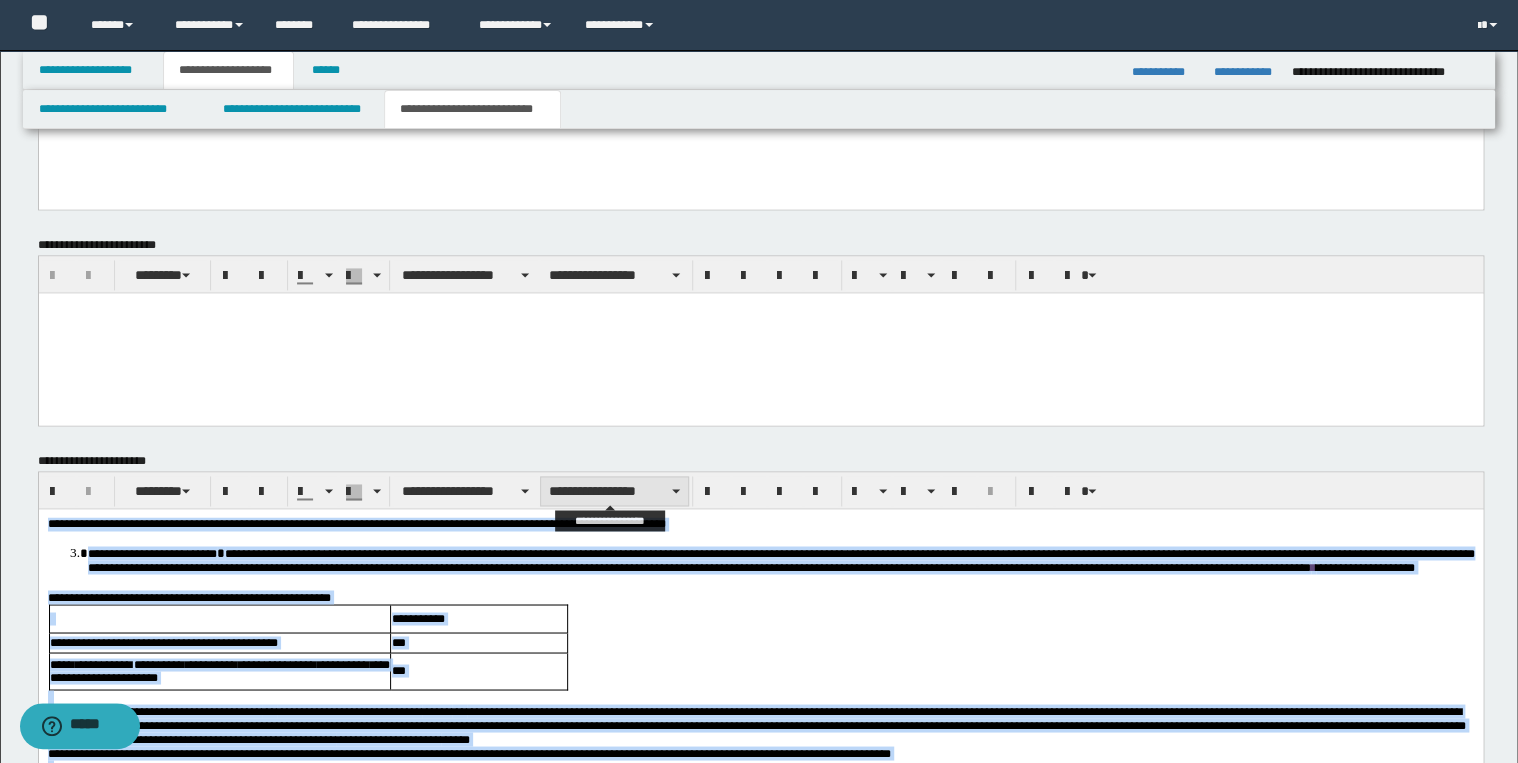 click on "**********" at bounding box center [614, 491] 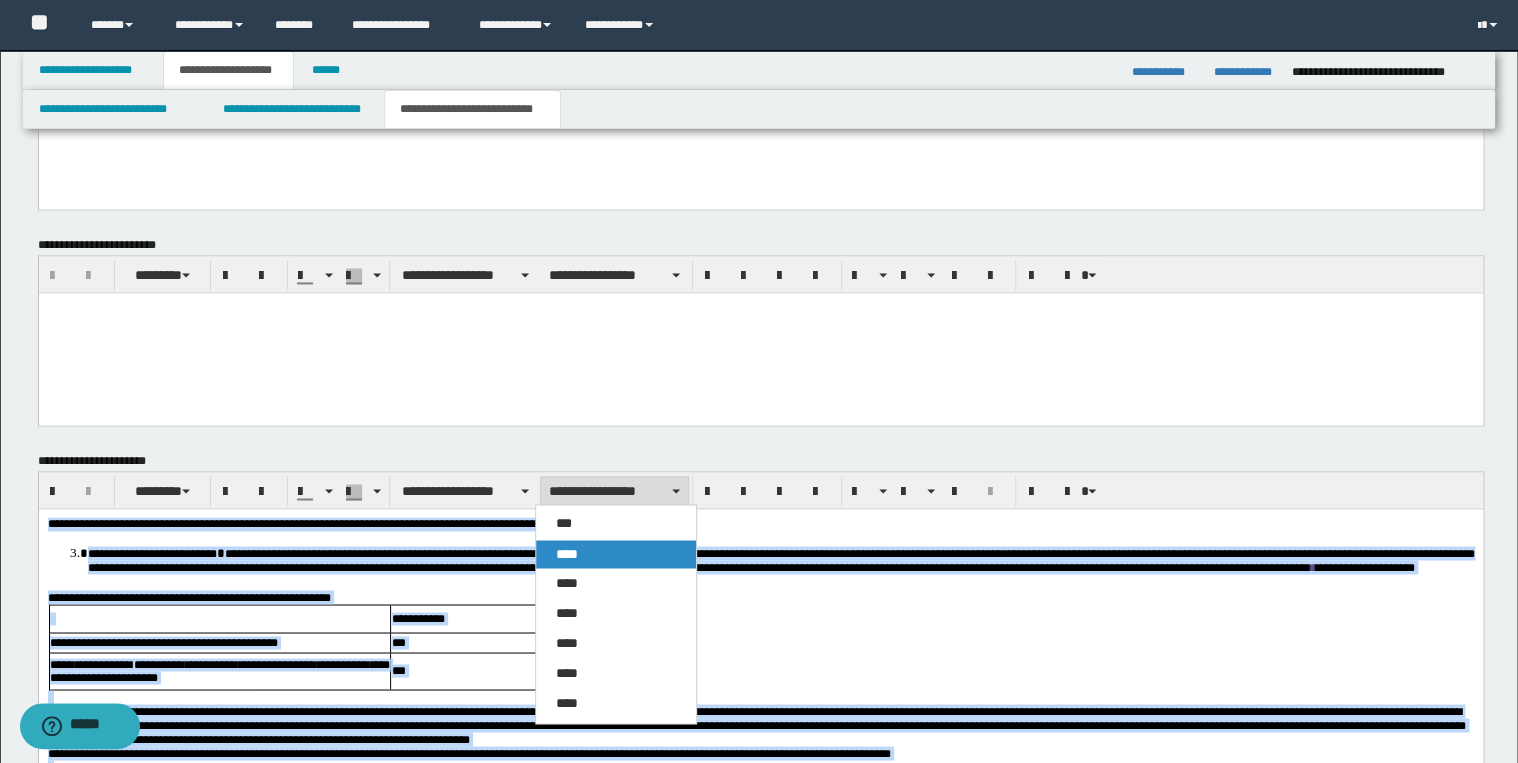 click on "****" at bounding box center [616, 554] 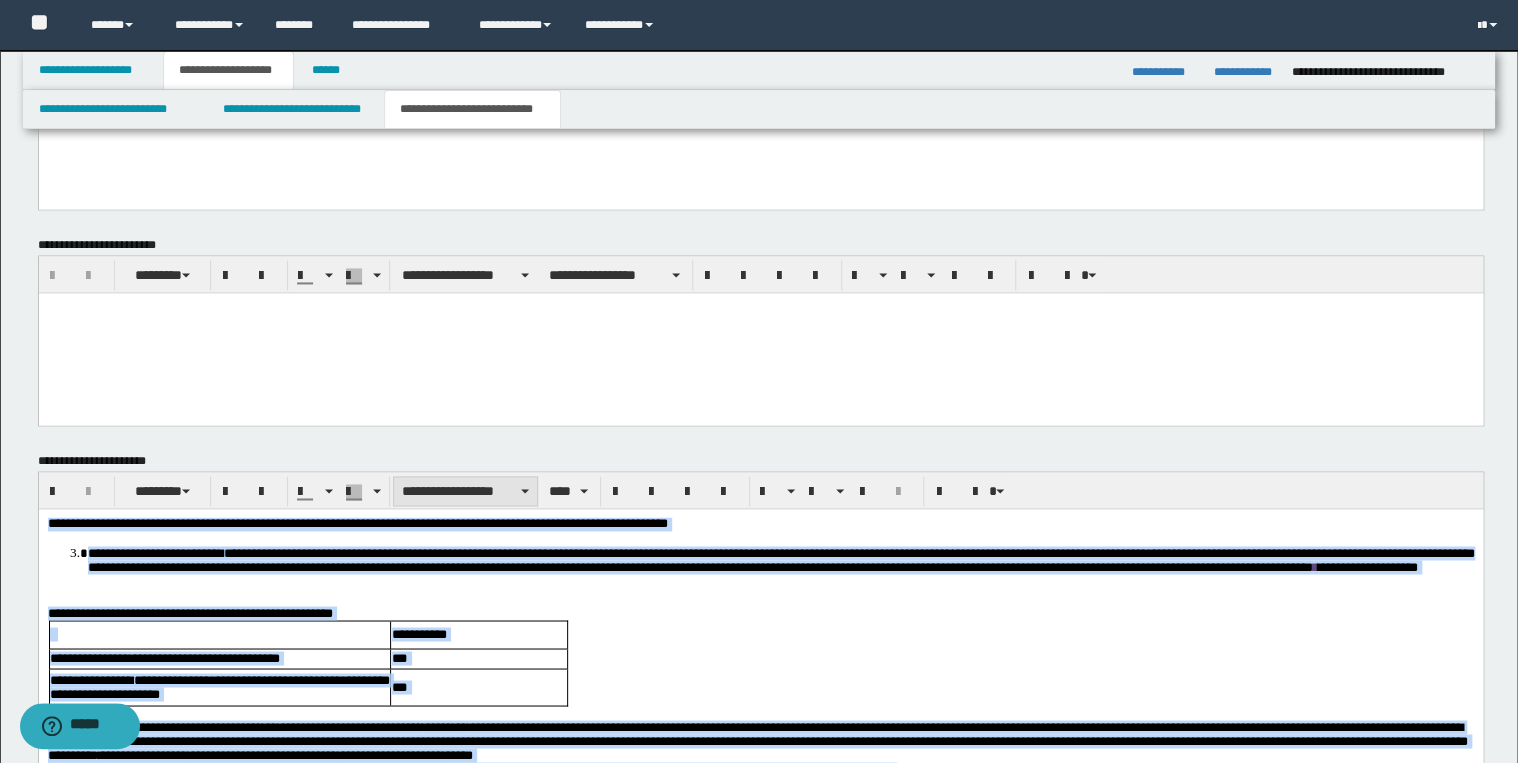 click on "**********" at bounding box center [465, 491] 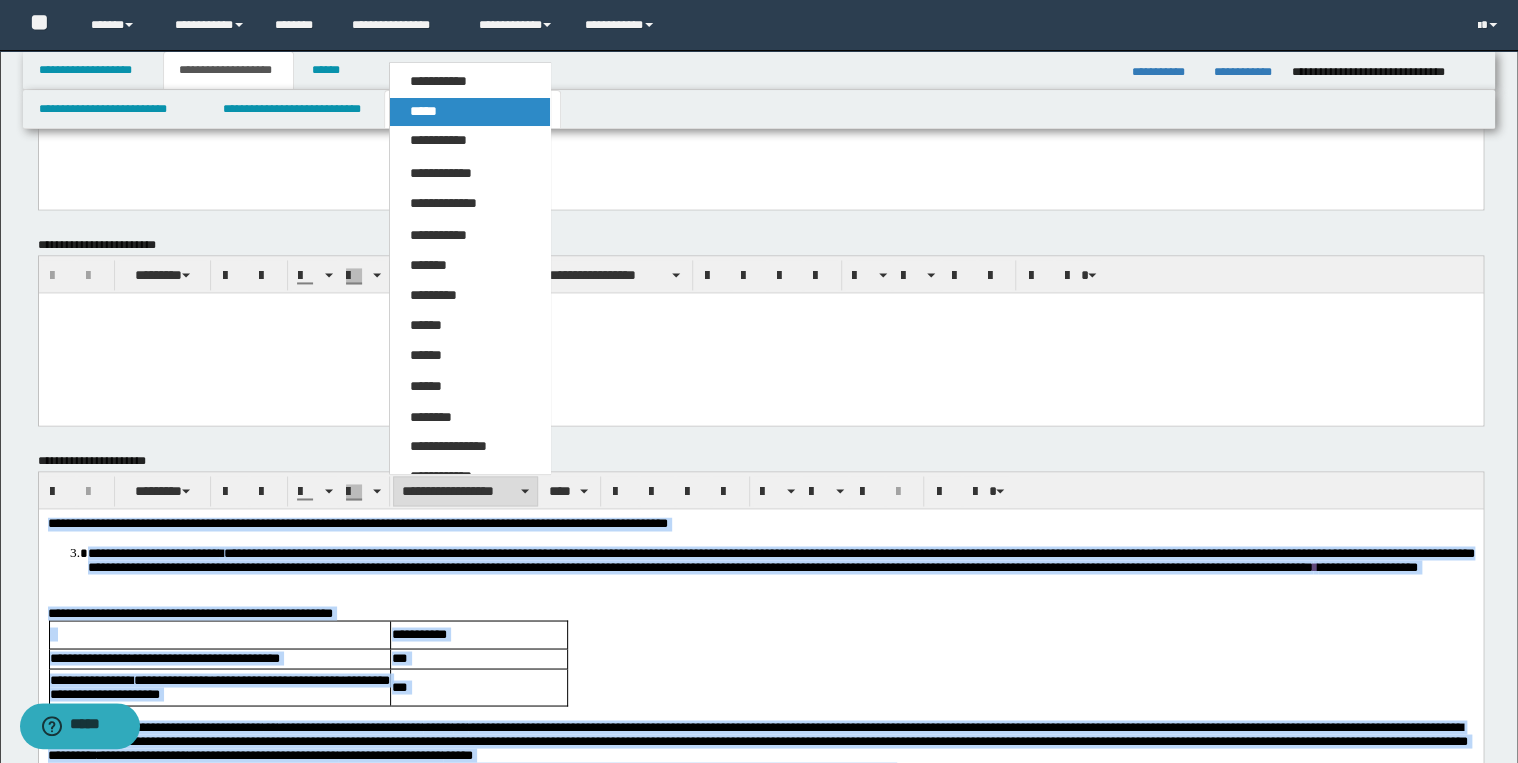 click on "*****" at bounding box center [470, 112] 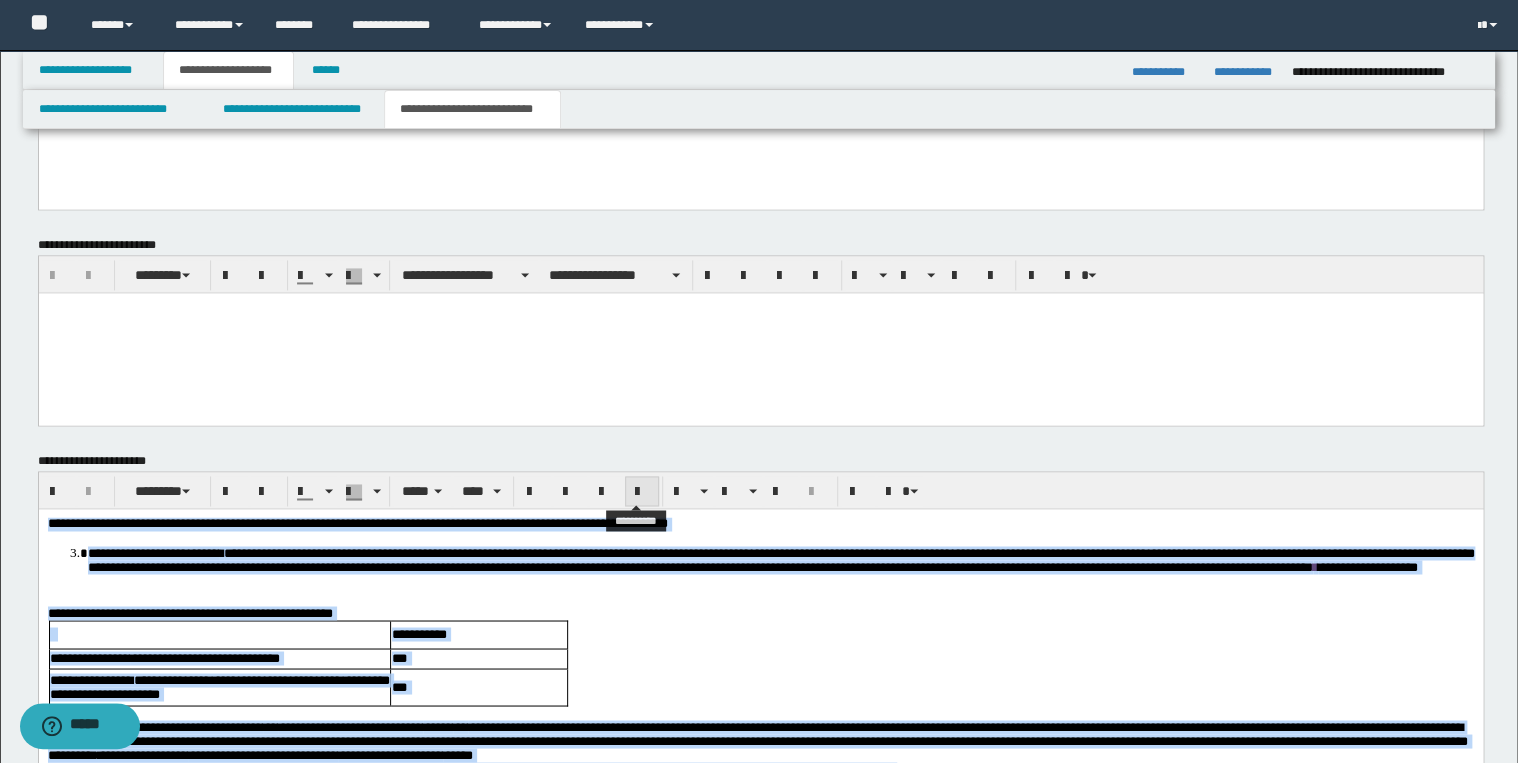 click at bounding box center (642, 492) 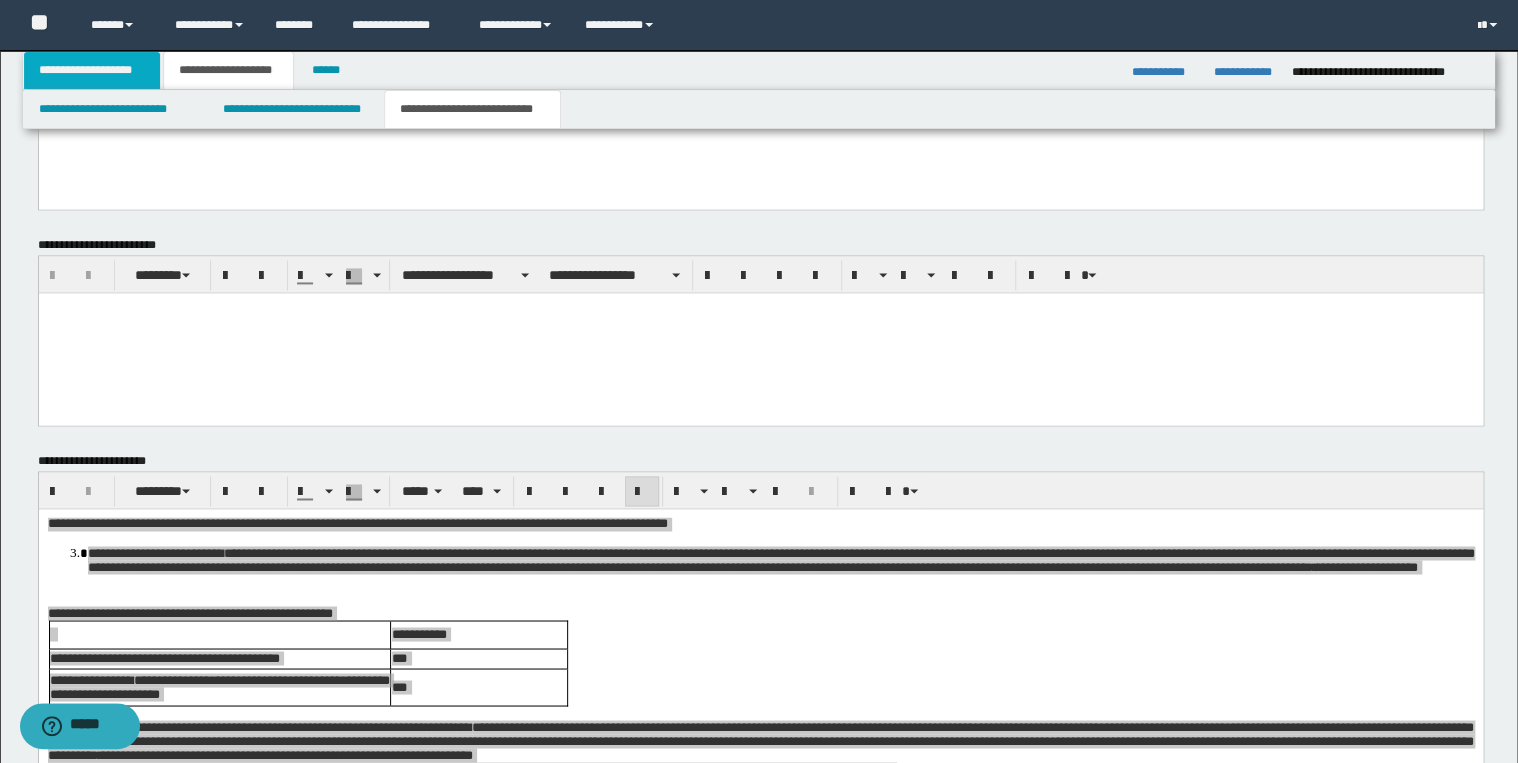 click on "**********" at bounding box center [92, 70] 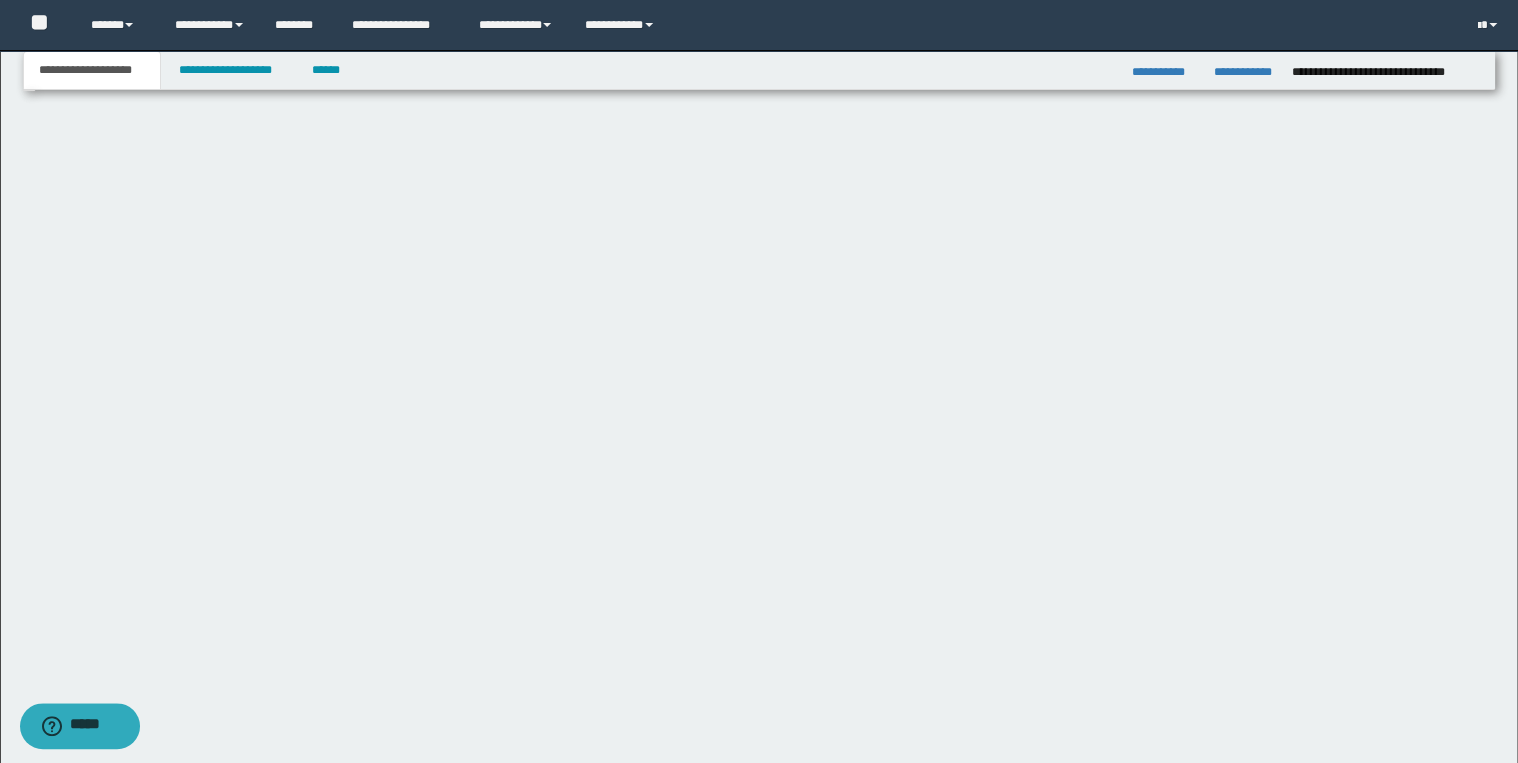 scroll, scrollTop: 120, scrollLeft: 0, axis: vertical 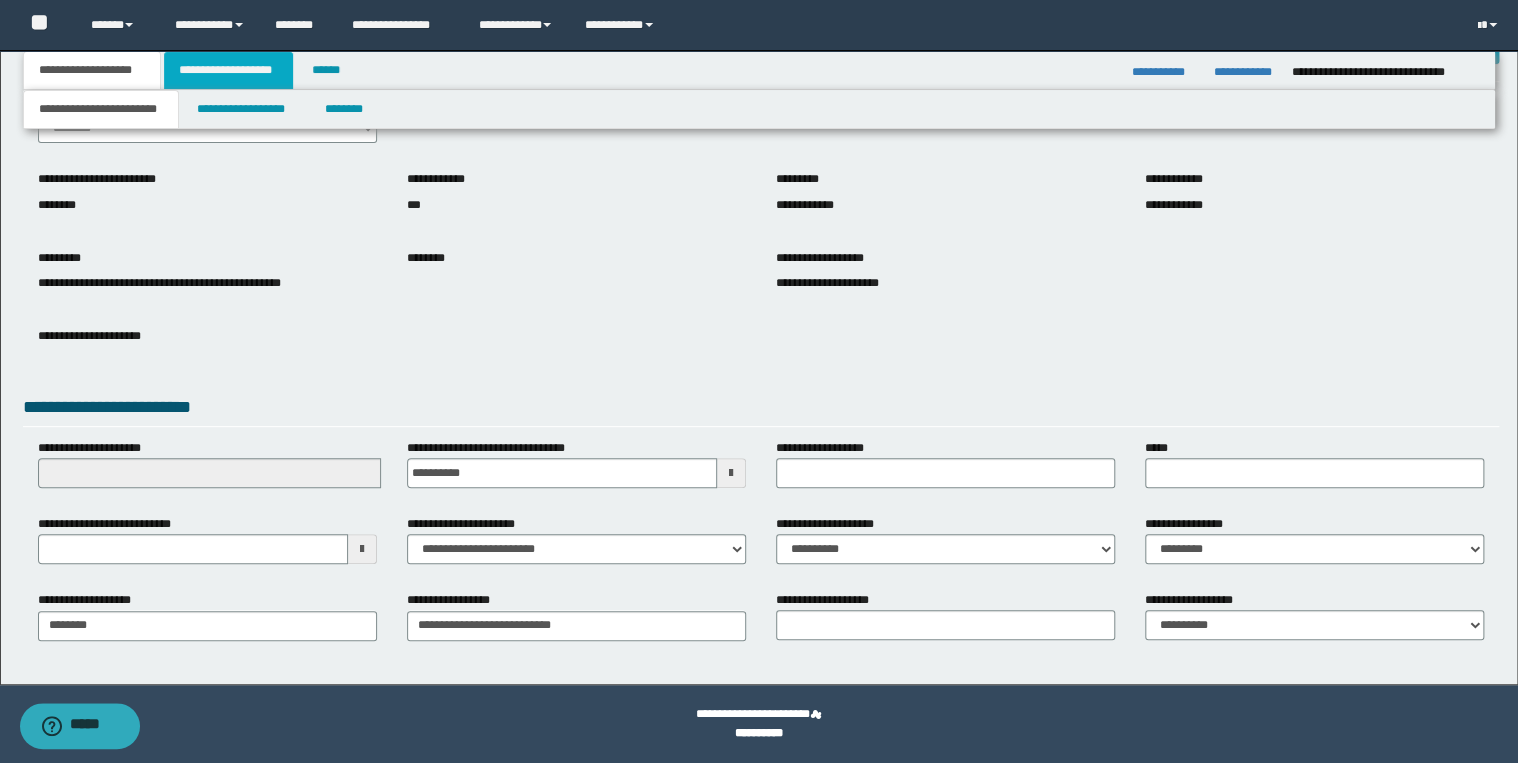 click on "**********" at bounding box center [228, 70] 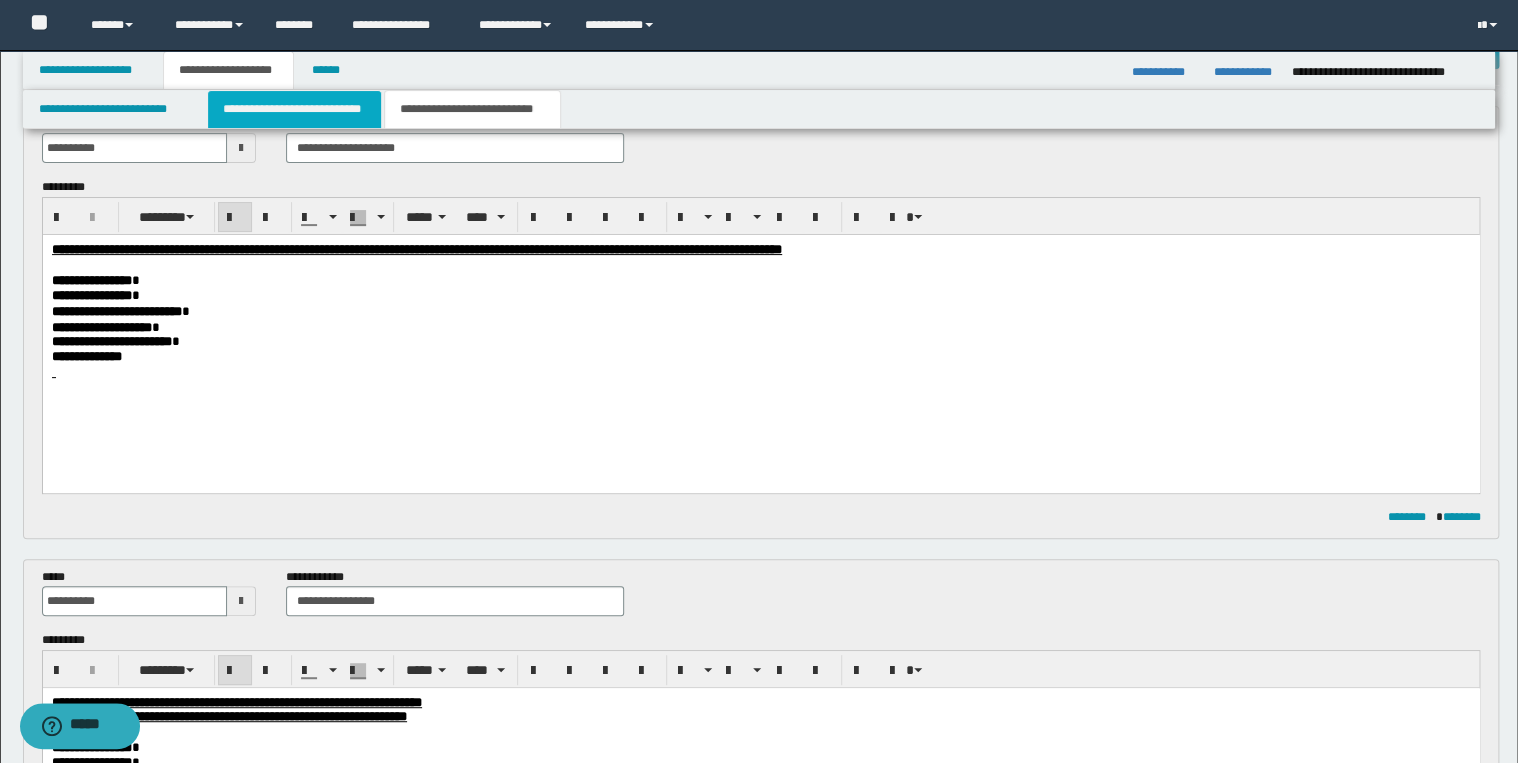 click on "**********" at bounding box center (294, 109) 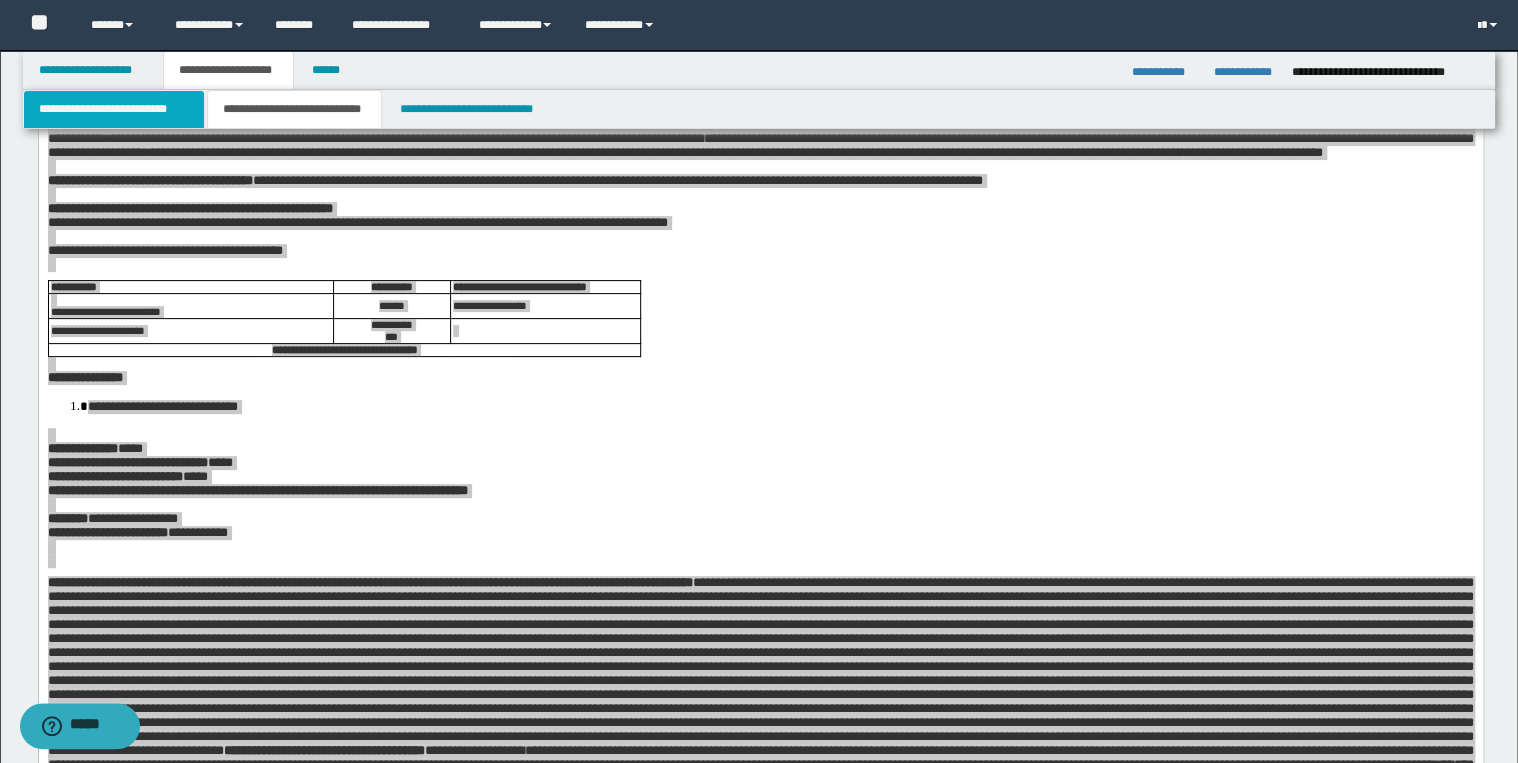 click on "**********" at bounding box center [114, 109] 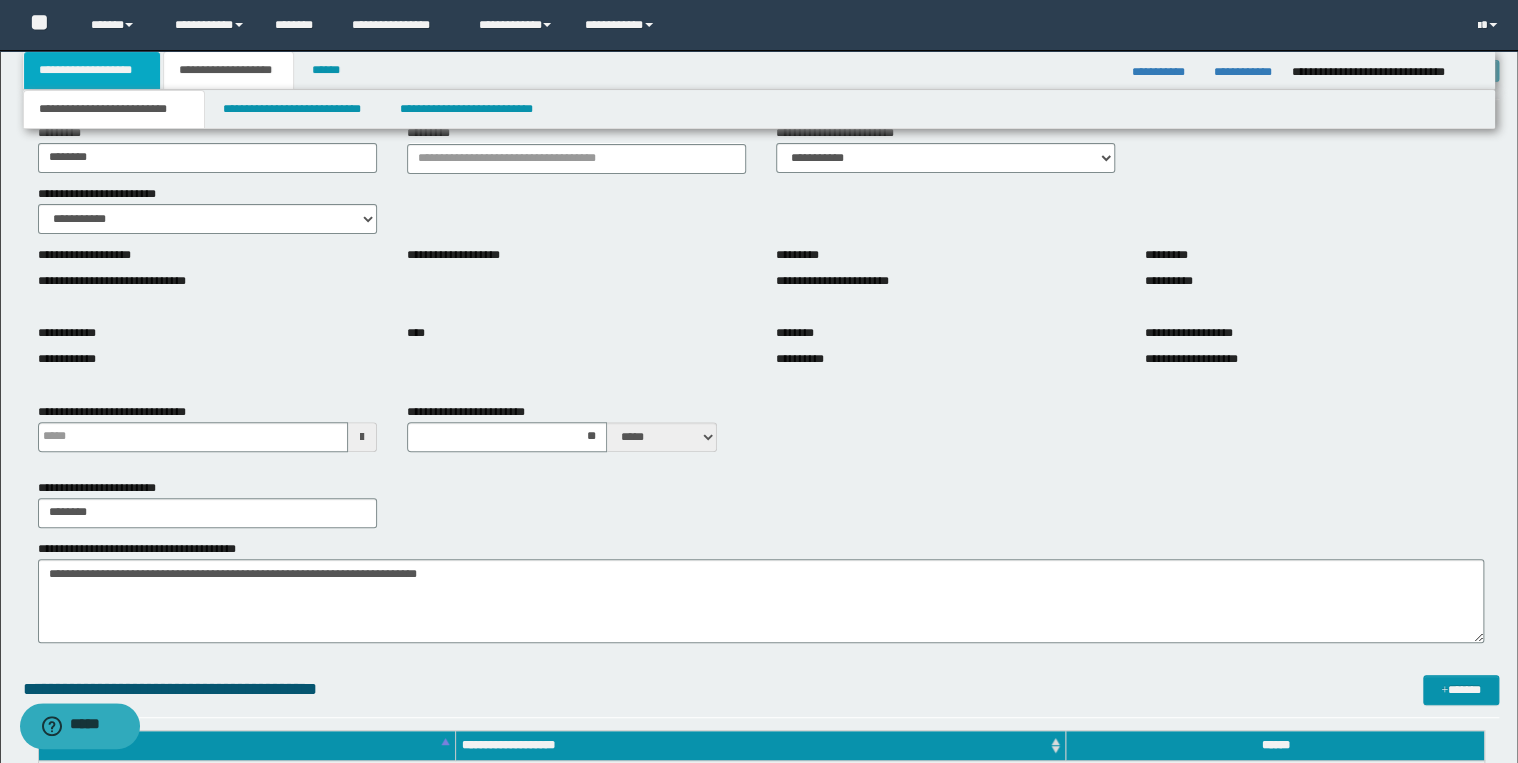 click on "**********" at bounding box center [92, 70] 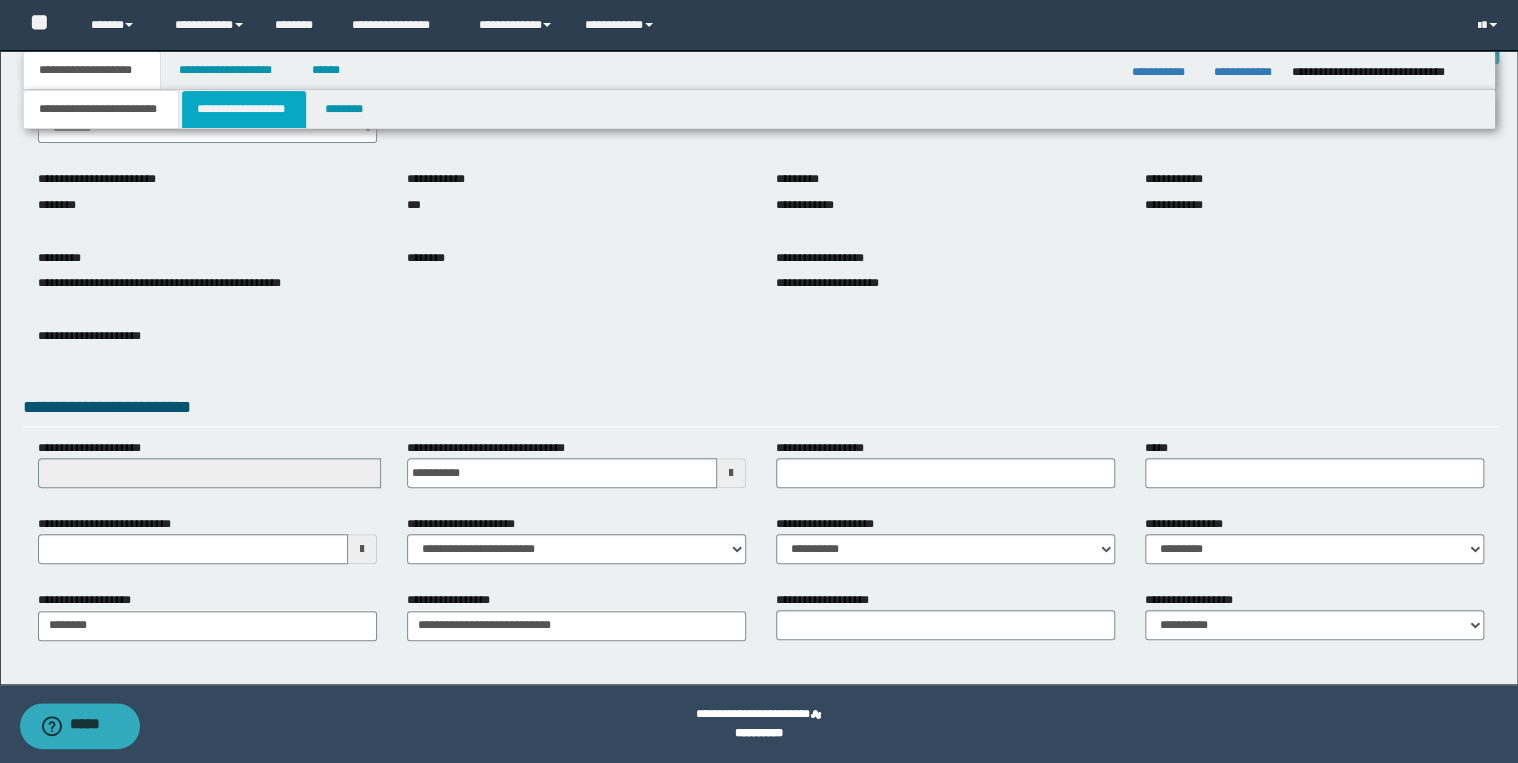 click on "**********" at bounding box center [244, 109] 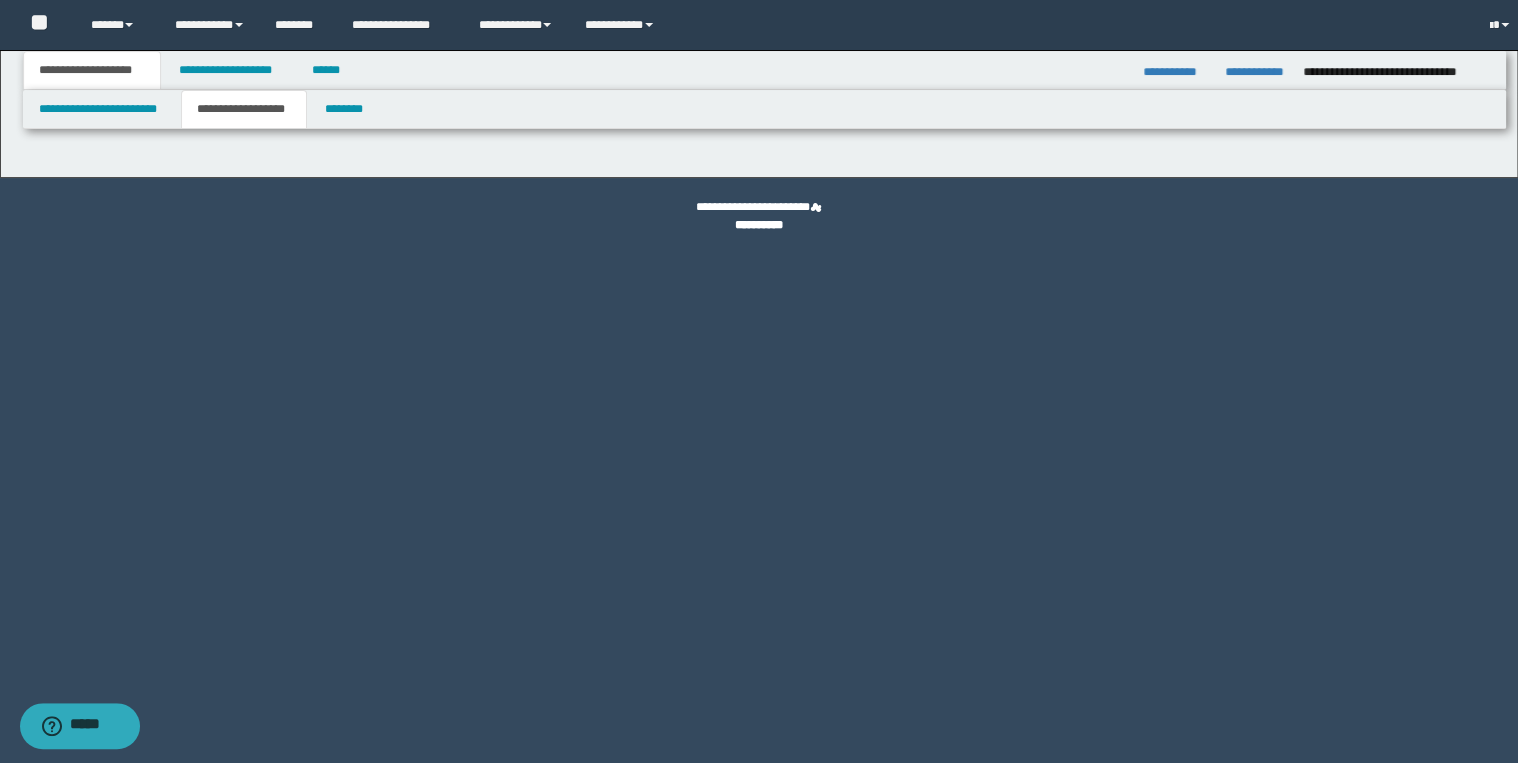 scroll, scrollTop: 0, scrollLeft: 0, axis: both 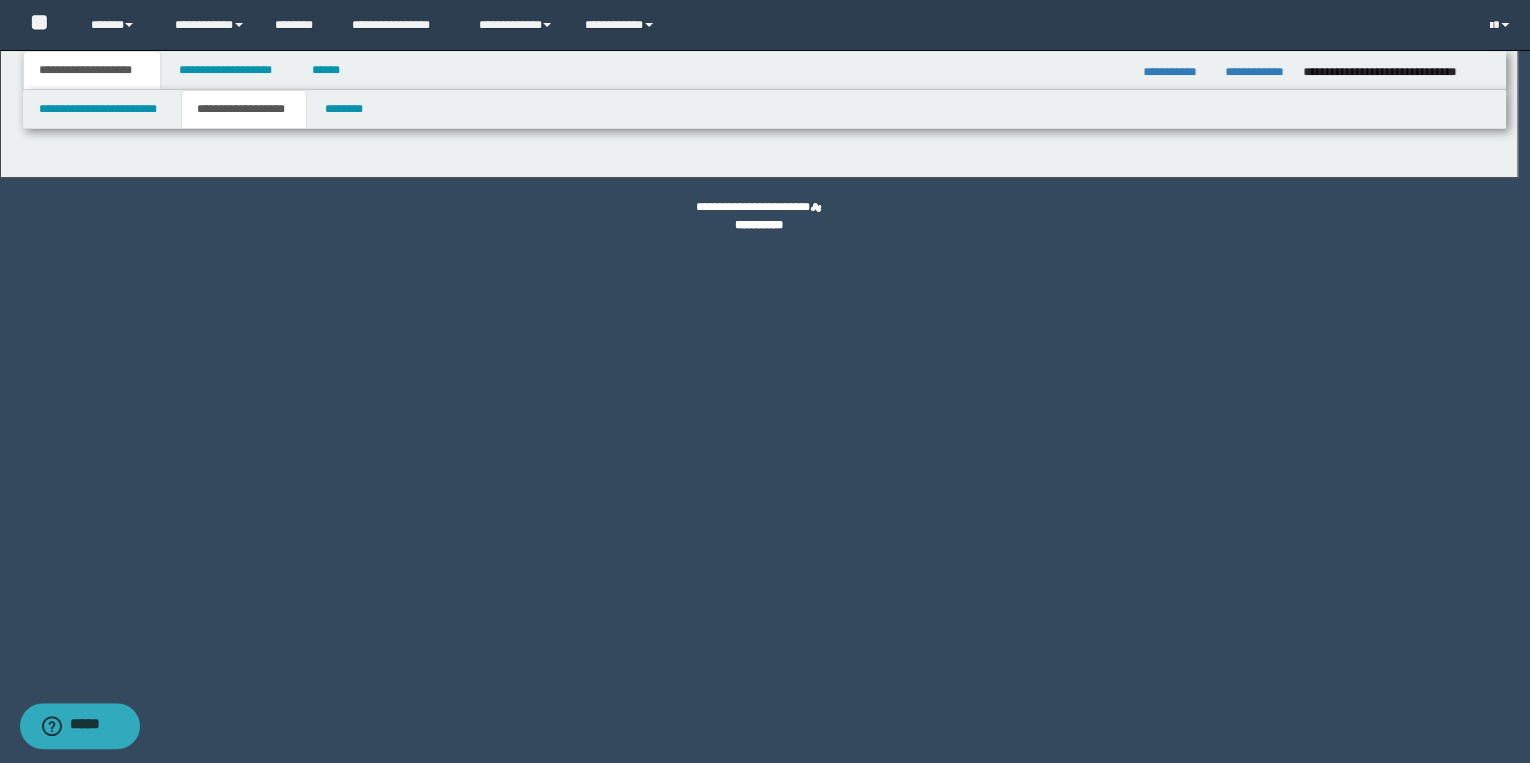 type on "********" 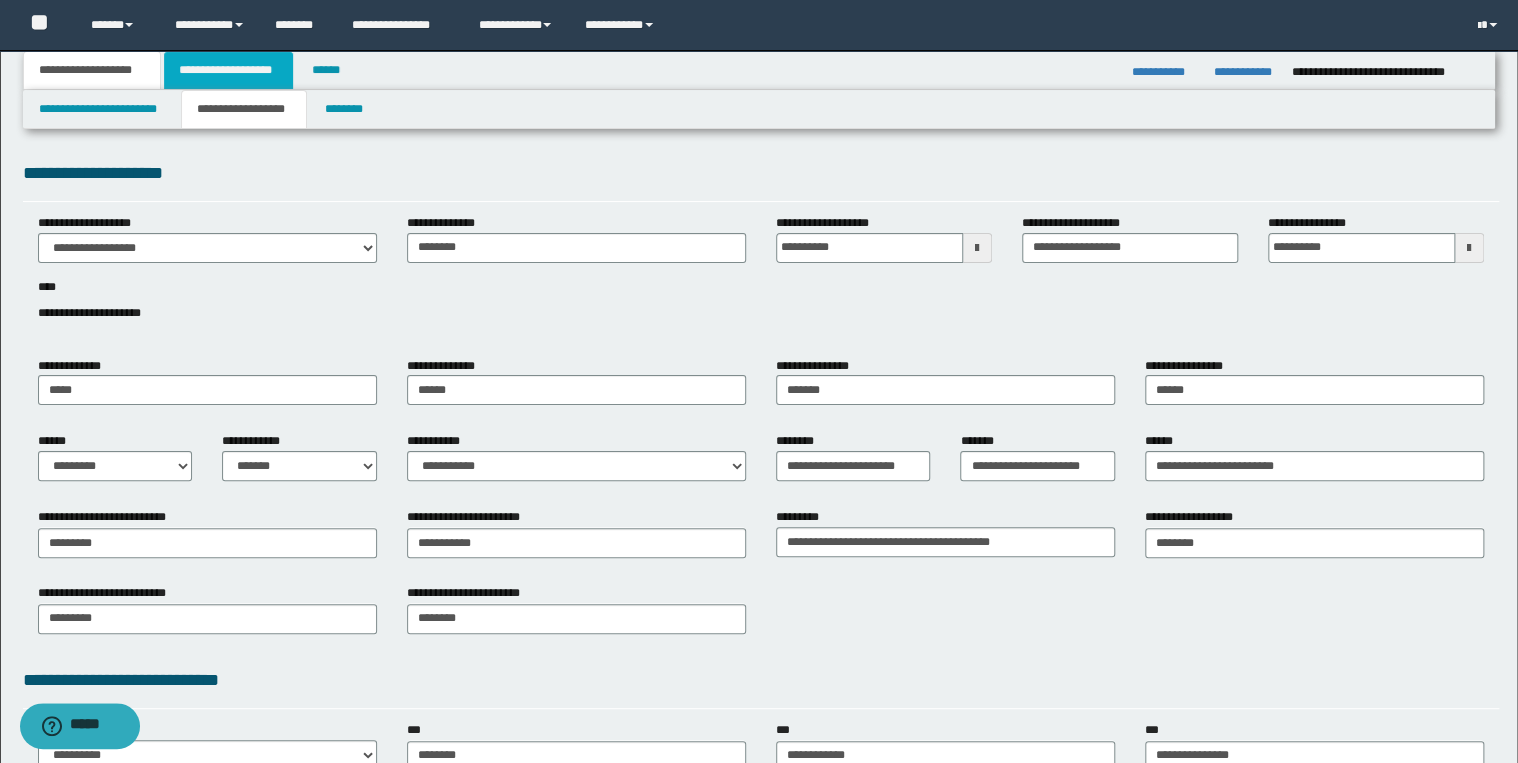 click on "**********" at bounding box center [228, 70] 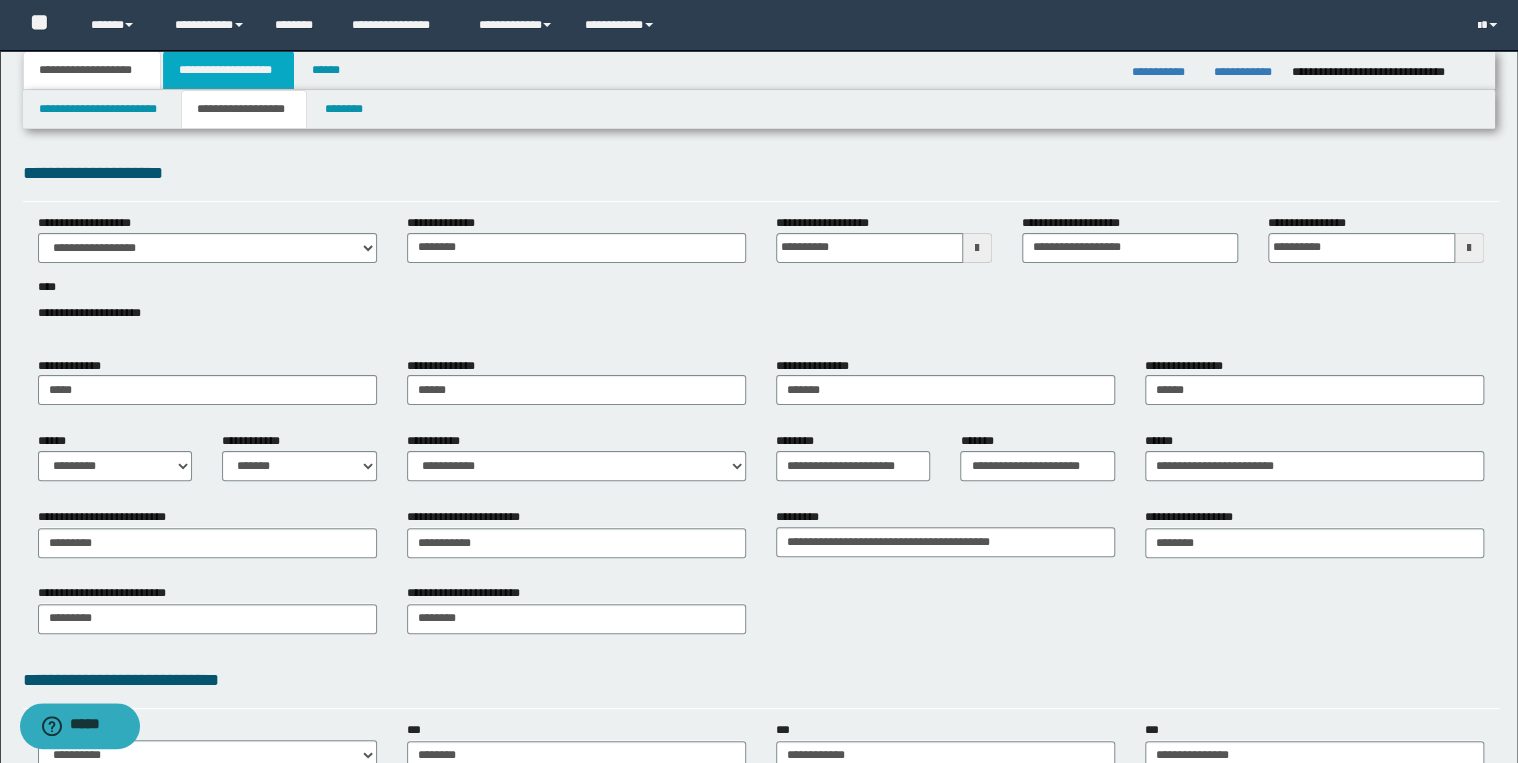 type 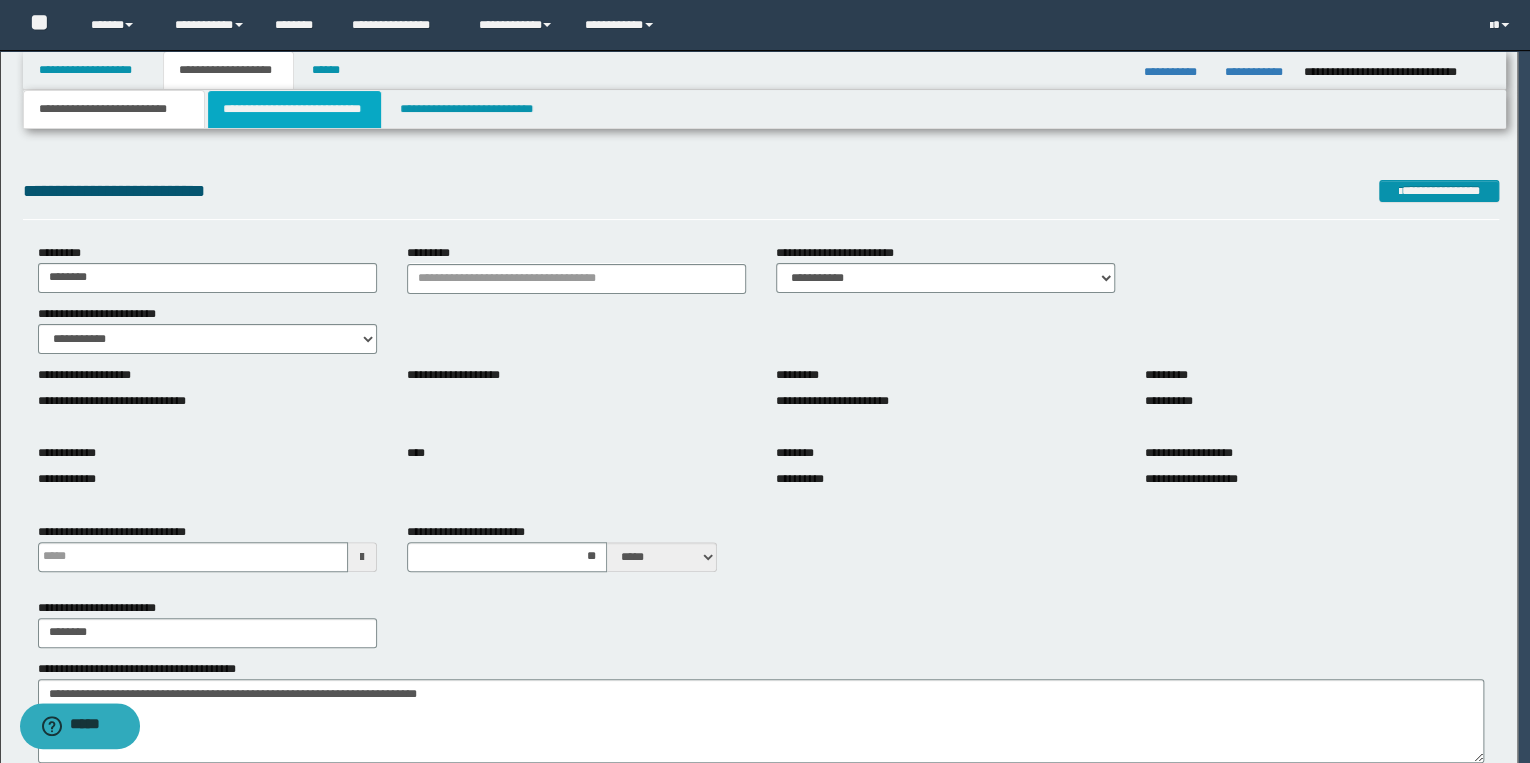 type 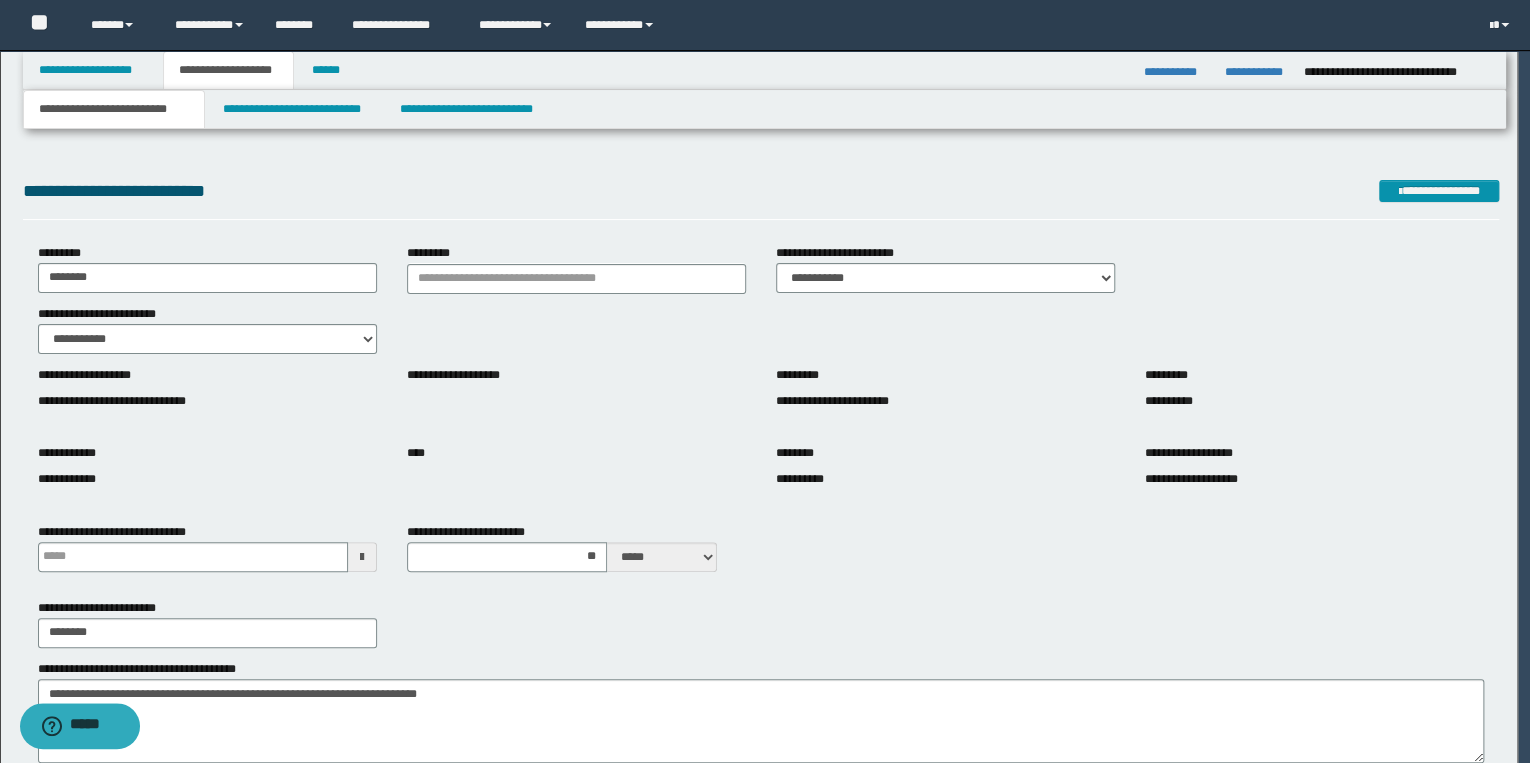 type 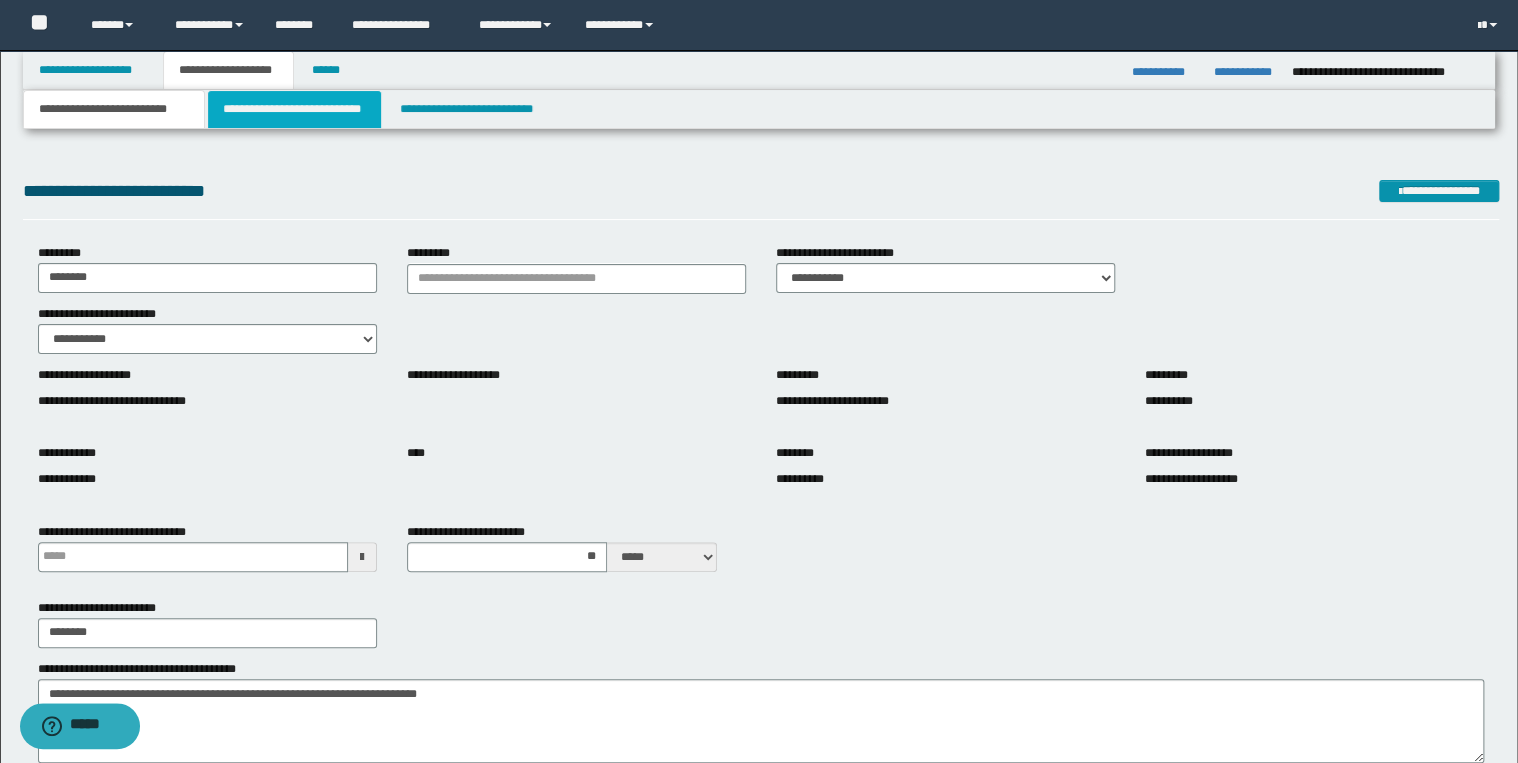 click on "**********" at bounding box center [294, 109] 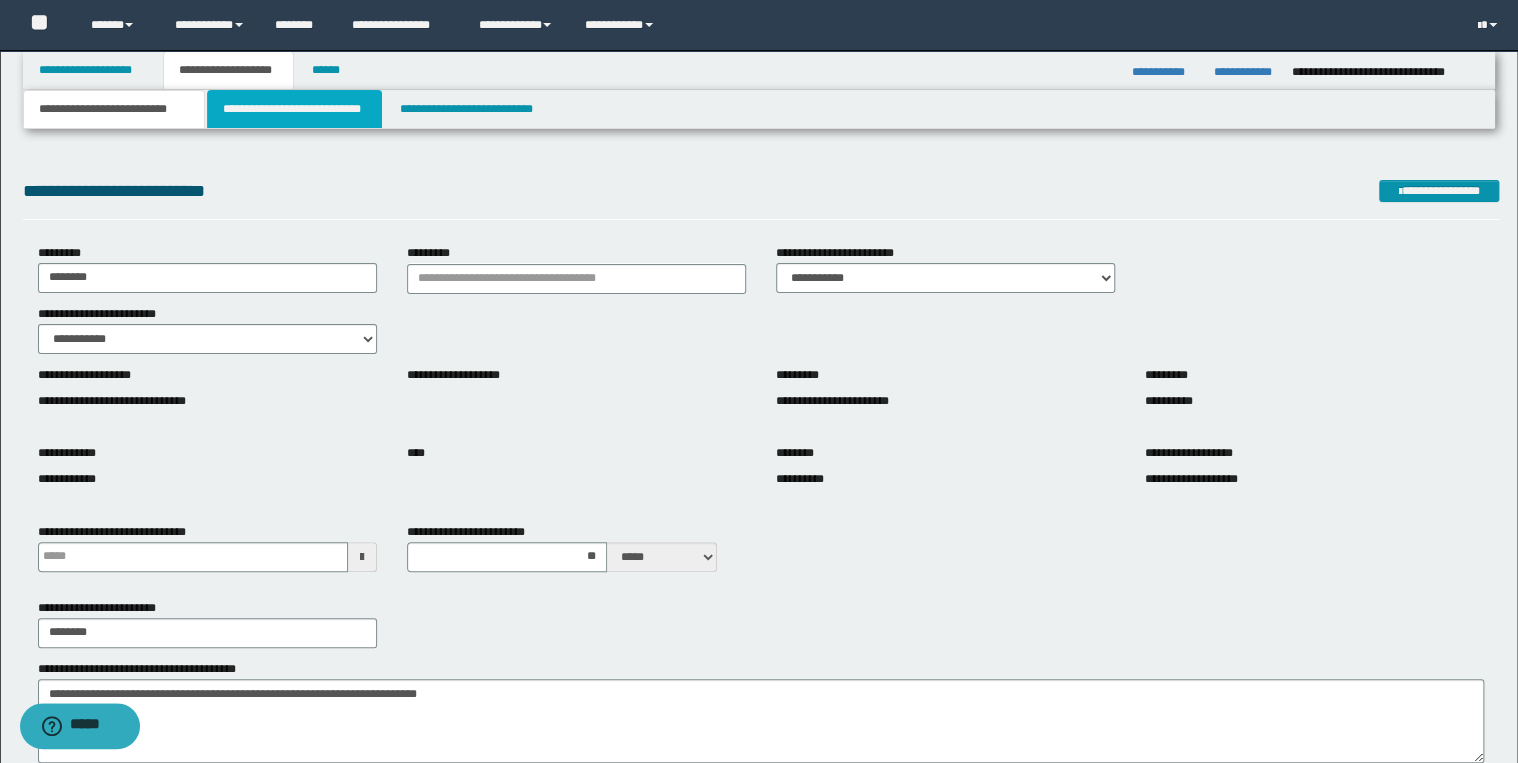 type 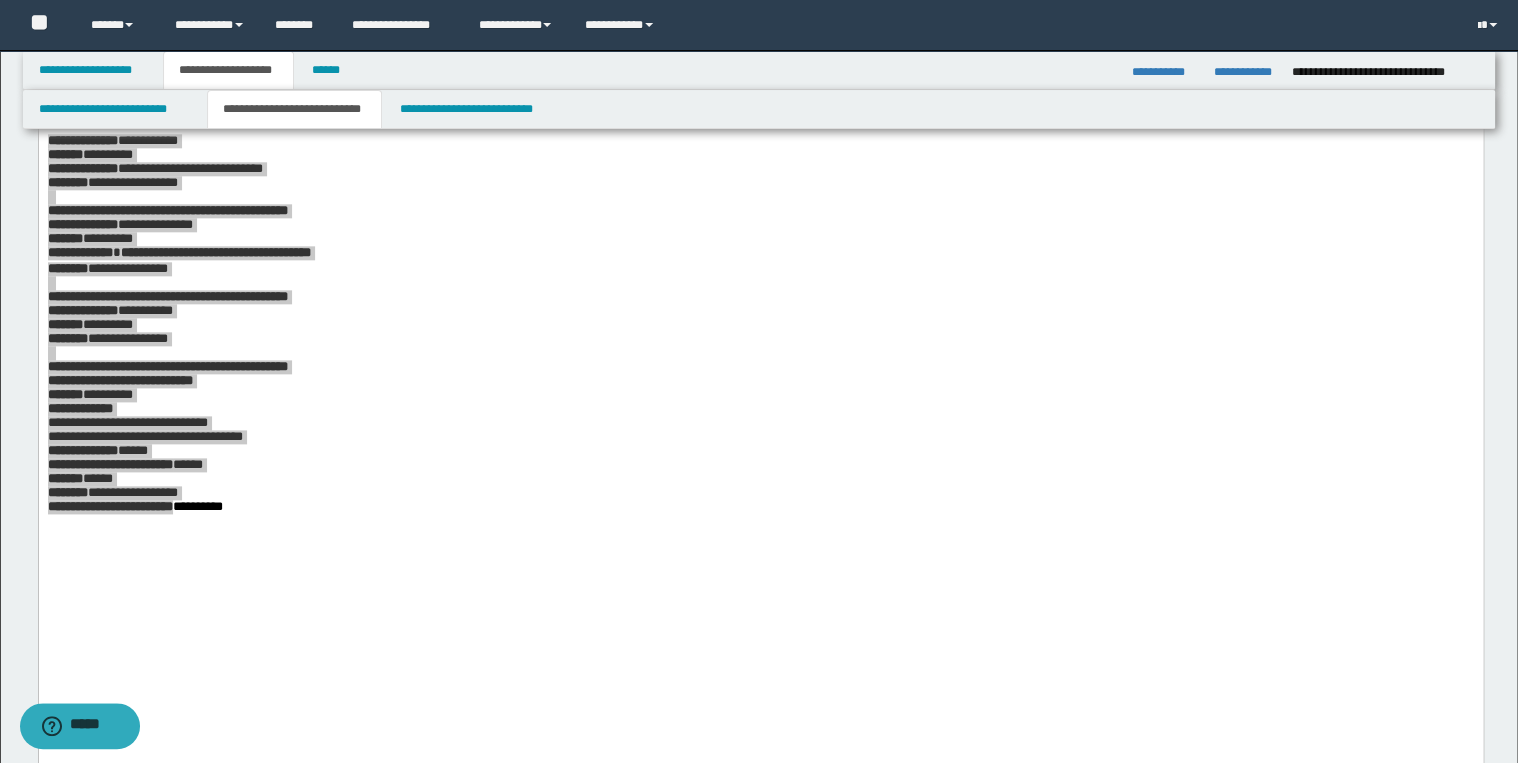 scroll, scrollTop: 1200, scrollLeft: 0, axis: vertical 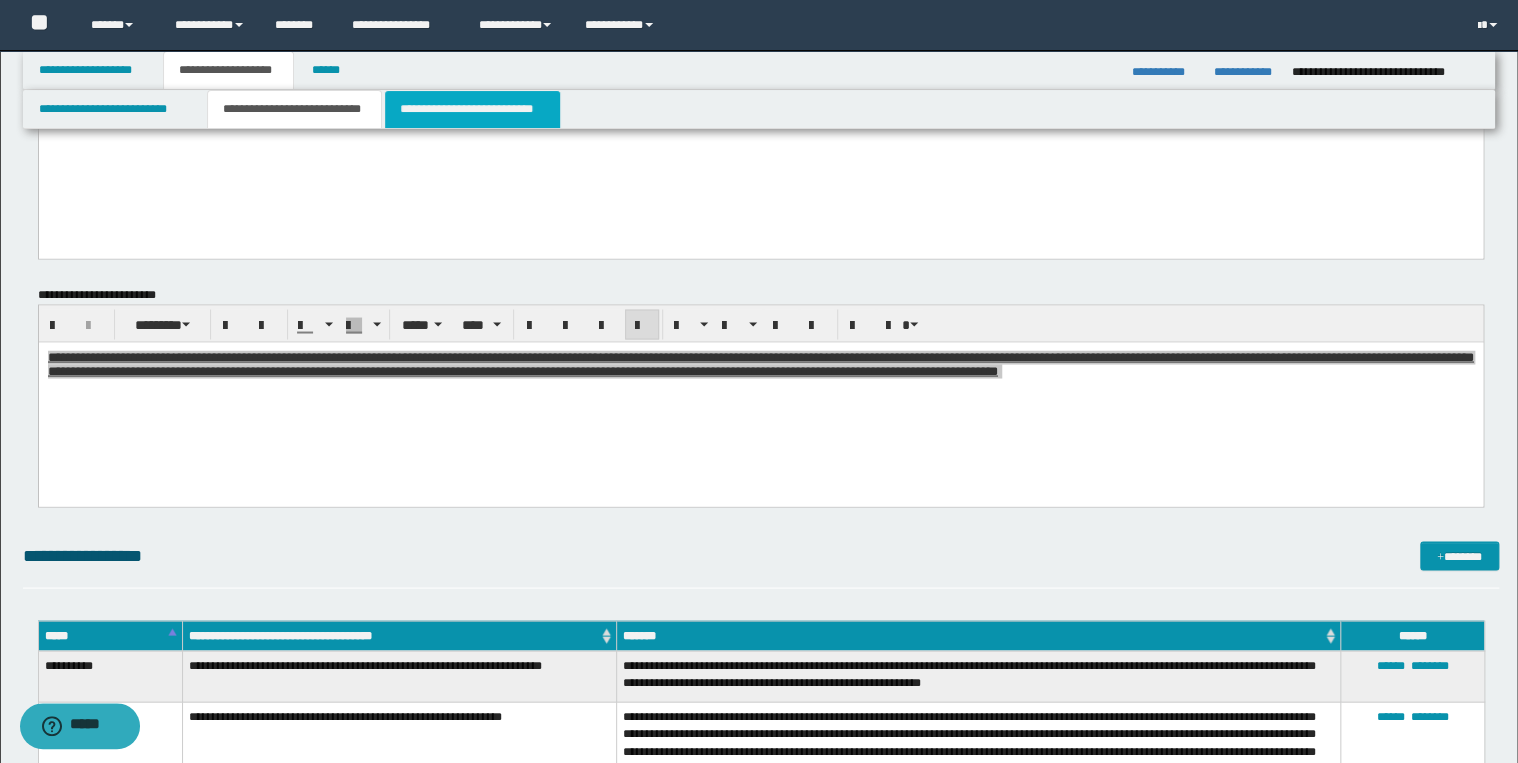 click on "**********" at bounding box center [472, 109] 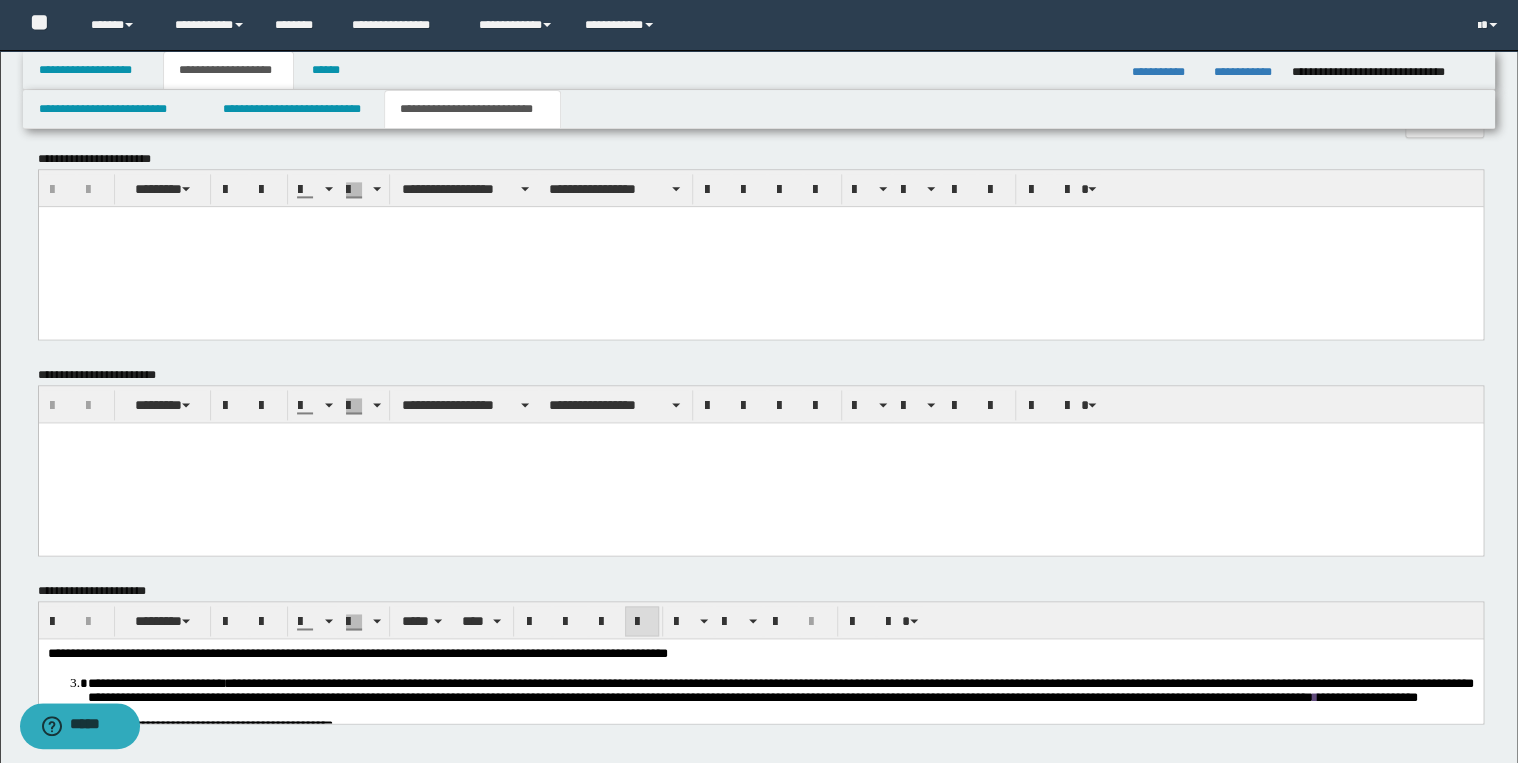 scroll, scrollTop: 976, scrollLeft: 0, axis: vertical 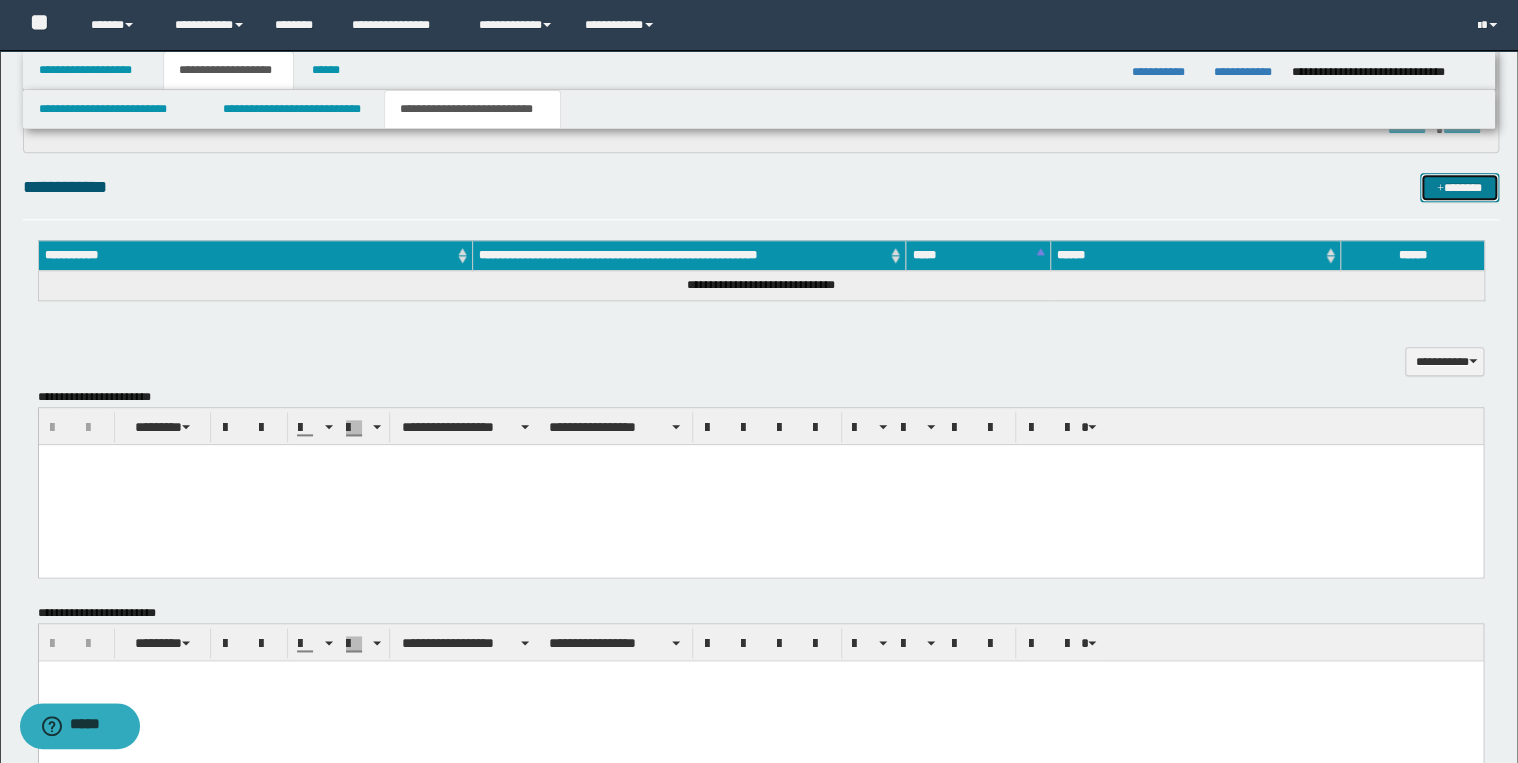 click on "*******" at bounding box center [1459, 188] 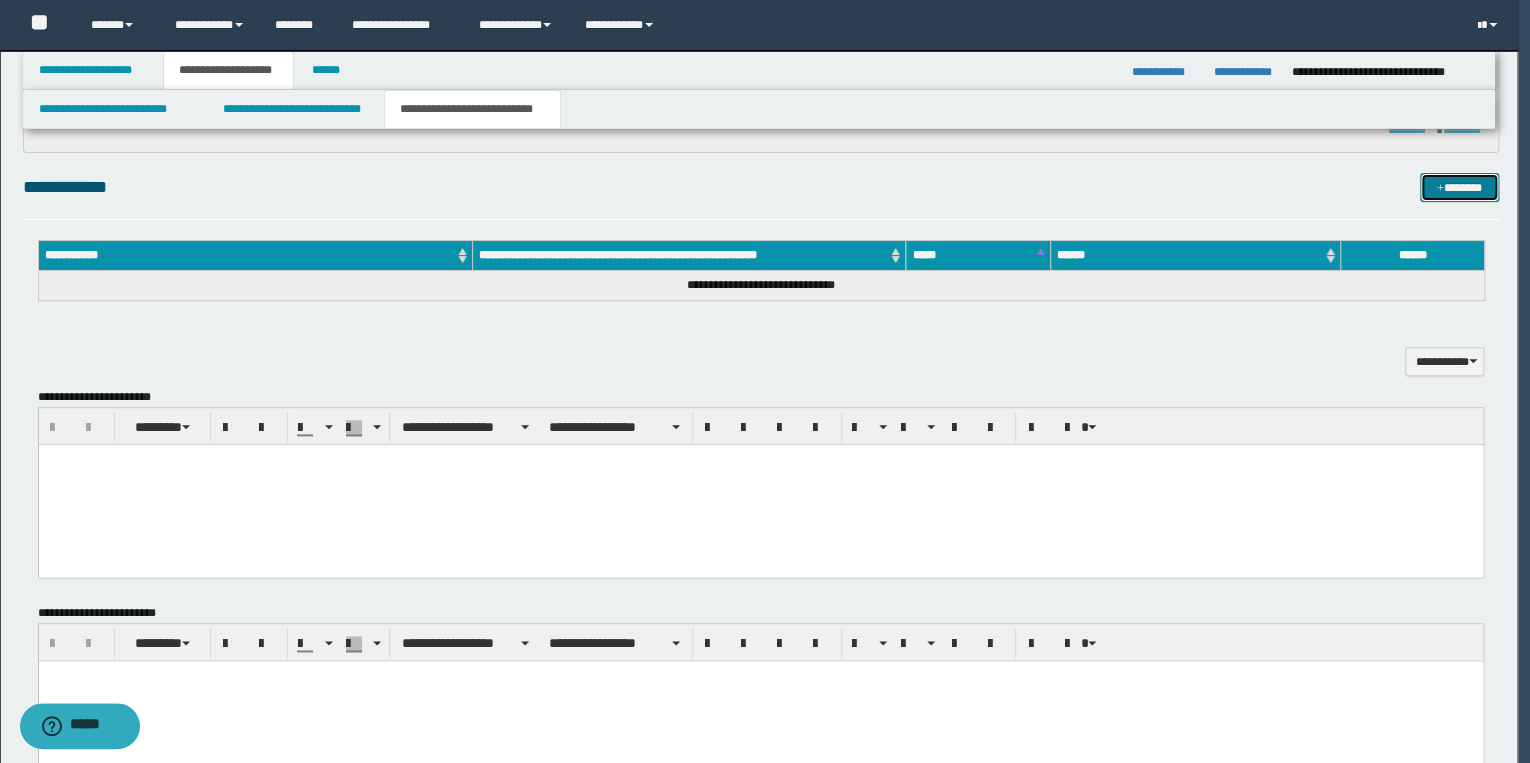 type 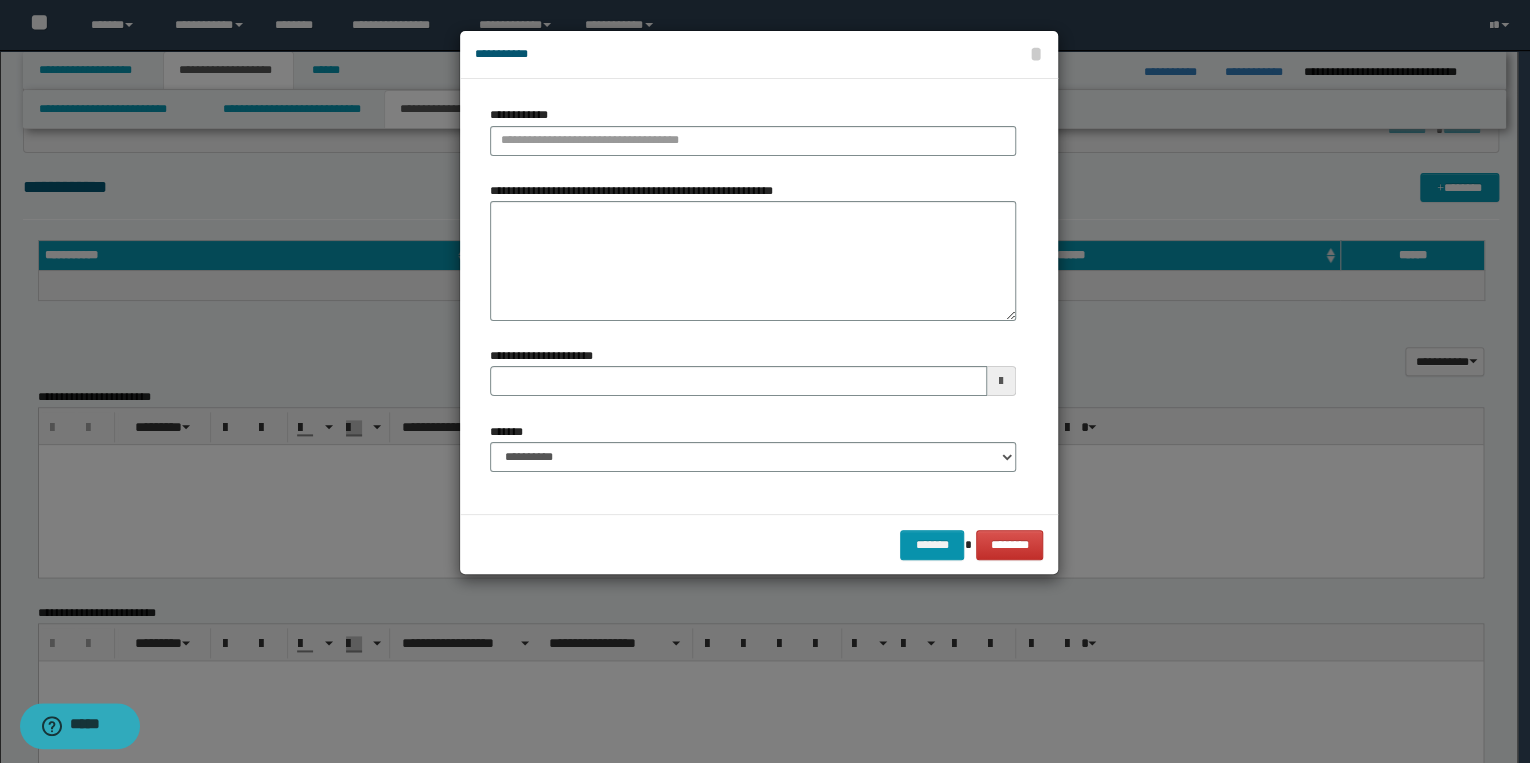 type 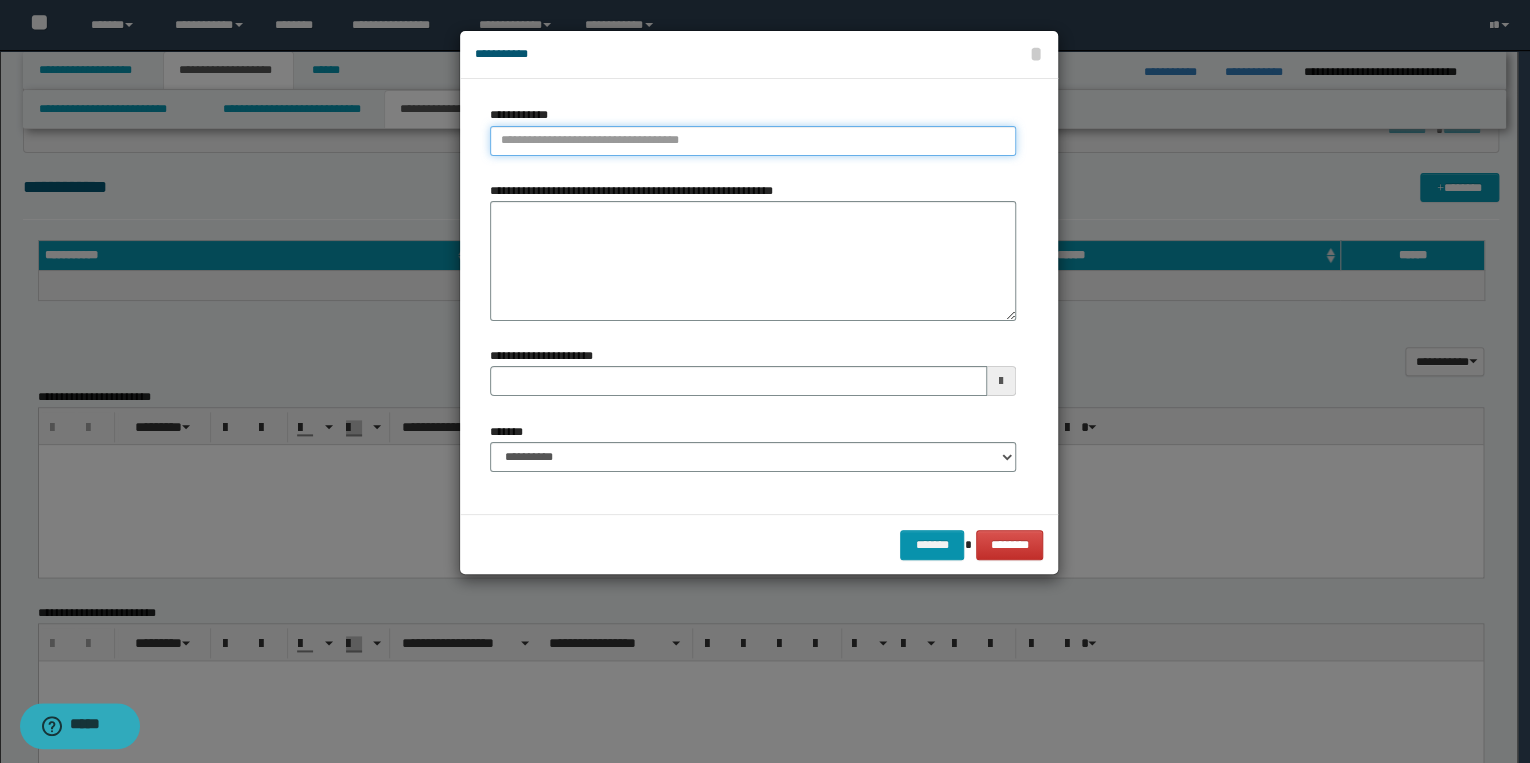 drag, startPoint x: 533, startPoint y: 141, endPoint x: 572, endPoint y: 140, distance: 39.012817 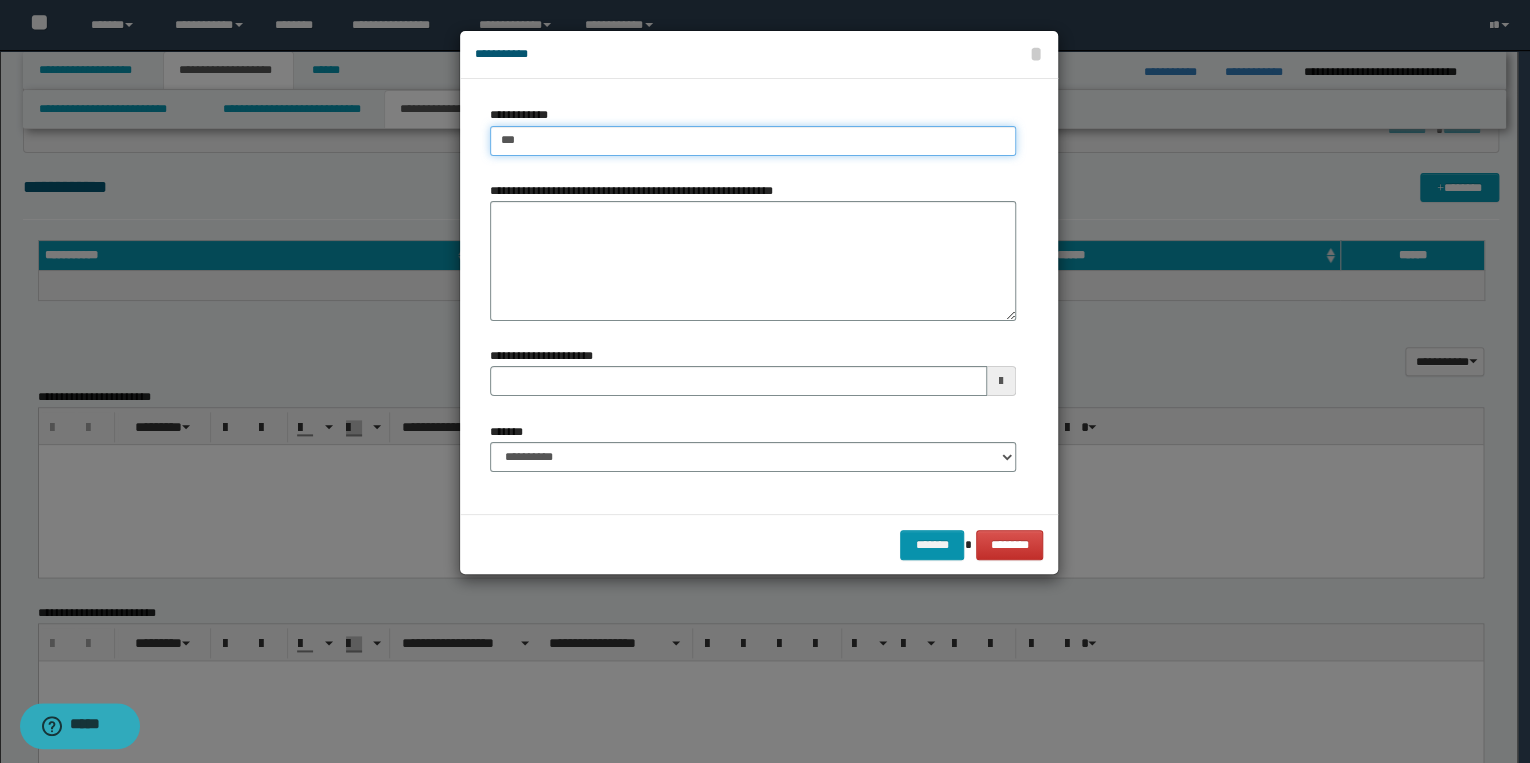 type on "****" 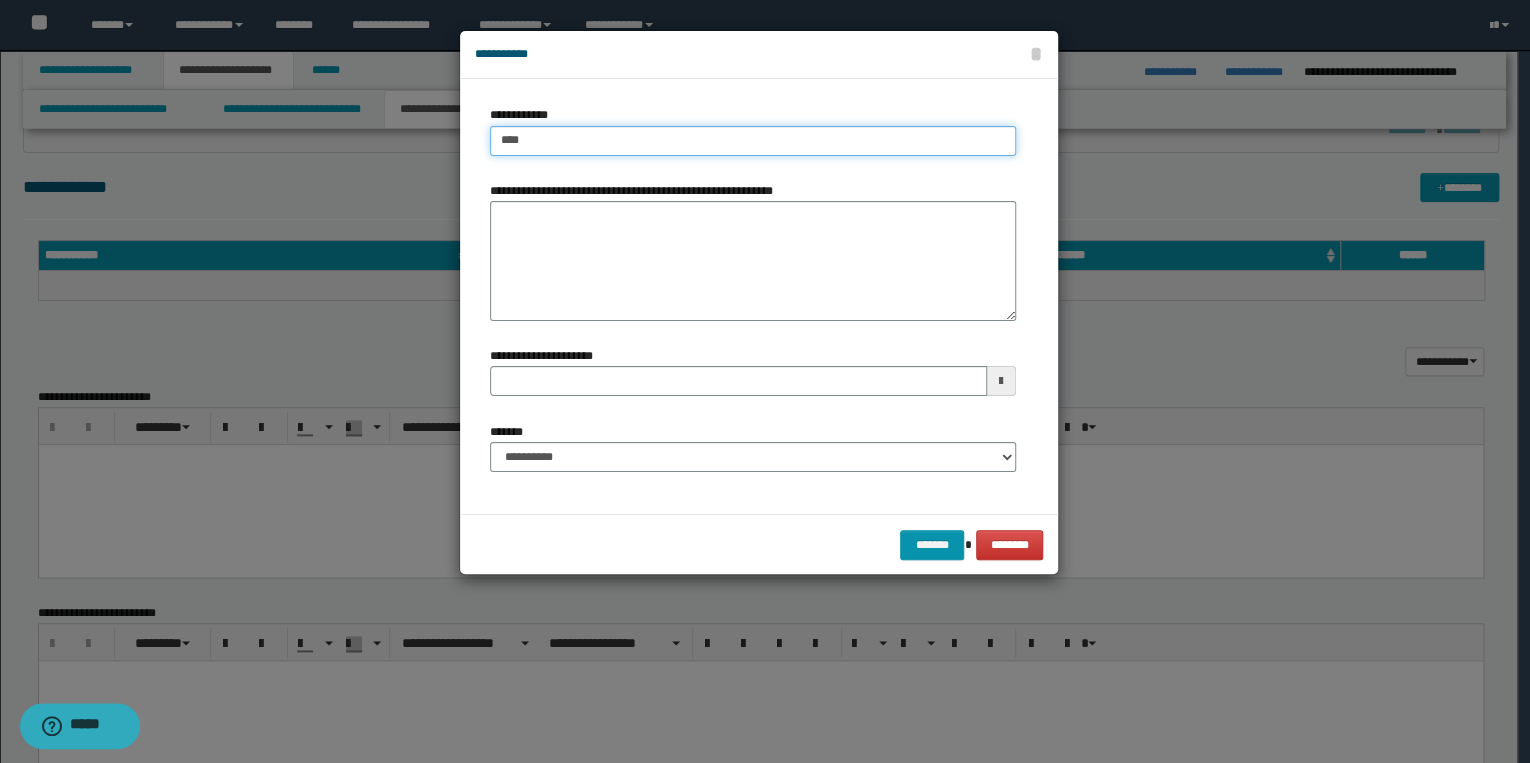 type on "****" 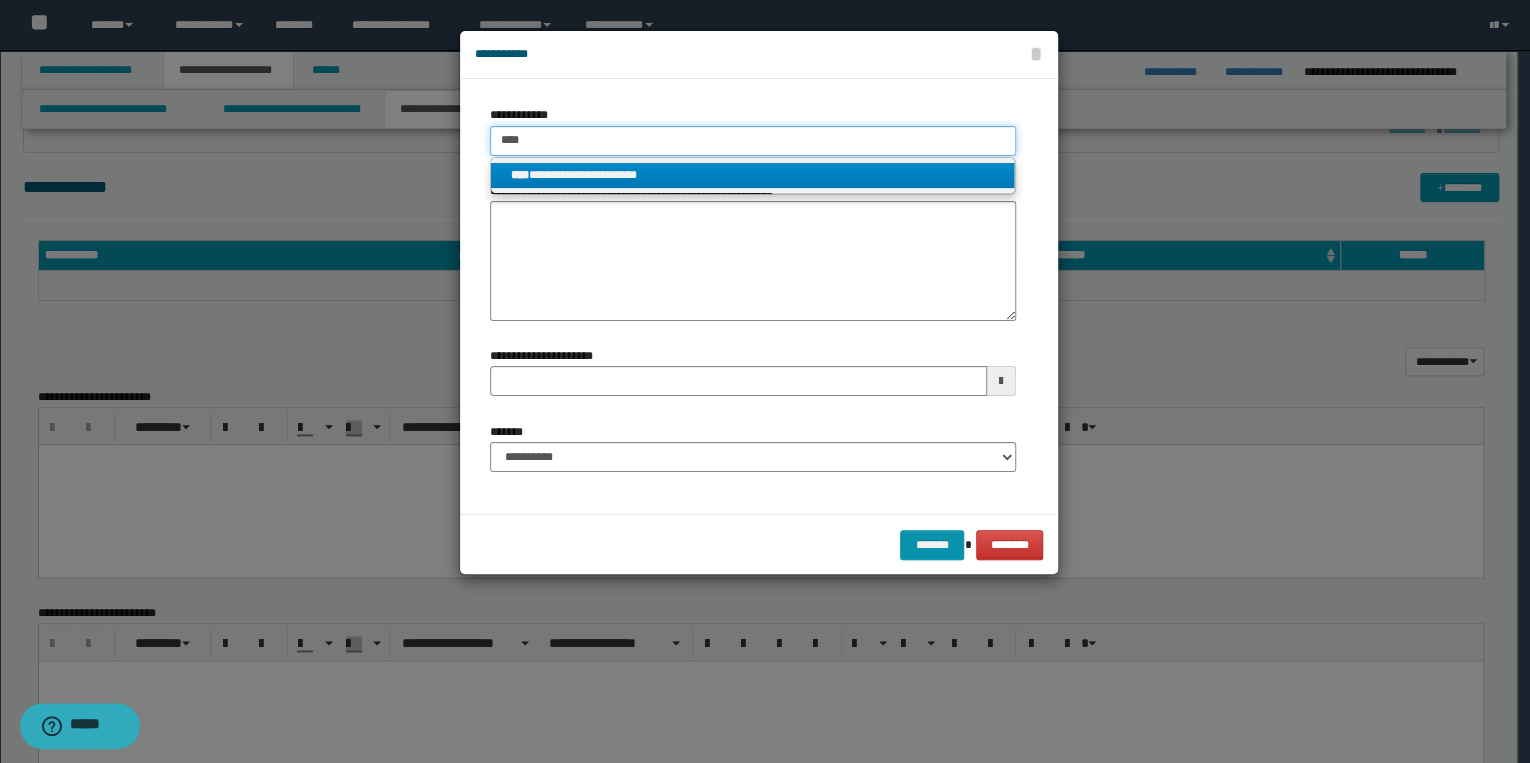 type on "****" 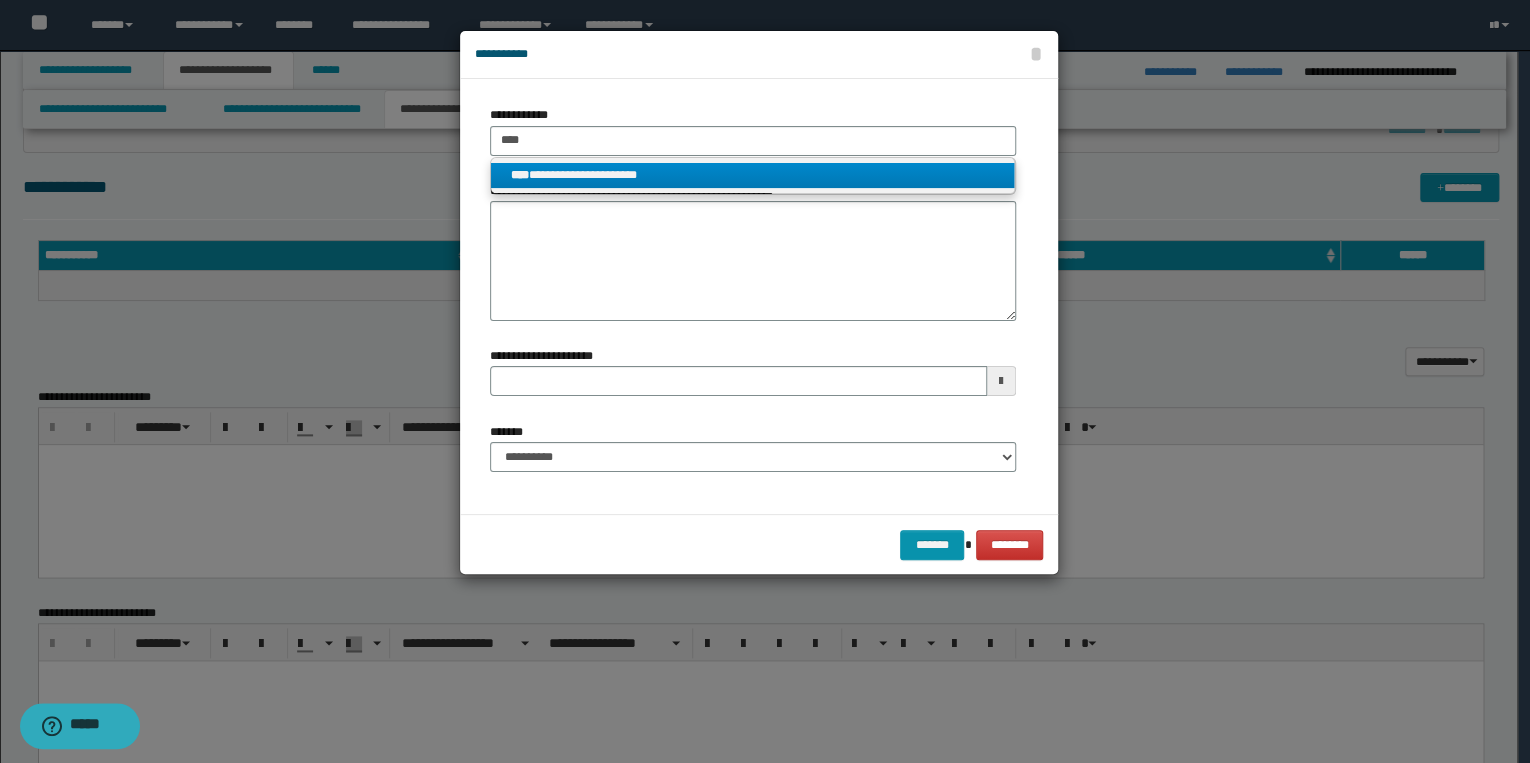 click on "**********" at bounding box center (753, 175) 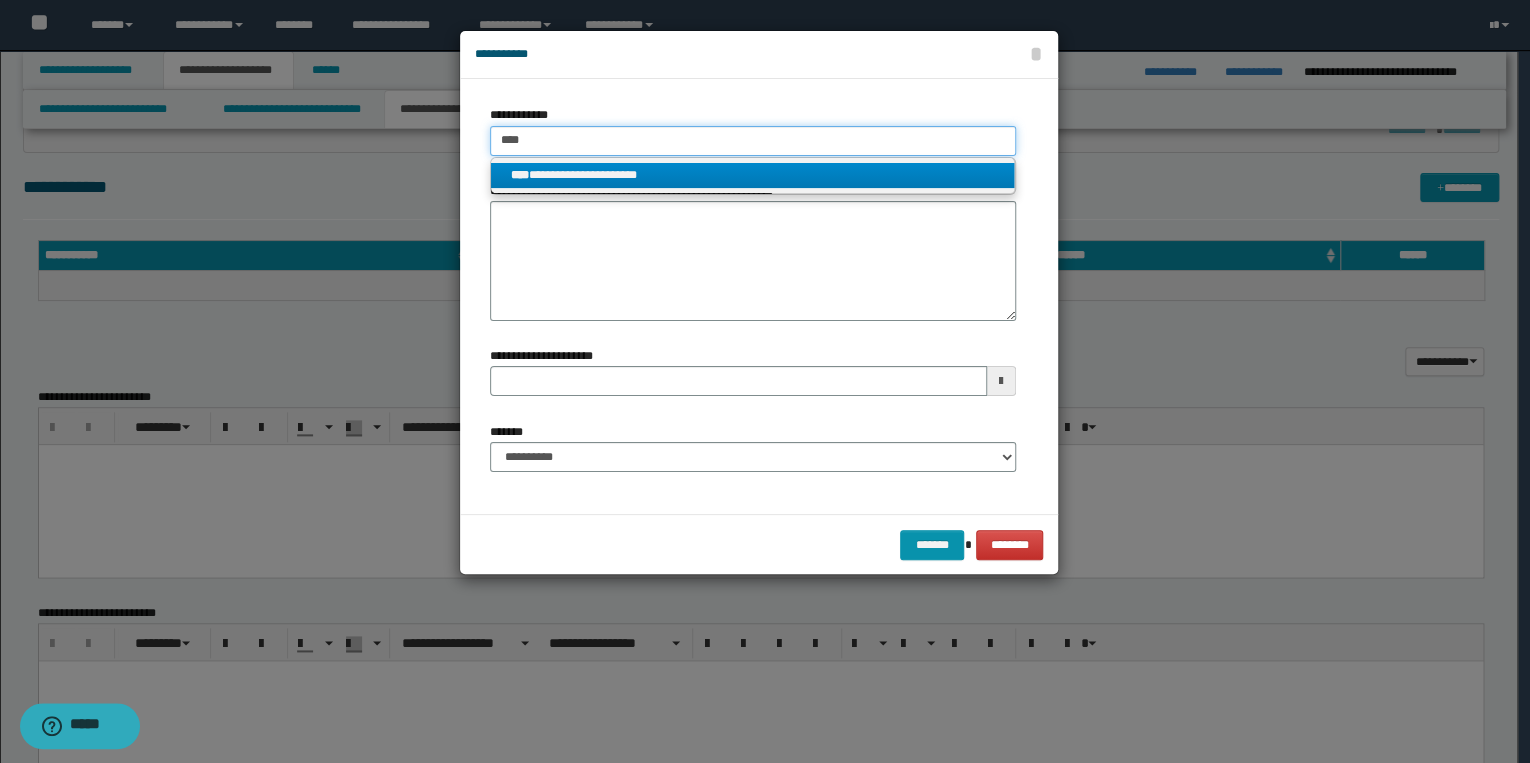 type 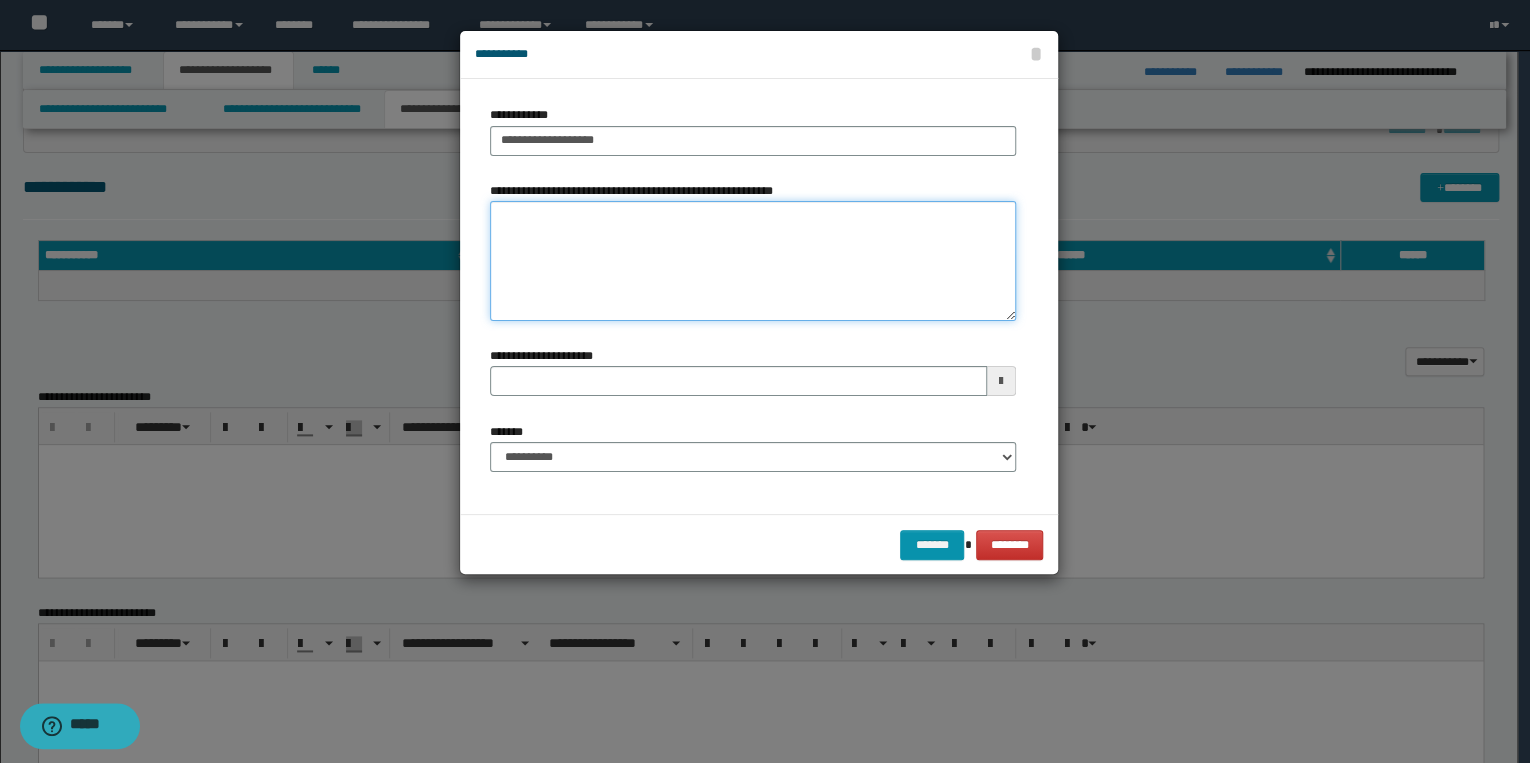 drag, startPoint x: 576, startPoint y: 232, endPoint x: 593, endPoint y: 235, distance: 17.262676 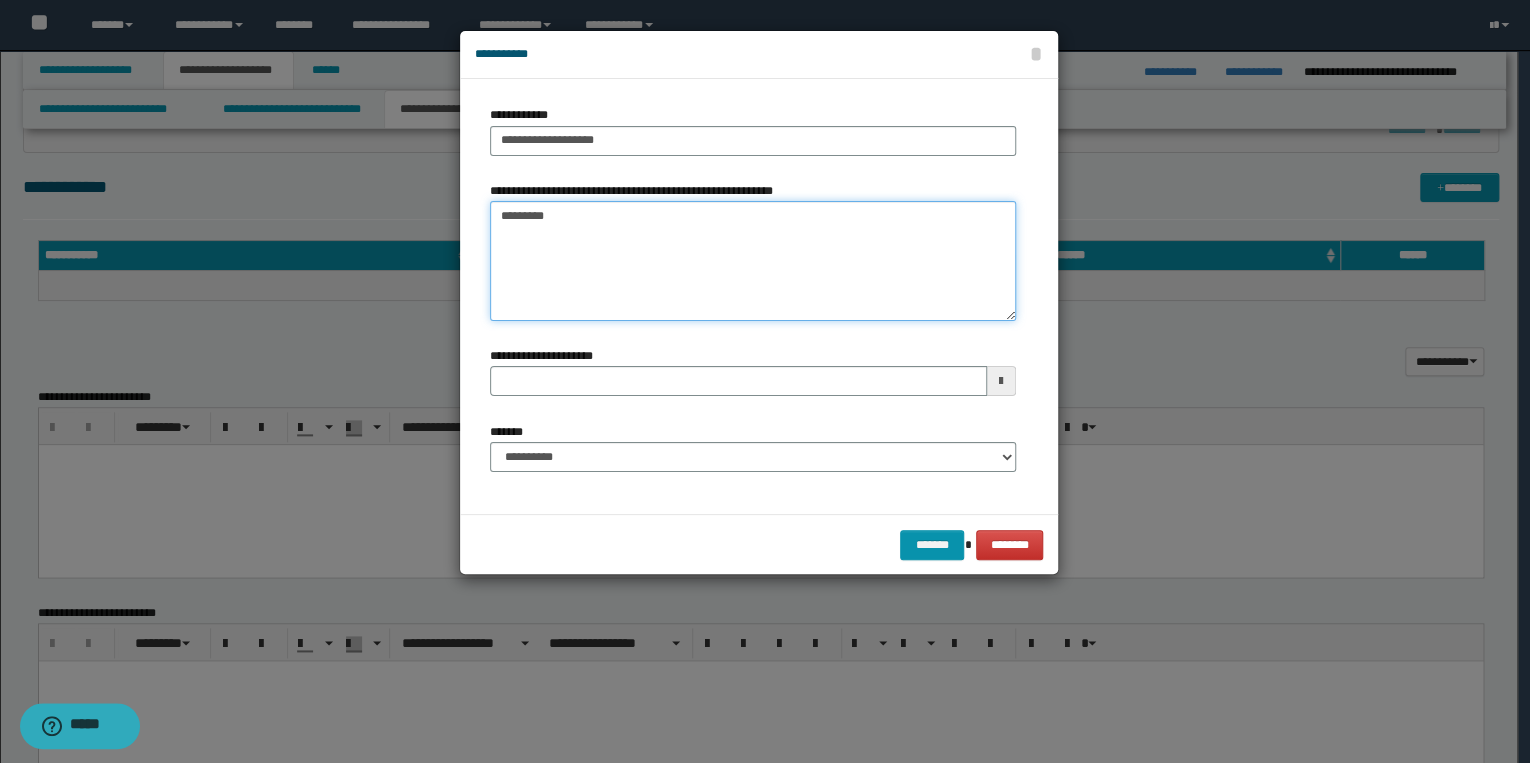 type on "*********" 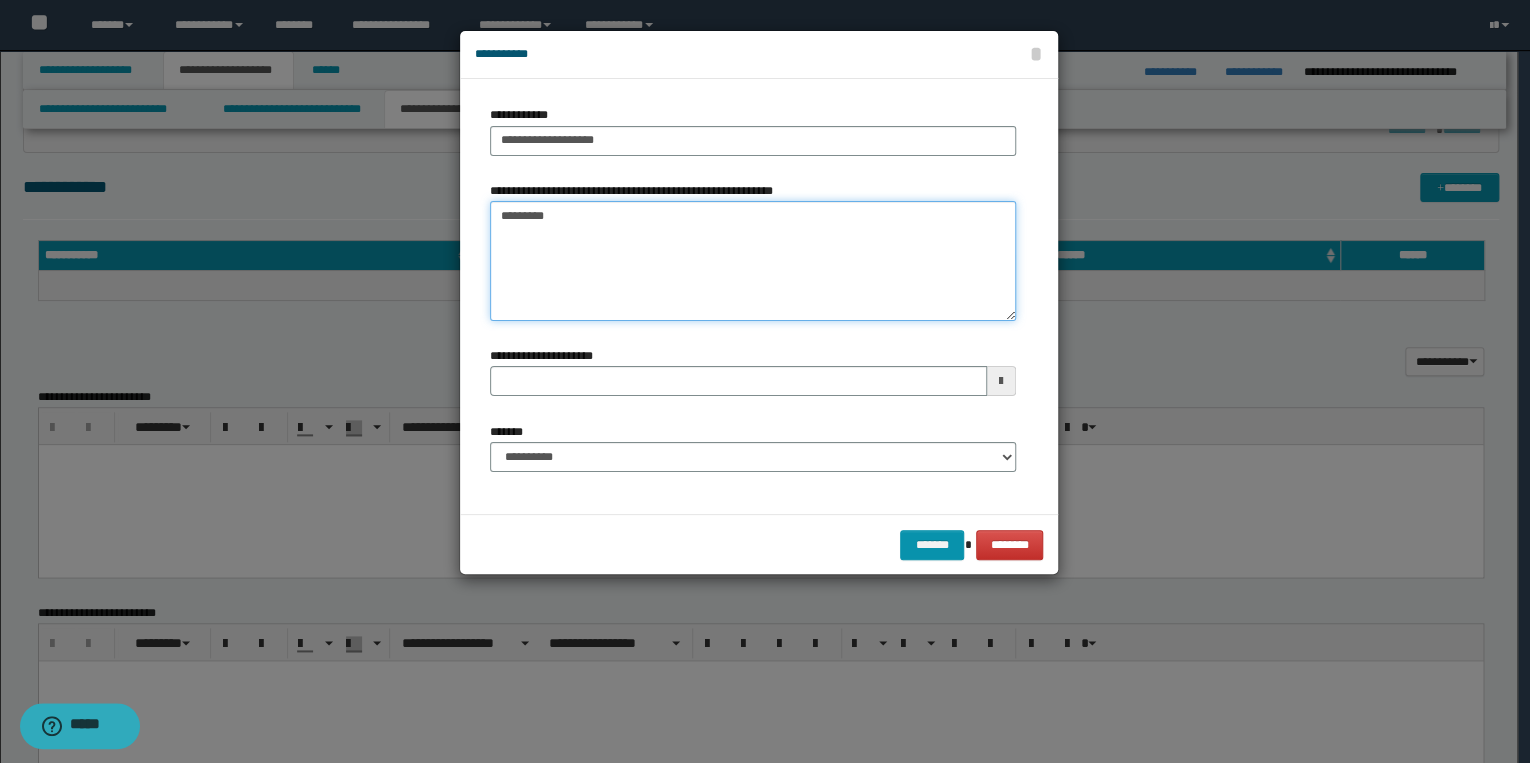 type 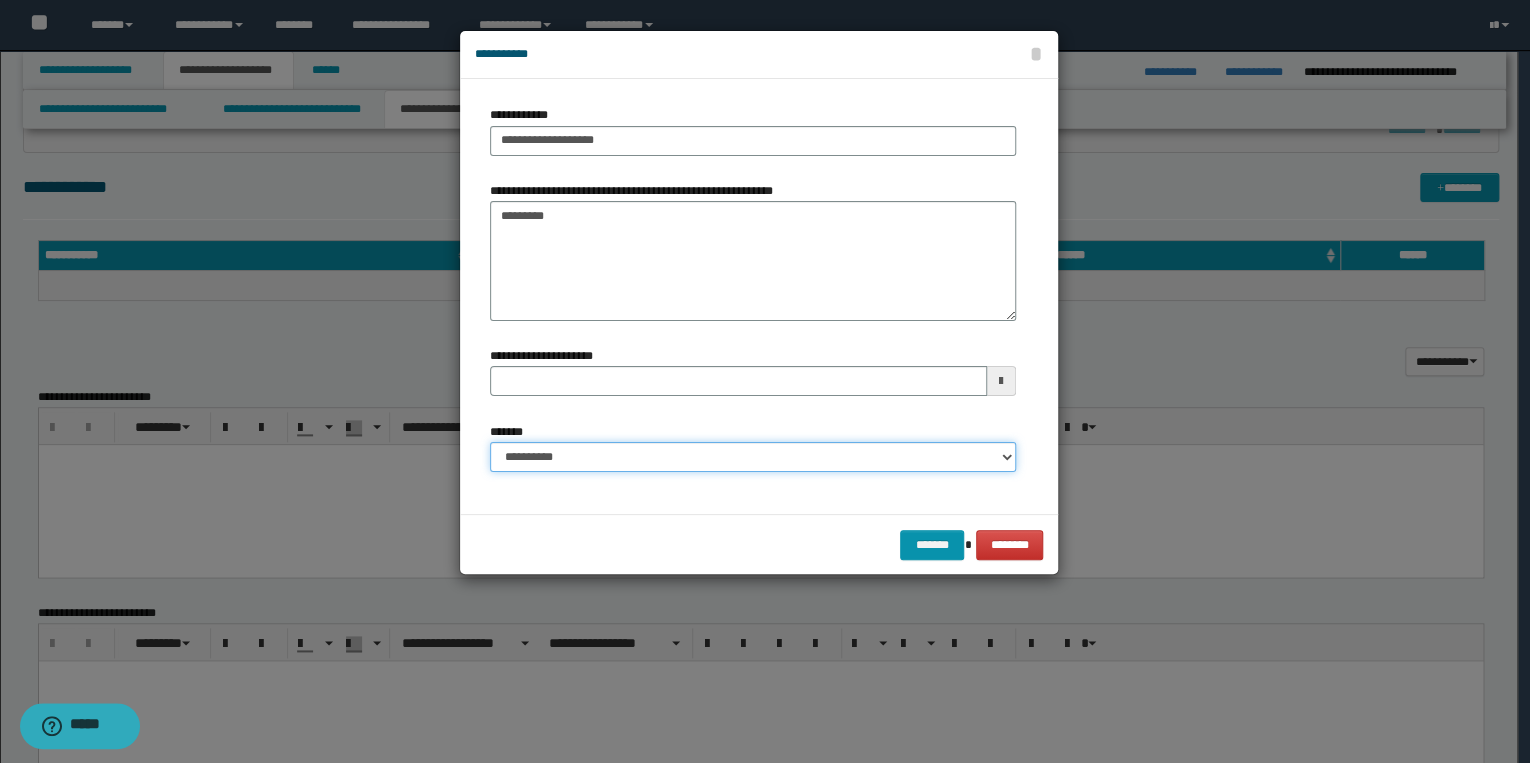click on "**********" at bounding box center [753, 457] 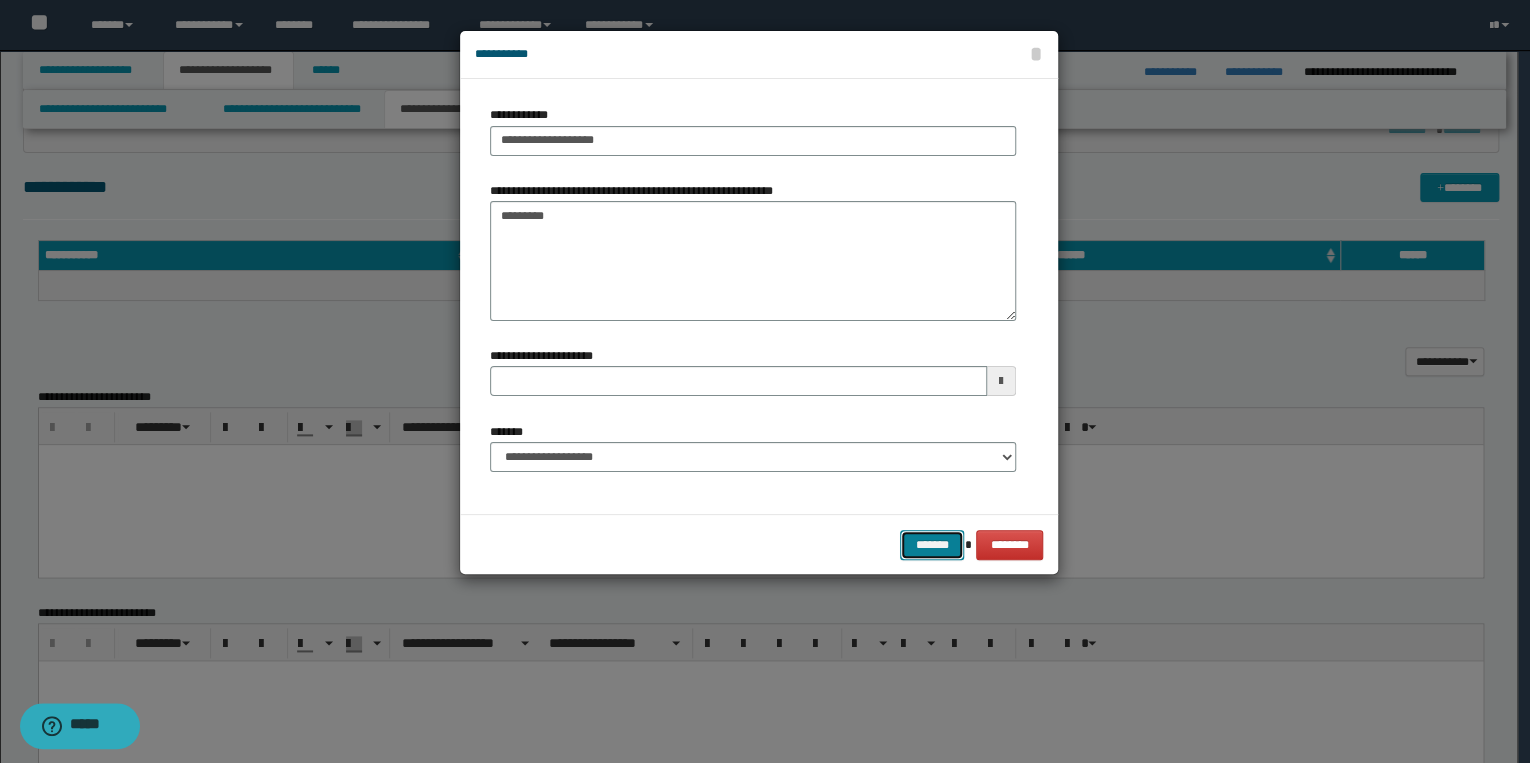 click on "*******" at bounding box center [932, 545] 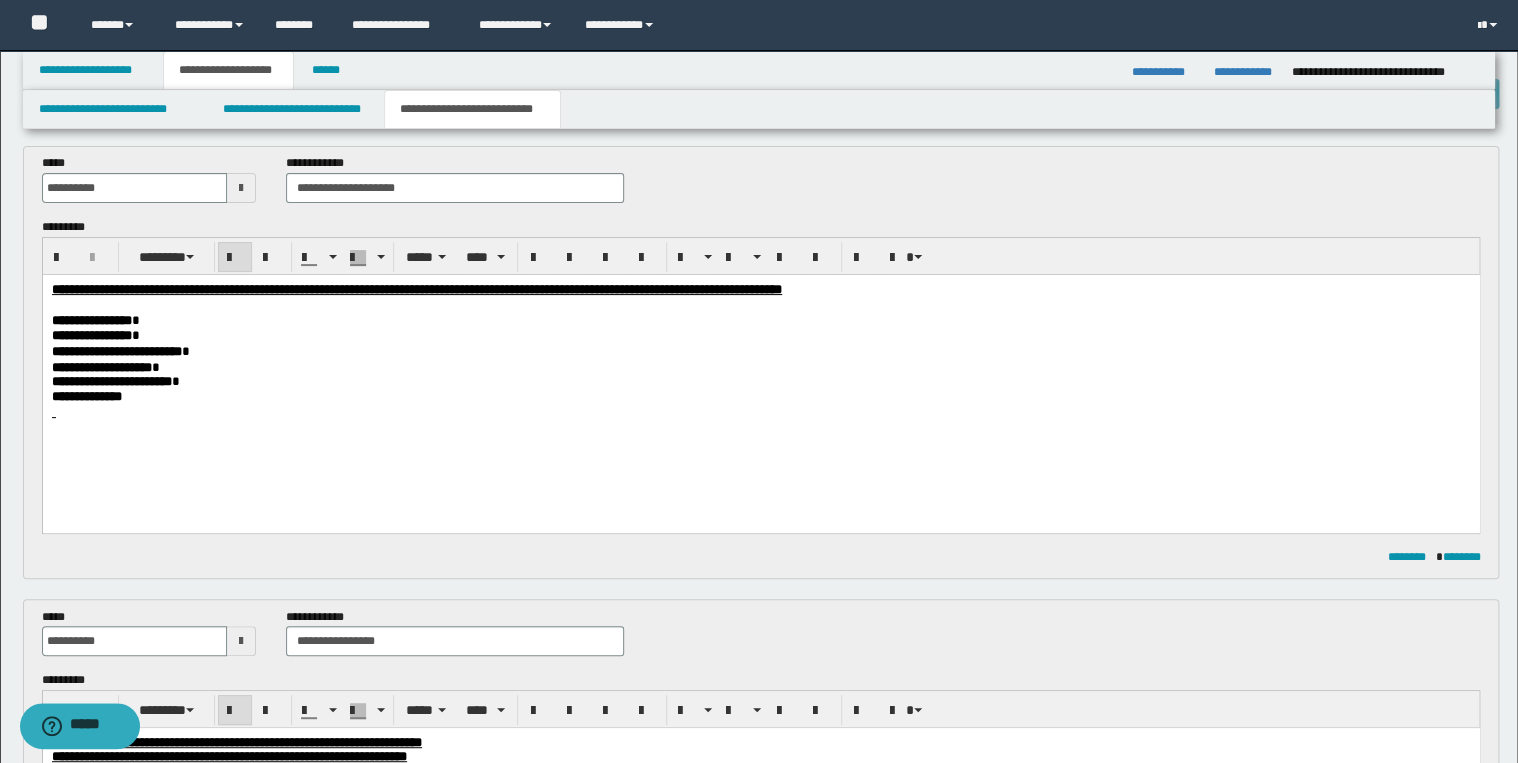 scroll, scrollTop: 0, scrollLeft: 0, axis: both 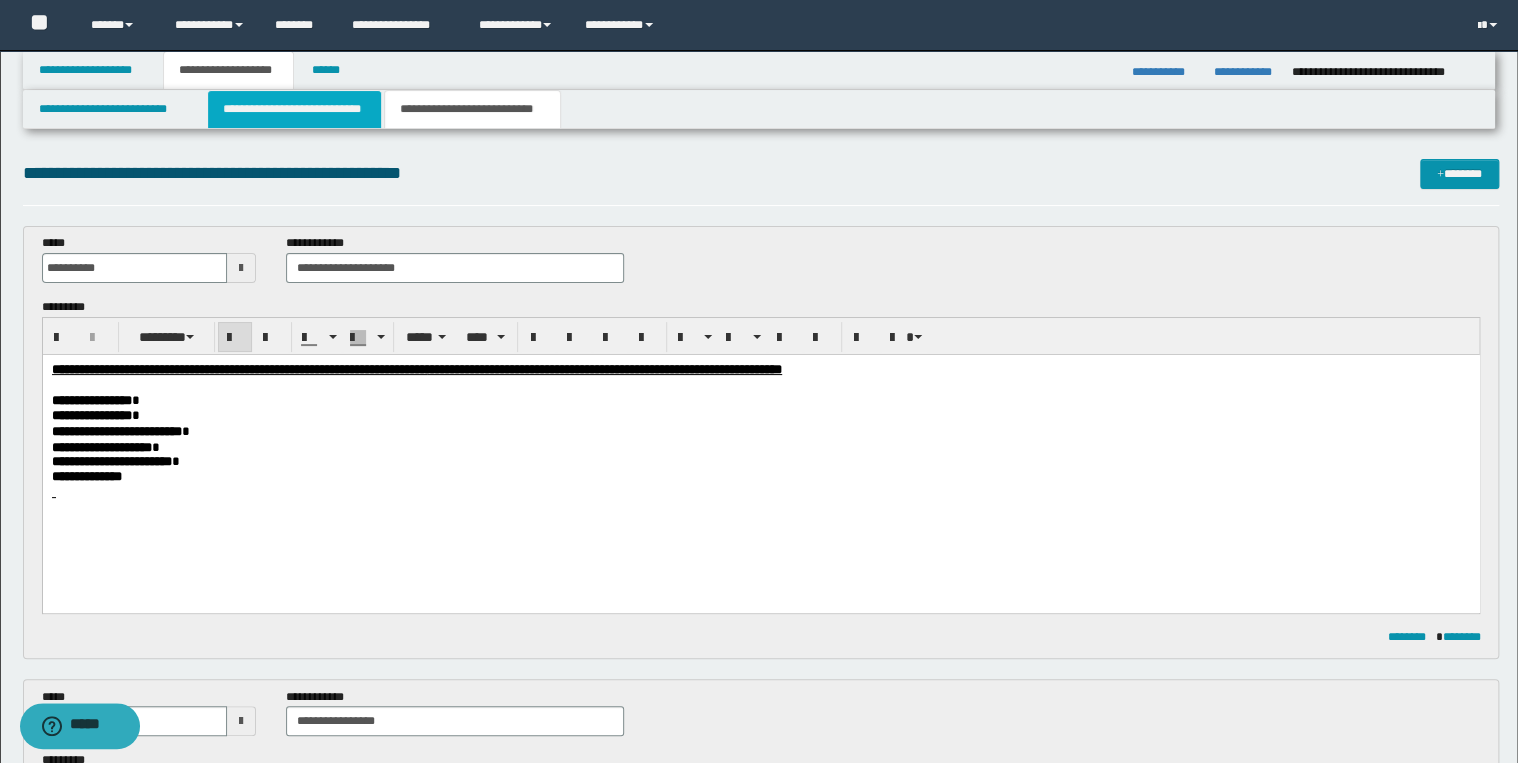 click on "**********" at bounding box center (294, 109) 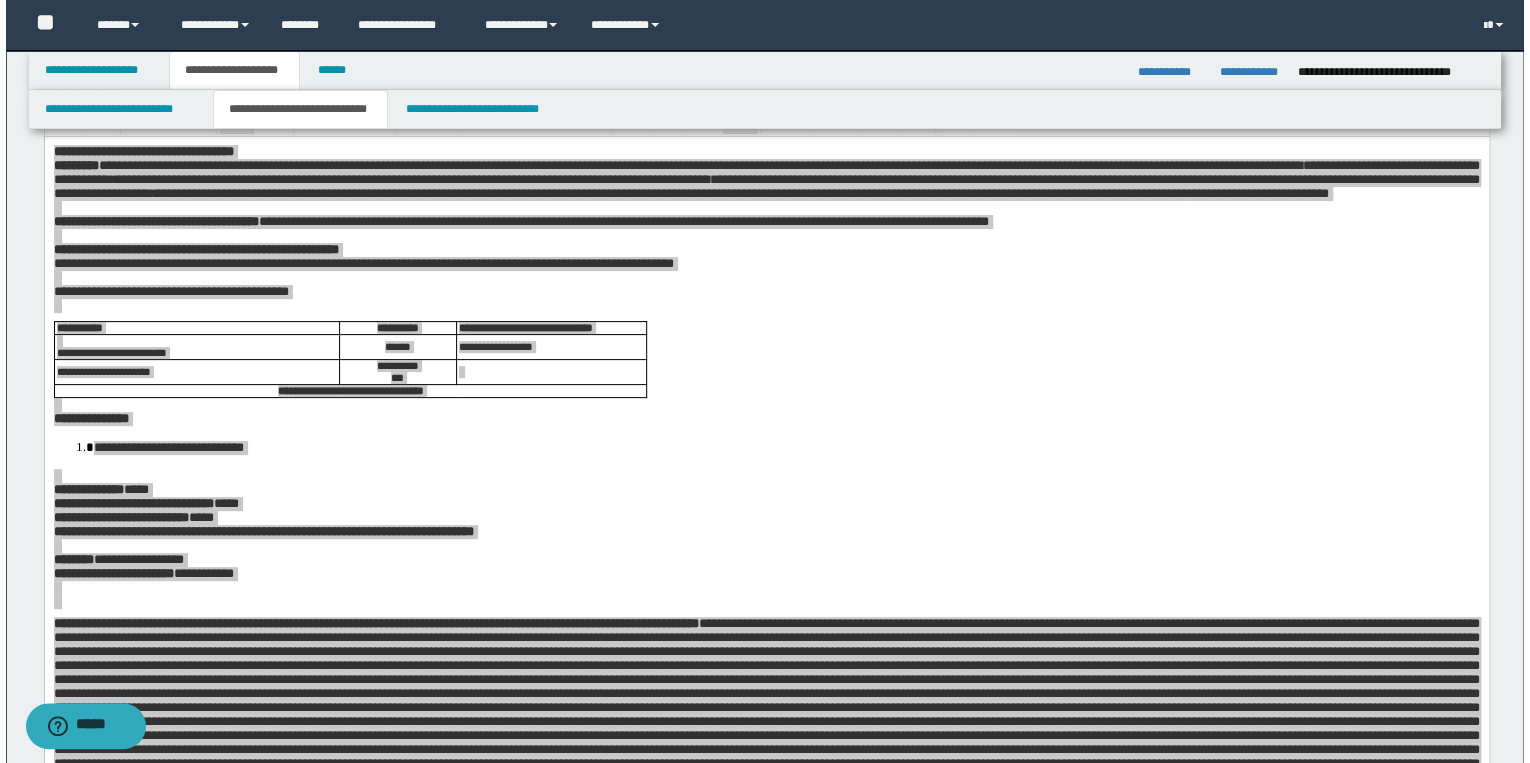 scroll, scrollTop: 0, scrollLeft: 0, axis: both 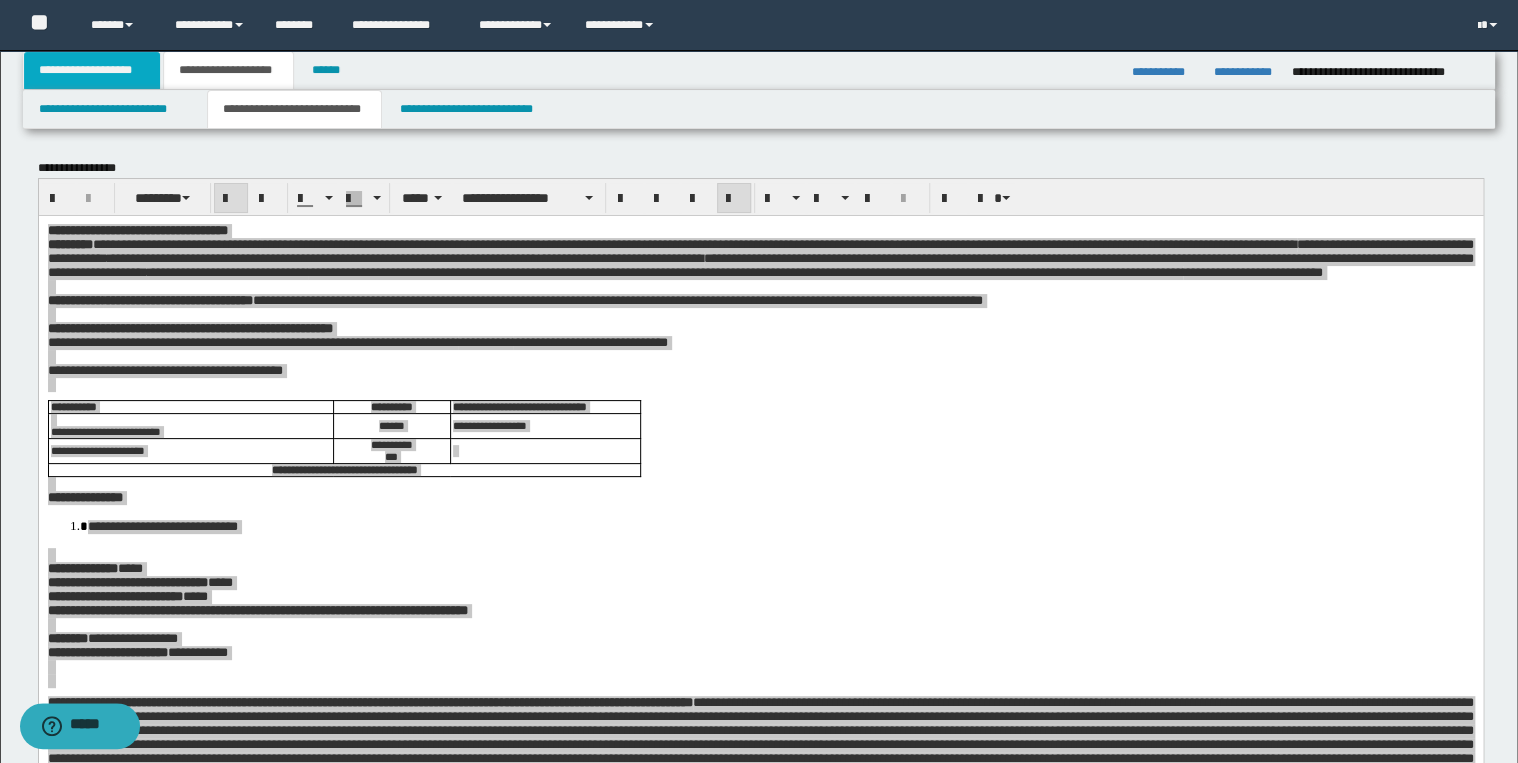 click on "**********" at bounding box center (92, 70) 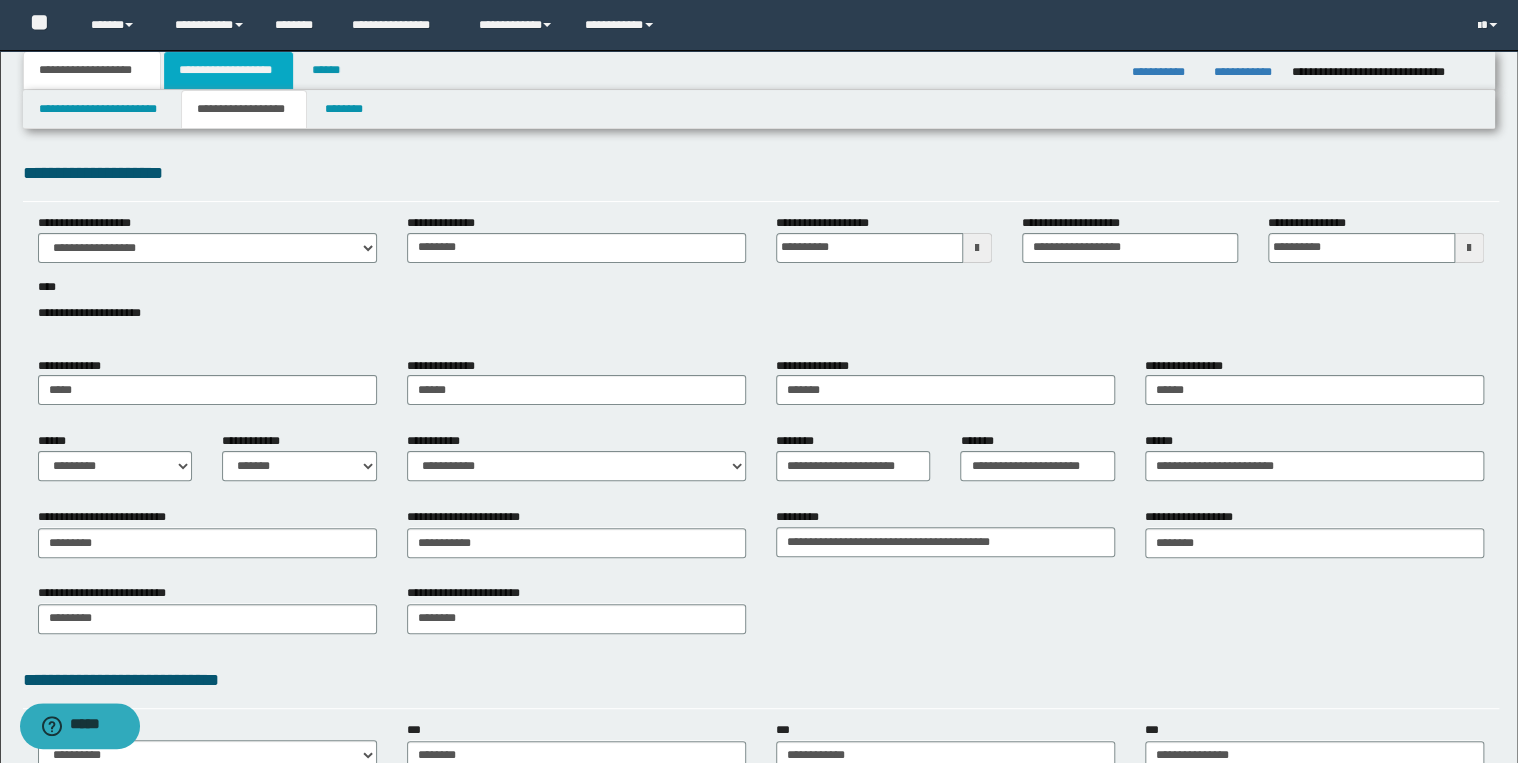 click on "**********" at bounding box center [228, 70] 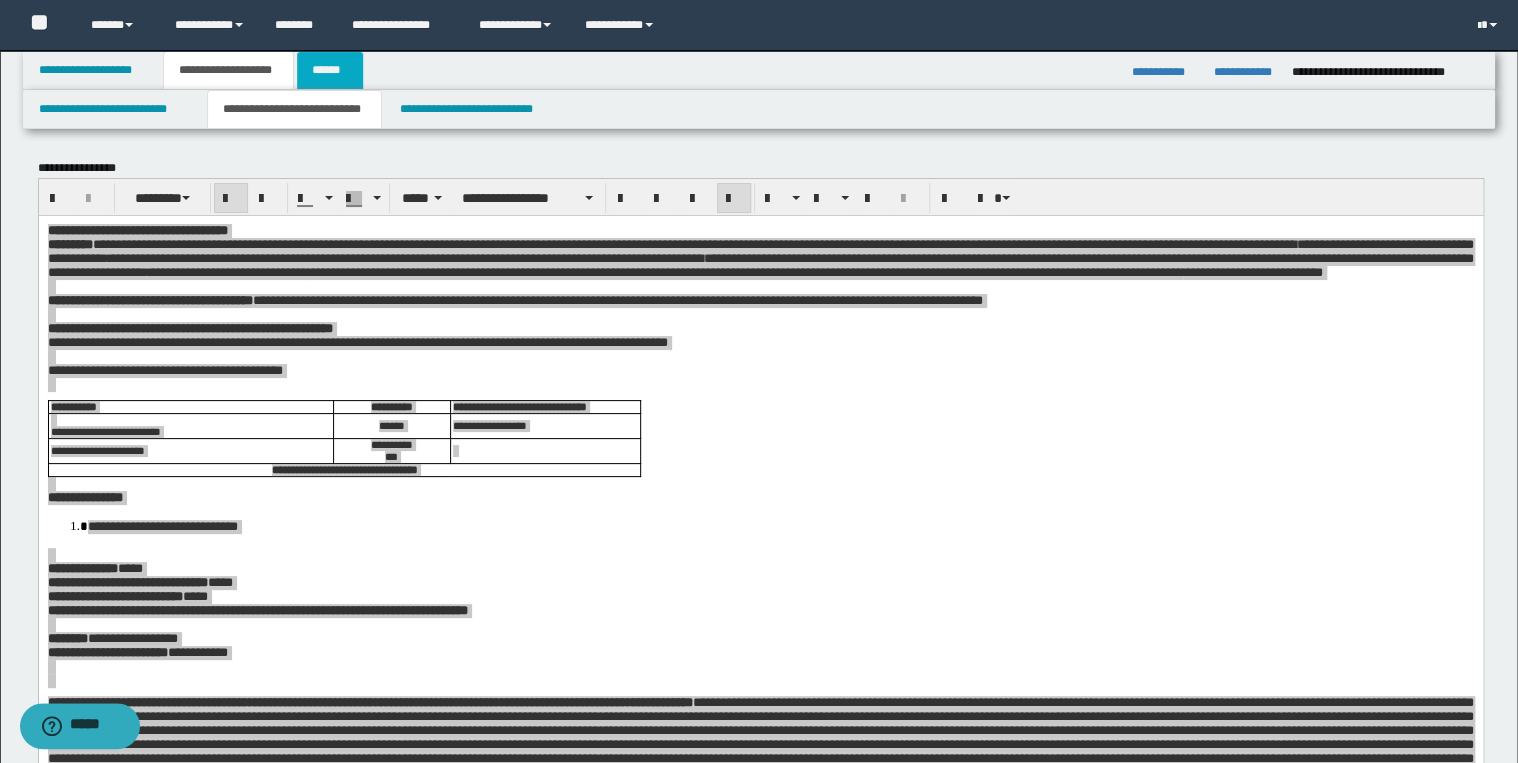 click on "******" at bounding box center [330, 70] 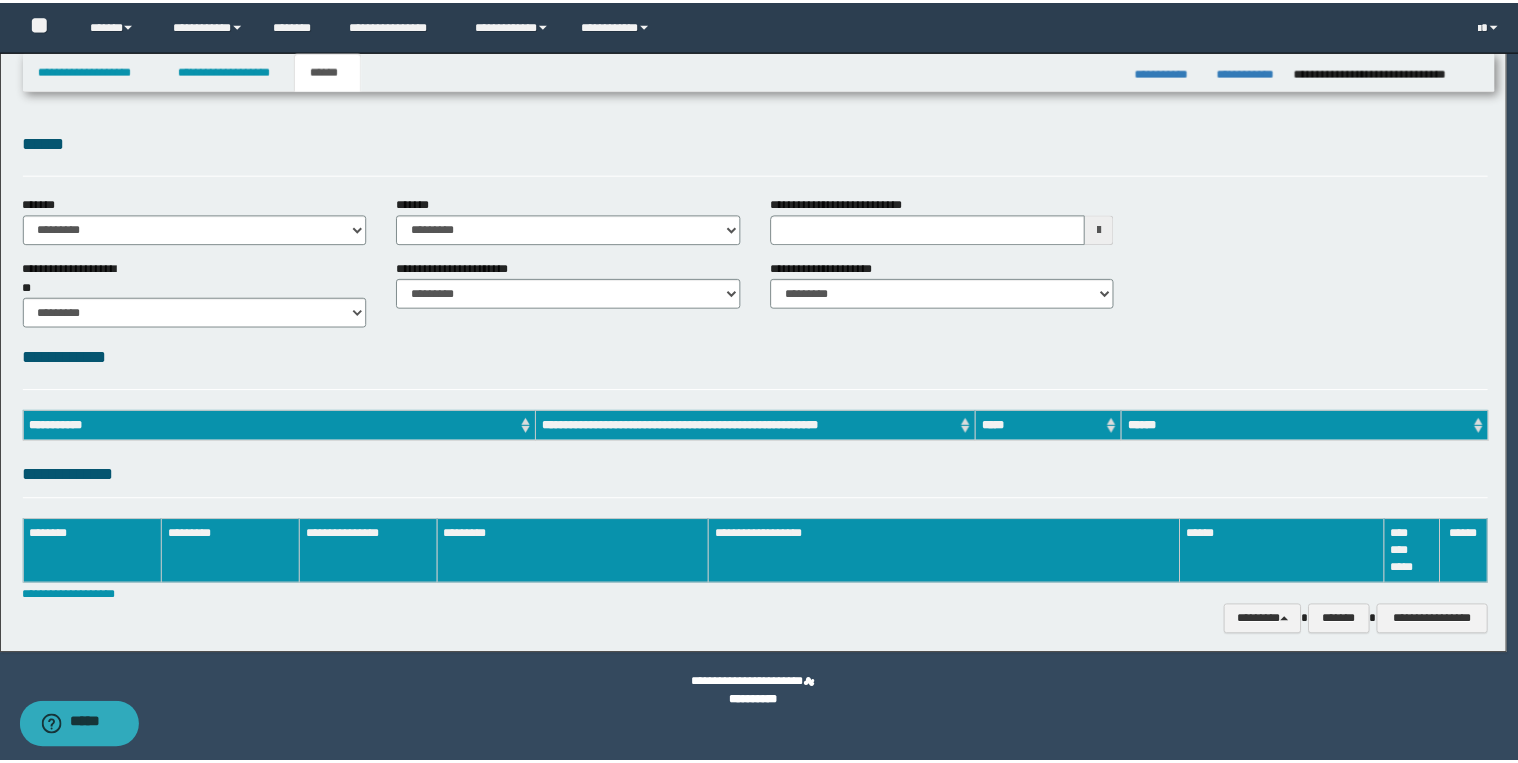 scroll, scrollTop: 0, scrollLeft: 0, axis: both 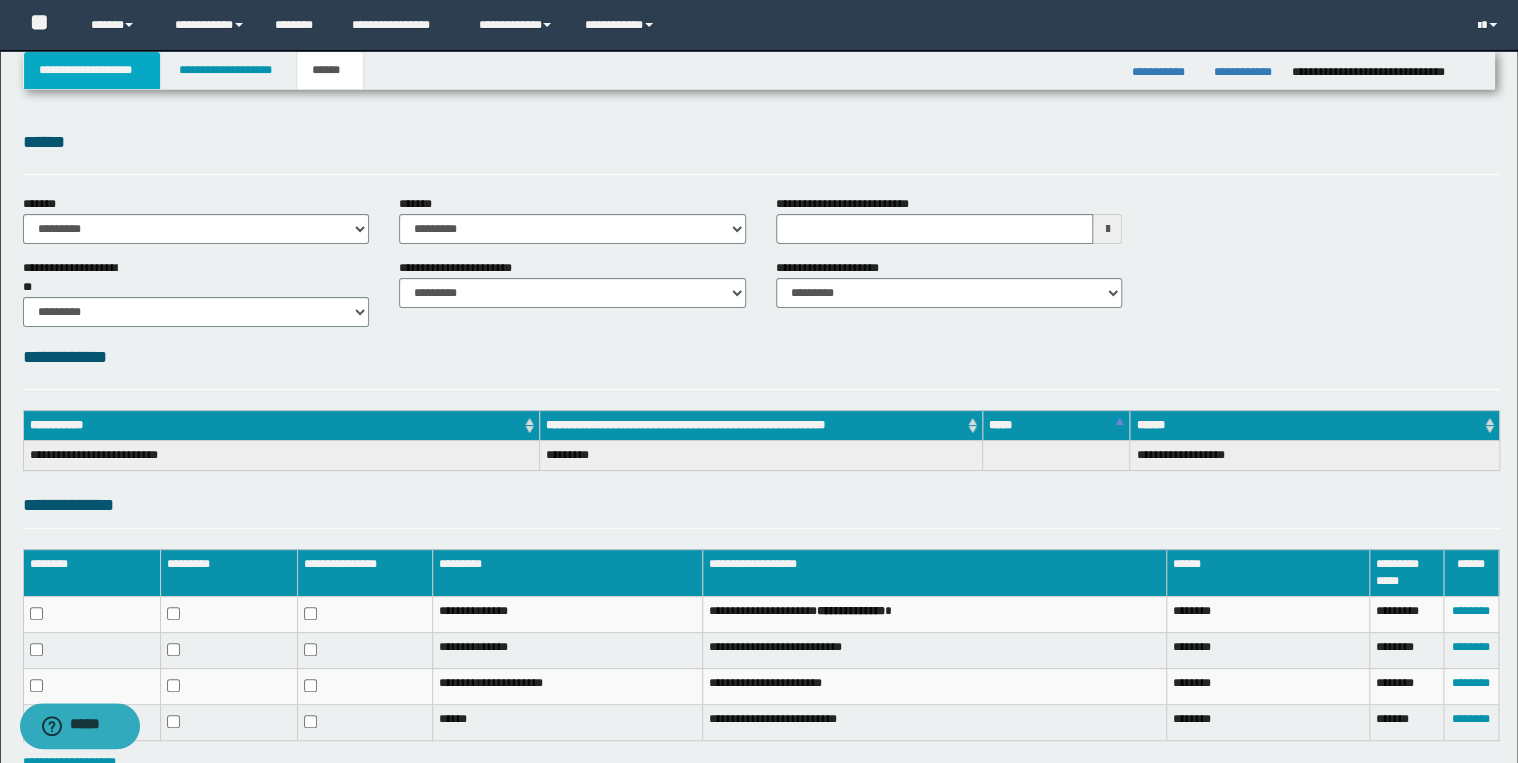click on "**********" at bounding box center (92, 70) 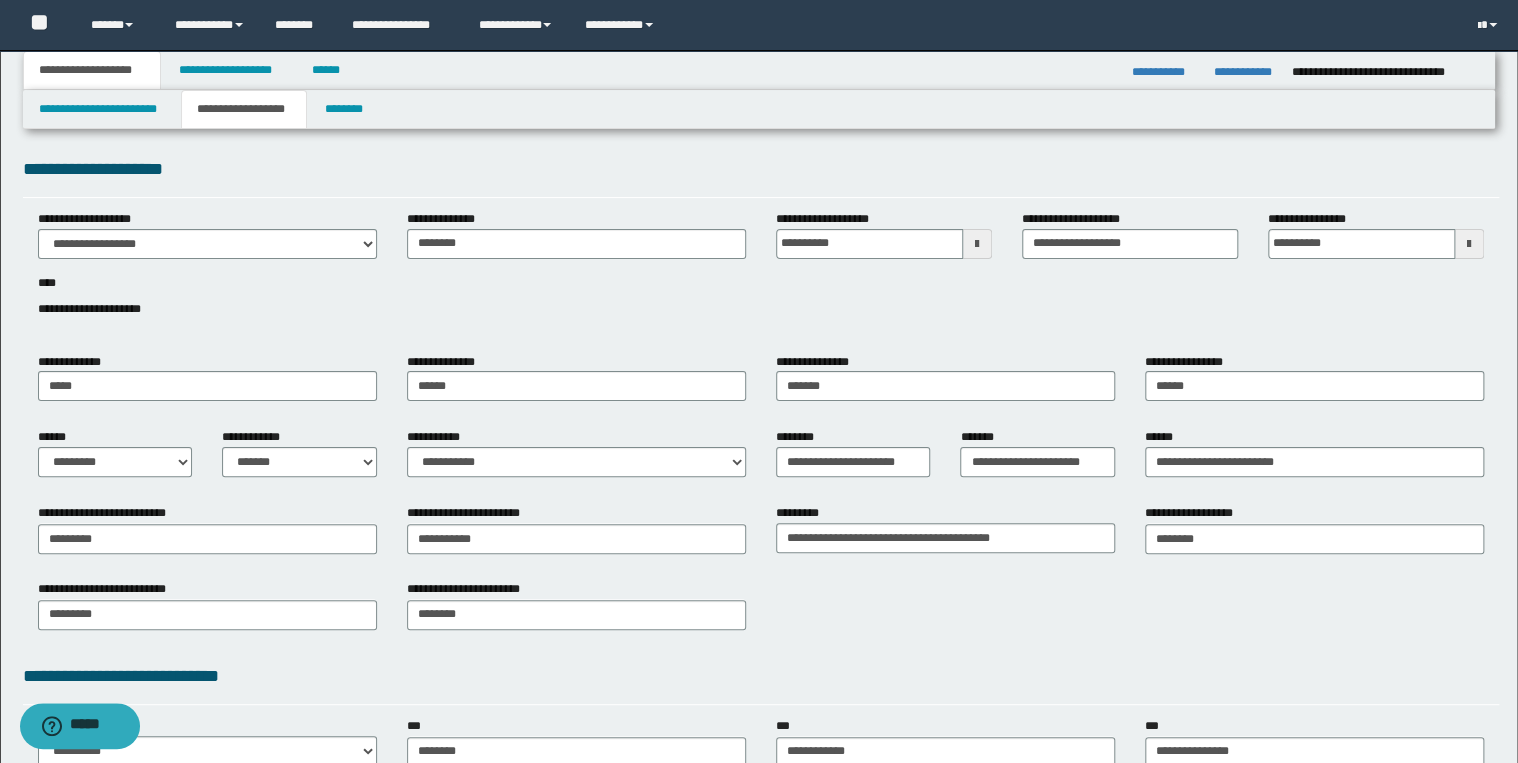scroll, scrollTop: 0, scrollLeft: 0, axis: both 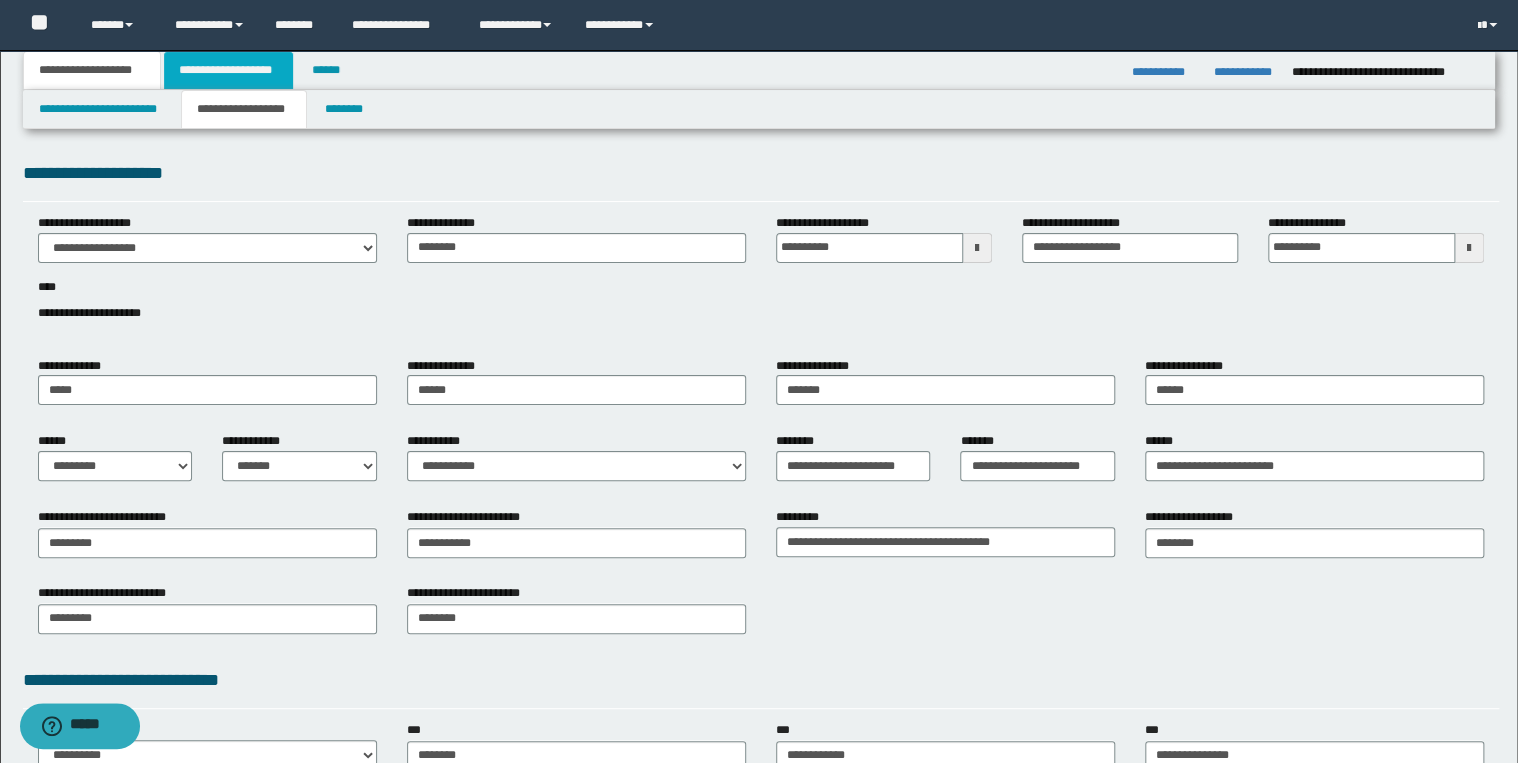 click on "**********" at bounding box center (228, 70) 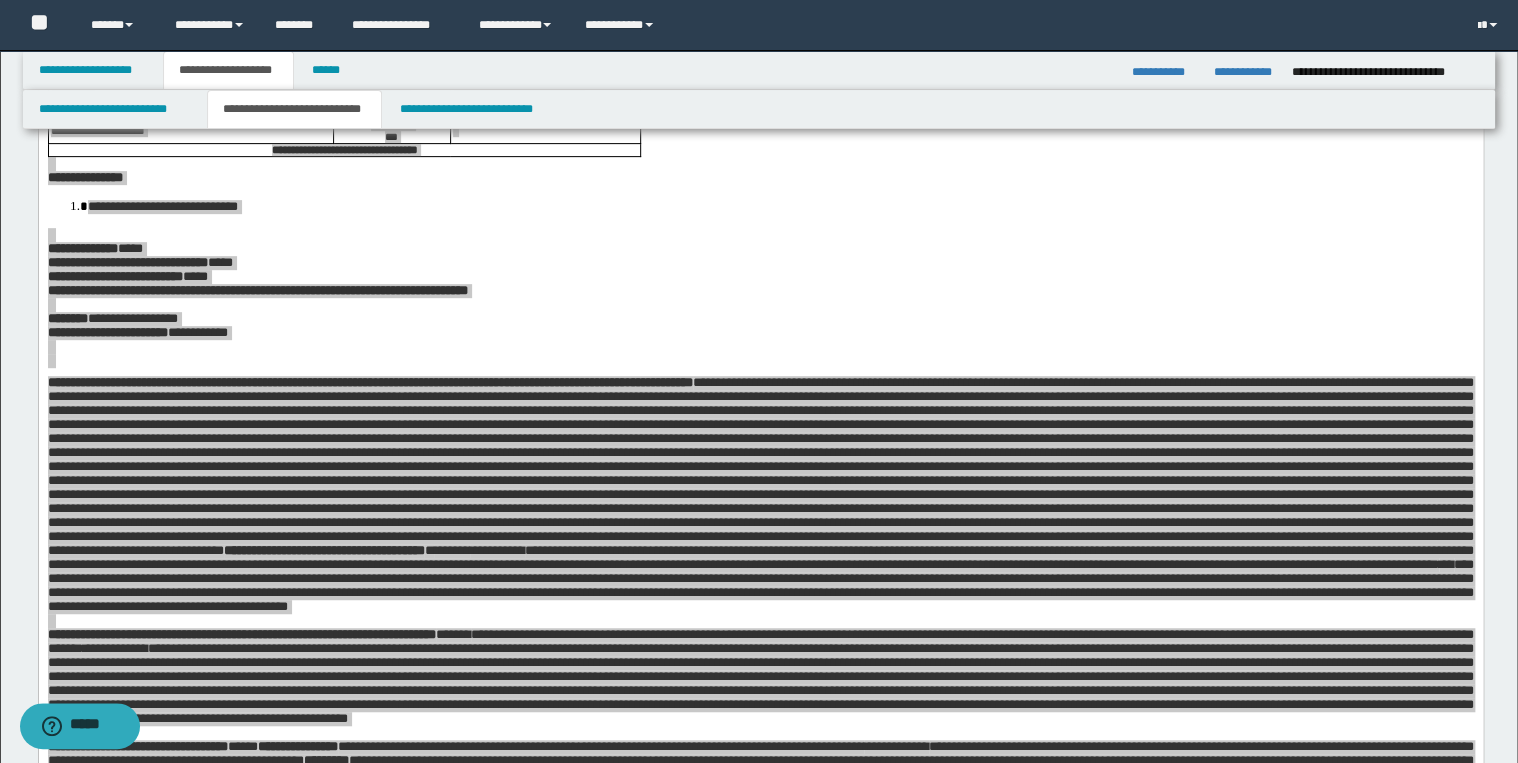 scroll, scrollTop: 0, scrollLeft: 0, axis: both 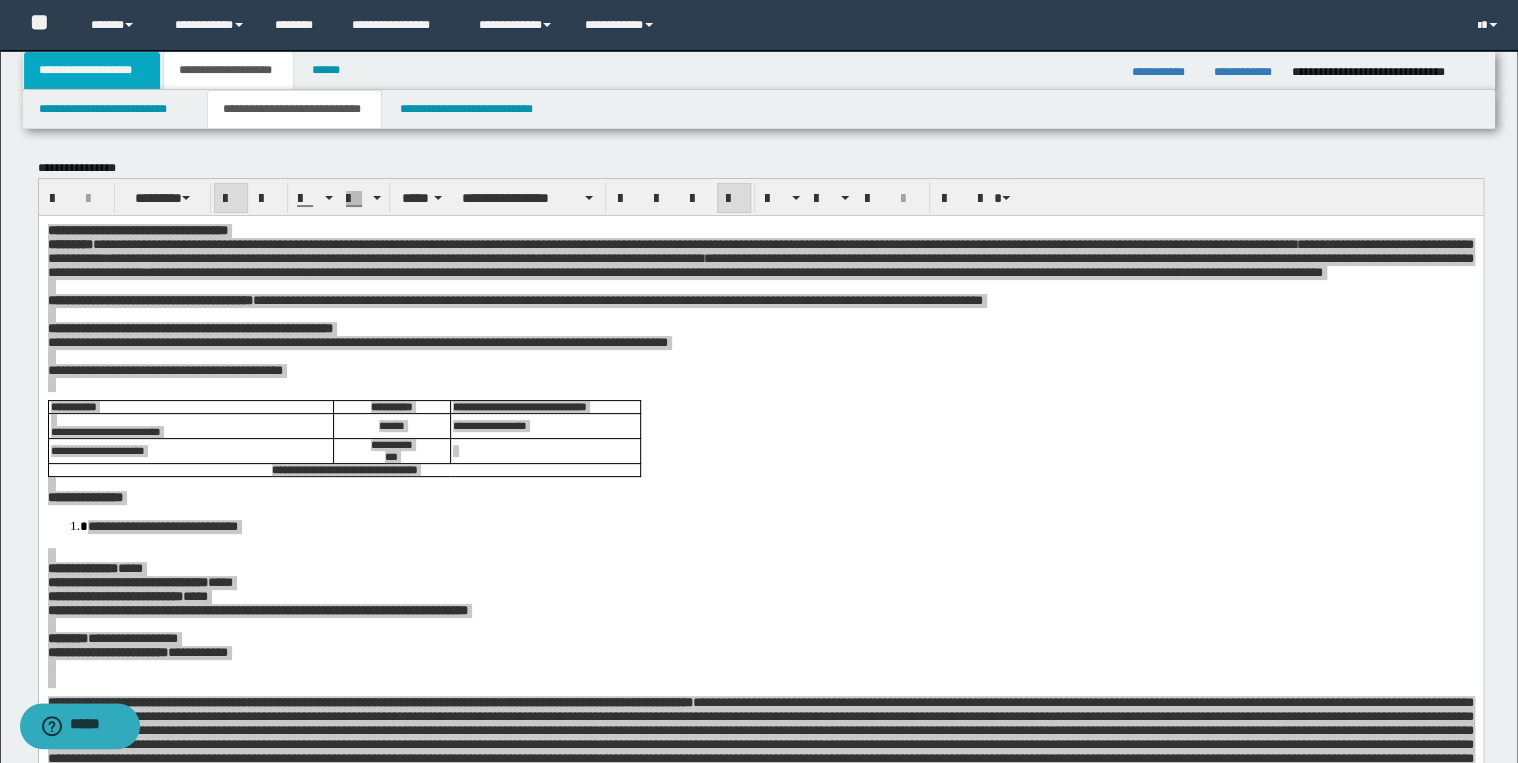 click on "**********" at bounding box center [92, 70] 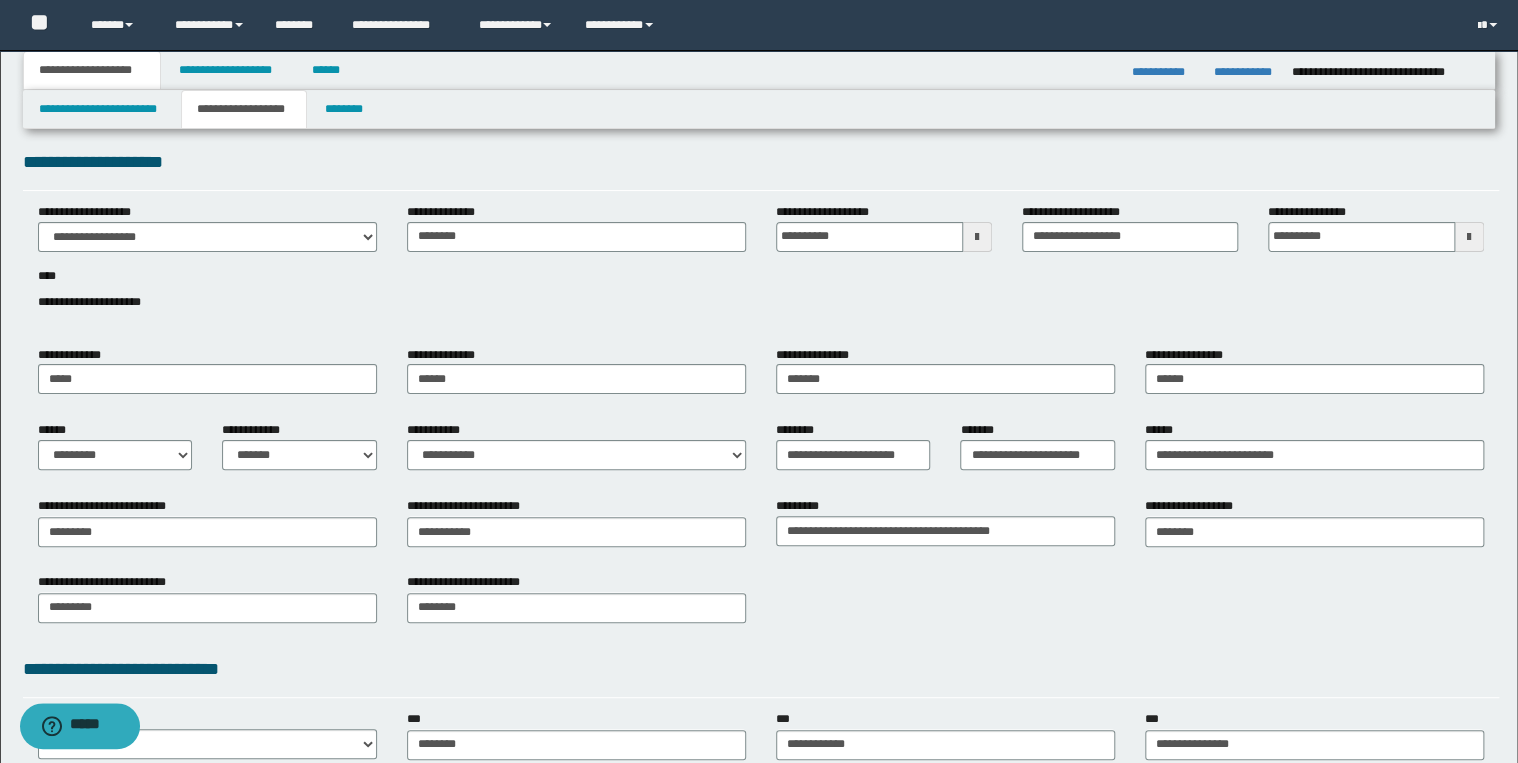scroll, scrollTop: 0, scrollLeft: 0, axis: both 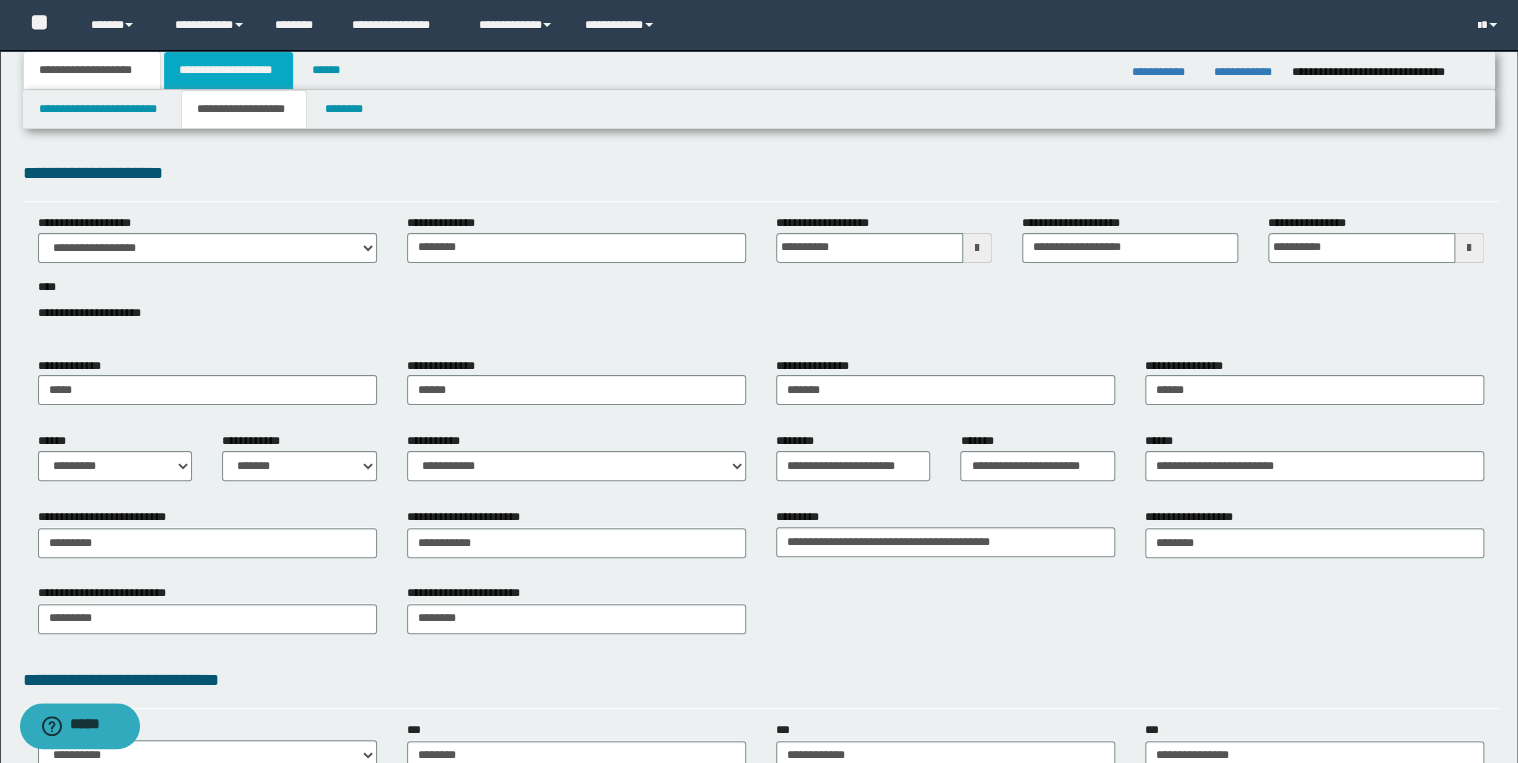 click on "**********" at bounding box center [228, 70] 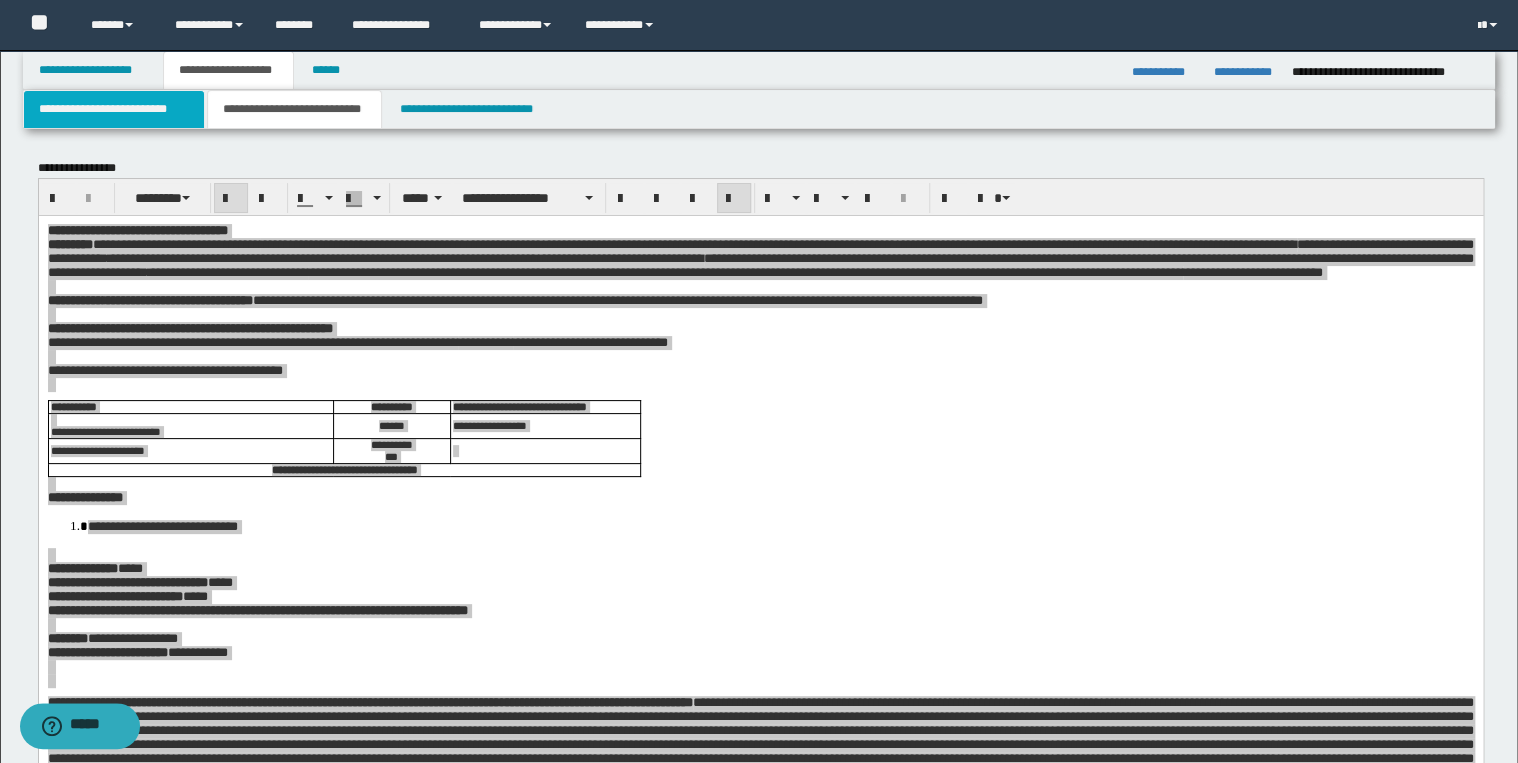 click on "**********" at bounding box center (114, 109) 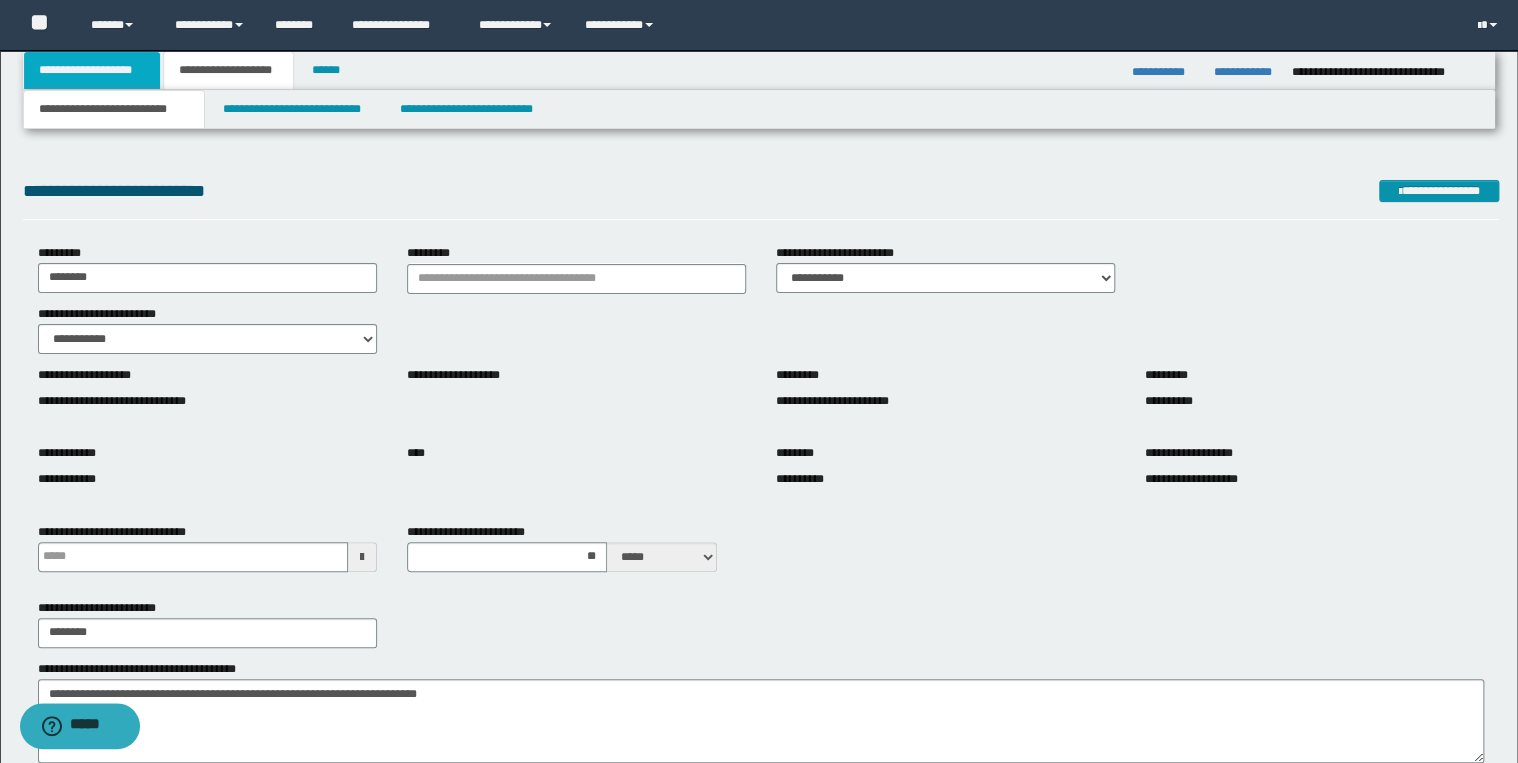 click on "**********" at bounding box center [92, 70] 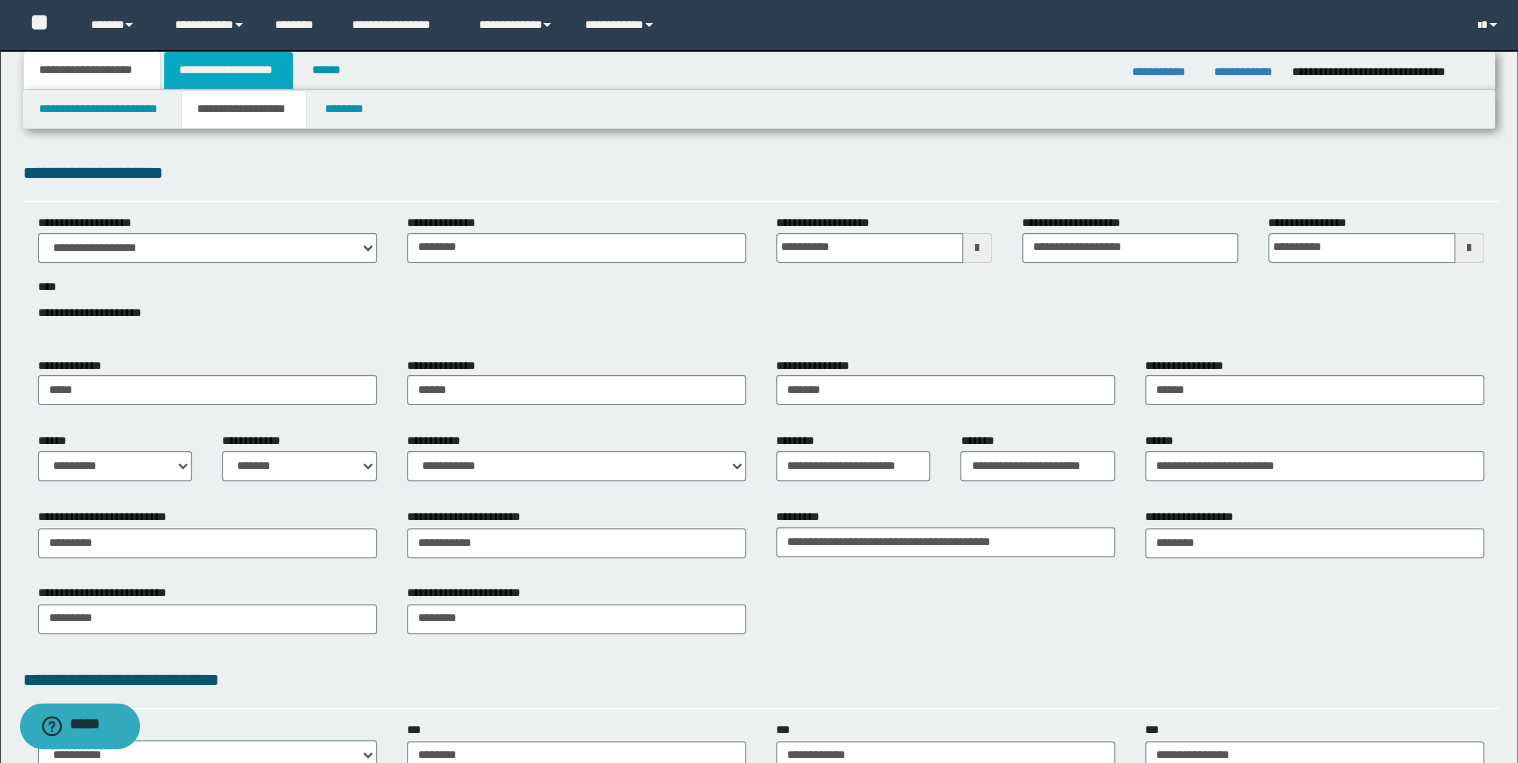 click on "**********" at bounding box center [228, 70] 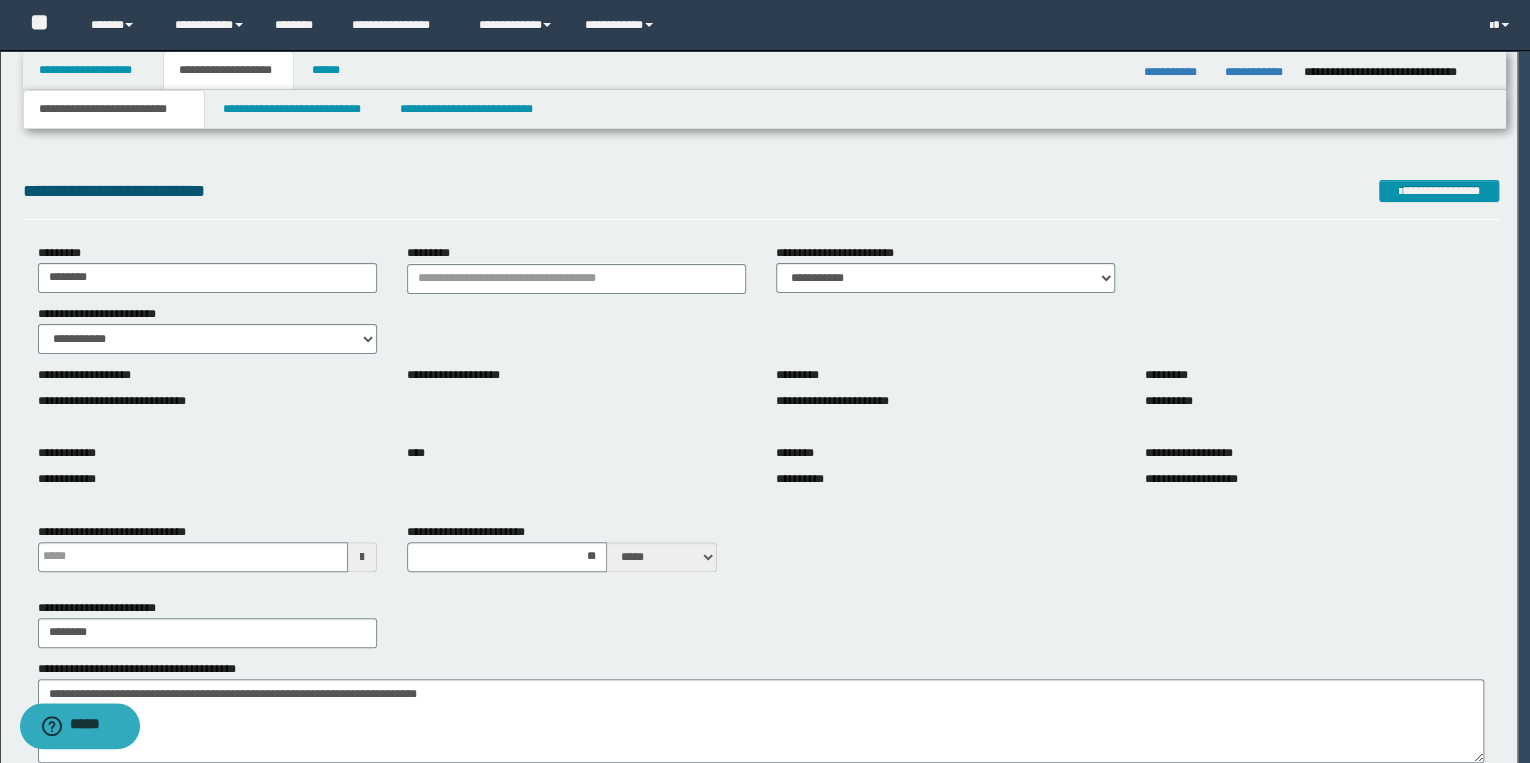 type 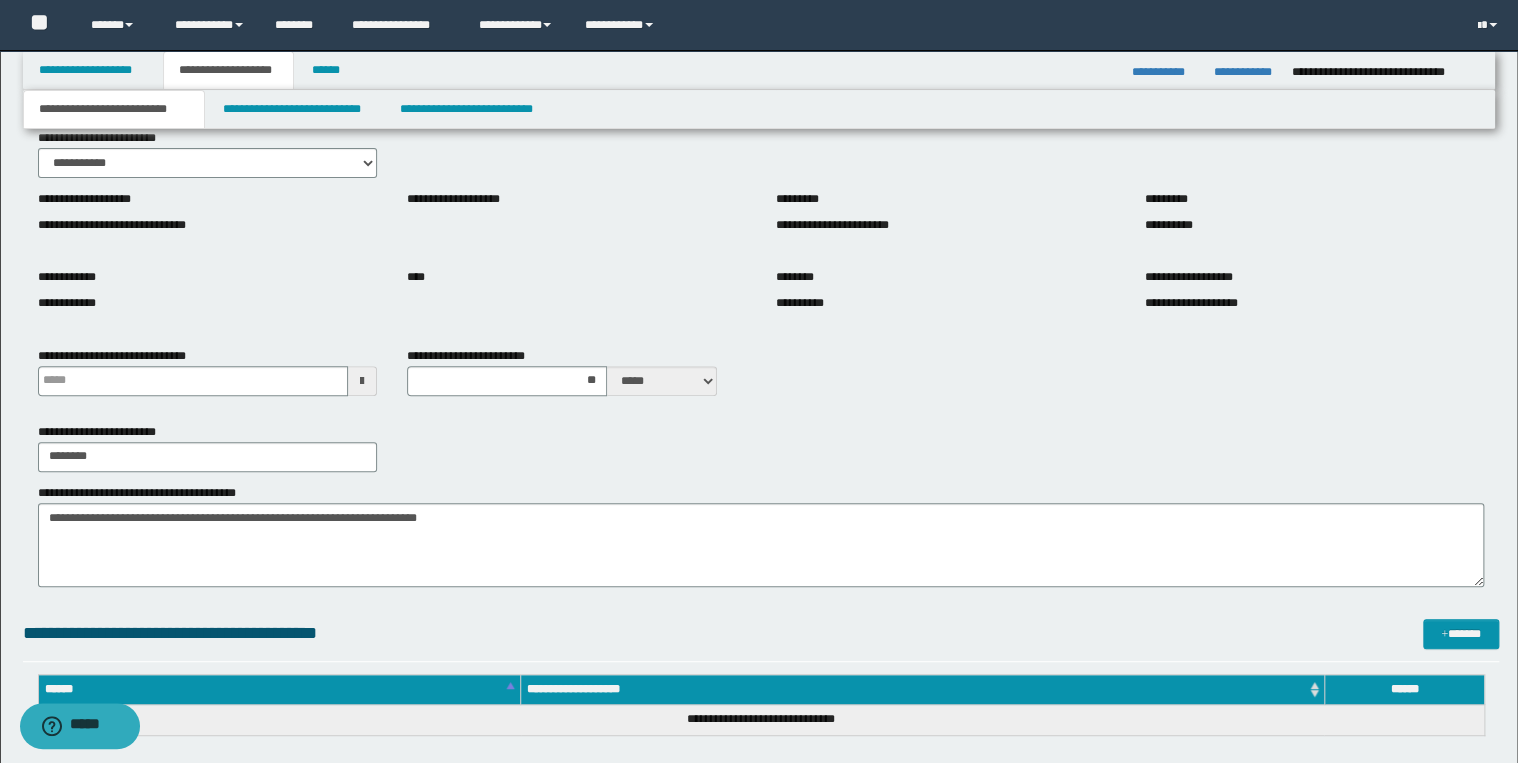 scroll, scrollTop: 0, scrollLeft: 0, axis: both 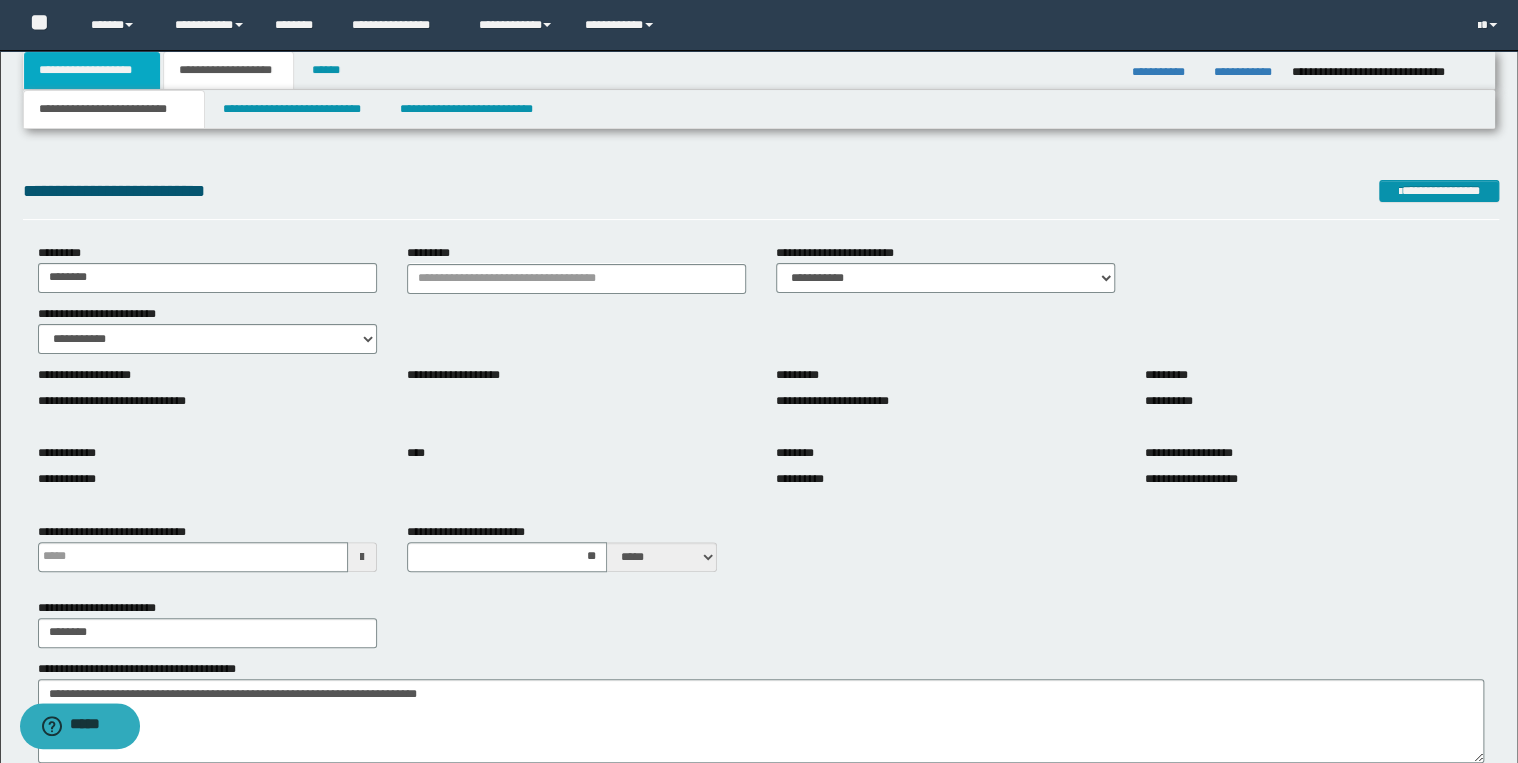 click on "**********" at bounding box center [92, 70] 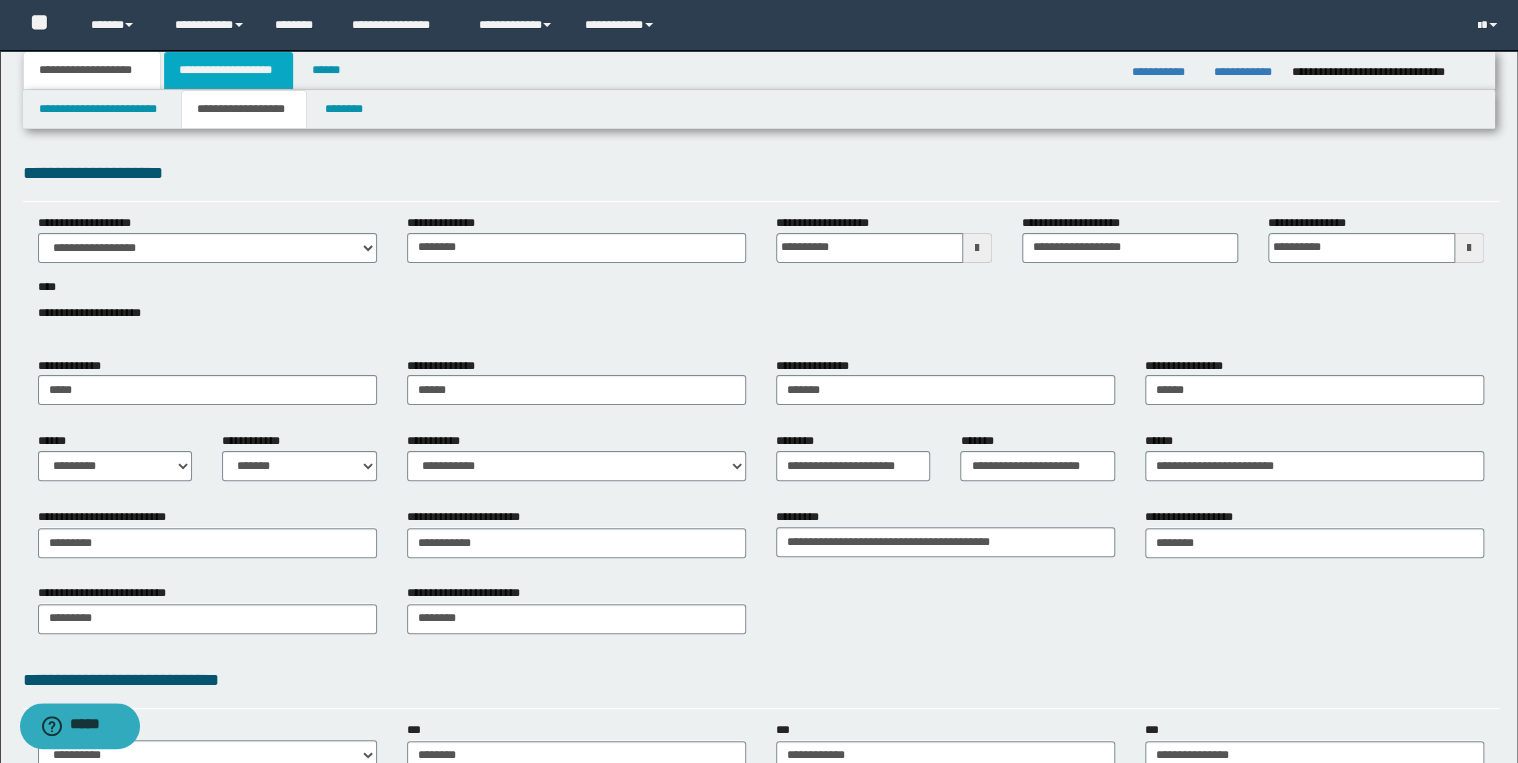 click on "**********" at bounding box center [228, 70] 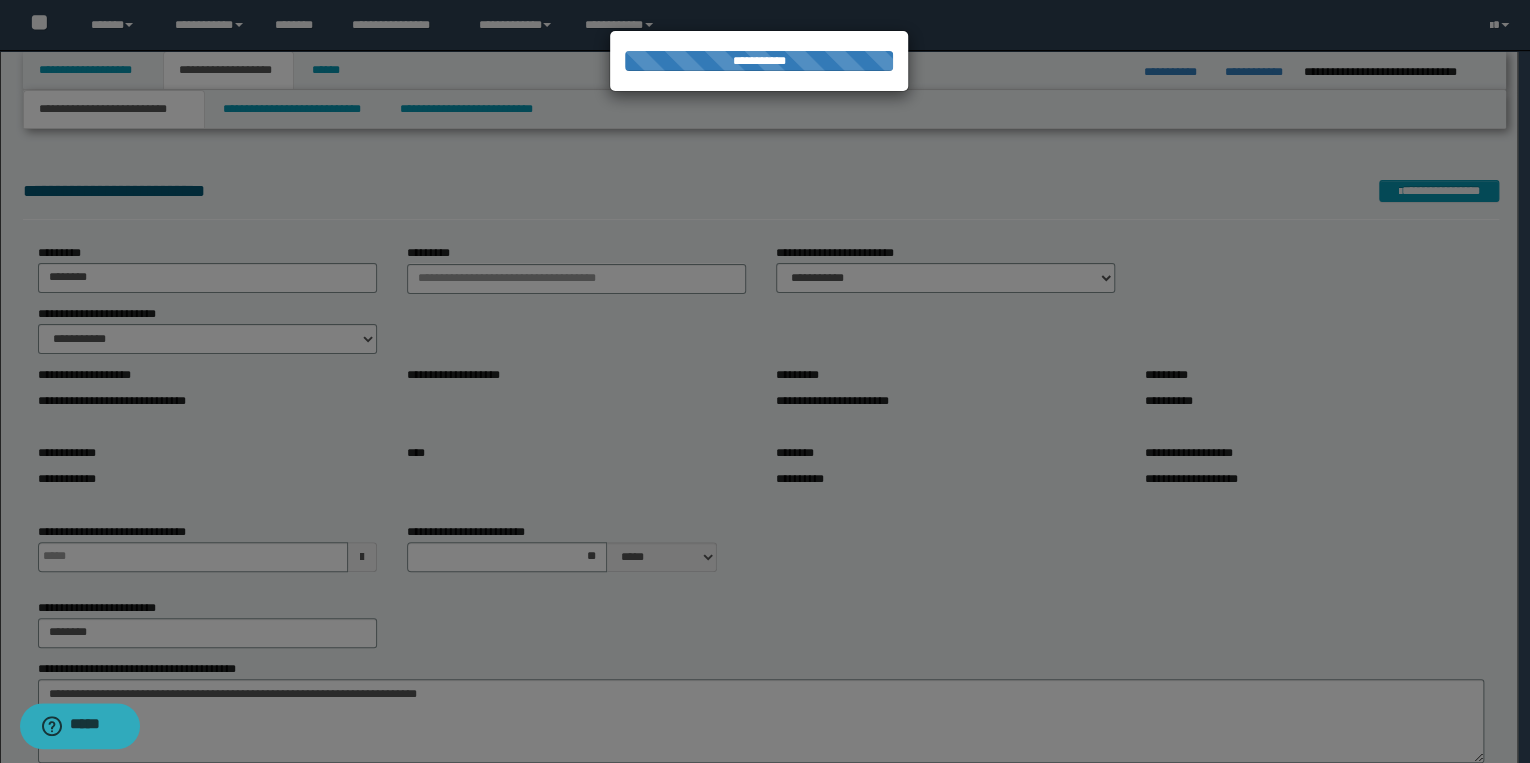 type 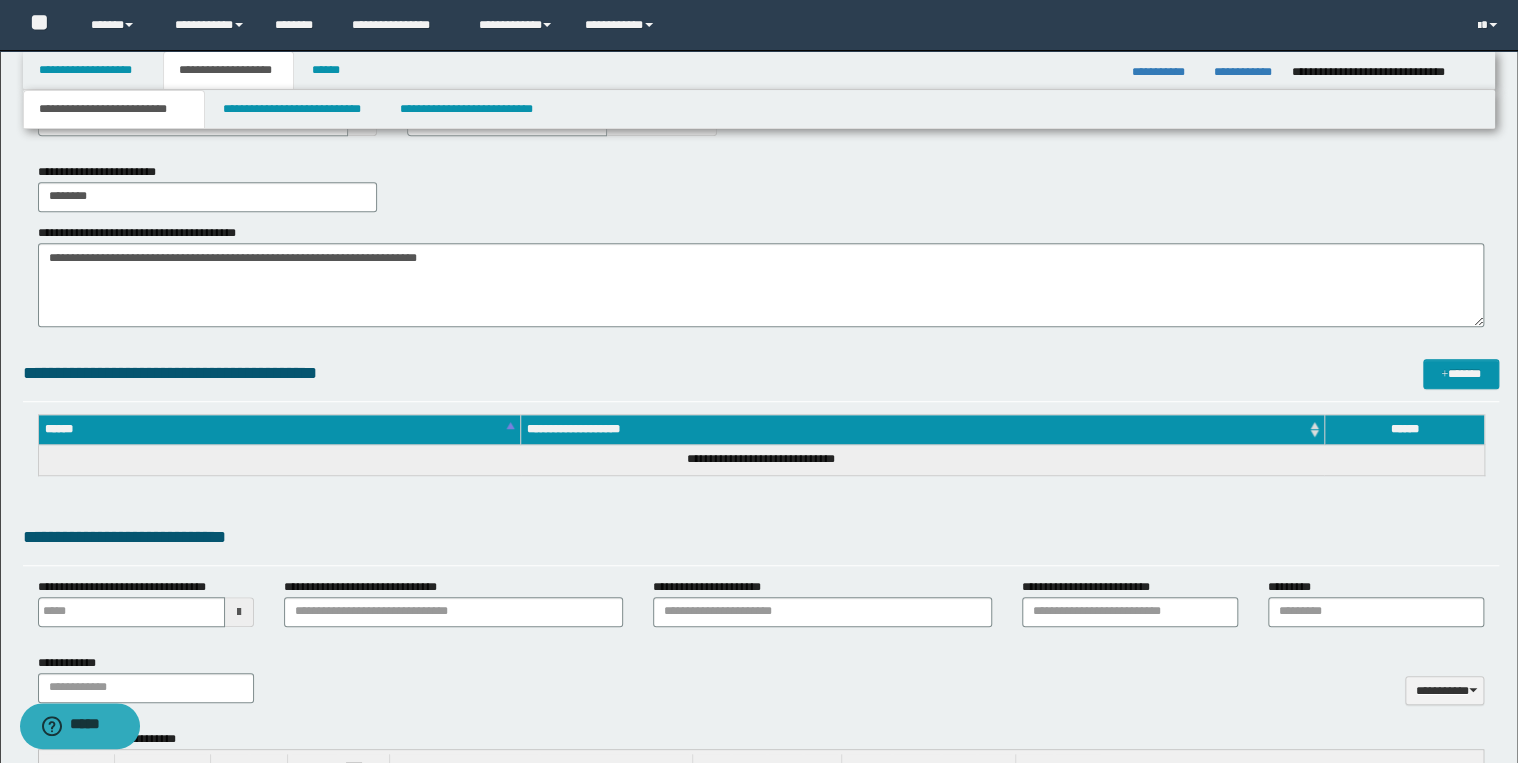 scroll, scrollTop: 240, scrollLeft: 0, axis: vertical 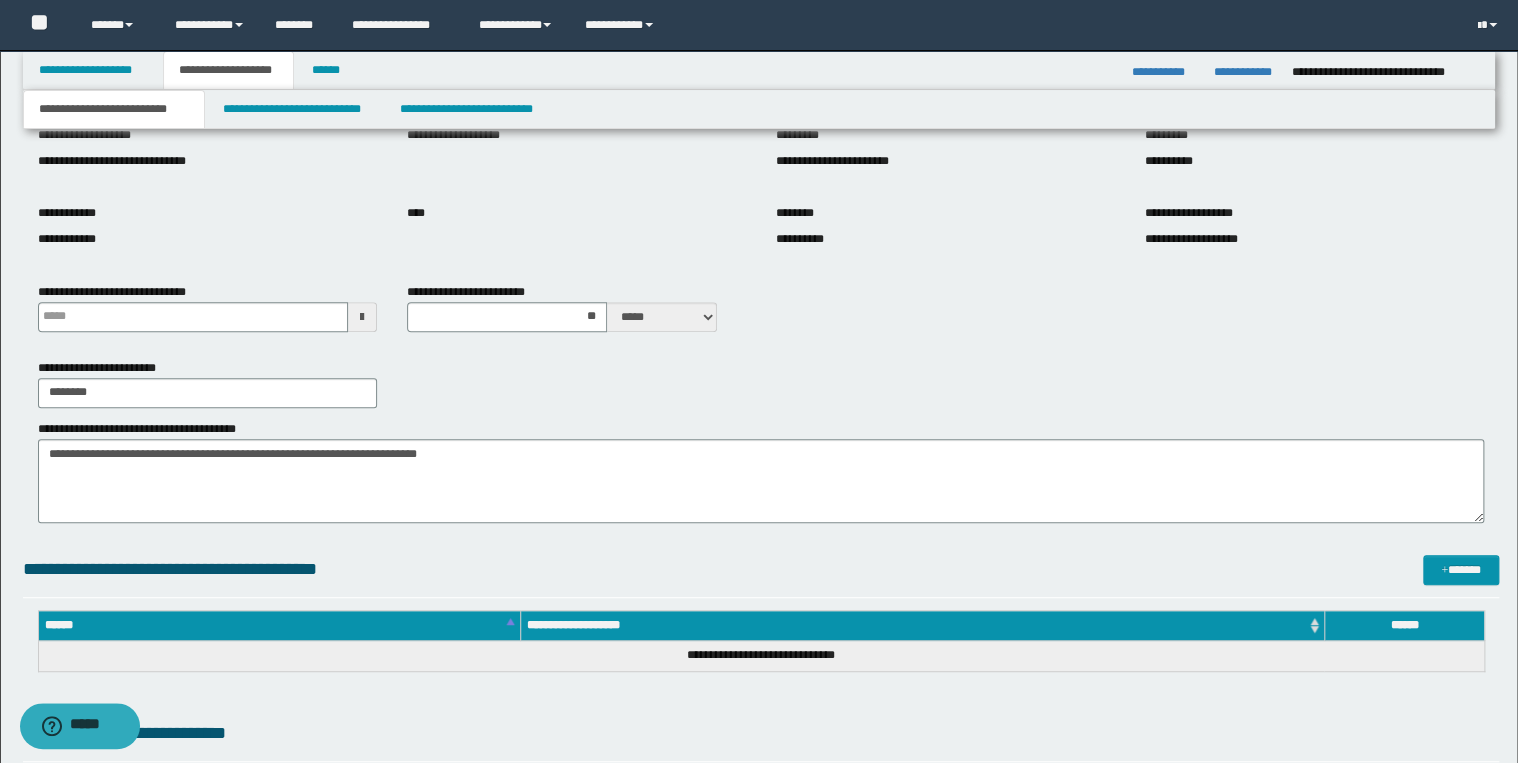 type 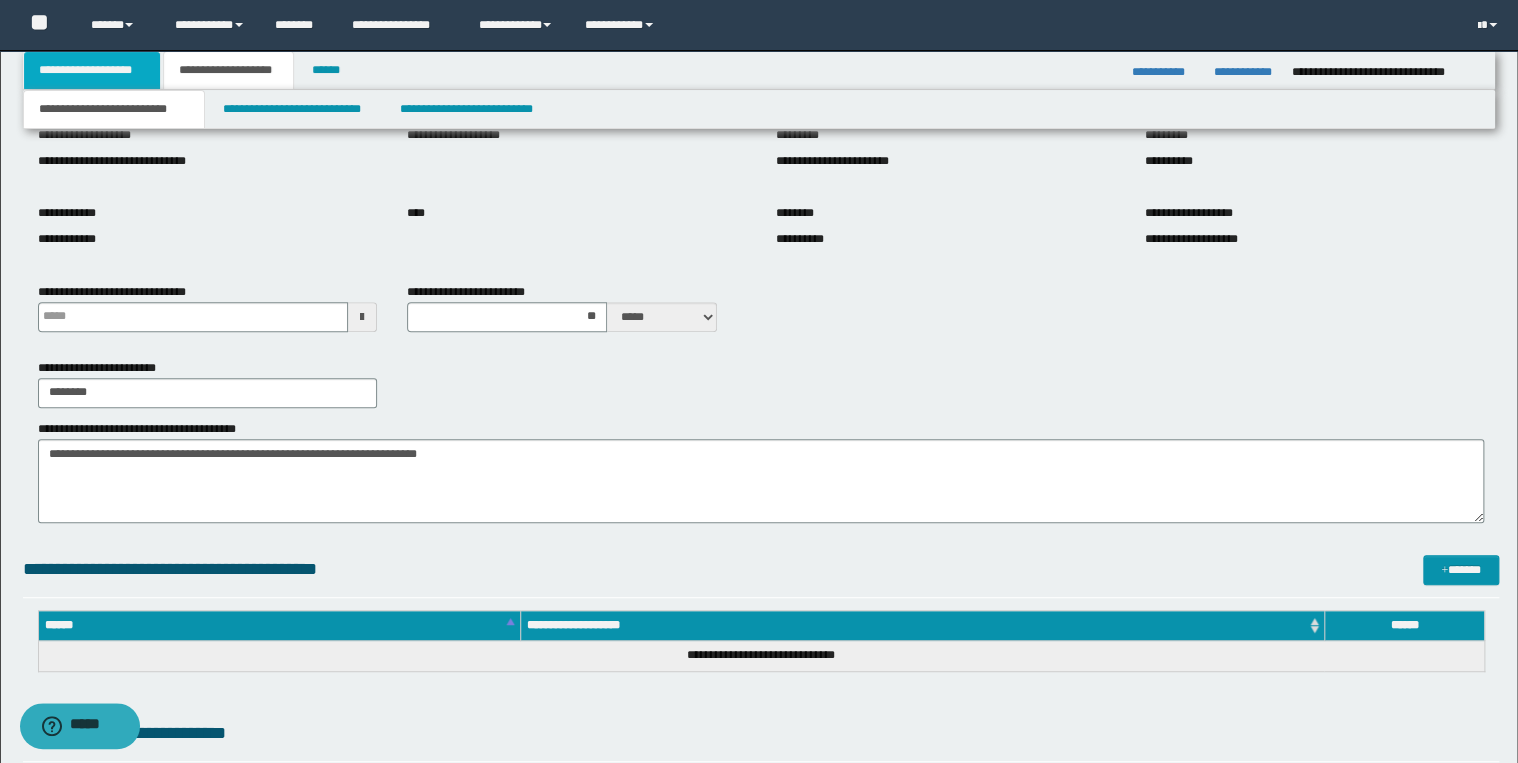 click on "**********" at bounding box center [92, 70] 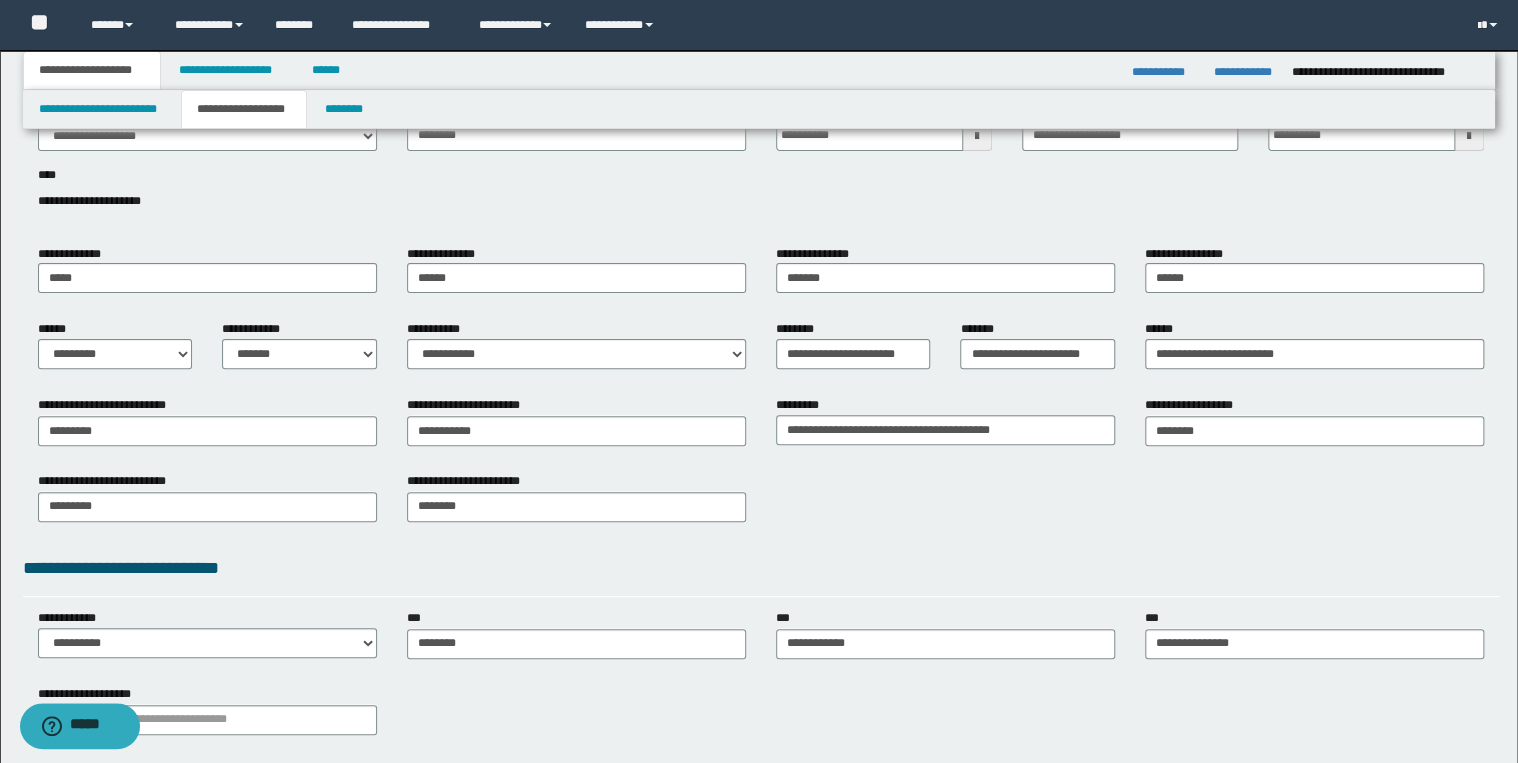 scroll, scrollTop: 0, scrollLeft: 0, axis: both 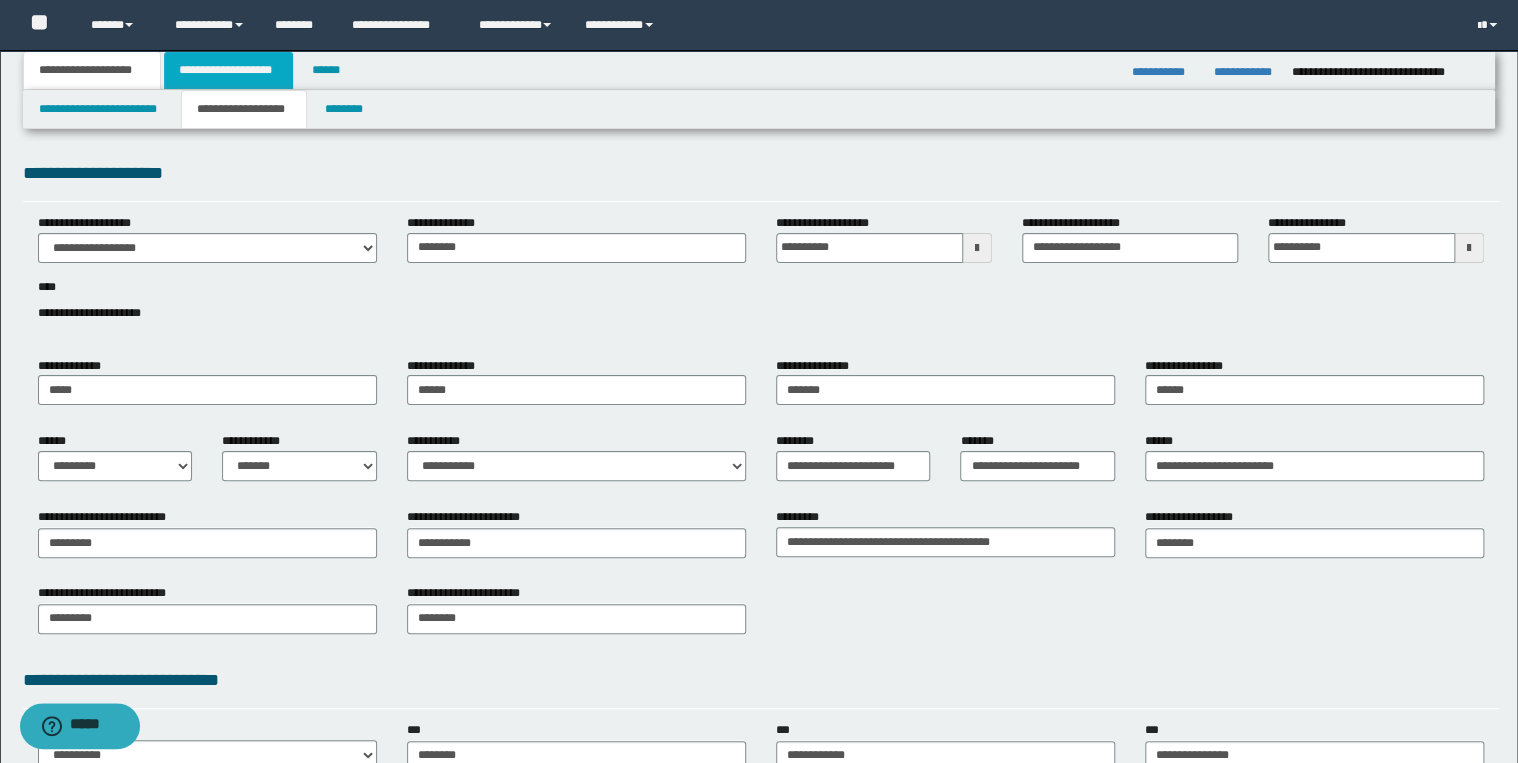 click on "**********" at bounding box center [228, 70] 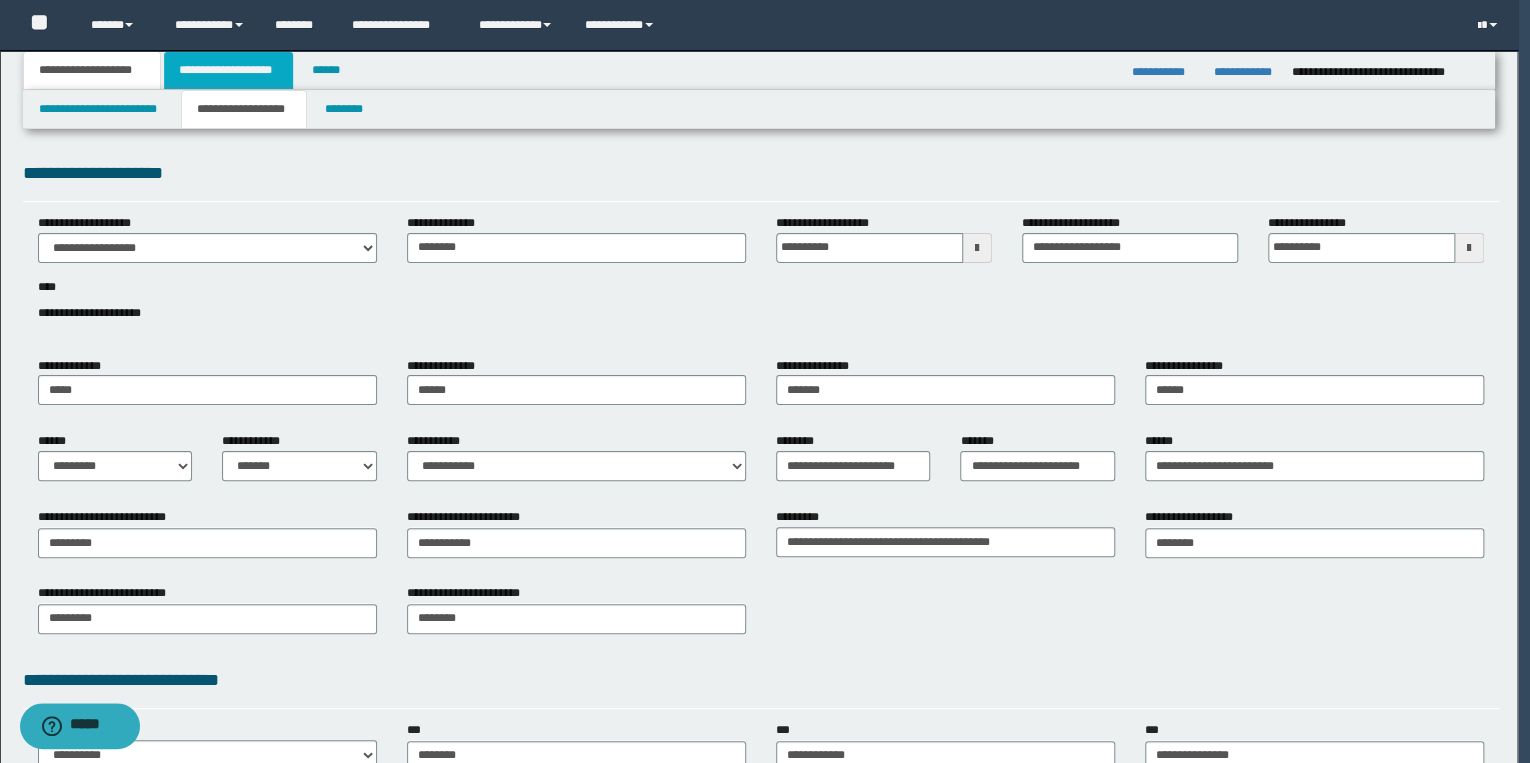 type 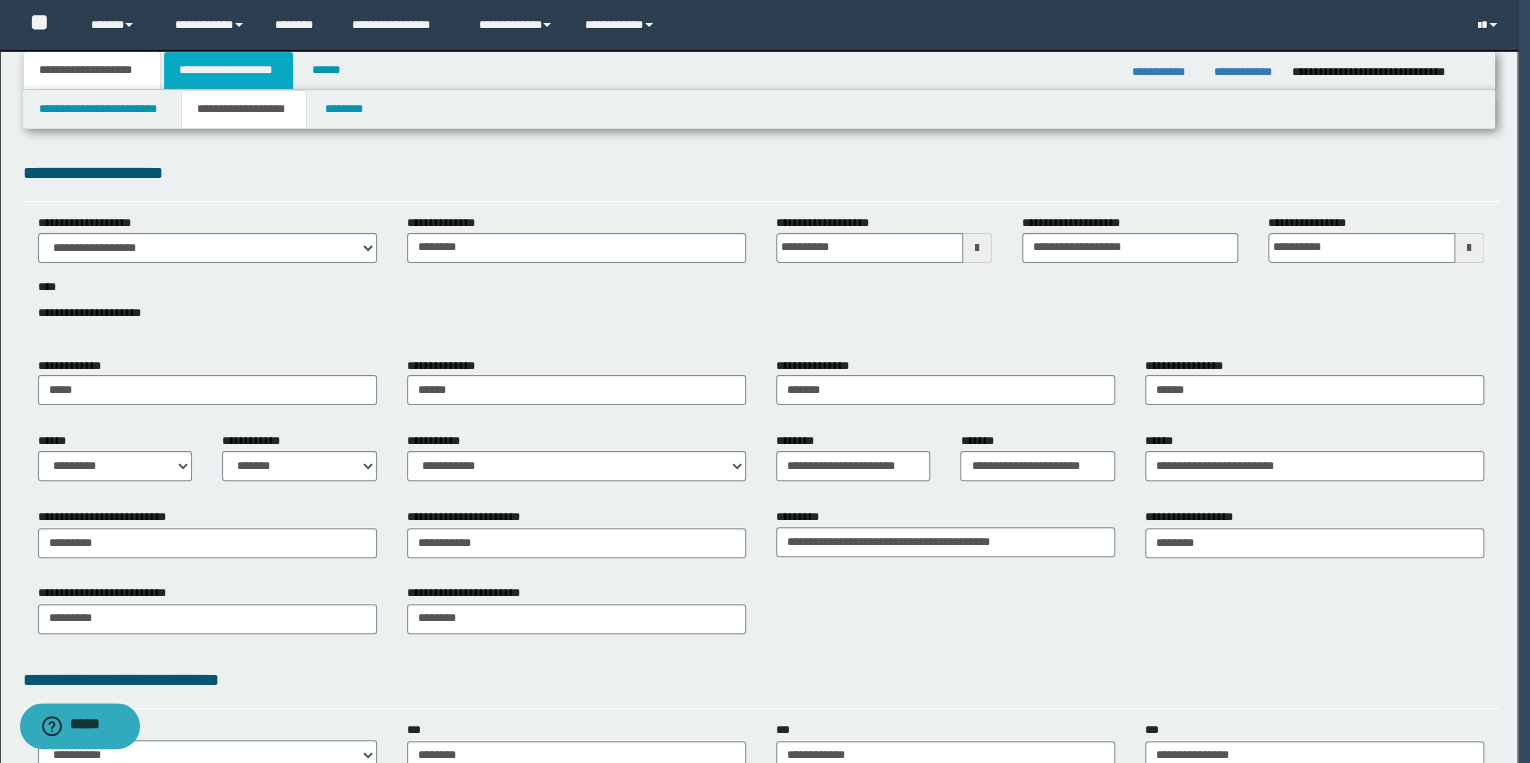 type on "**" 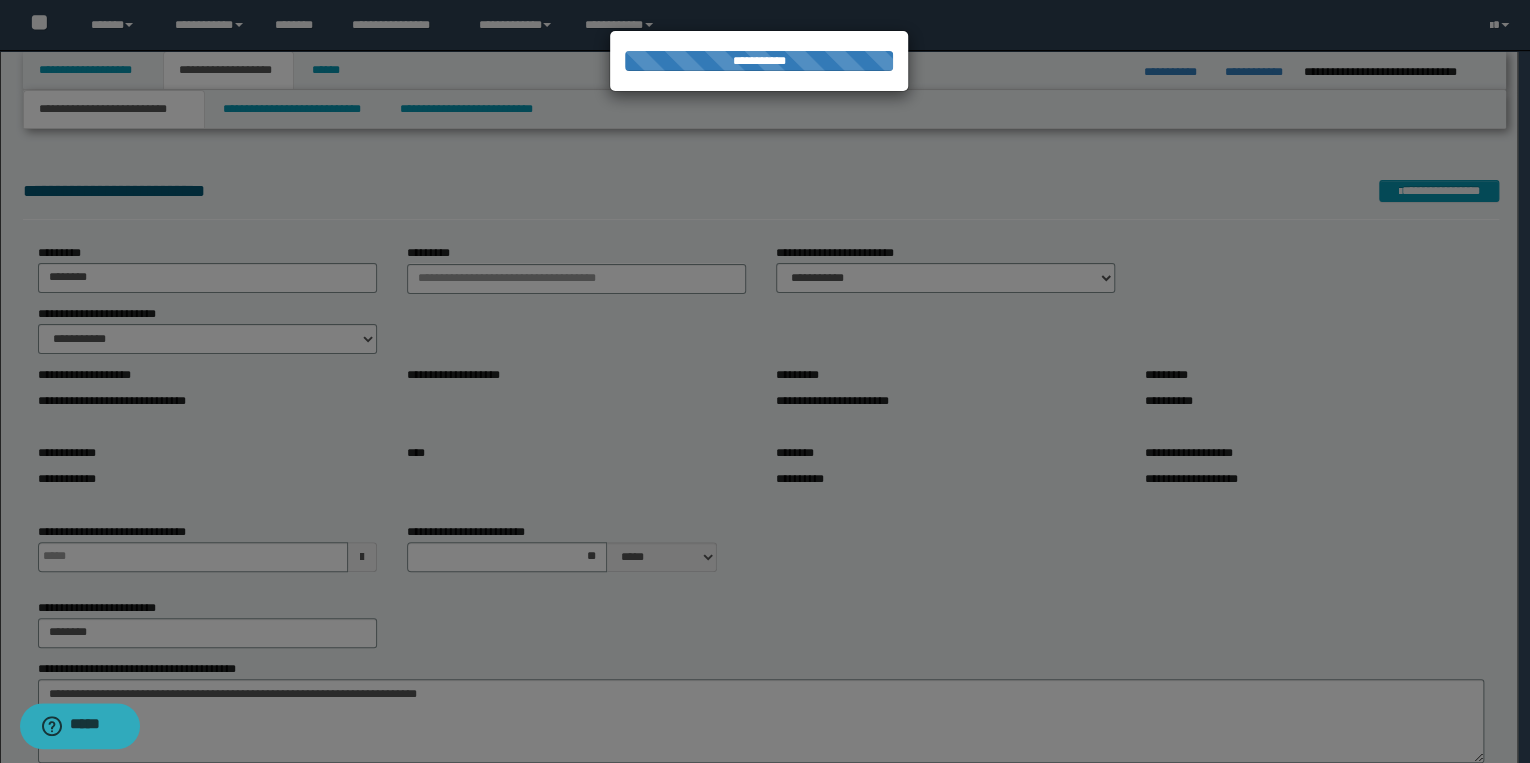 type 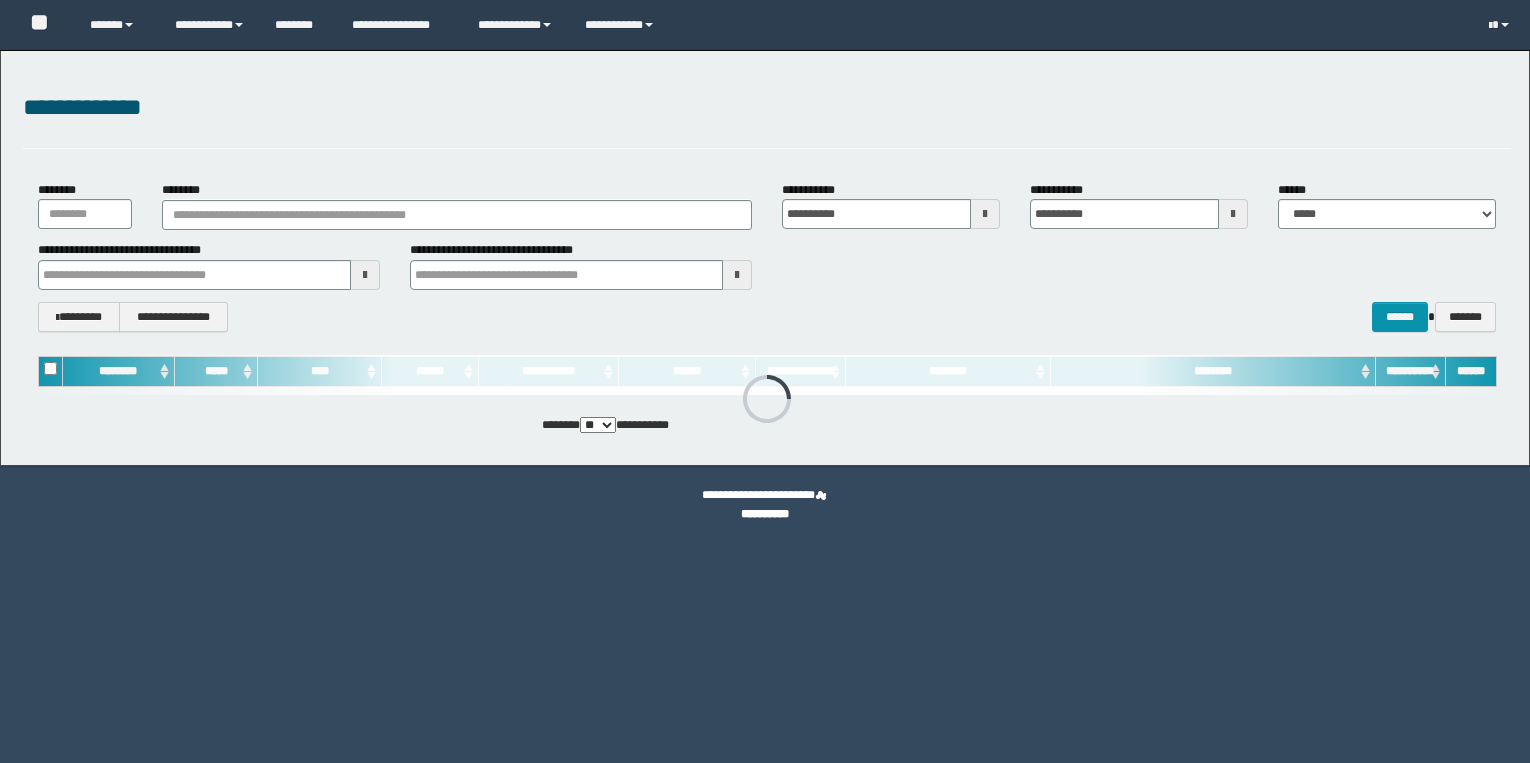 scroll, scrollTop: 0, scrollLeft: 0, axis: both 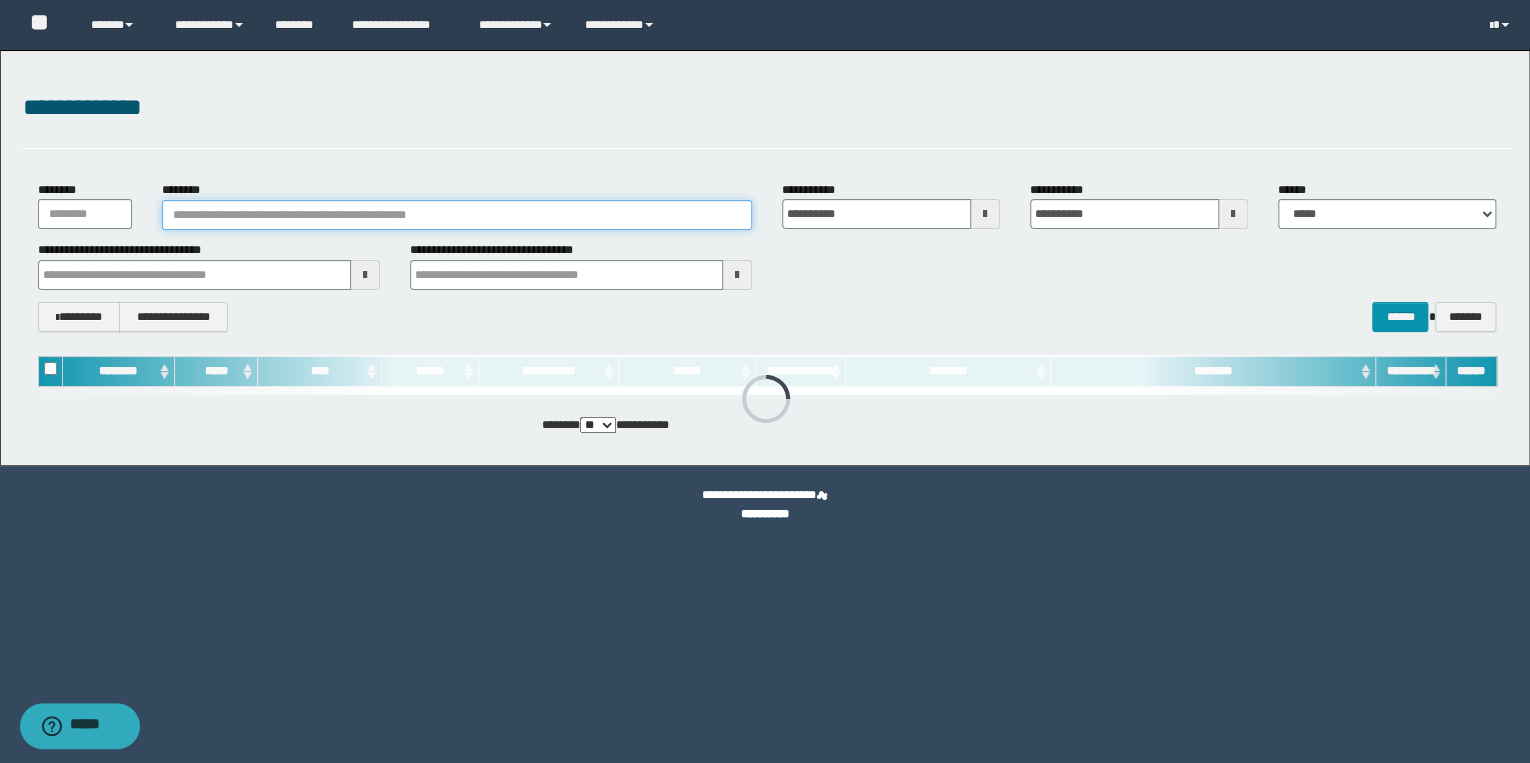 click on "********" at bounding box center [457, 215] 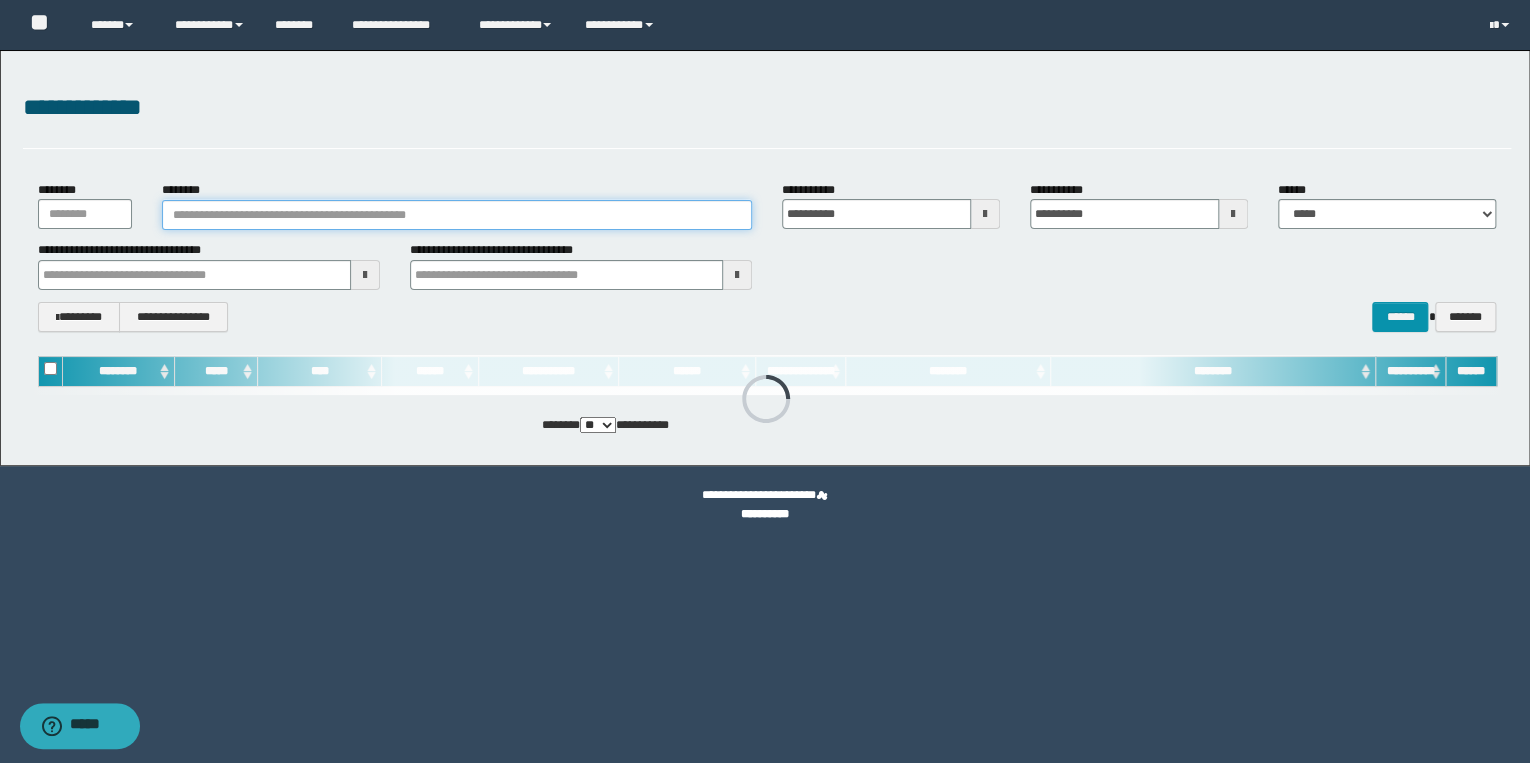 paste on "********" 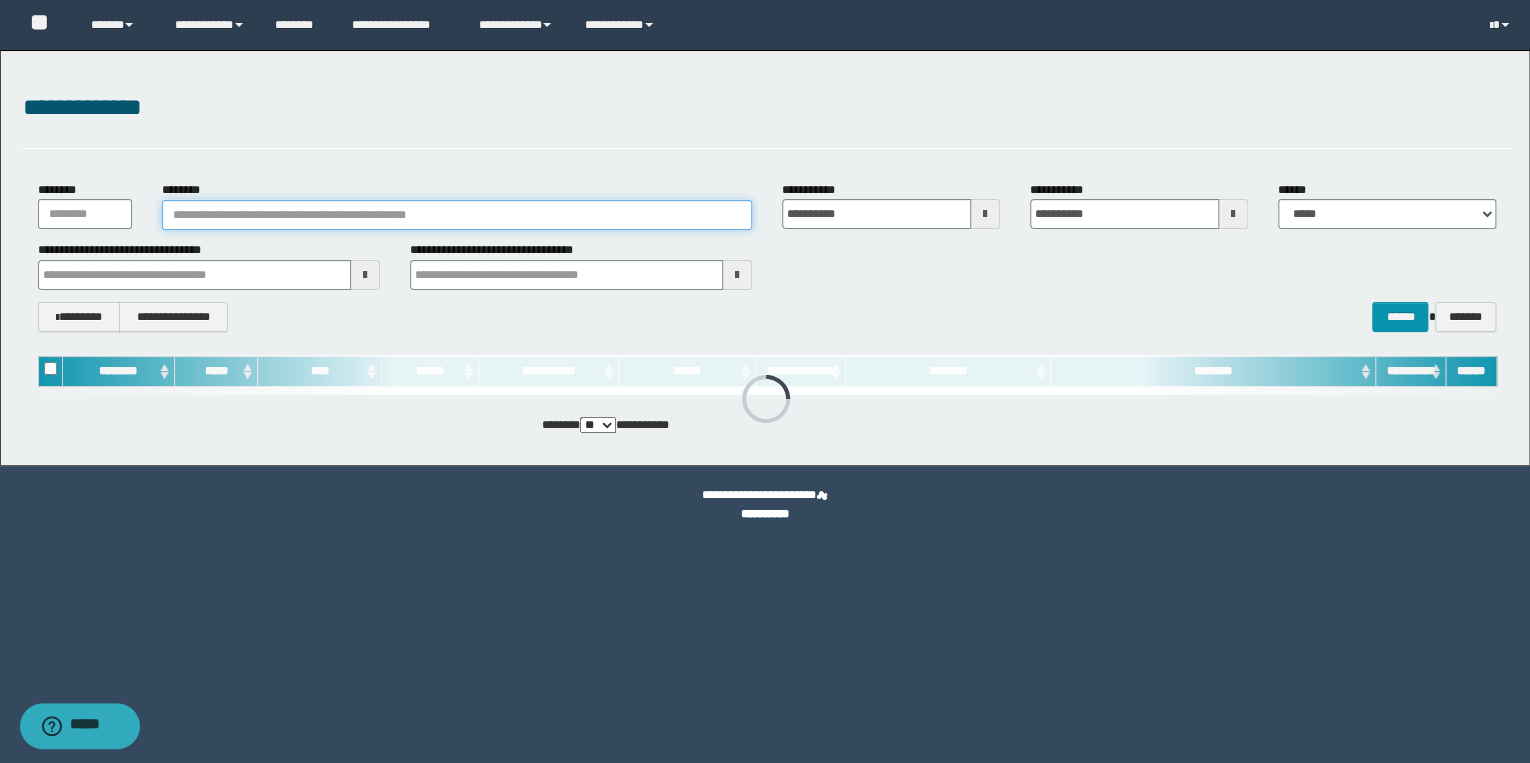 type on "********" 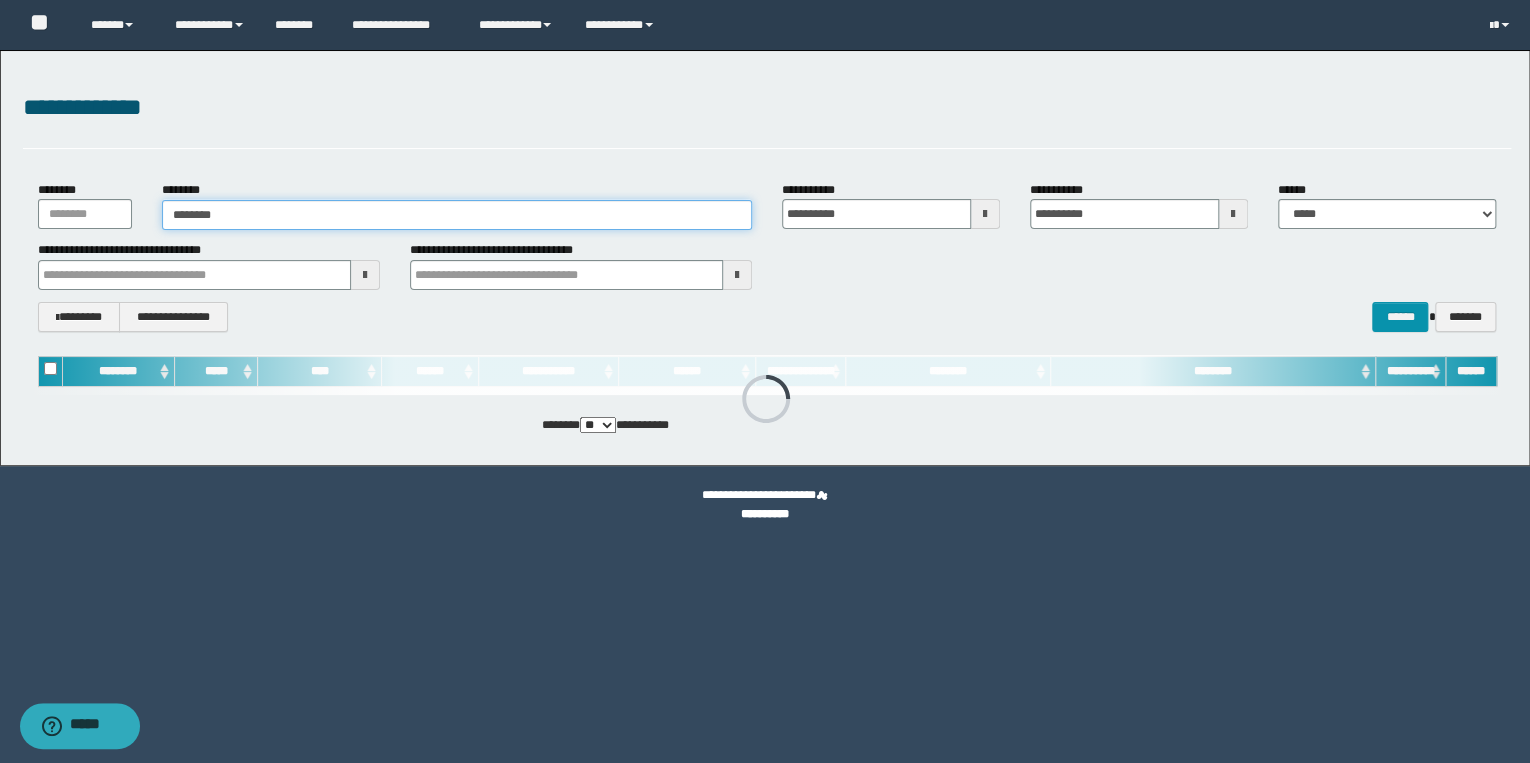 type on "********" 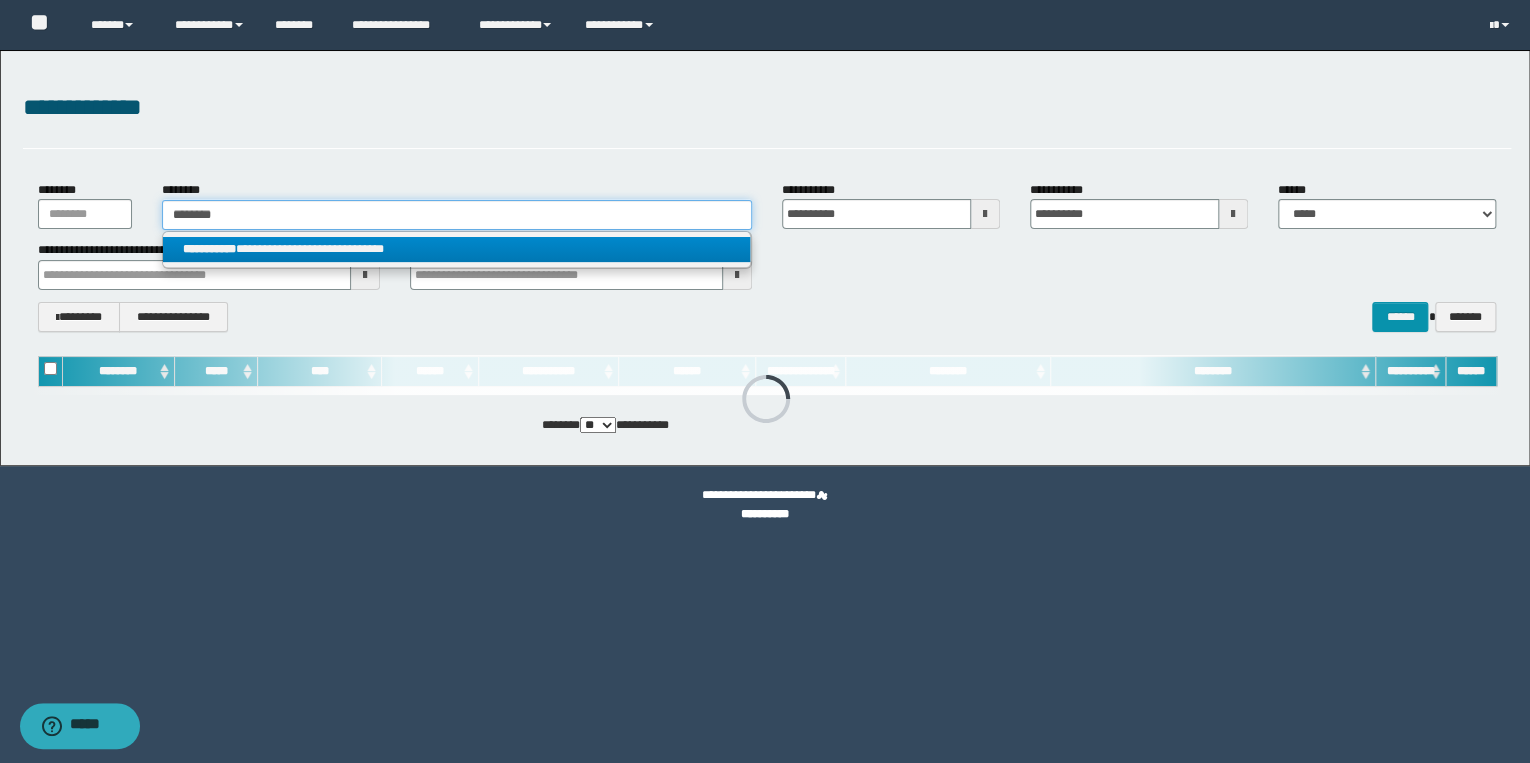 type on "********" 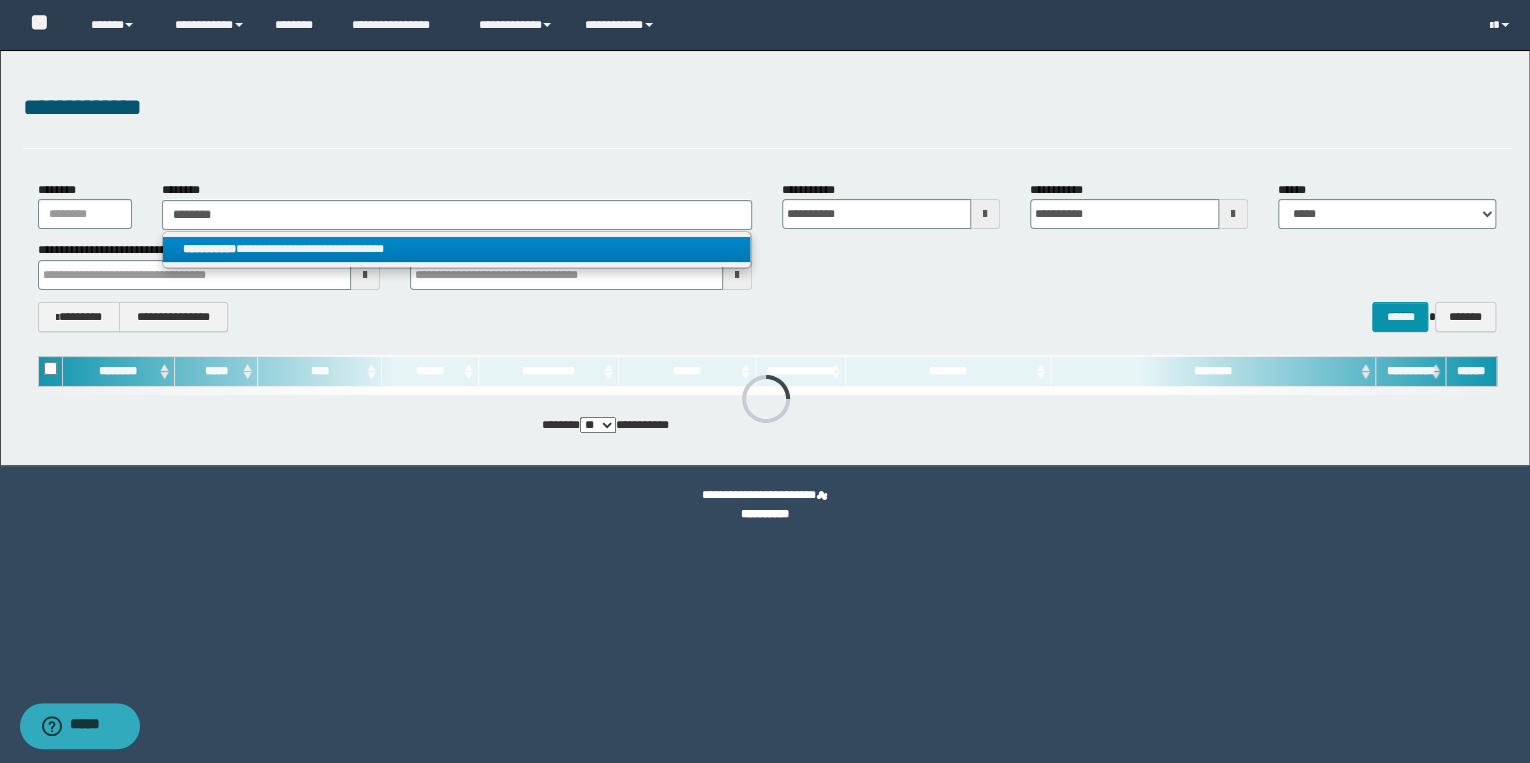 click on "**********" at bounding box center [457, 249] 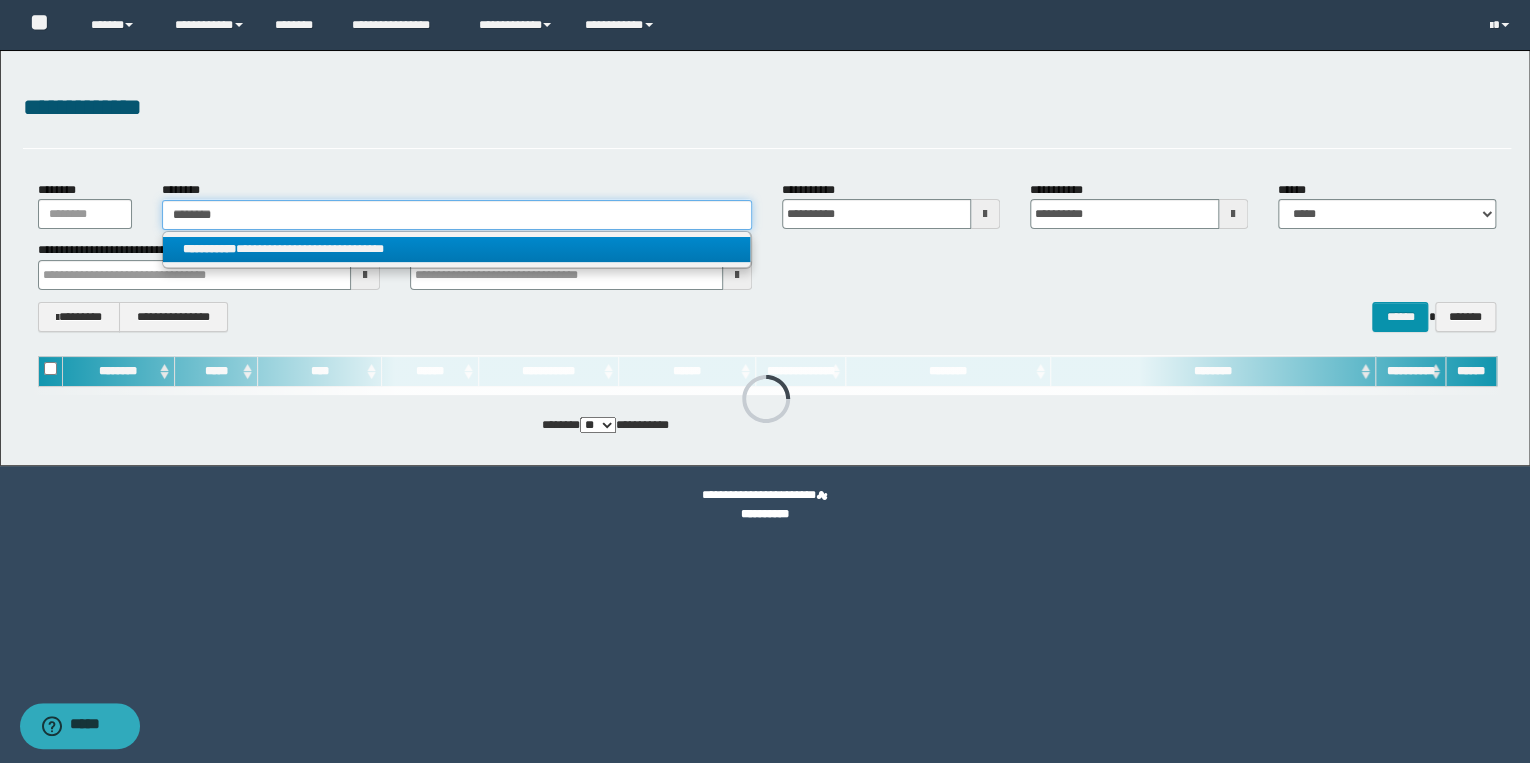 type 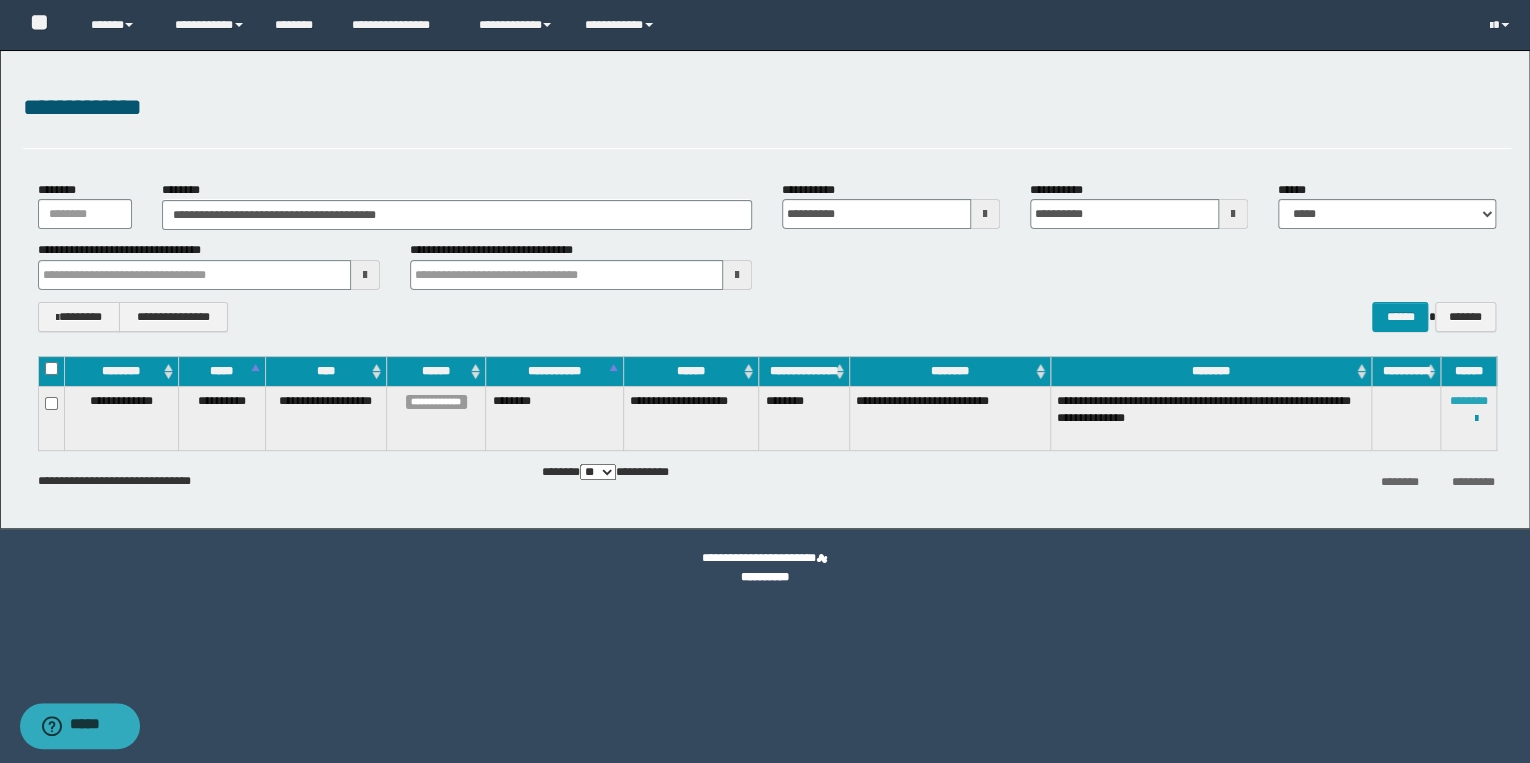 click on "********" at bounding box center [1469, 401] 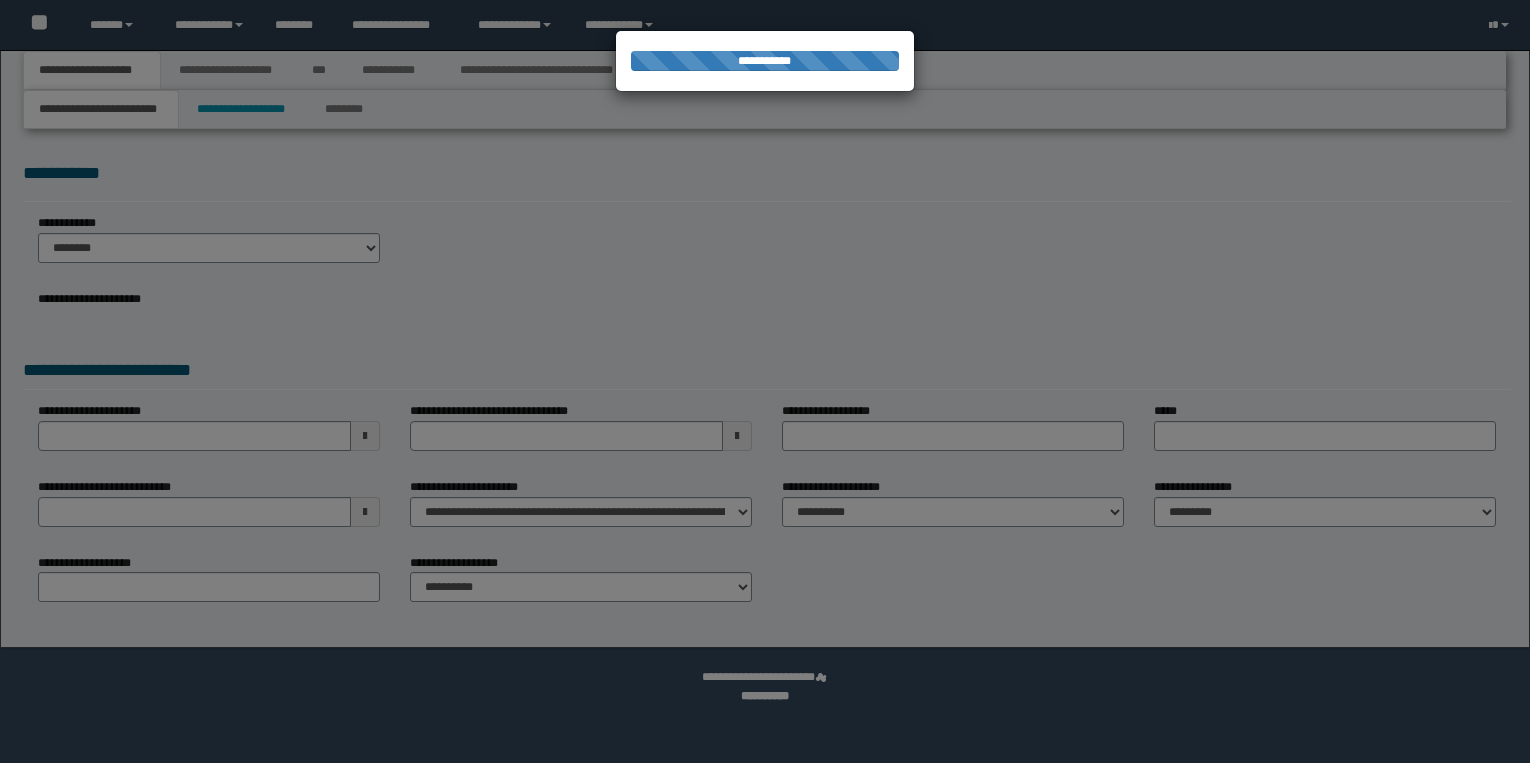 scroll, scrollTop: 0, scrollLeft: 0, axis: both 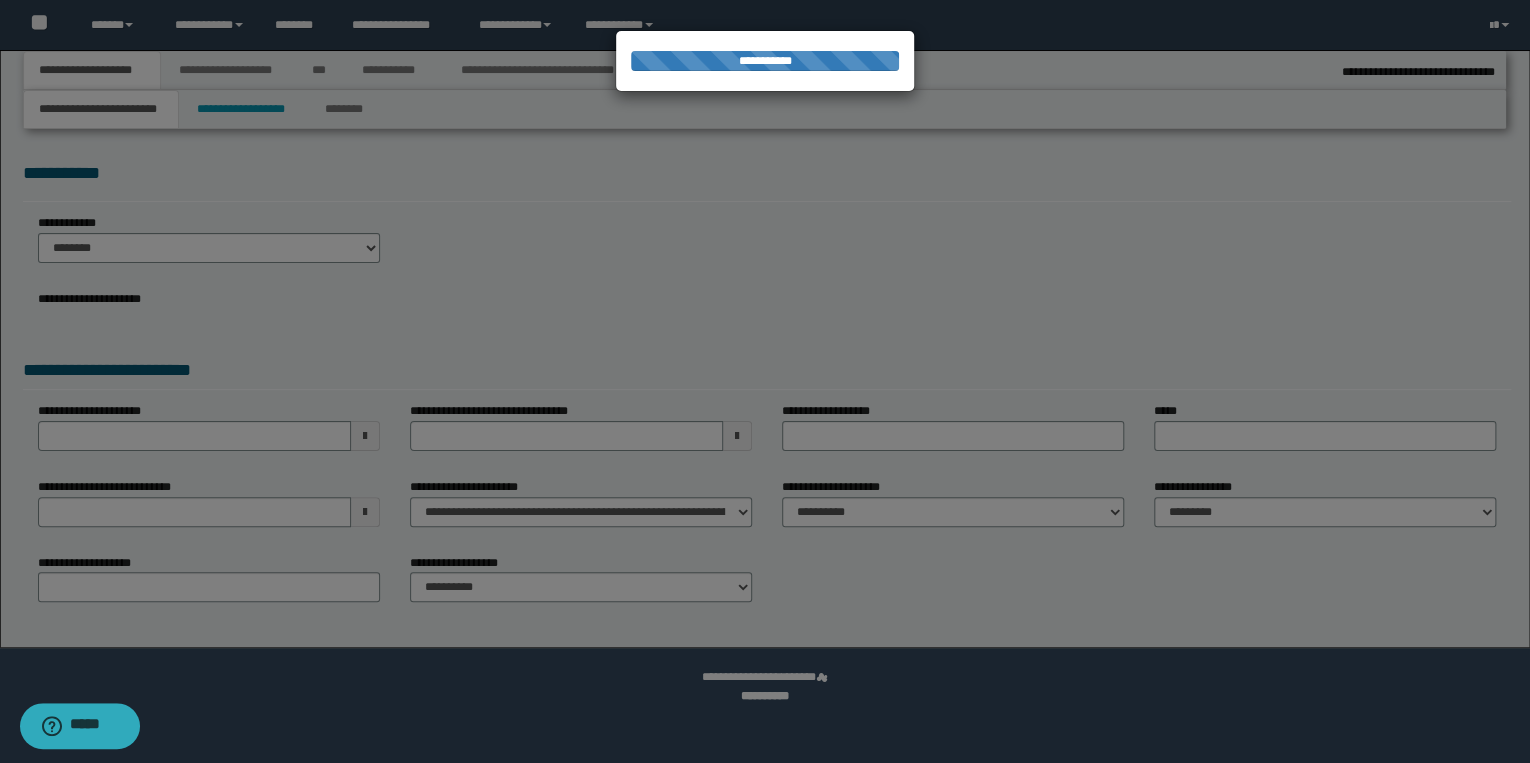 select on "*" 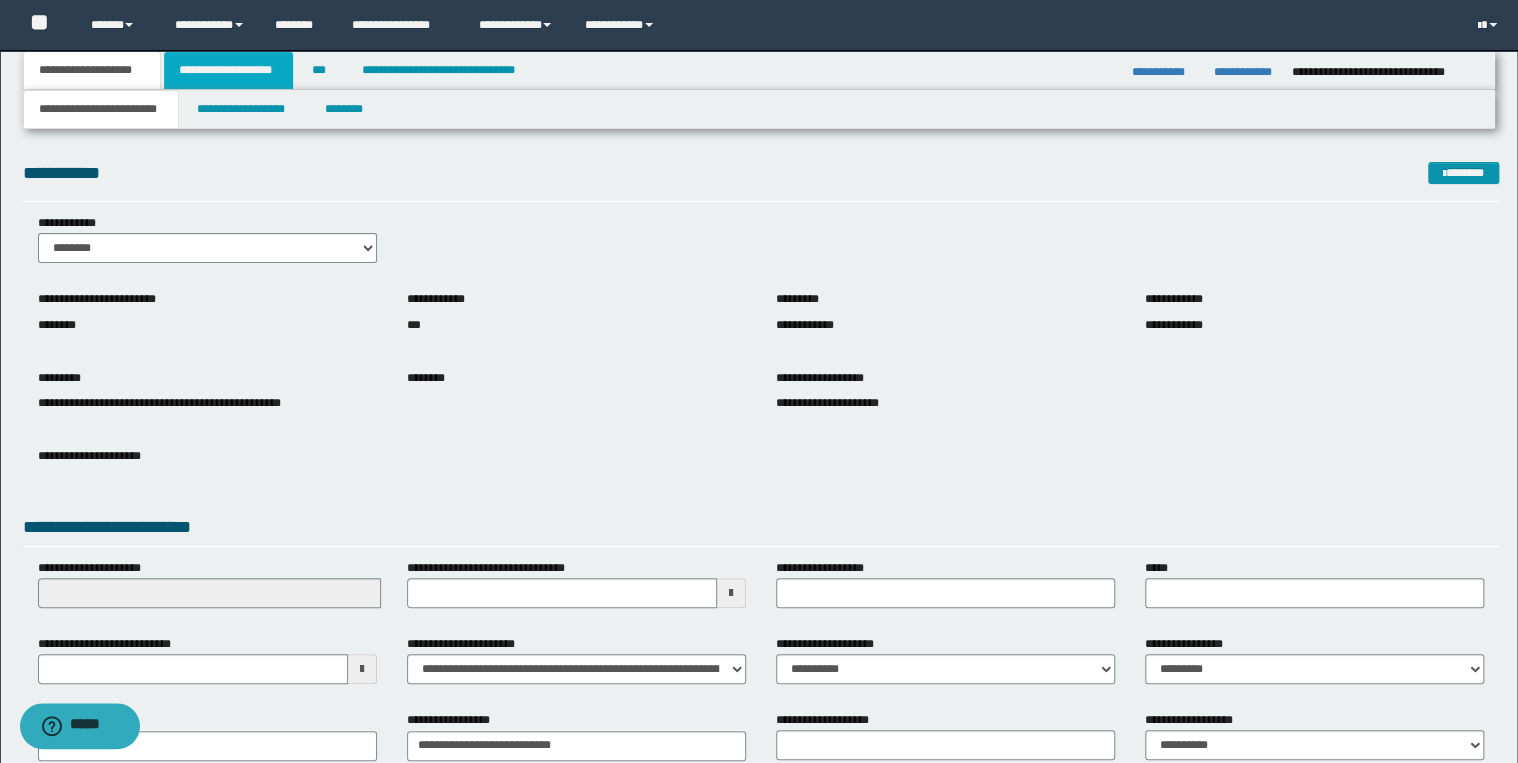 click on "**********" at bounding box center [228, 70] 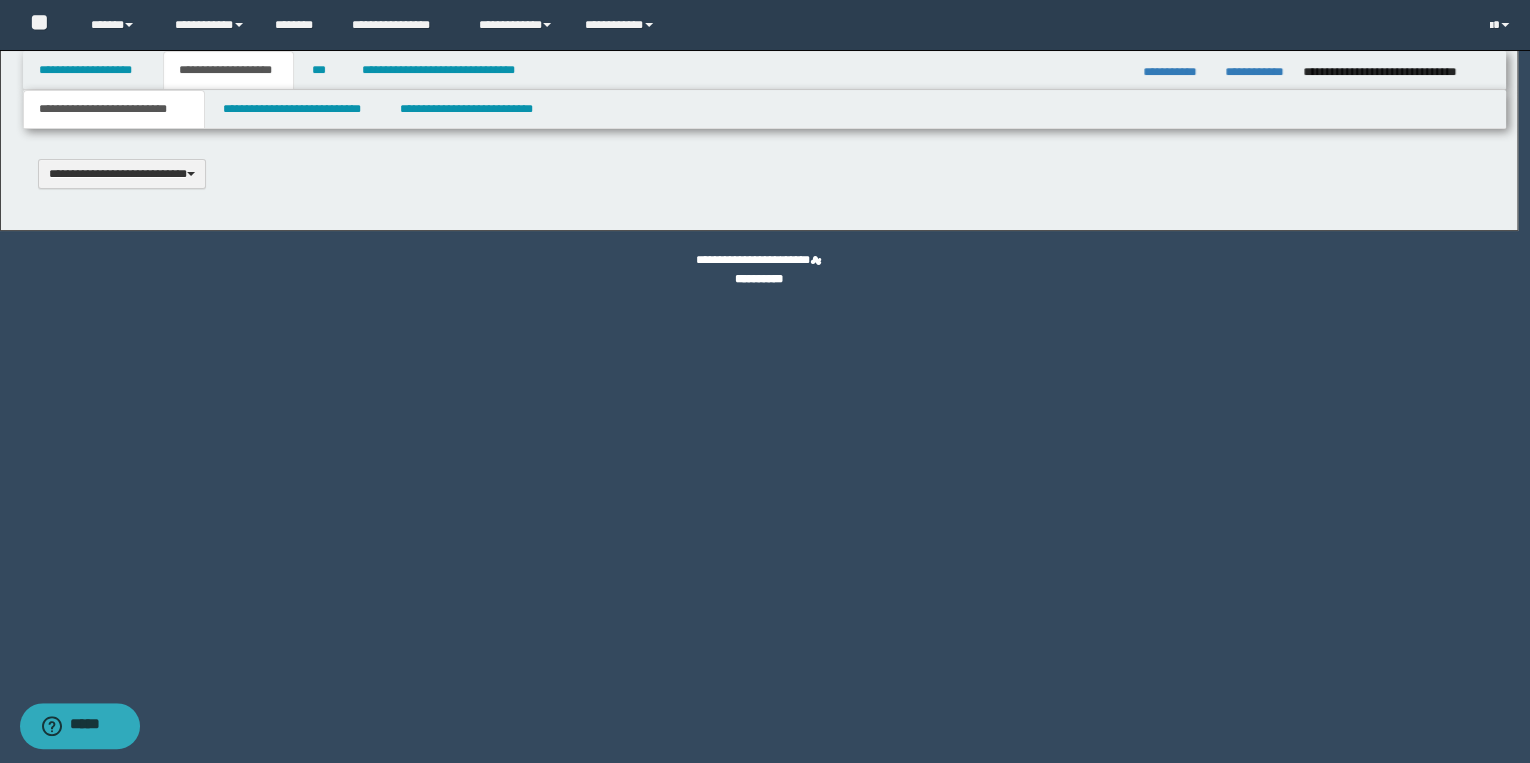 type 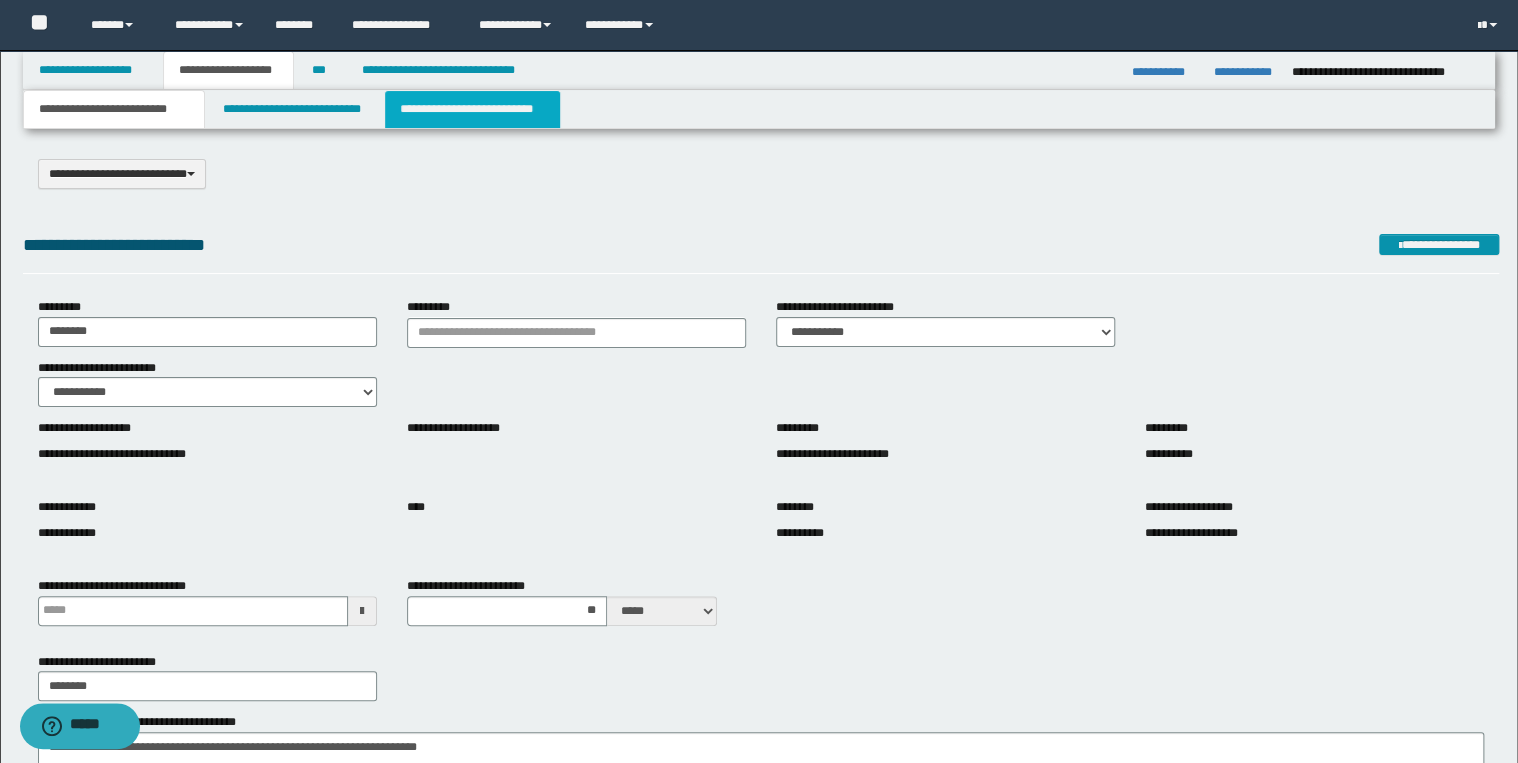 click on "**********" at bounding box center [472, 109] 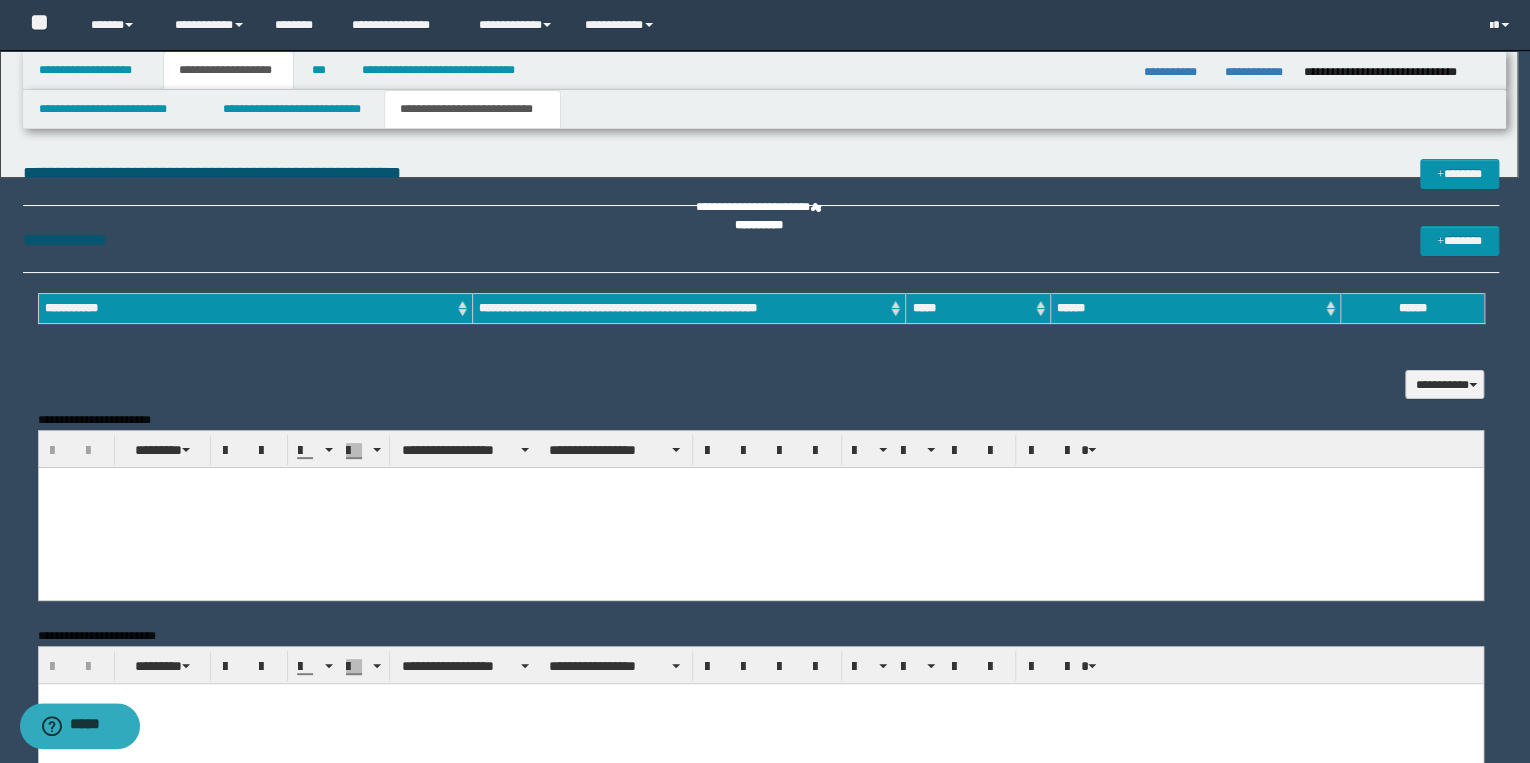 scroll, scrollTop: 0, scrollLeft: 0, axis: both 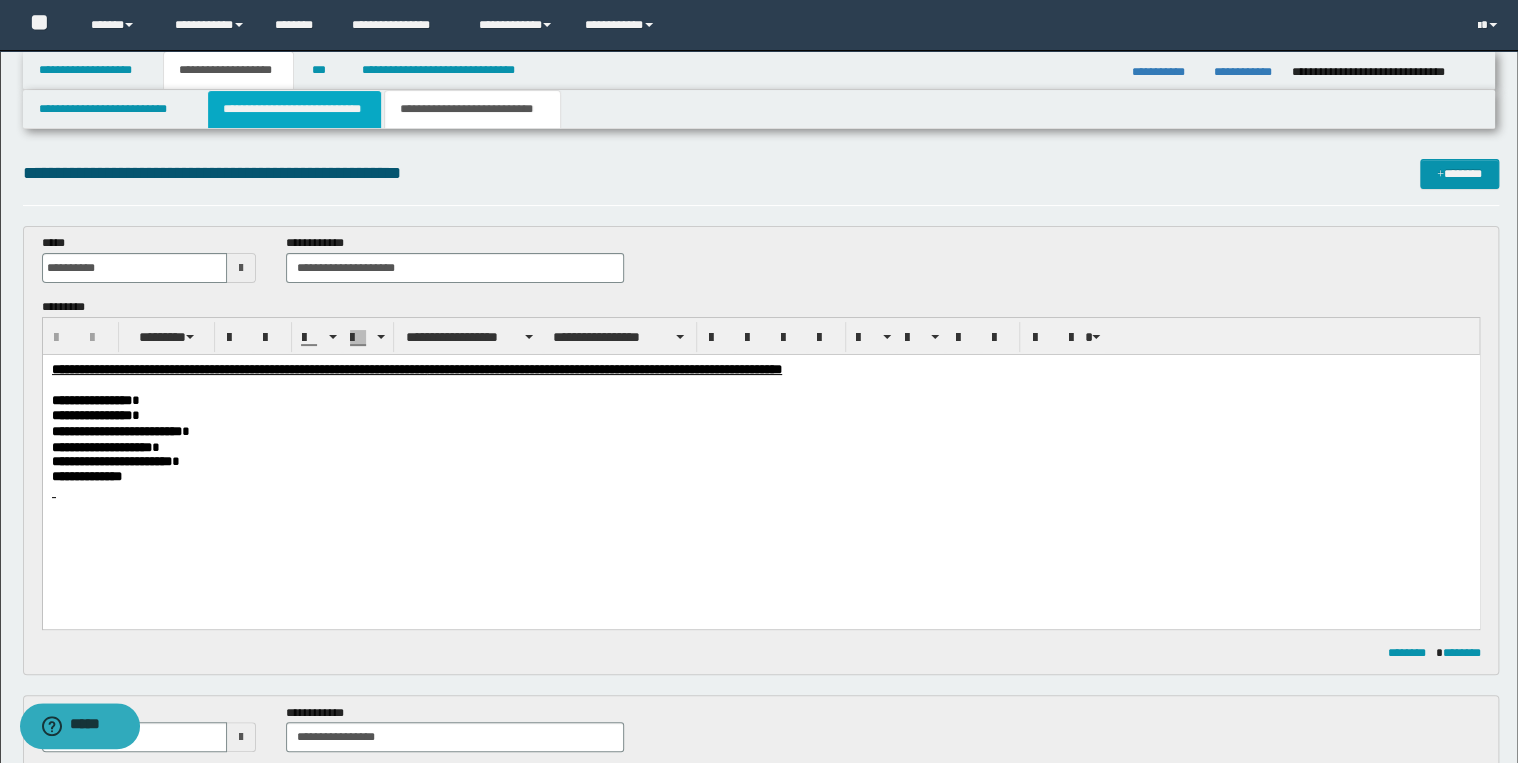 click on "**********" at bounding box center (294, 109) 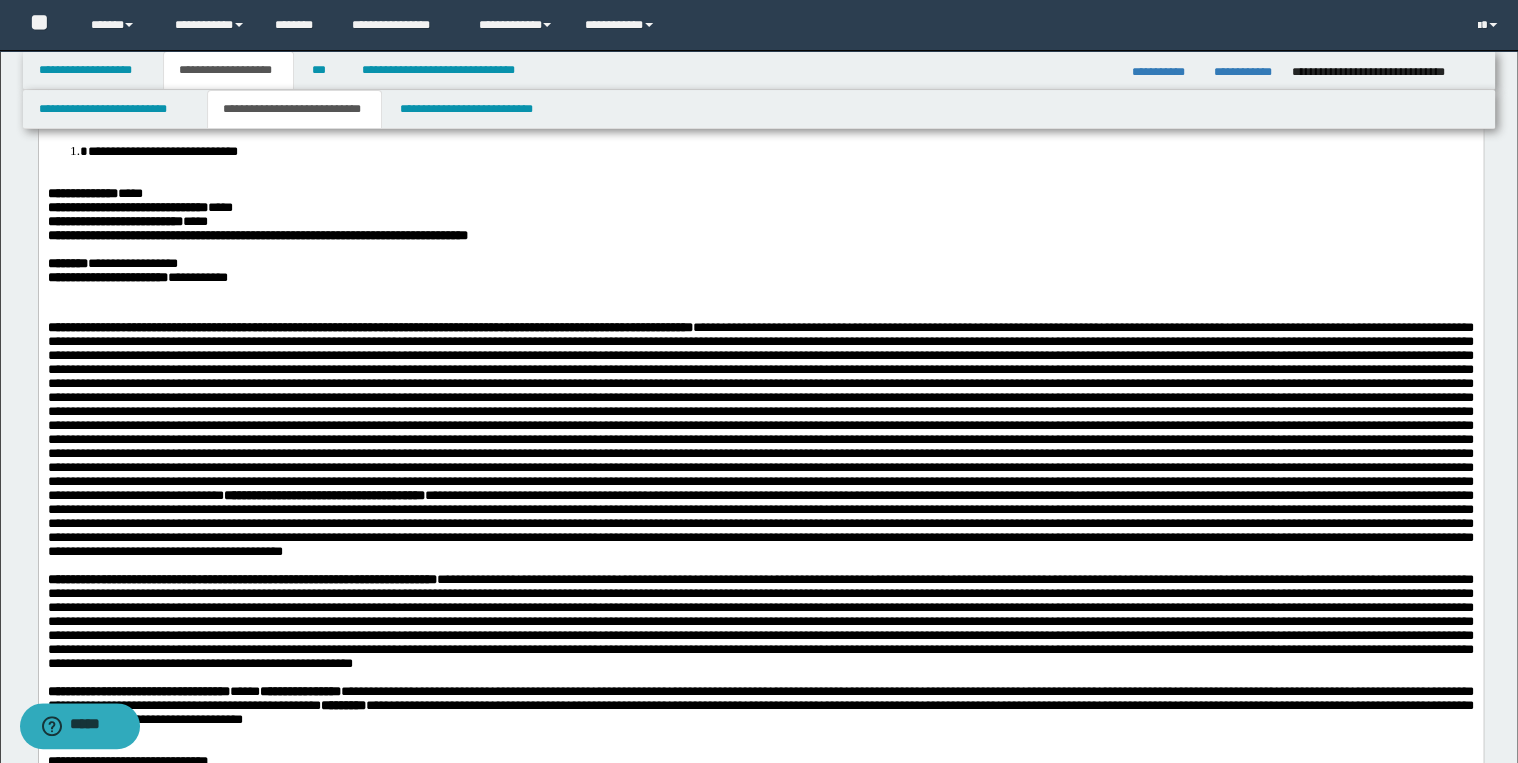 scroll, scrollTop: 240, scrollLeft: 0, axis: vertical 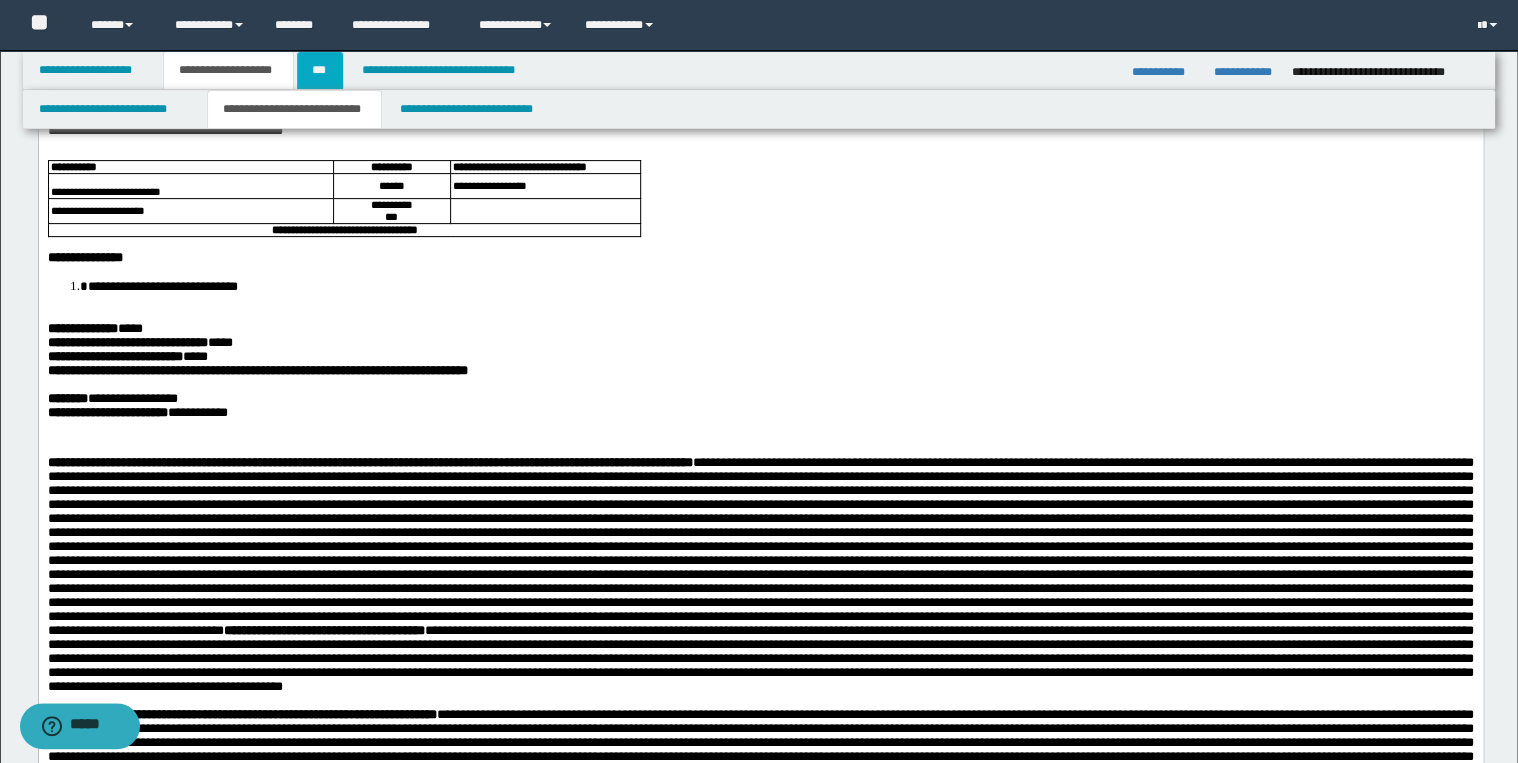 click on "***" at bounding box center (320, 70) 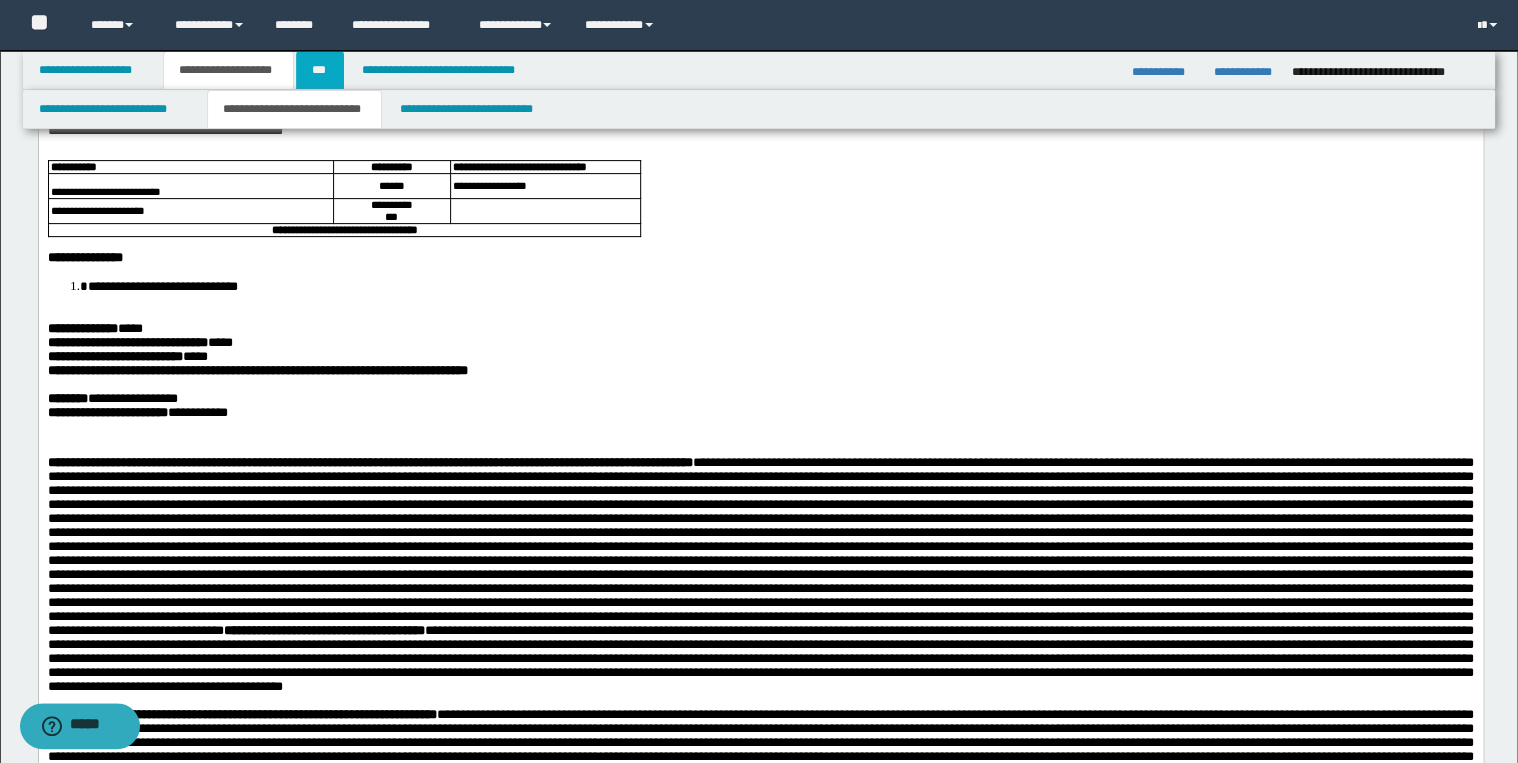 scroll, scrollTop: 0, scrollLeft: 0, axis: both 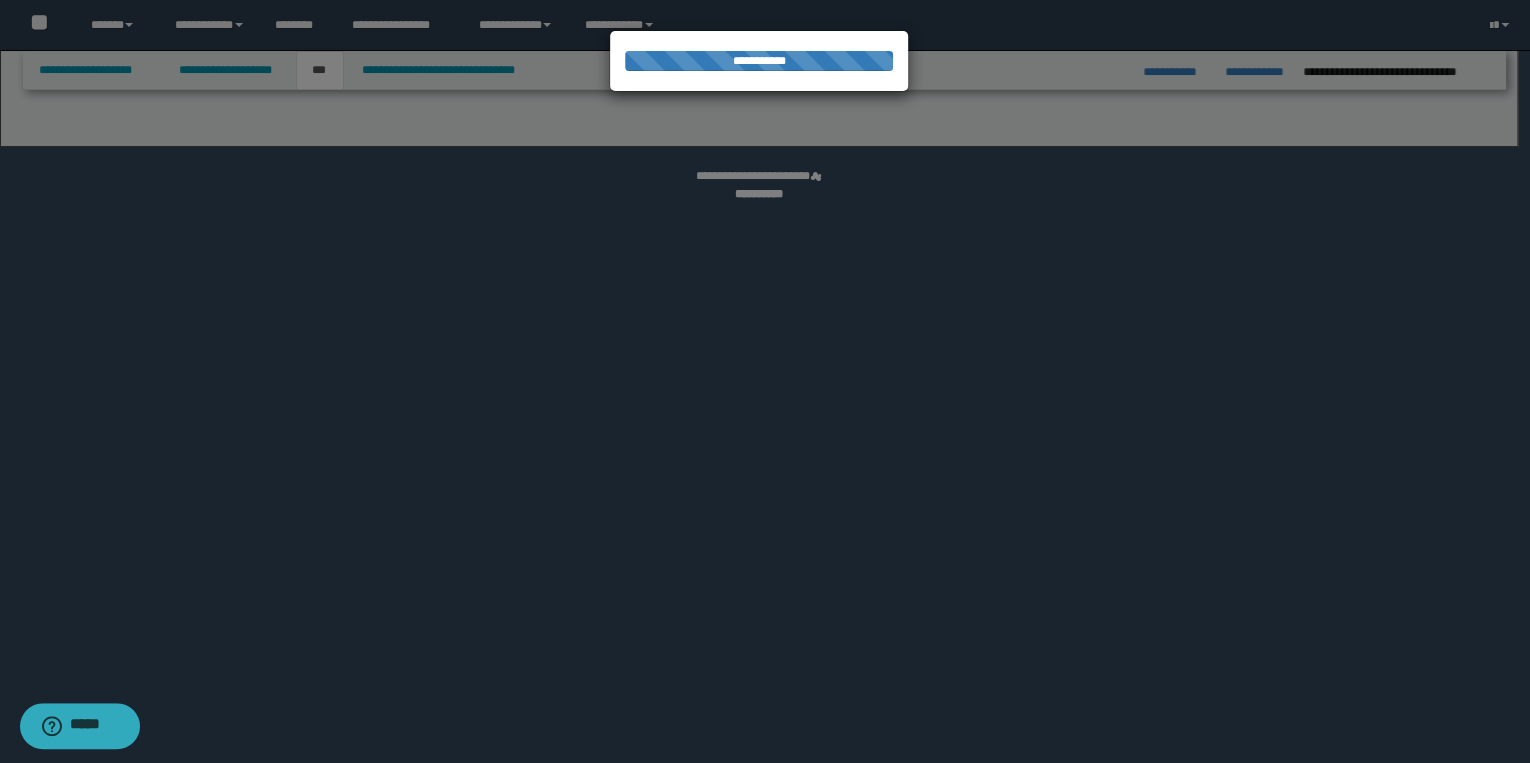 select on "*" 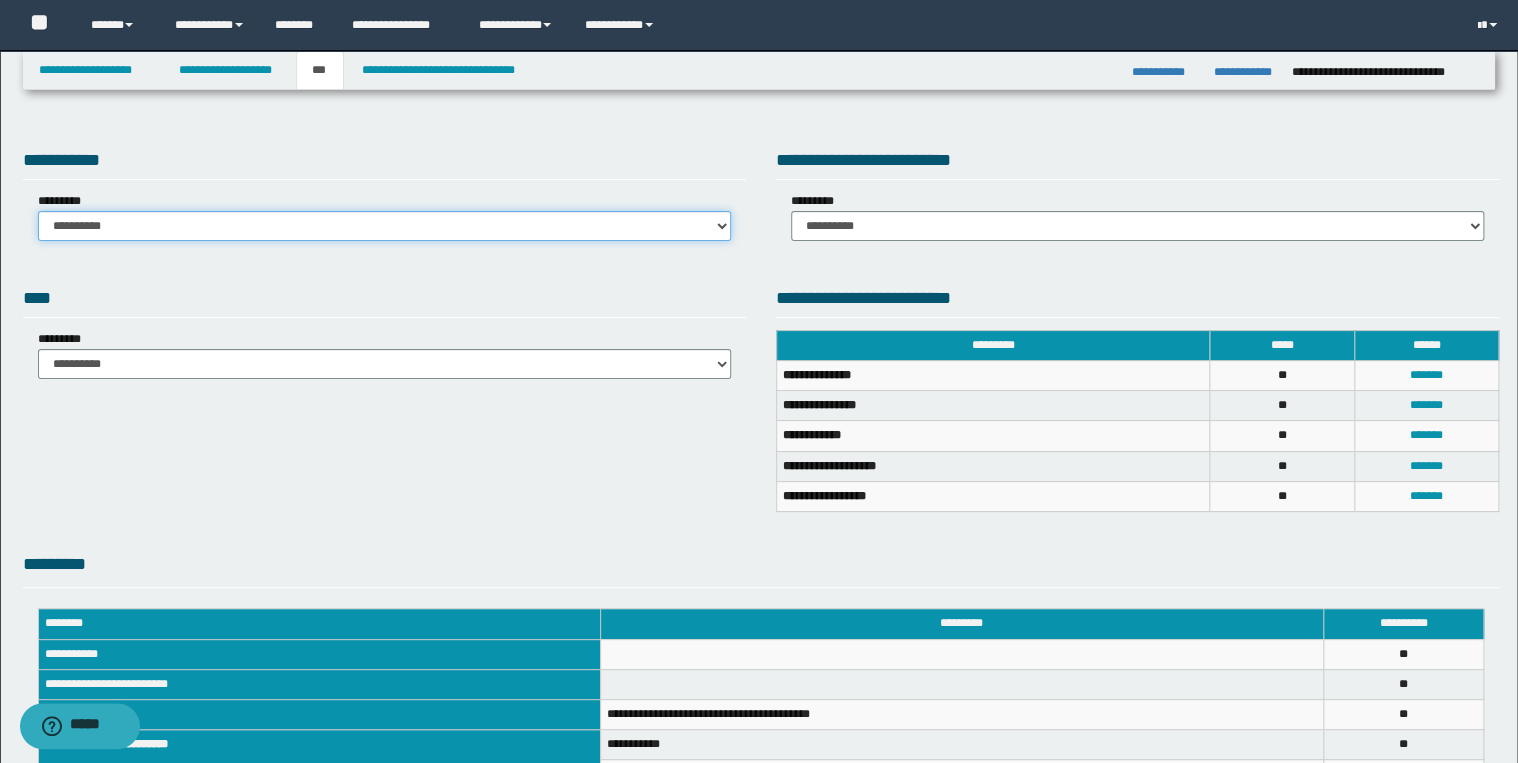click on "**********" at bounding box center (384, 226) 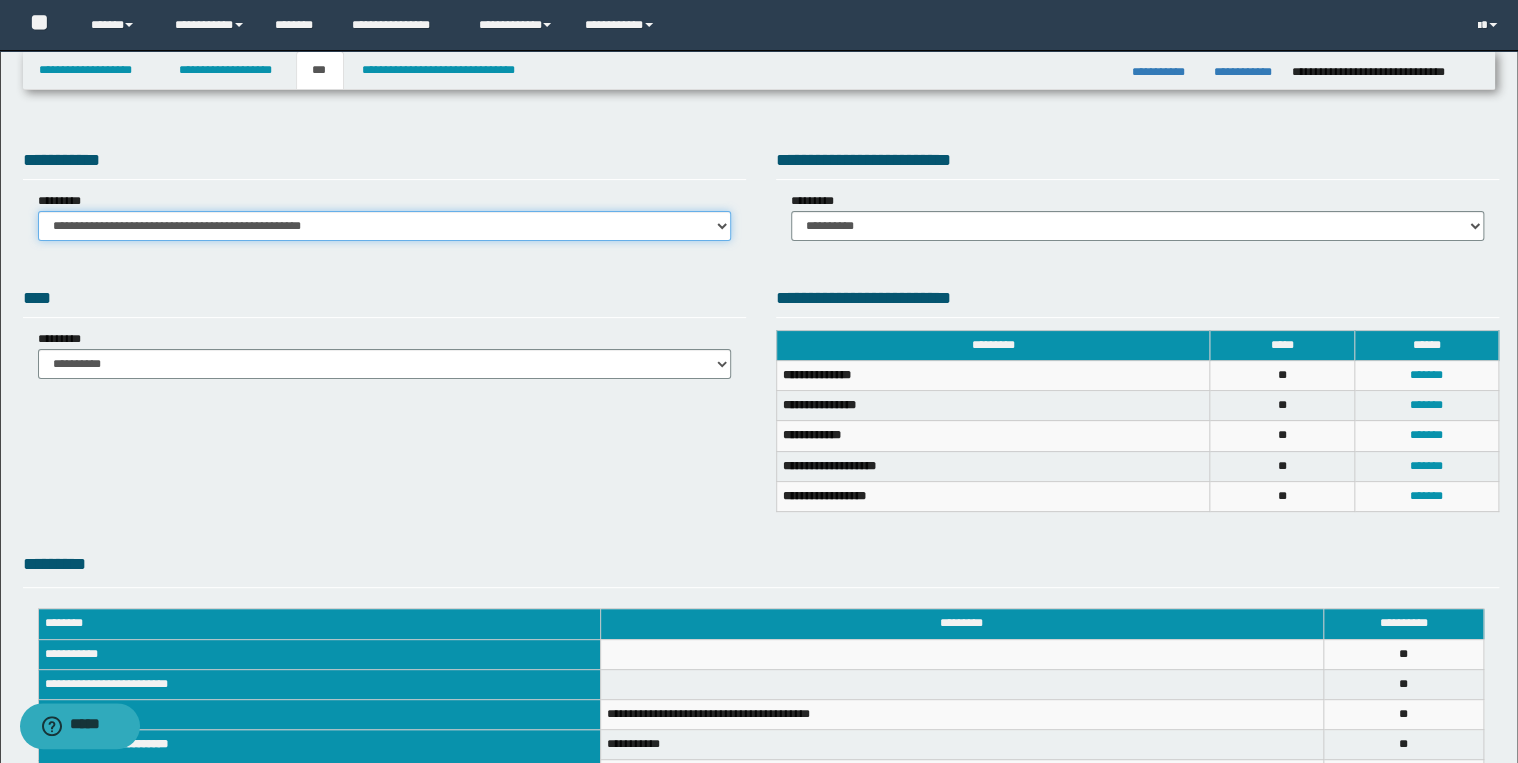click on "**********" at bounding box center [384, 226] 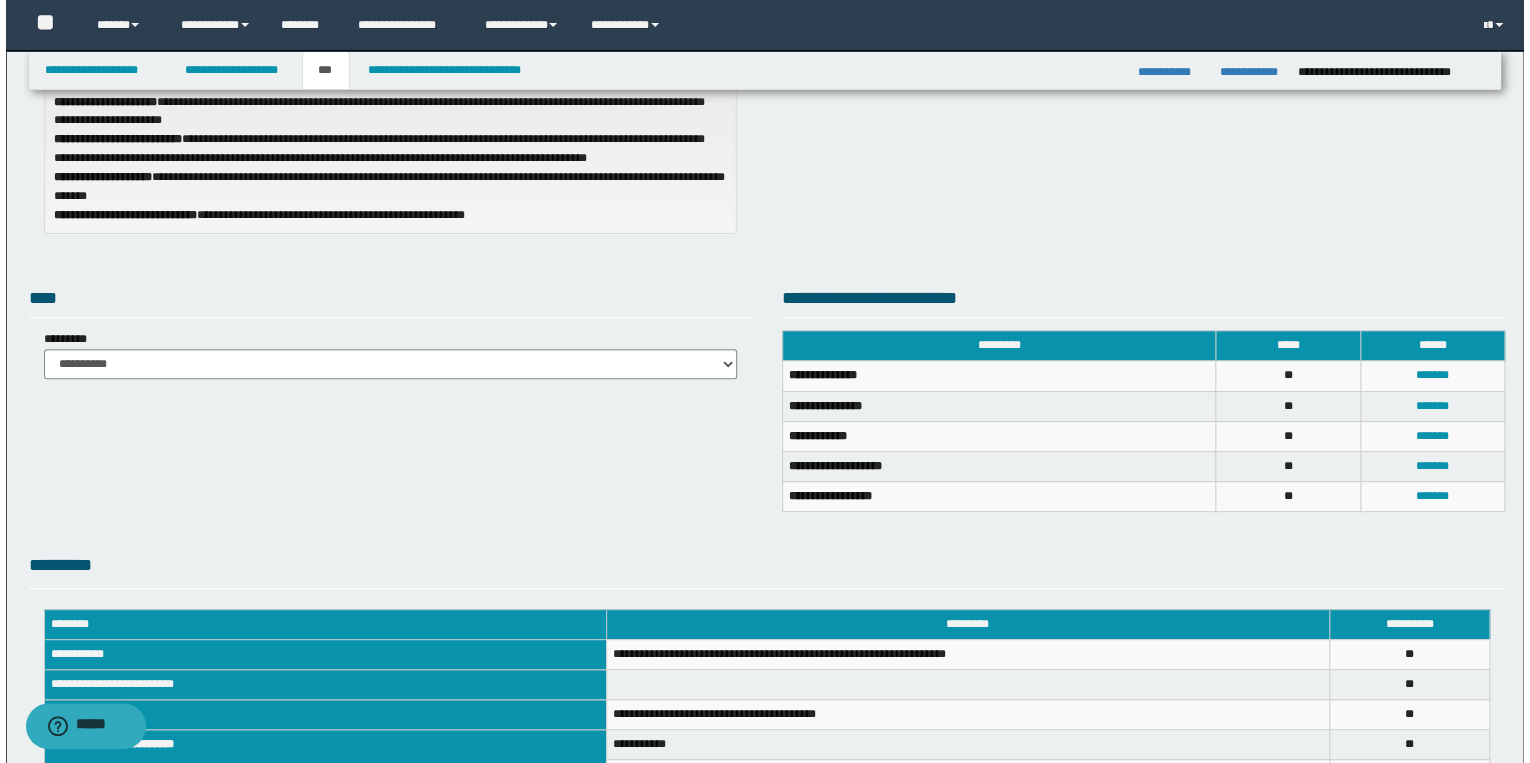 scroll, scrollTop: 80, scrollLeft: 0, axis: vertical 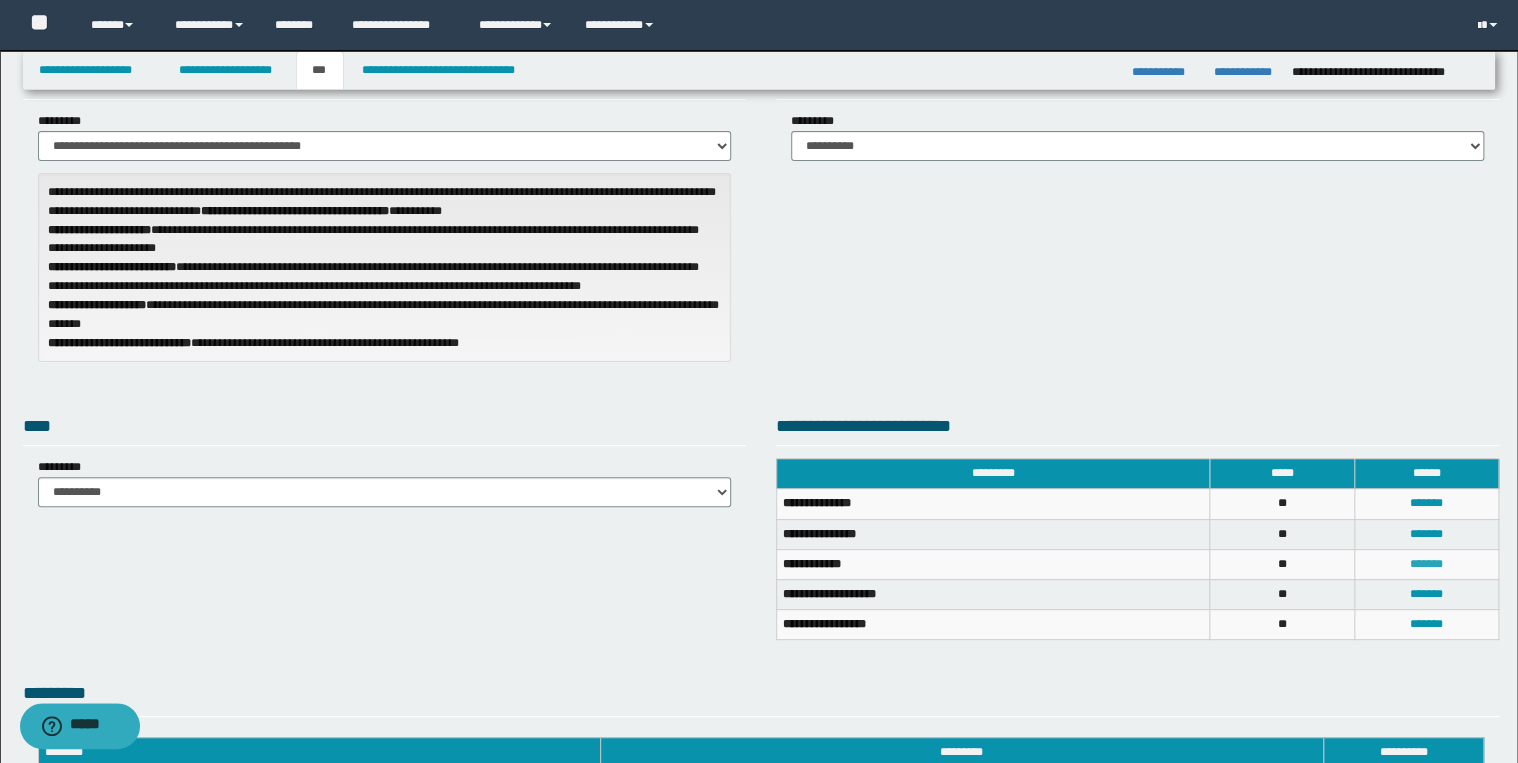 click on "*******" at bounding box center [1426, 564] 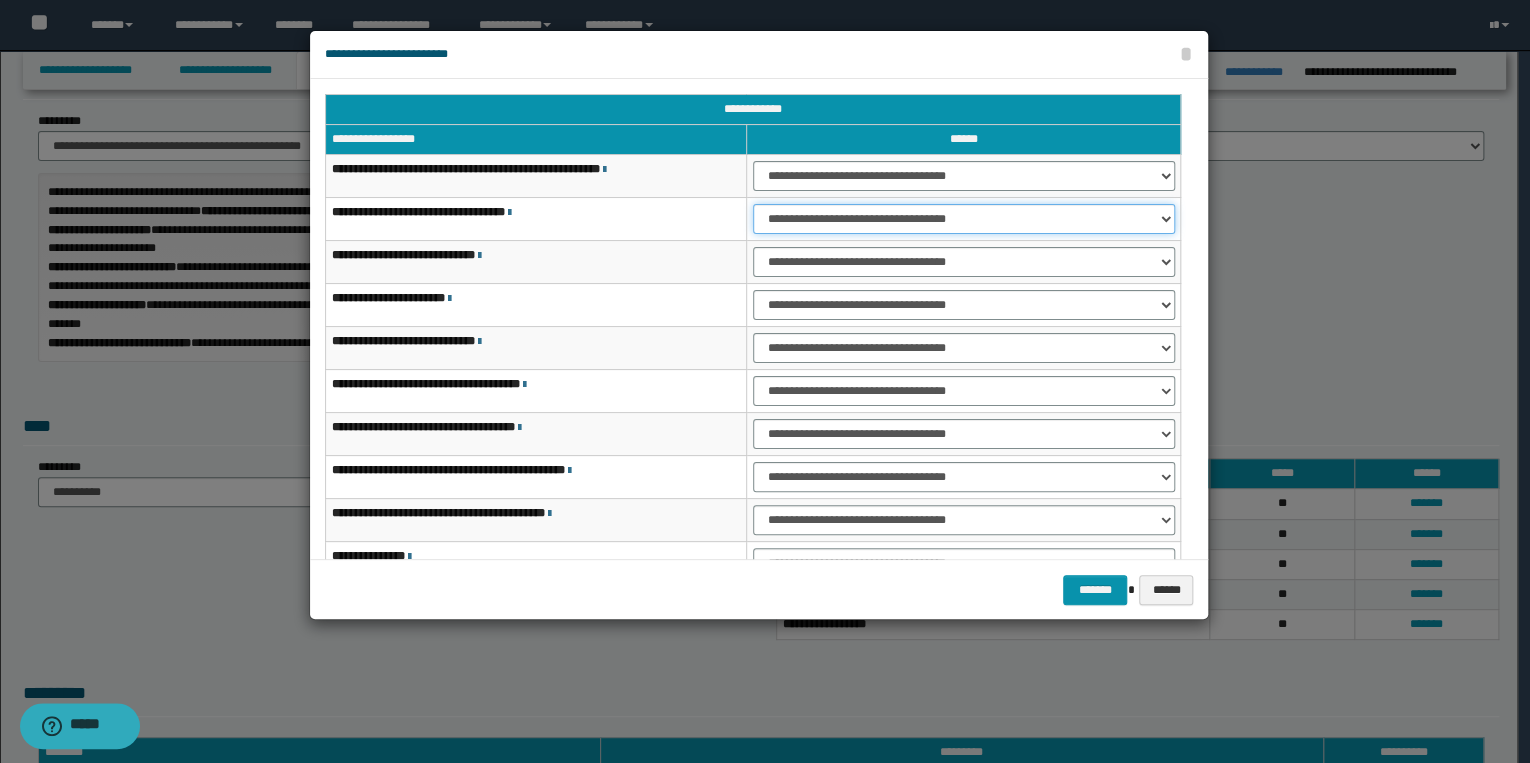 click on "**********" at bounding box center (964, 219) 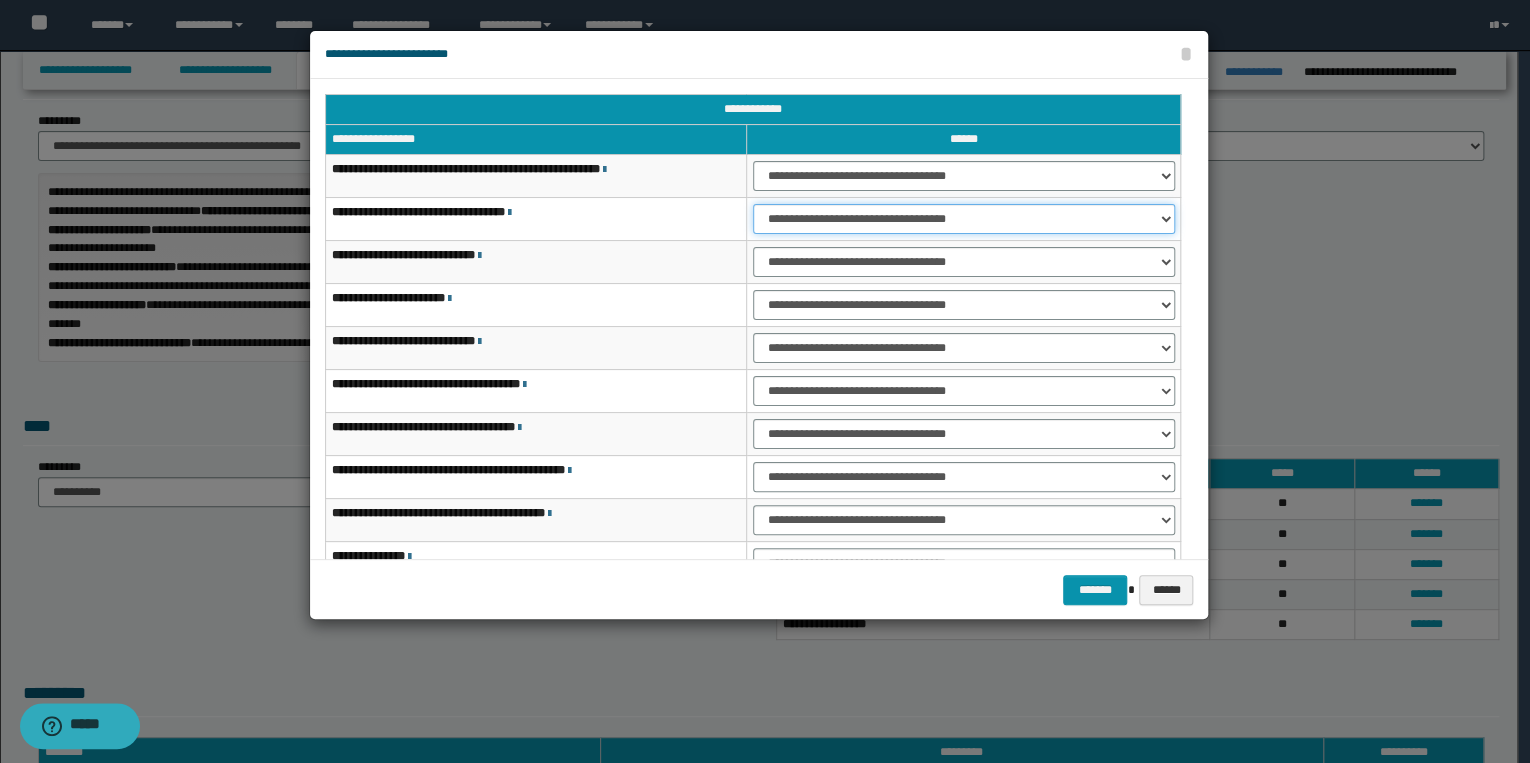 click on "**********" at bounding box center [964, 219] 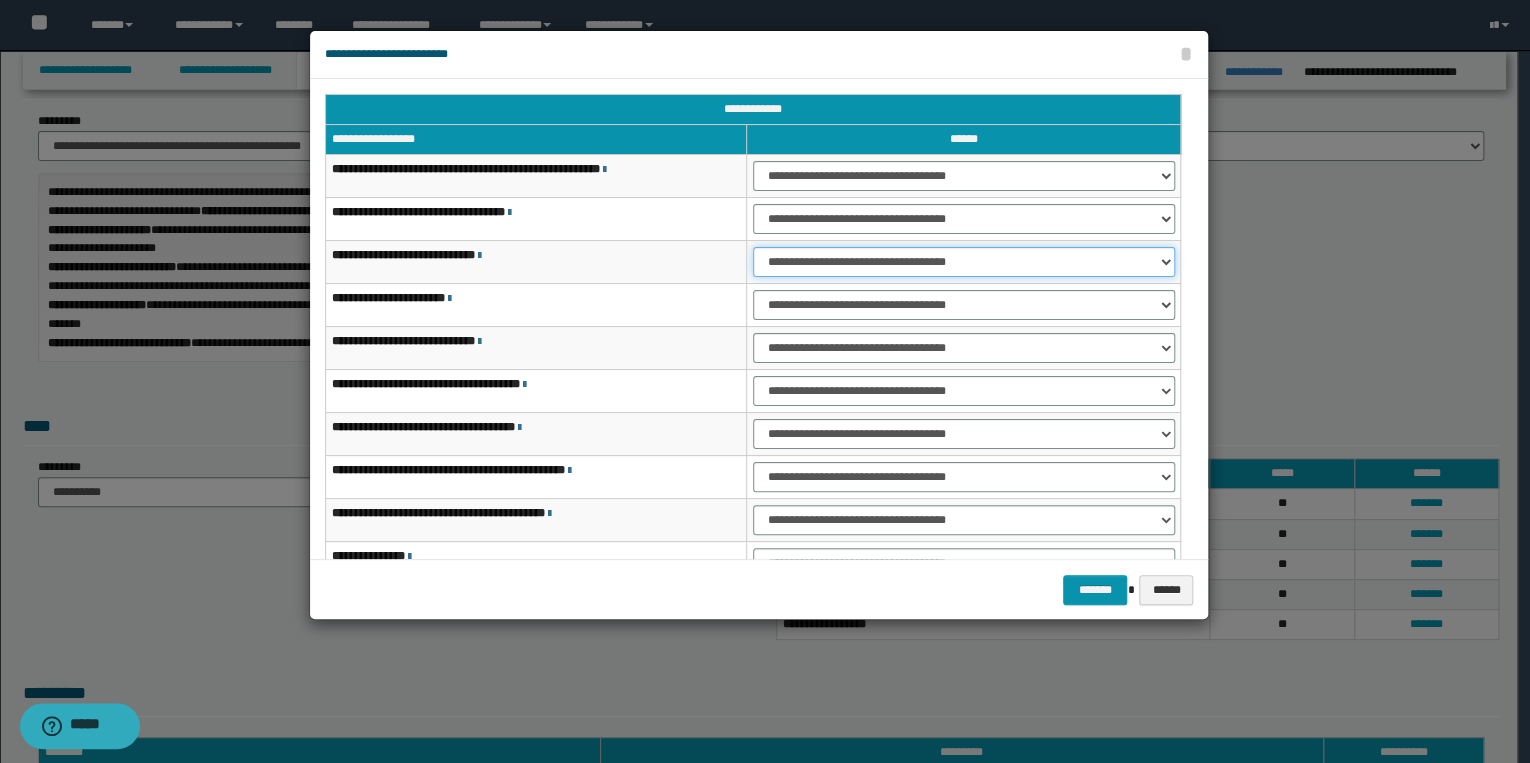 click on "**********" at bounding box center [964, 262] 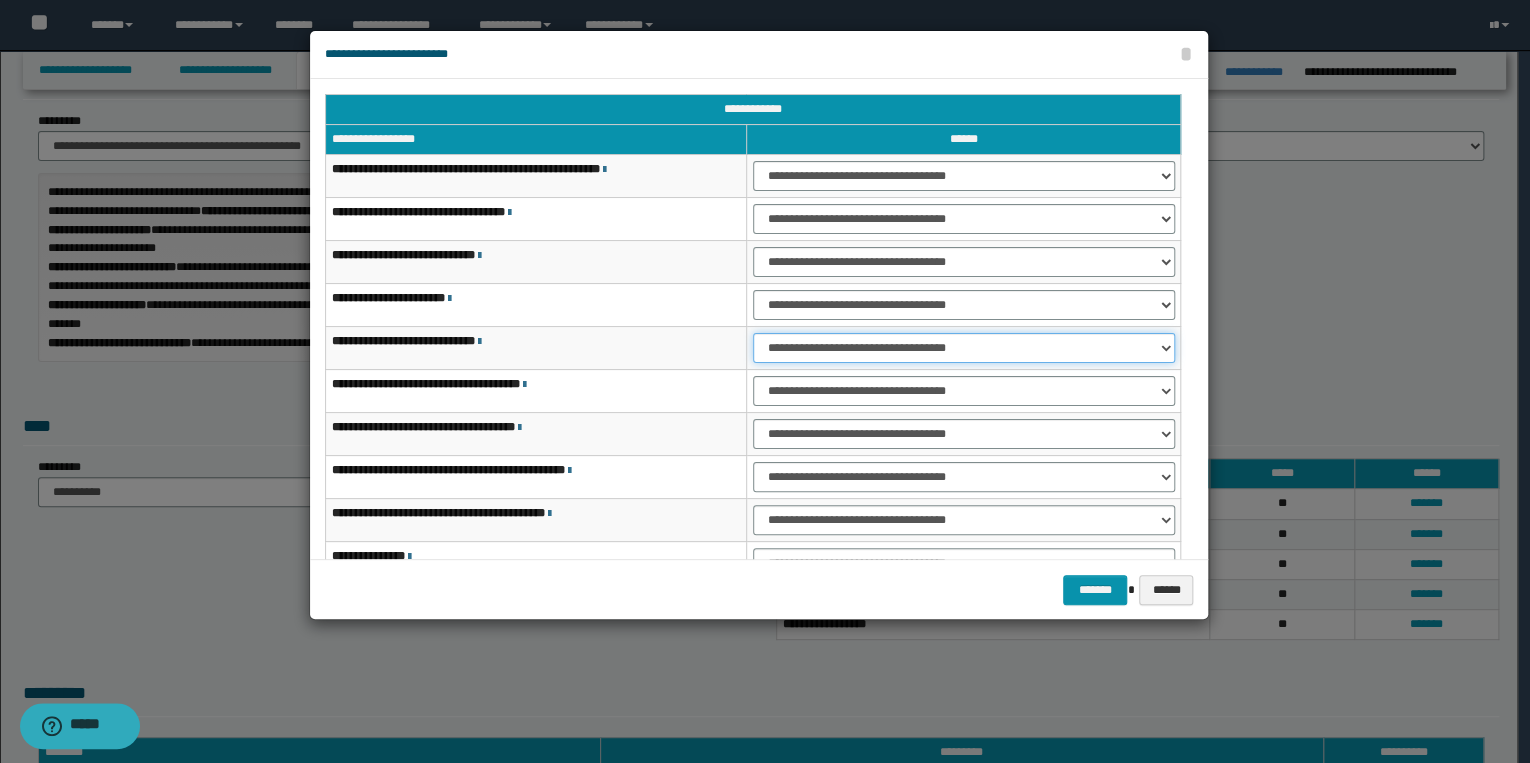click on "**********" at bounding box center [964, 348] 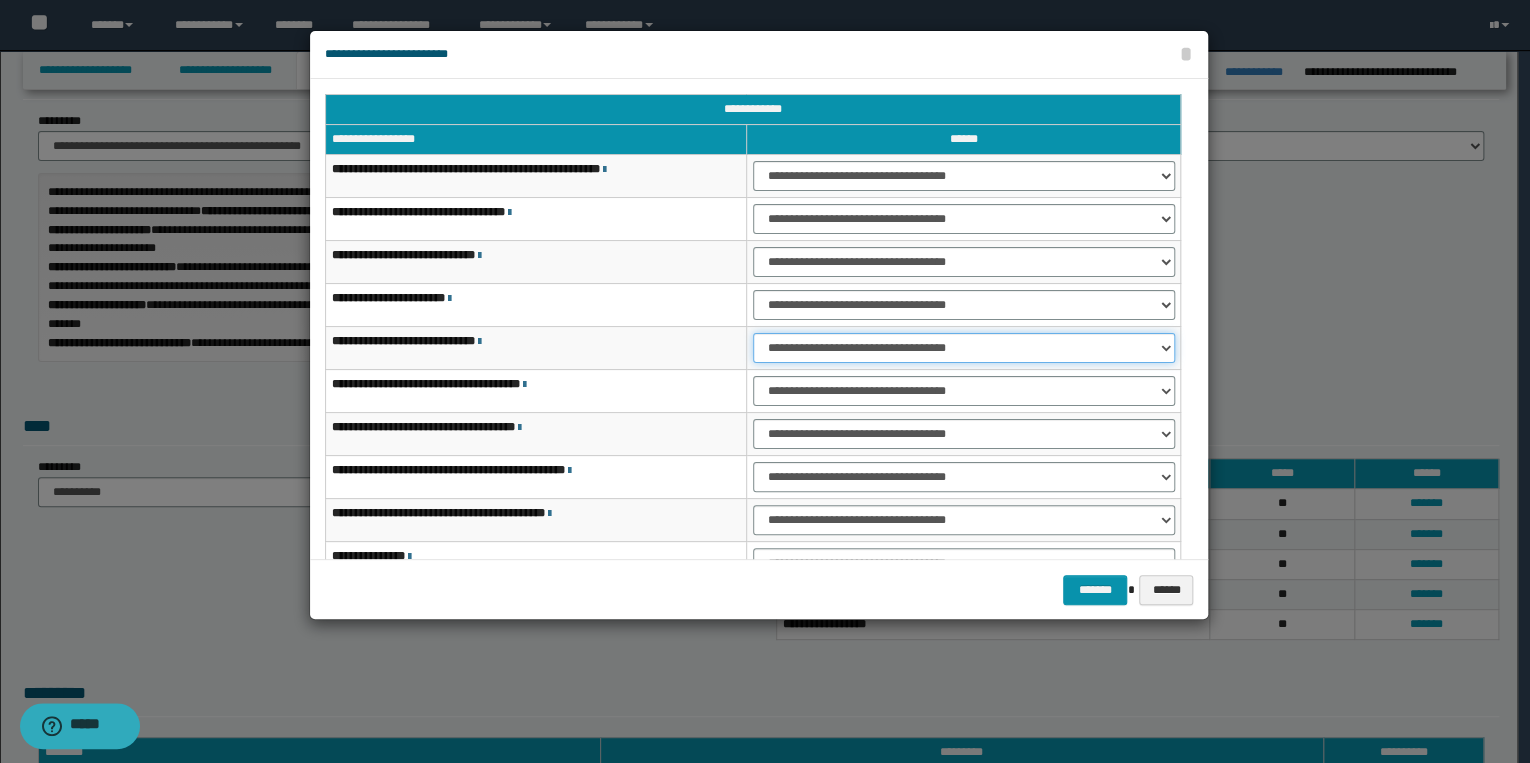 select on "***" 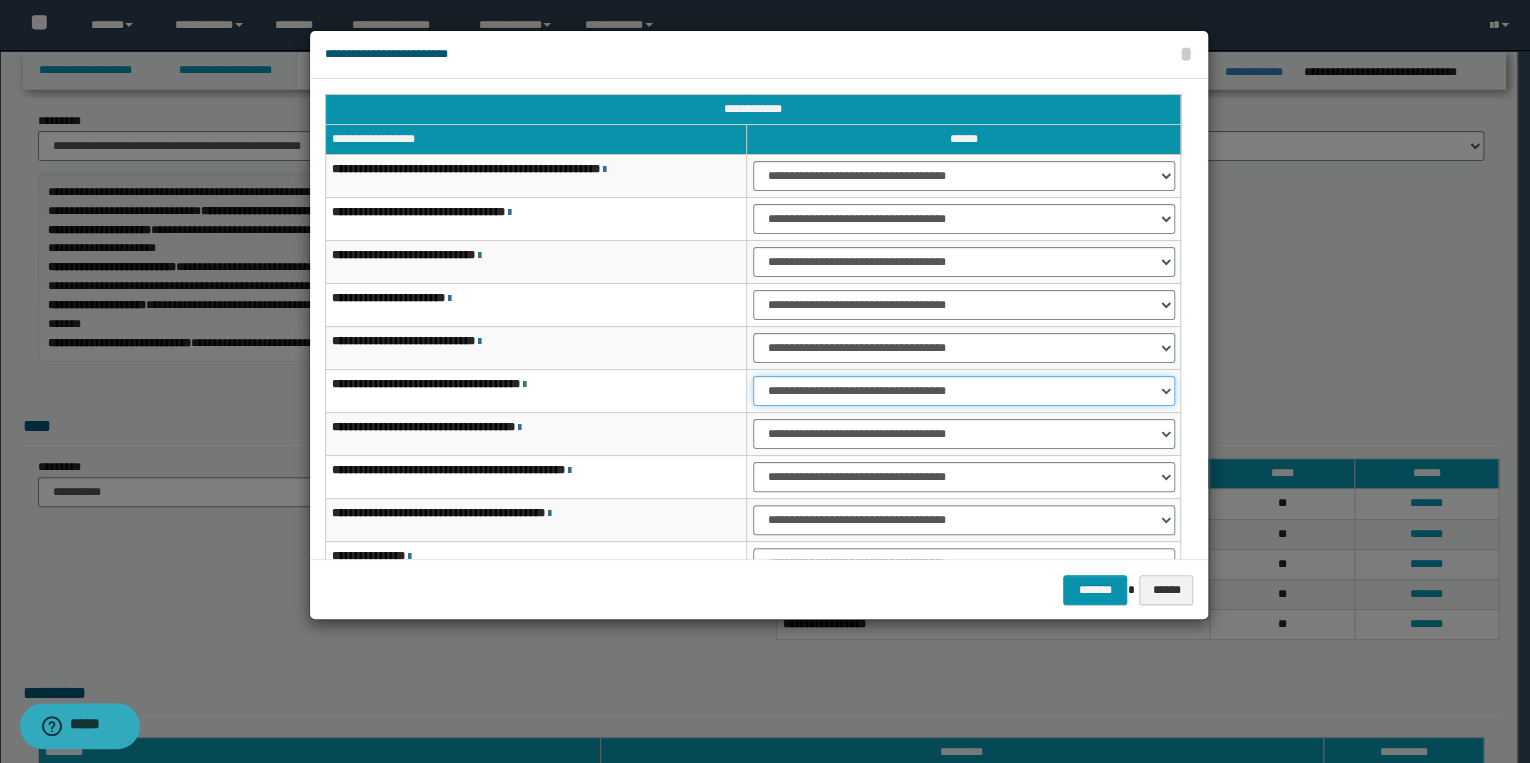 click on "**********" at bounding box center [964, 391] 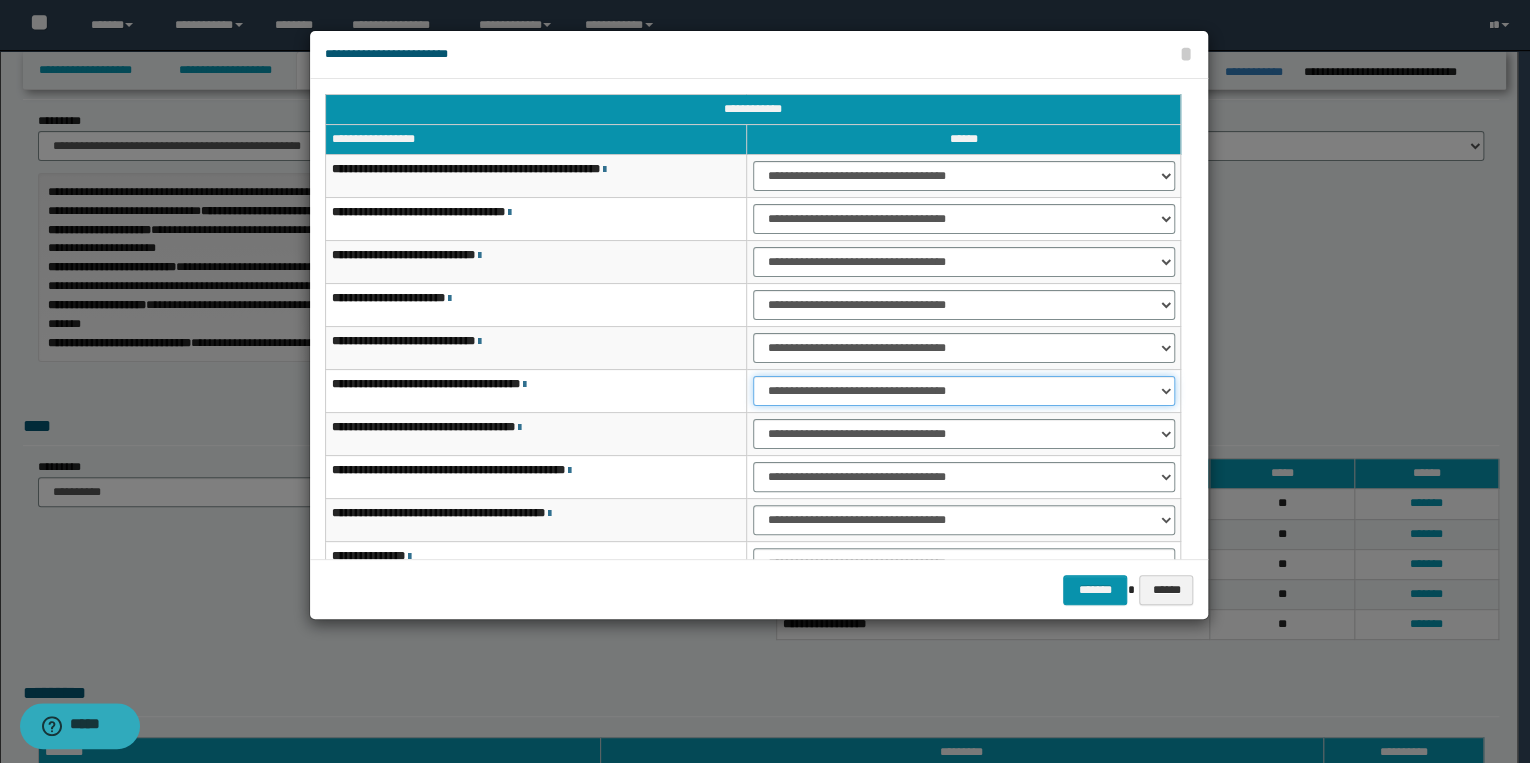 select on "***" 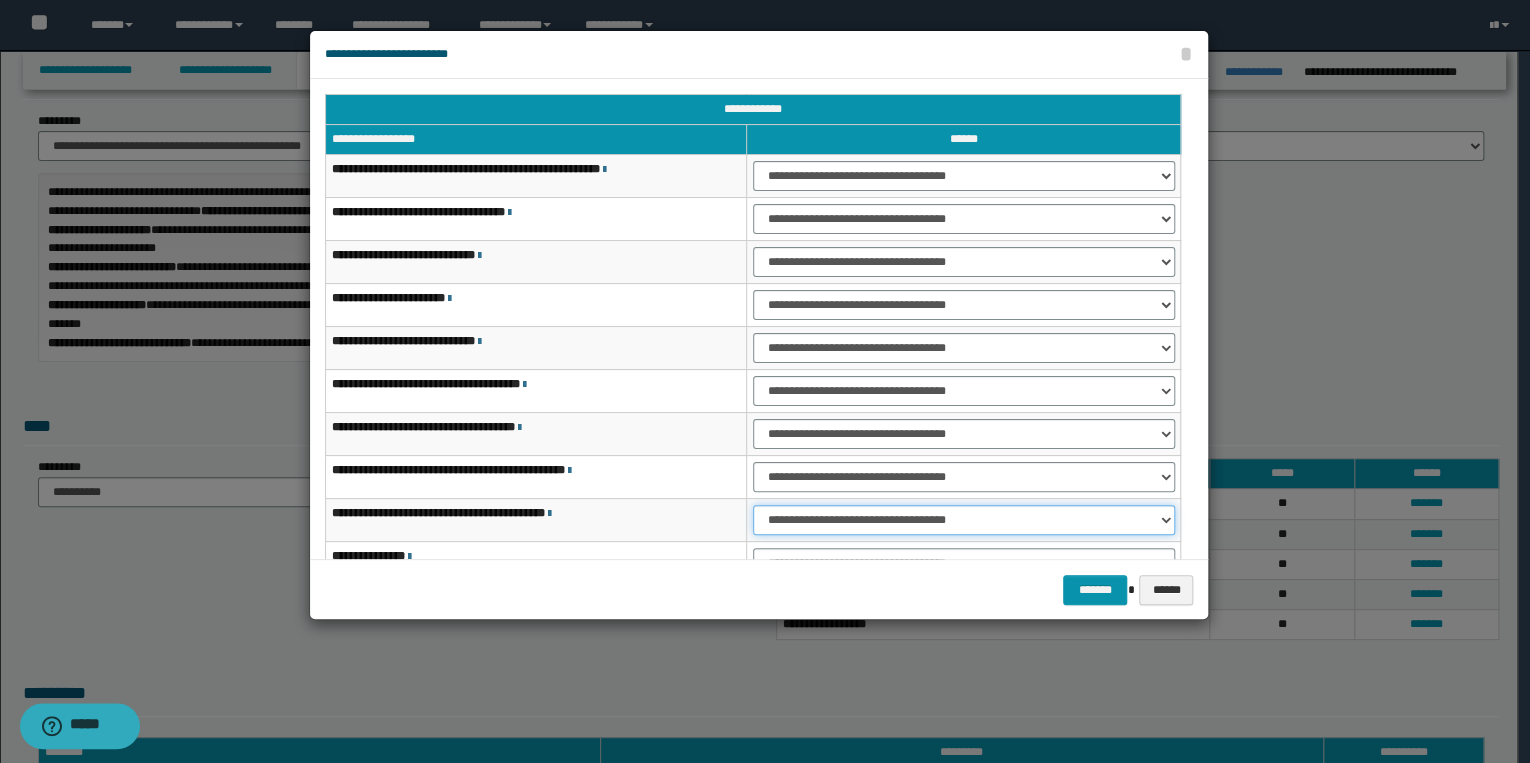 click on "**********" at bounding box center (964, 520) 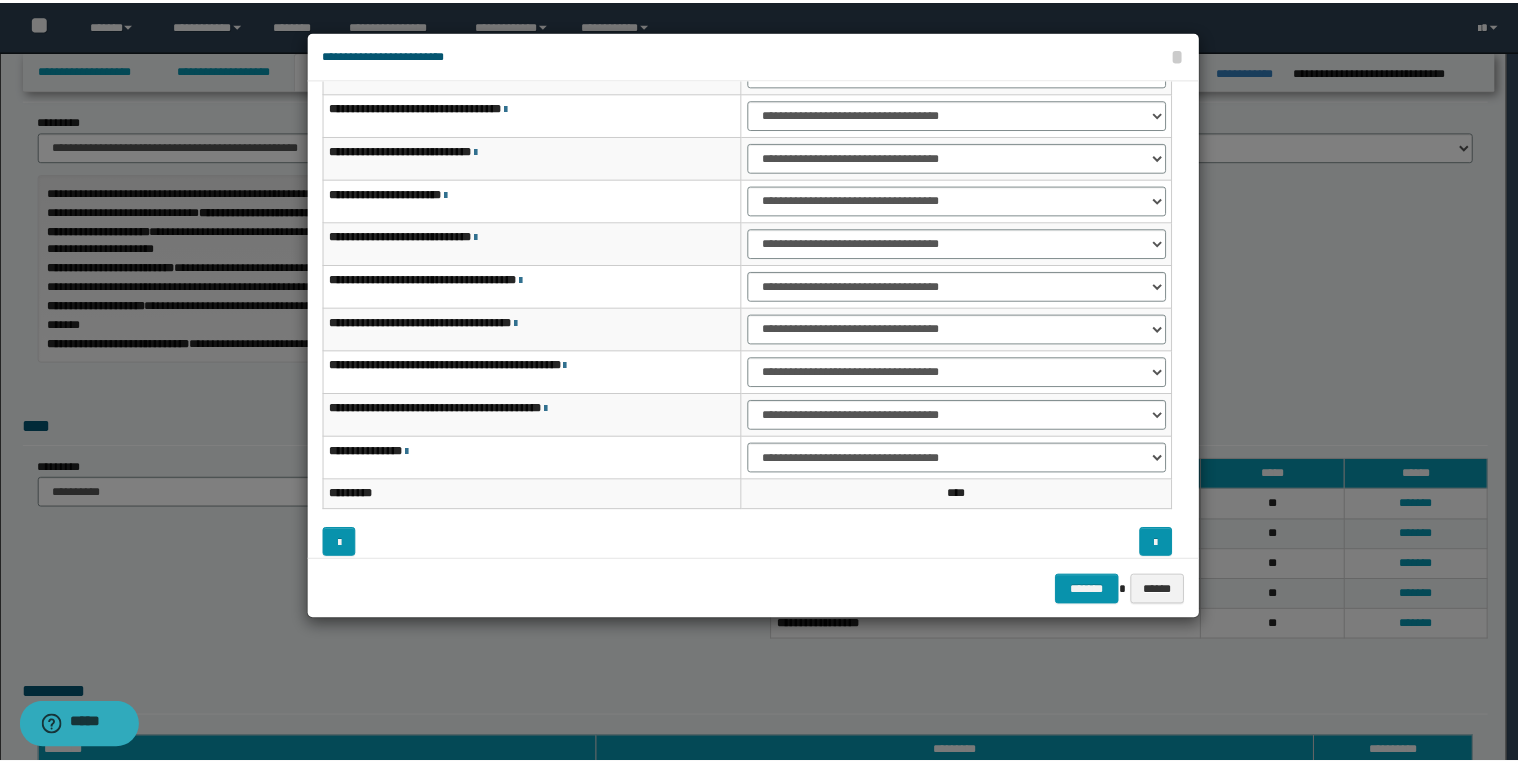 scroll, scrollTop: 118, scrollLeft: 0, axis: vertical 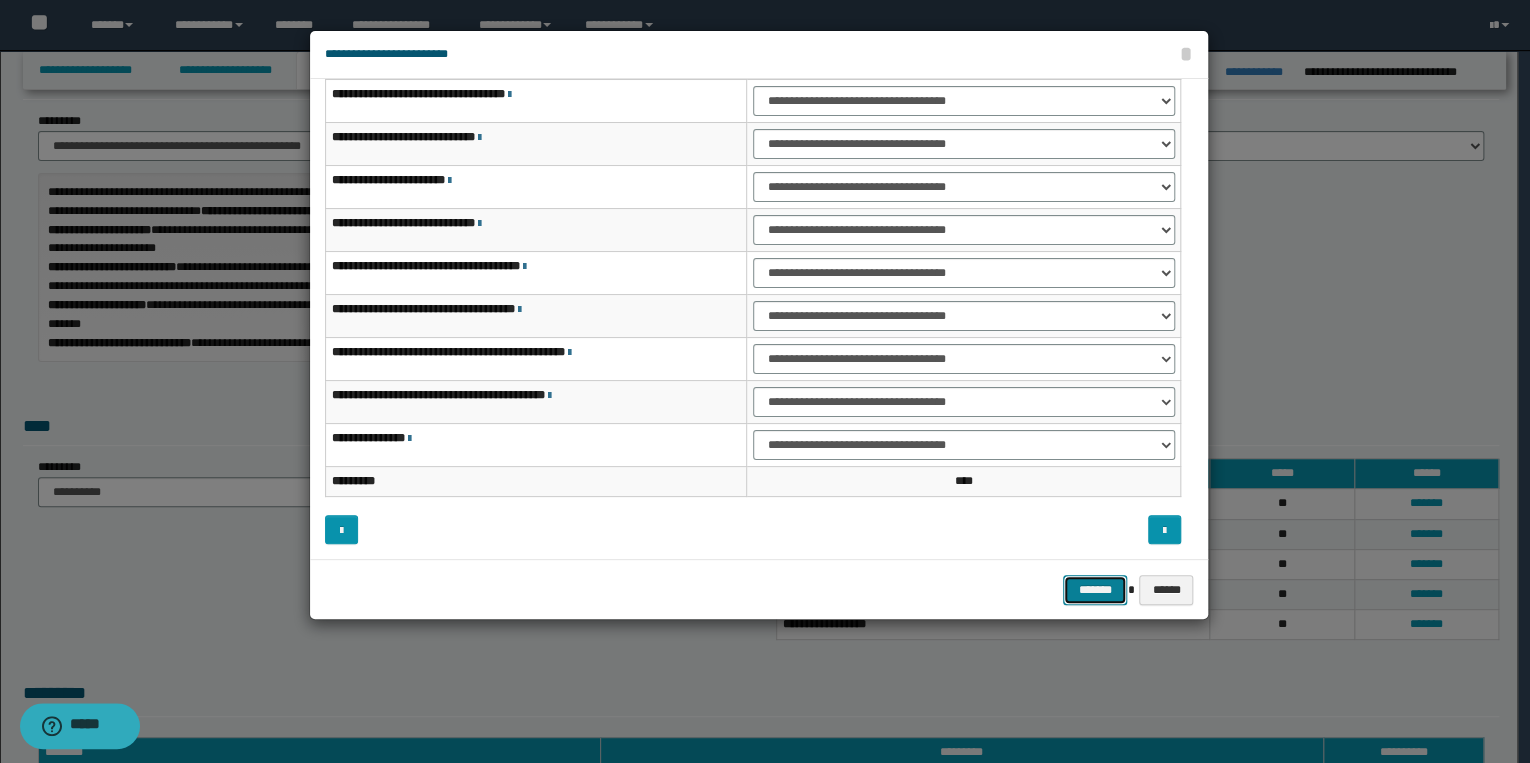 drag, startPoint x: 1090, startPoint y: 589, endPoint x: 1077, endPoint y: 592, distance: 13.341664 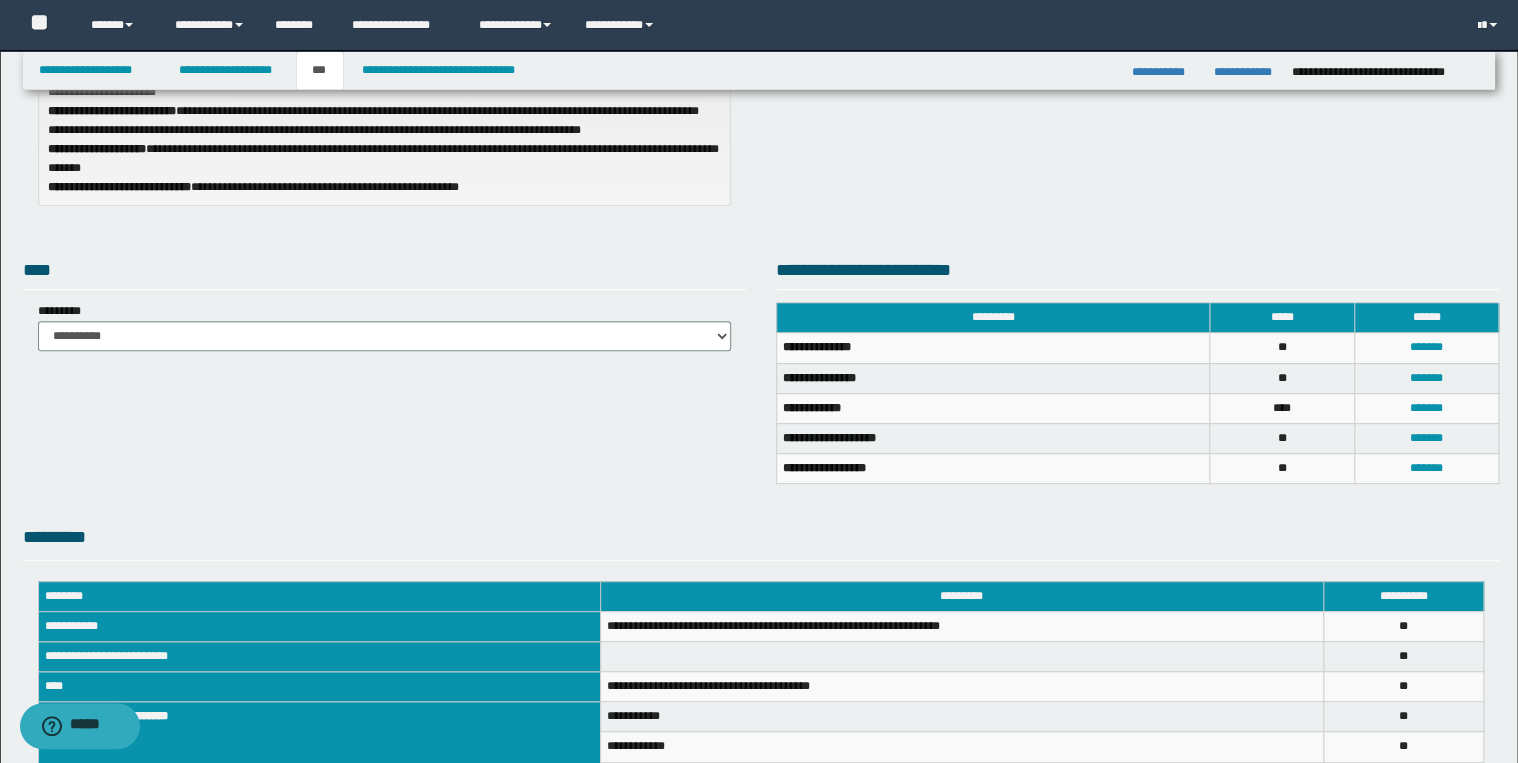 scroll, scrollTop: 240, scrollLeft: 0, axis: vertical 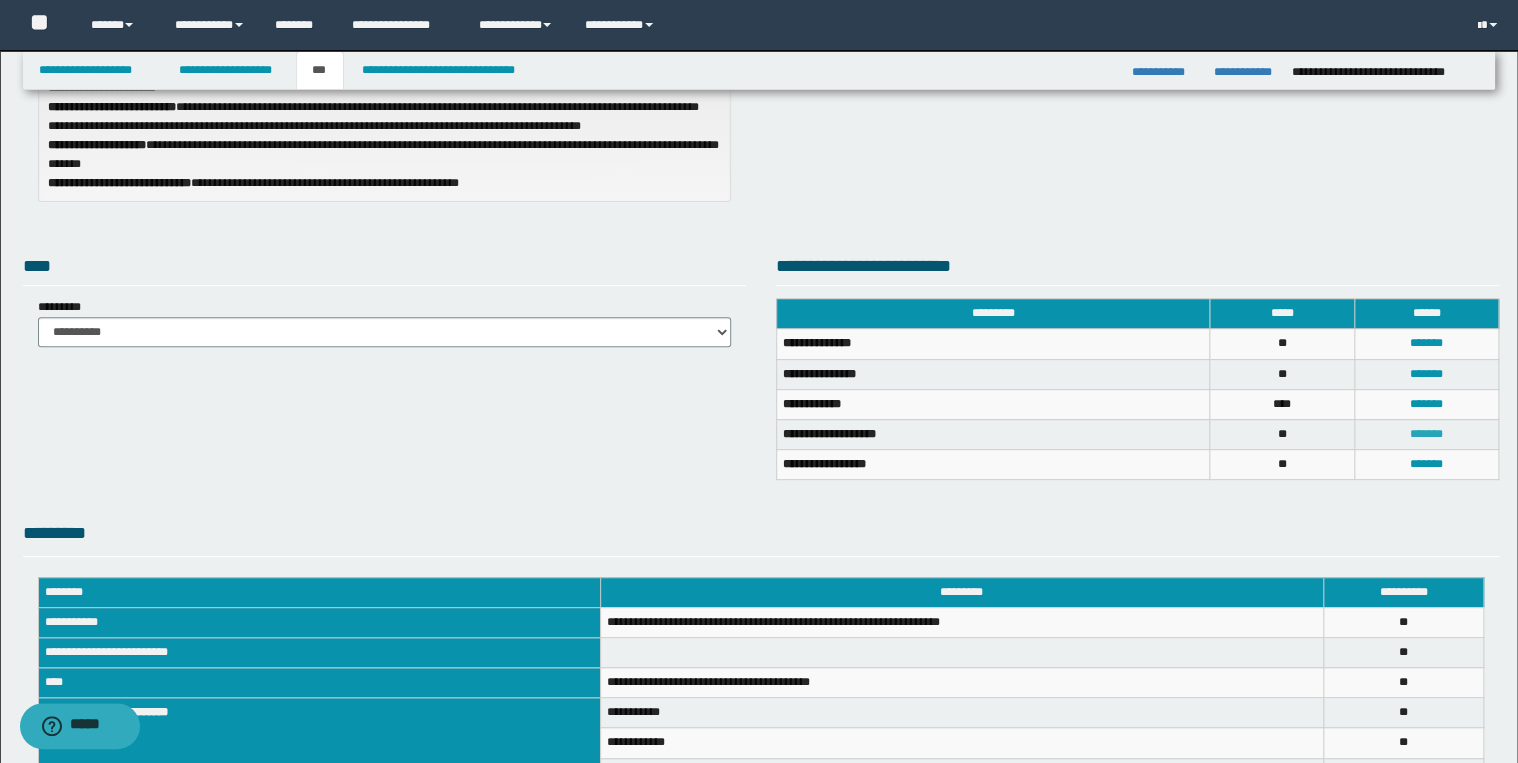click on "*******" at bounding box center [1426, 434] 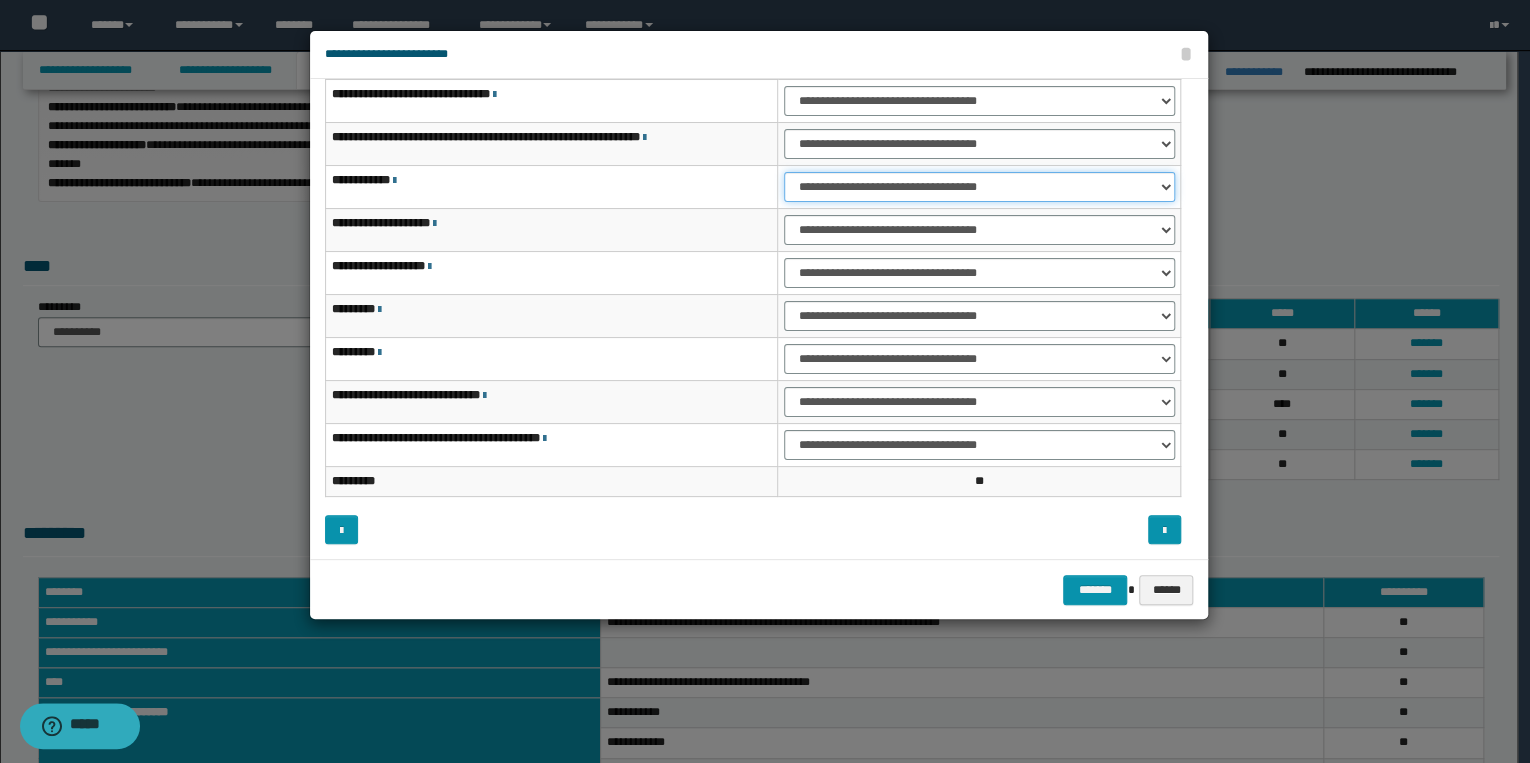click on "**********" at bounding box center [979, 187] 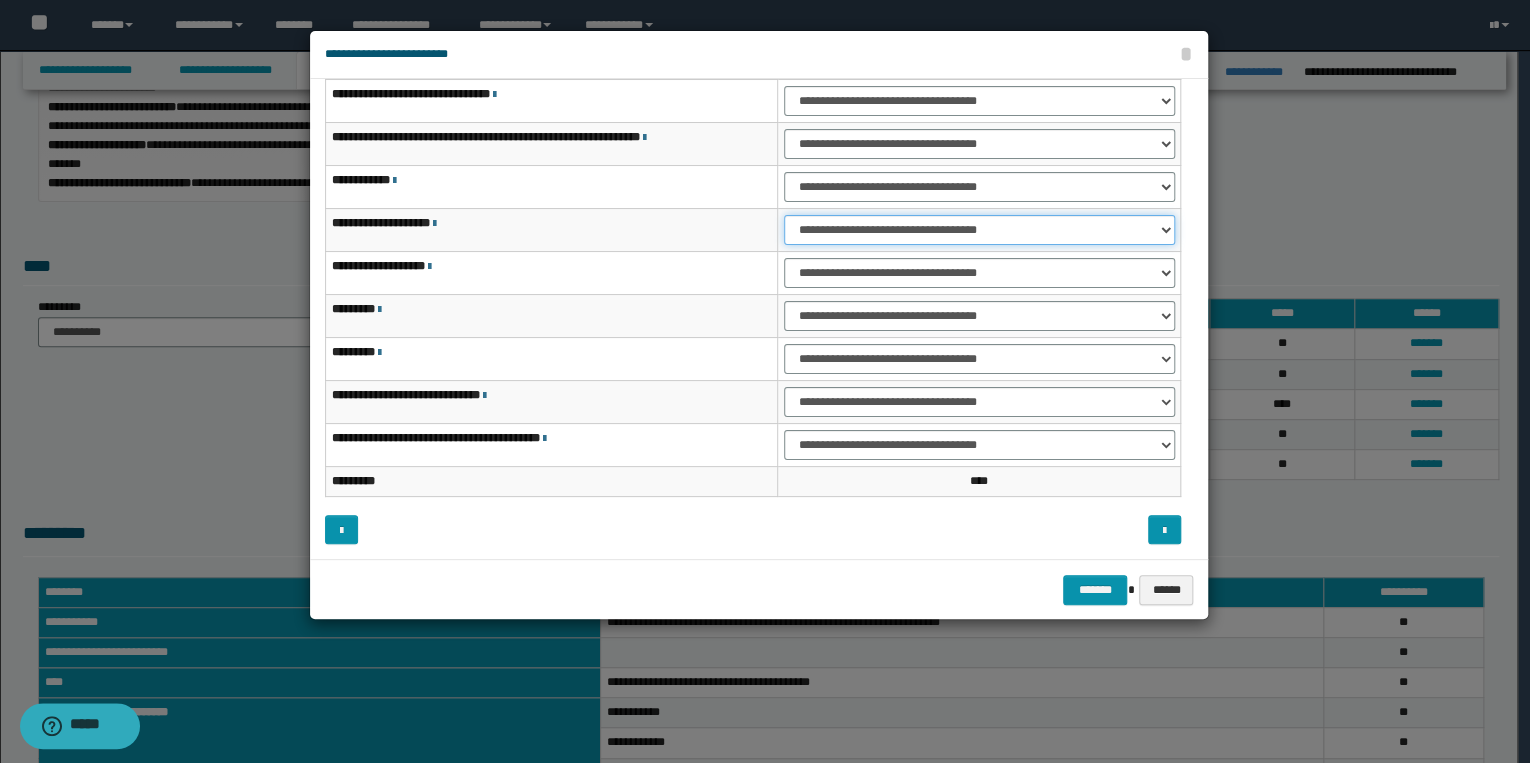 click on "**********" at bounding box center (979, 230) 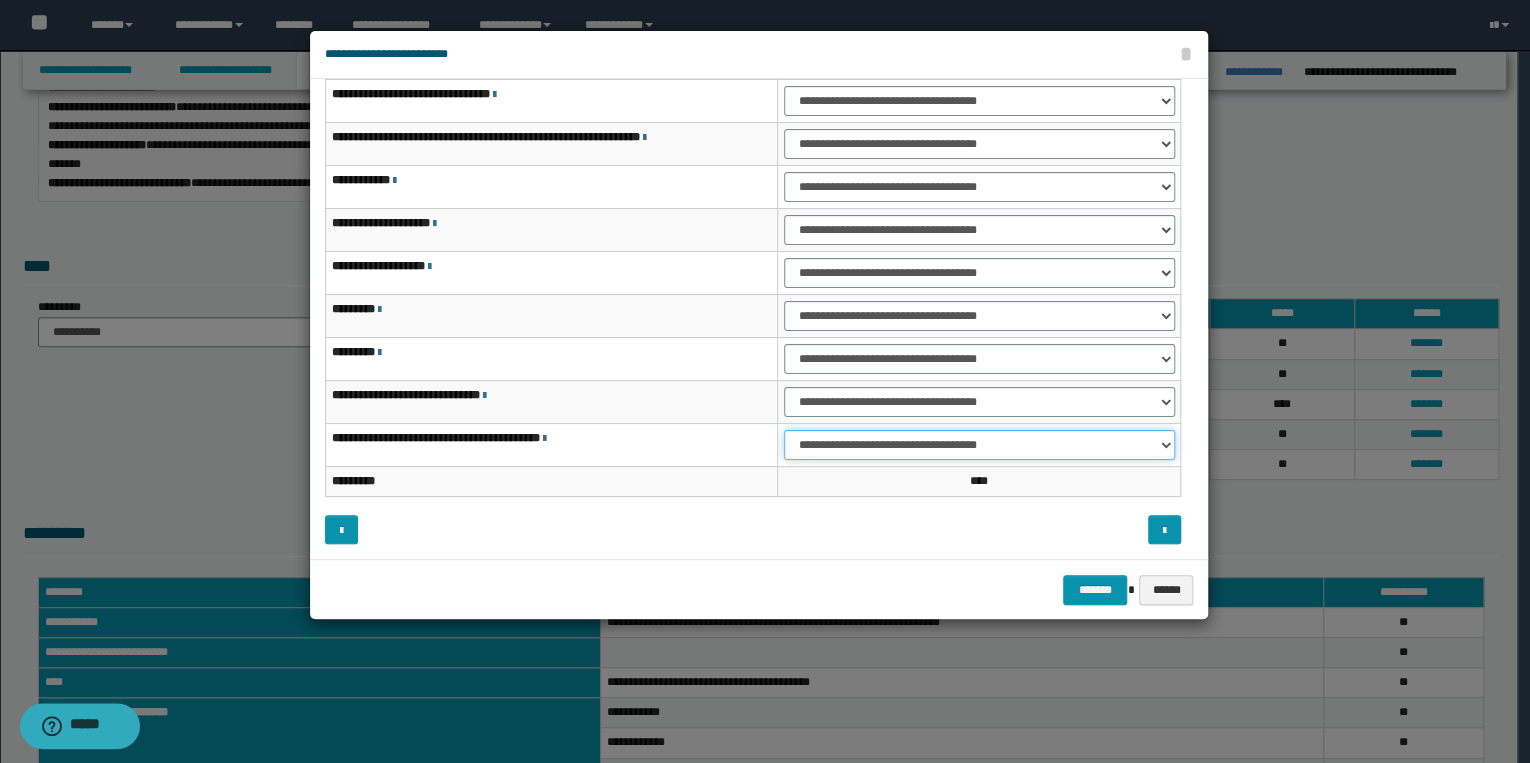 click on "**********" at bounding box center (979, 445) 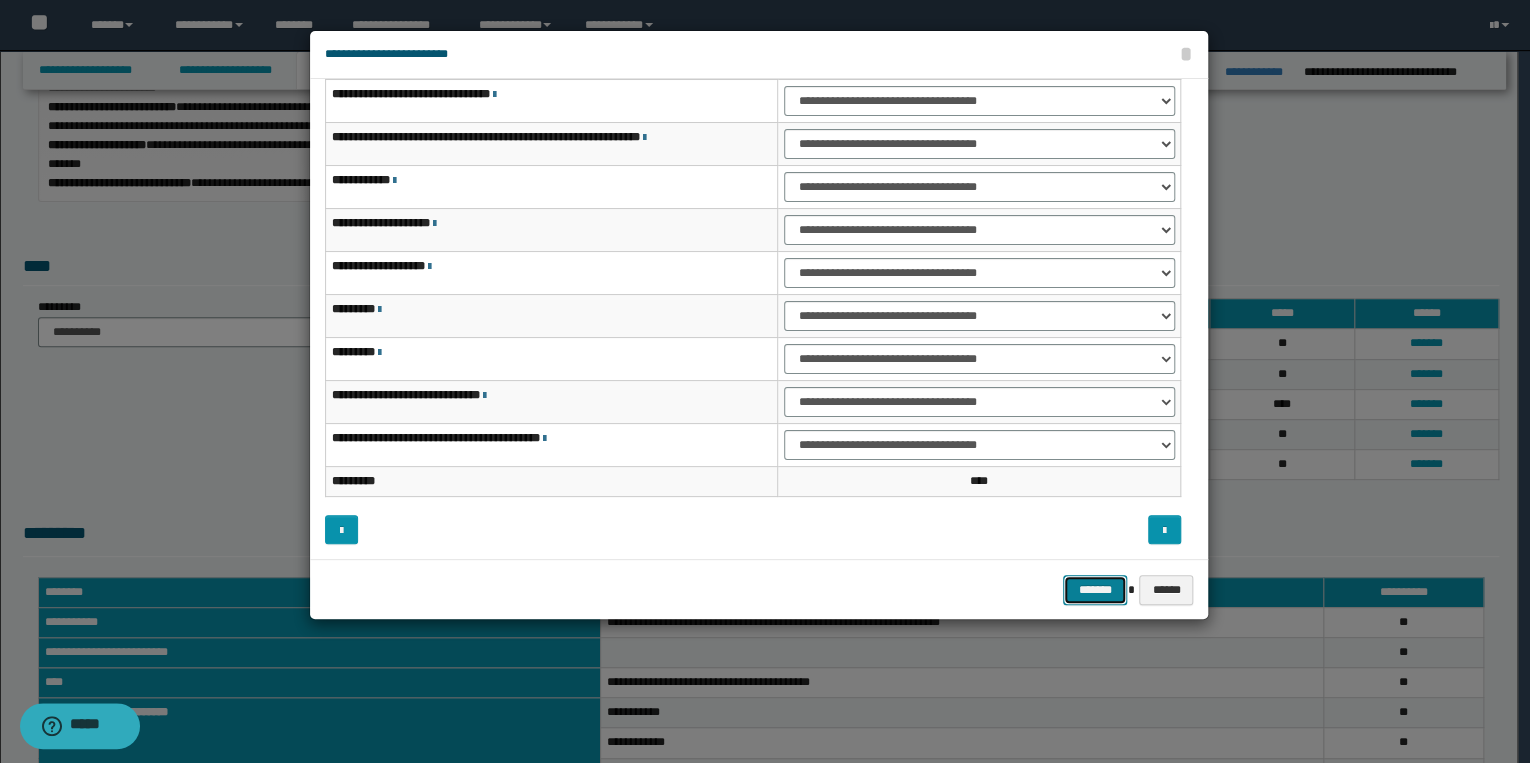 click on "*******" at bounding box center [1095, 590] 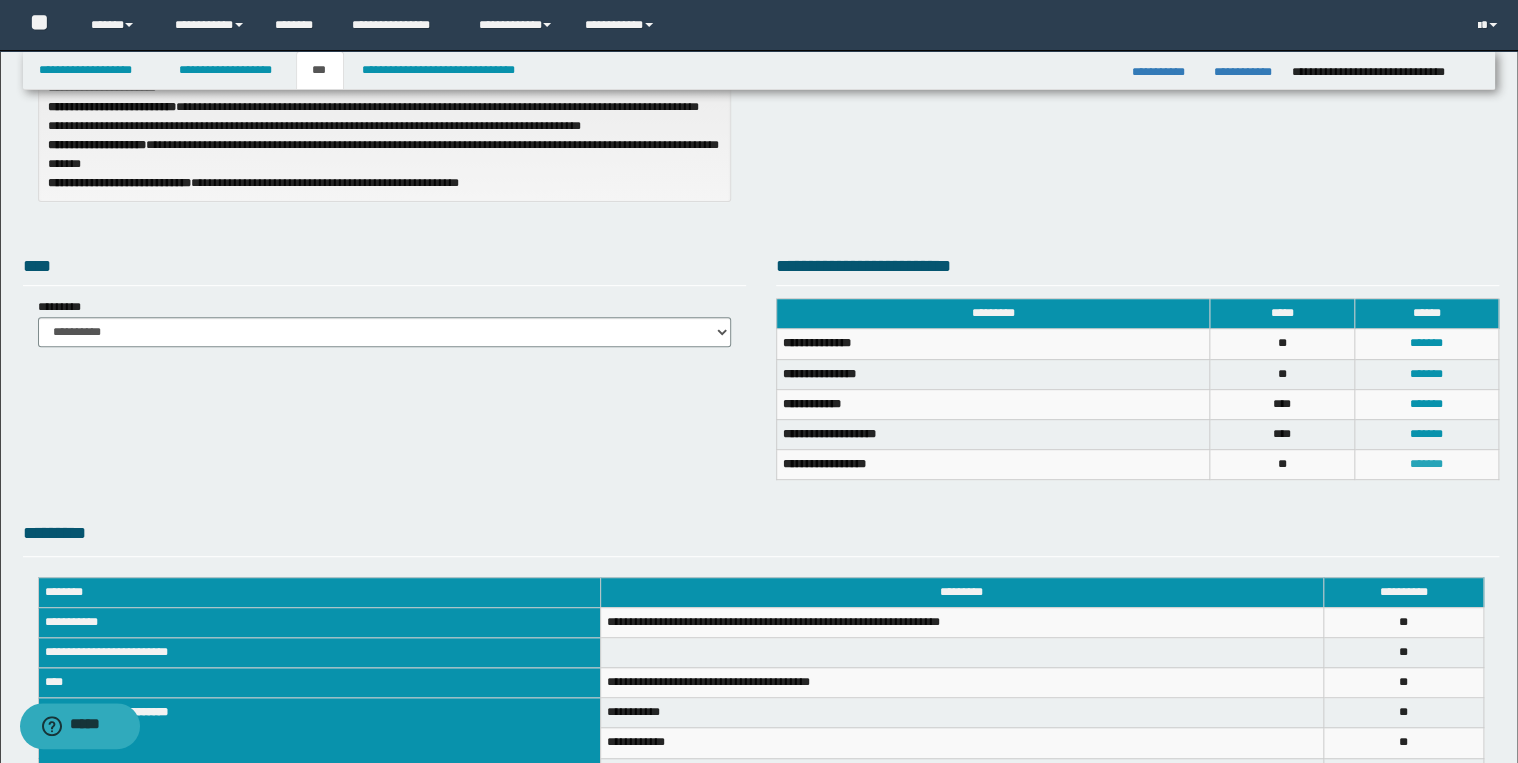 click on "*******" at bounding box center (1426, 464) 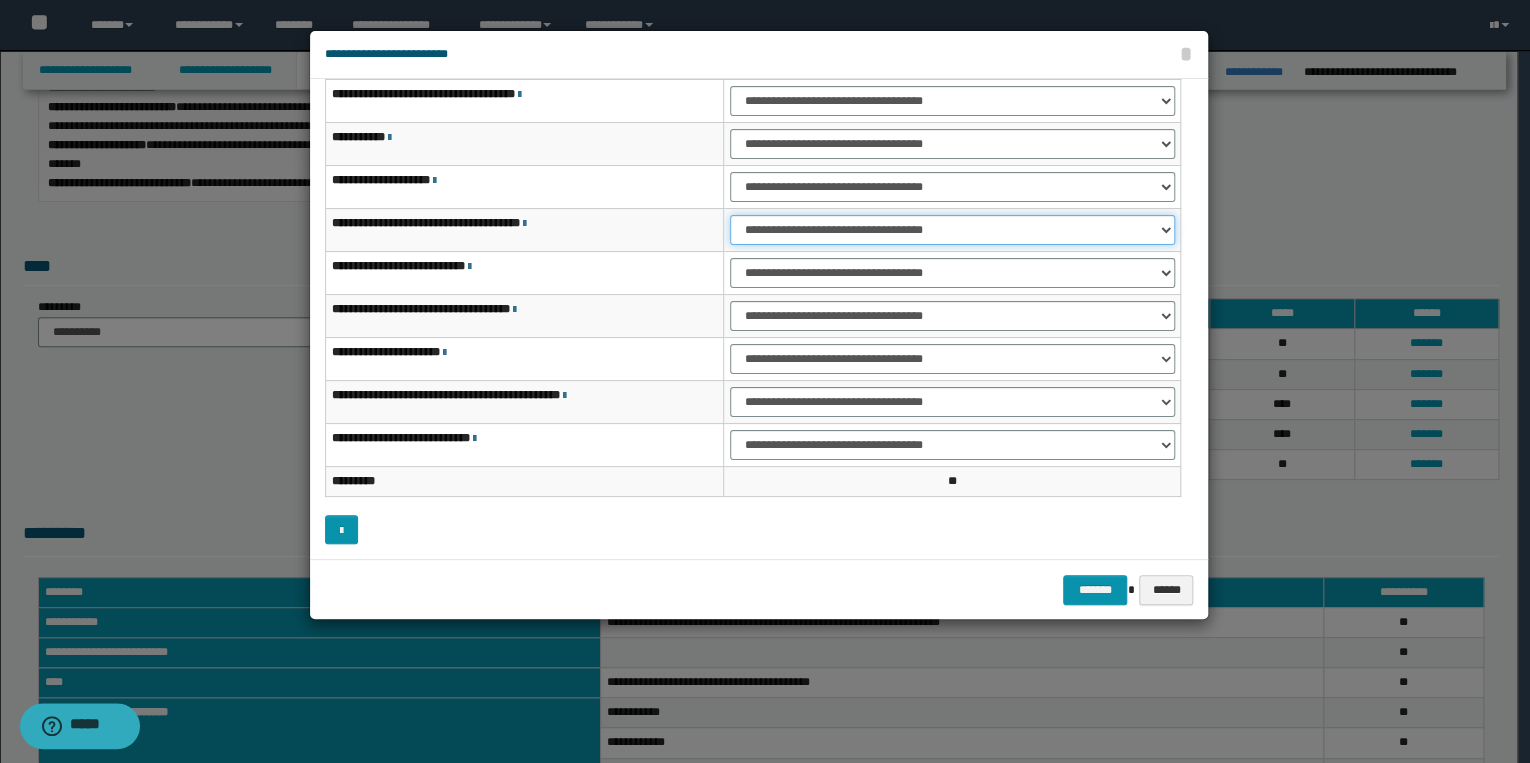 click on "**********" at bounding box center [952, 230] 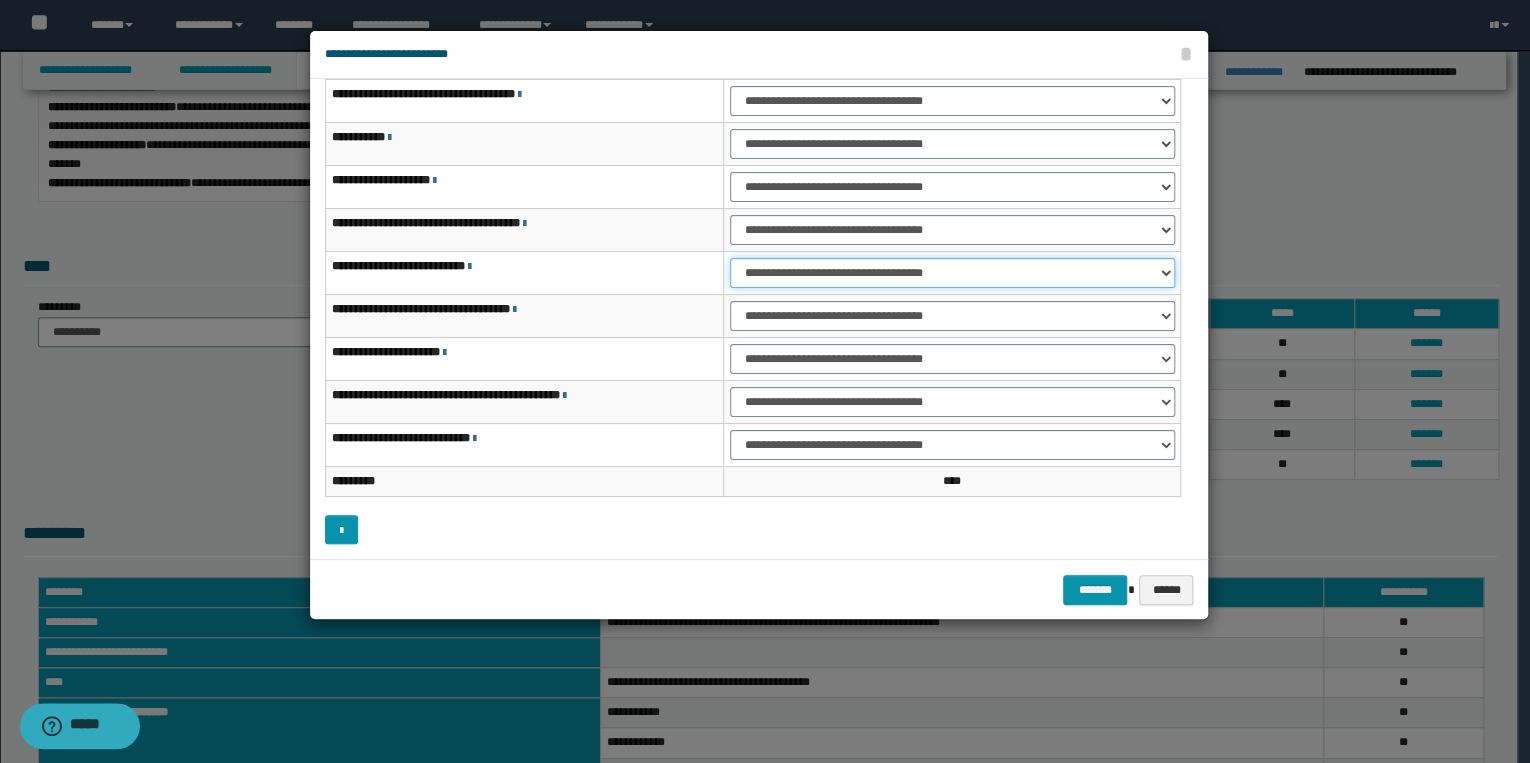 click on "**********" at bounding box center [952, 273] 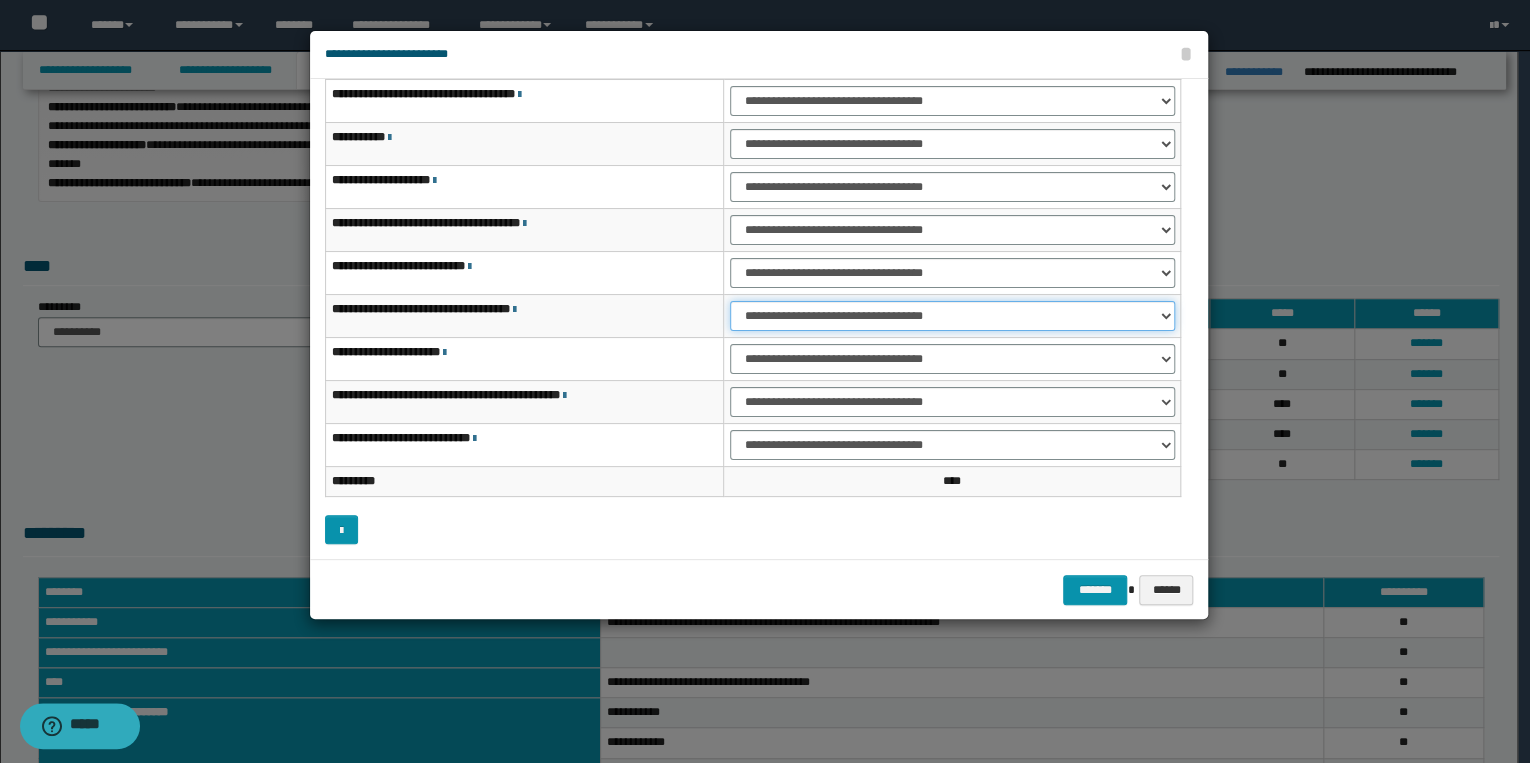 drag, startPoint x: 784, startPoint y: 308, endPoint x: 786, endPoint y: 325, distance: 17.117243 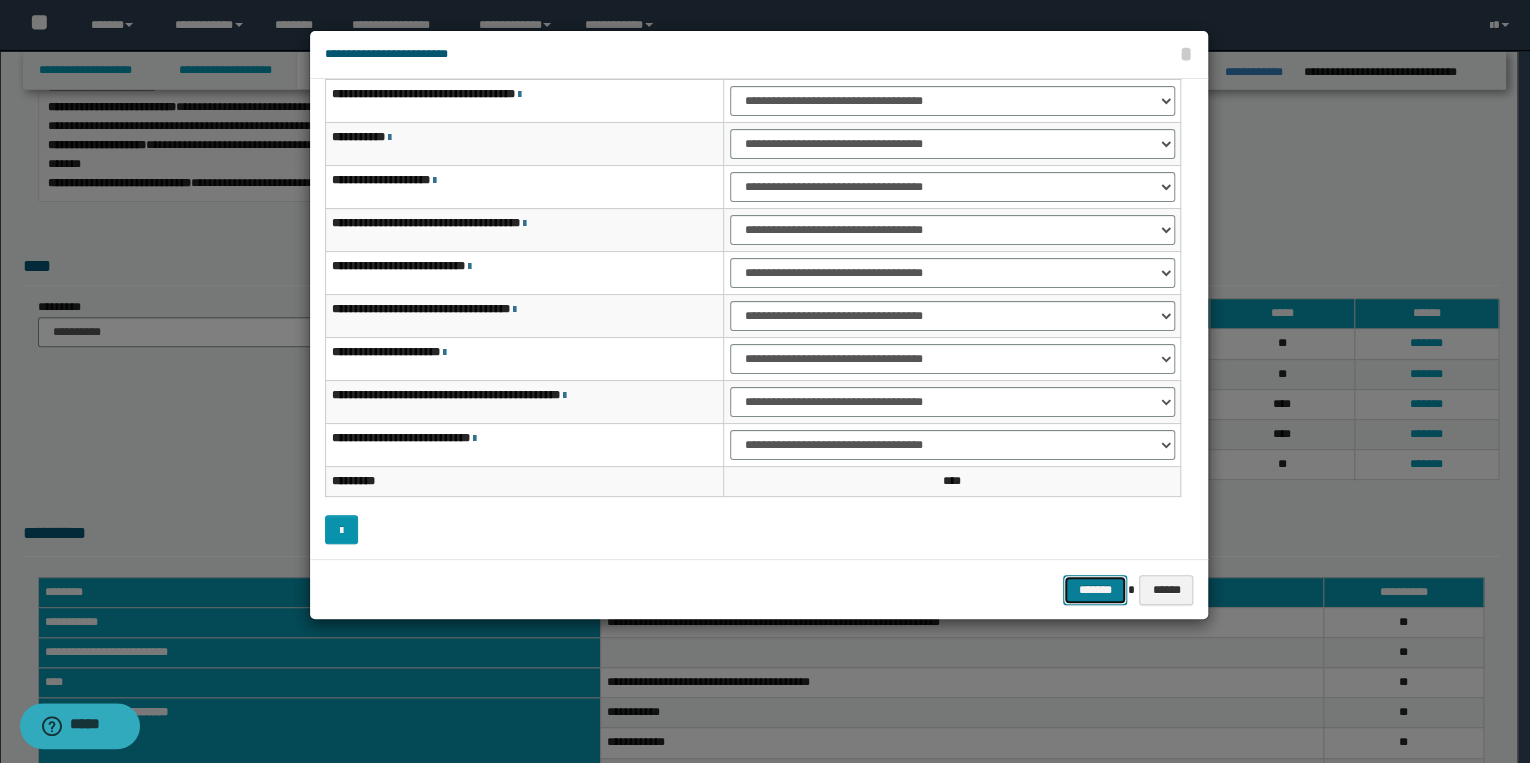 click on "*******" at bounding box center [1095, 590] 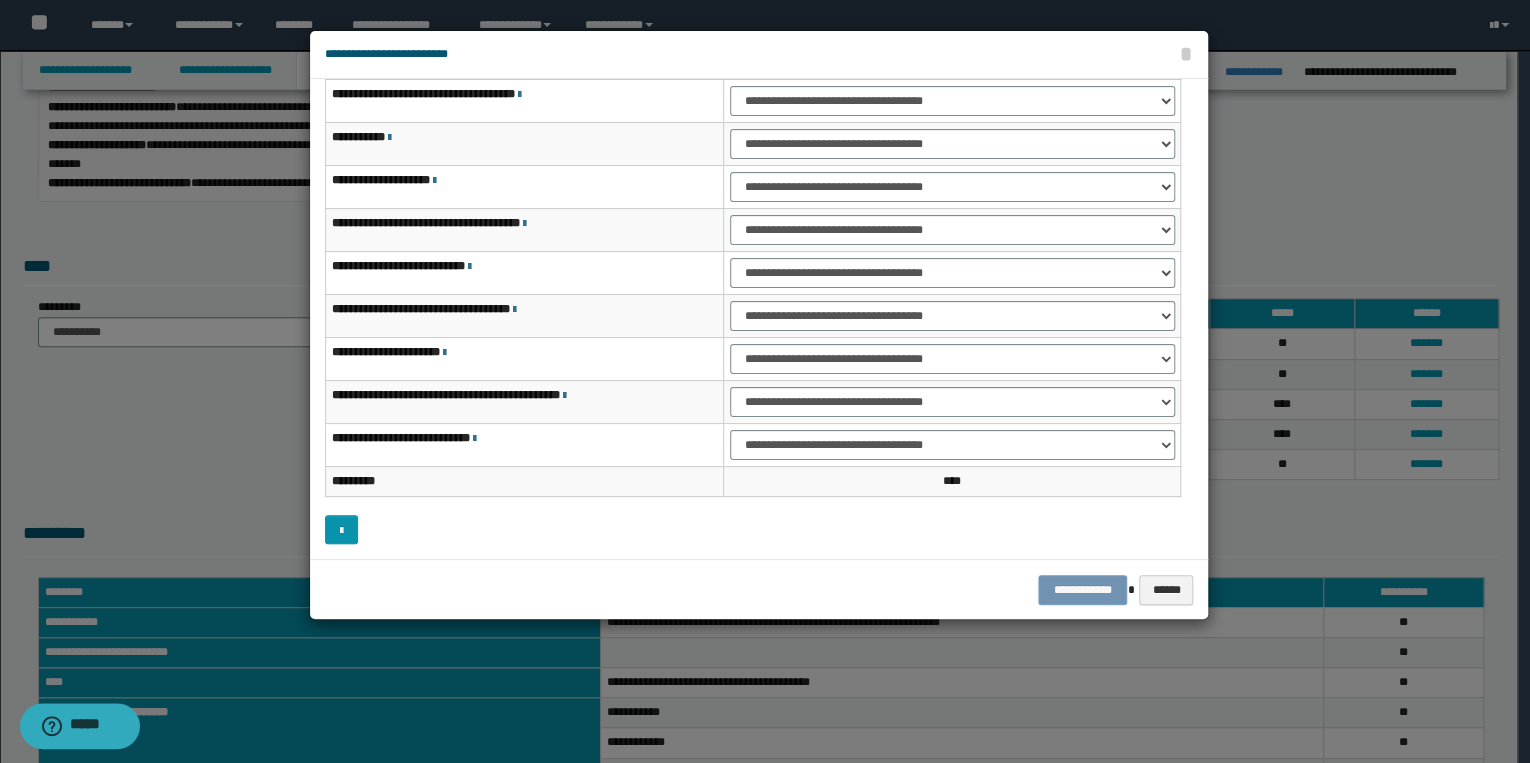 click on "**********" at bounding box center (759, 590) 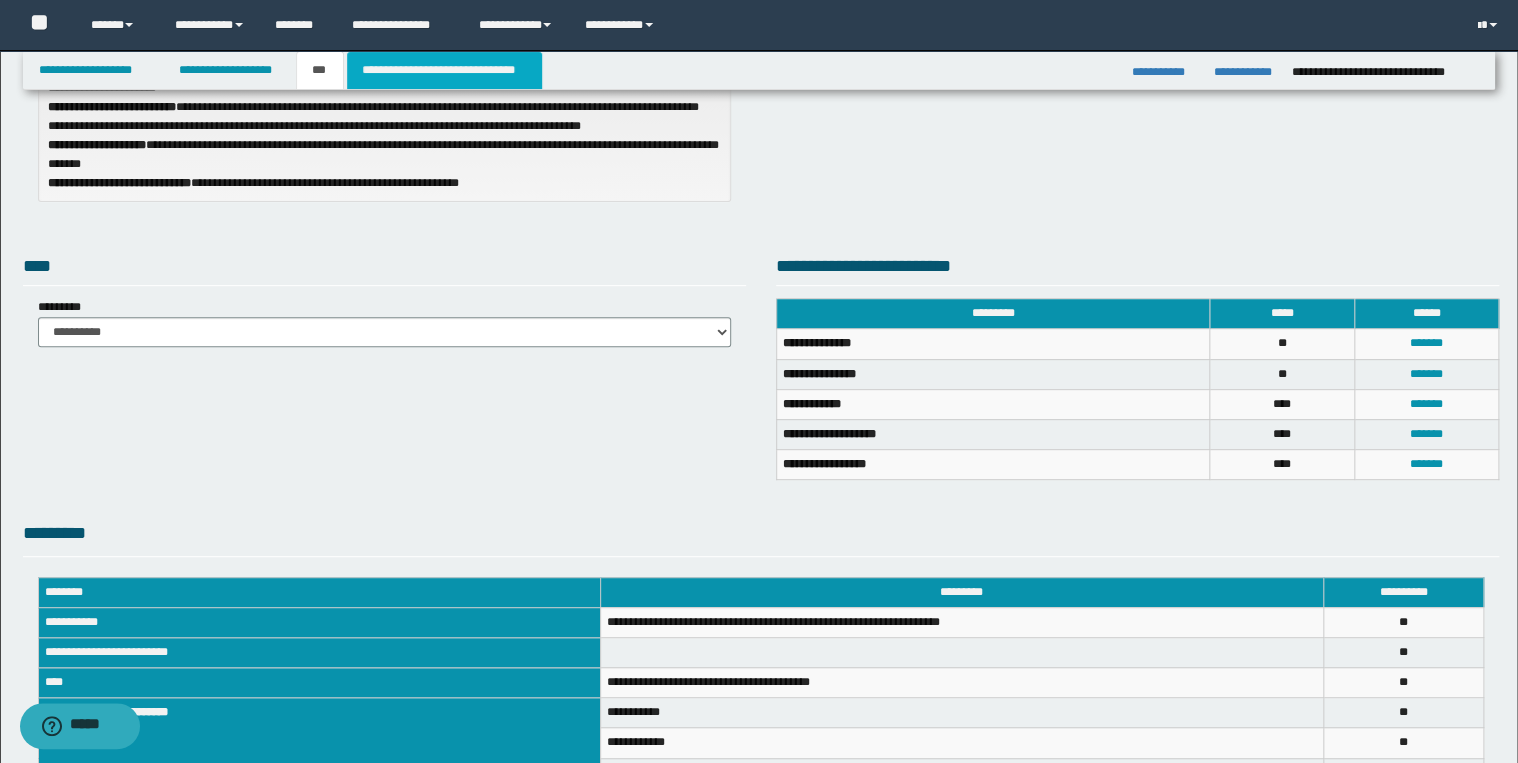 click on "**********" at bounding box center (444, 70) 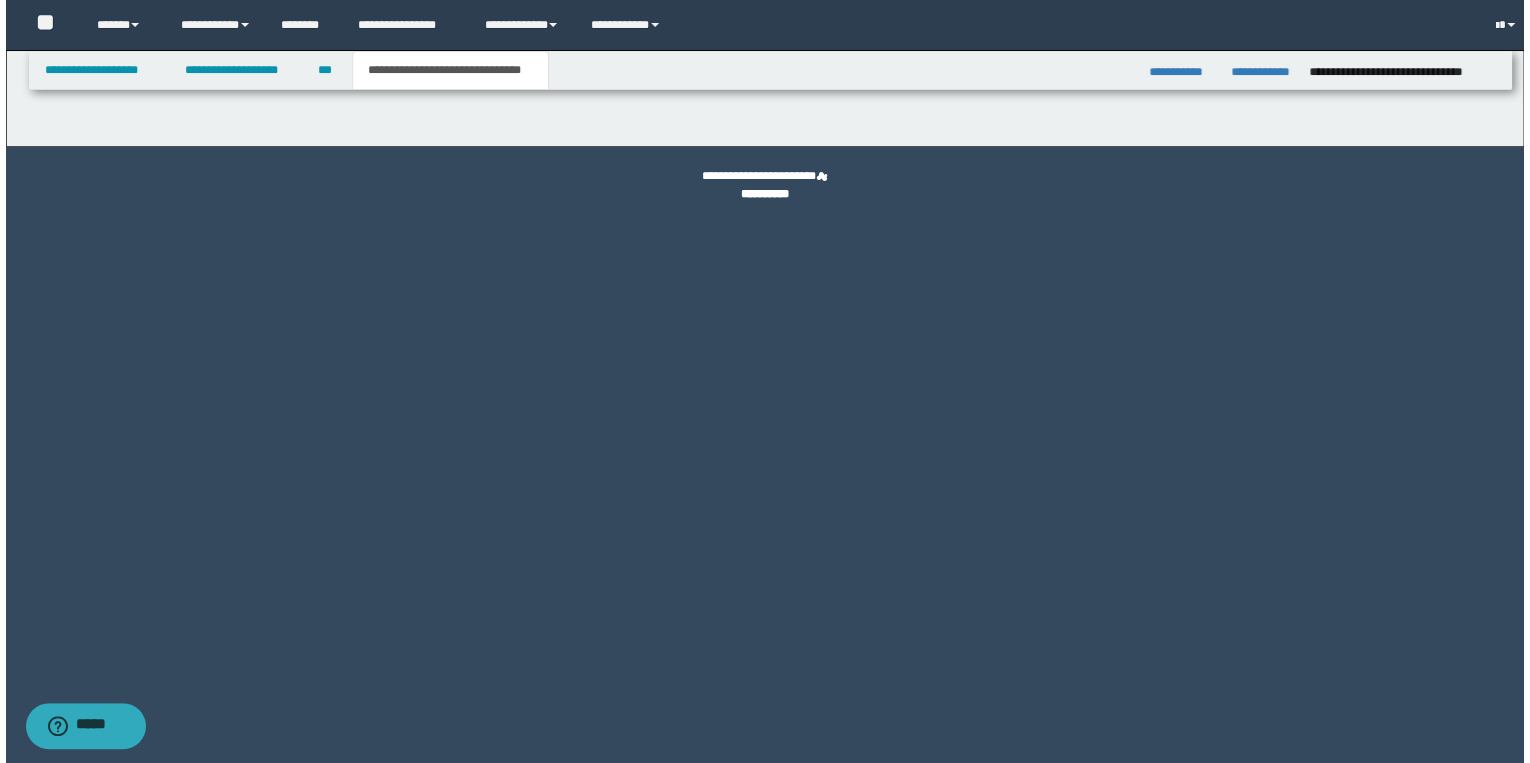 scroll, scrollTop: 0, scrollLeft: 0, axis: both 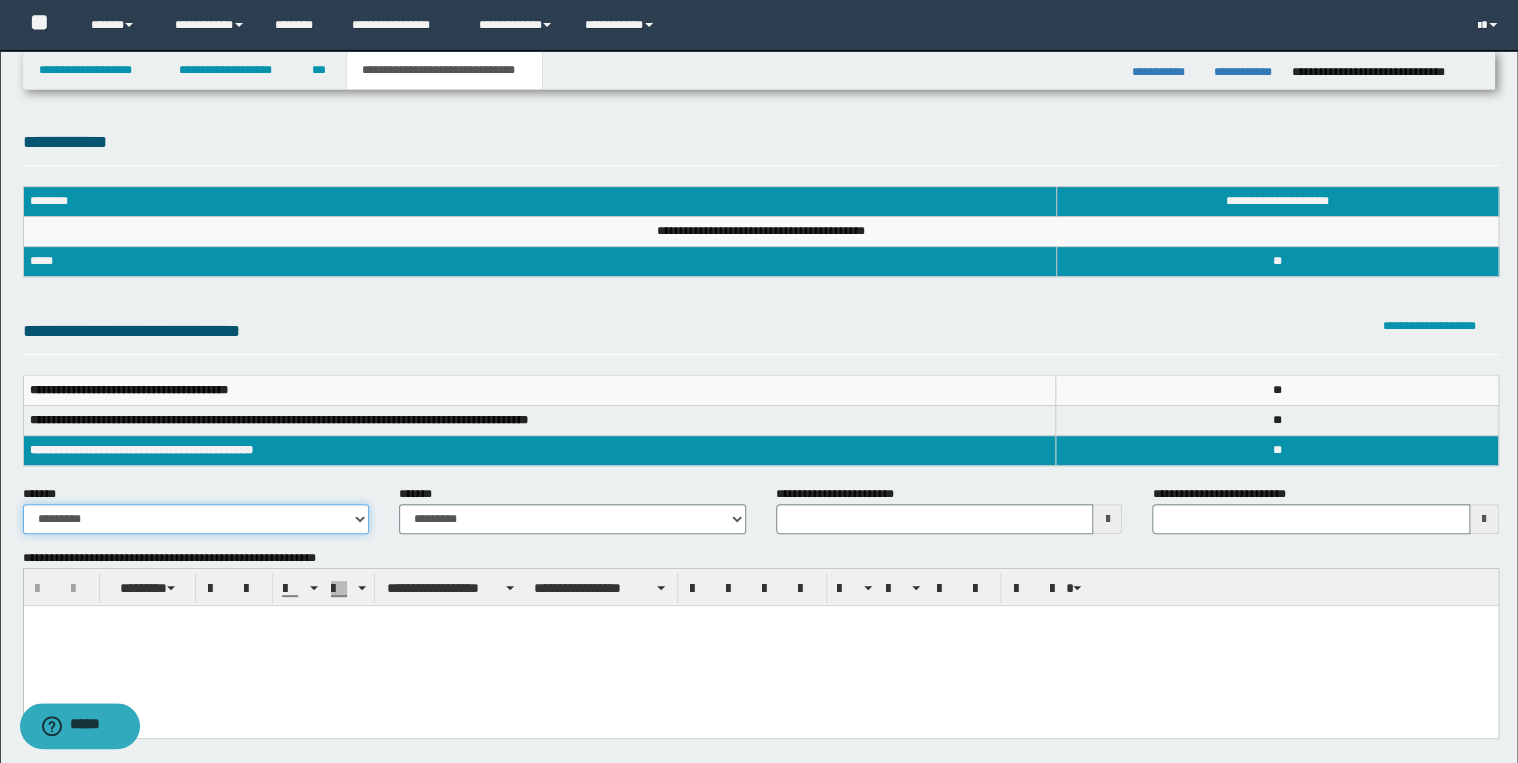 drag, startPoint x: 240, startPoint y: 520, endPoint x: 243, endPoint y: 532, distance: 12.369317 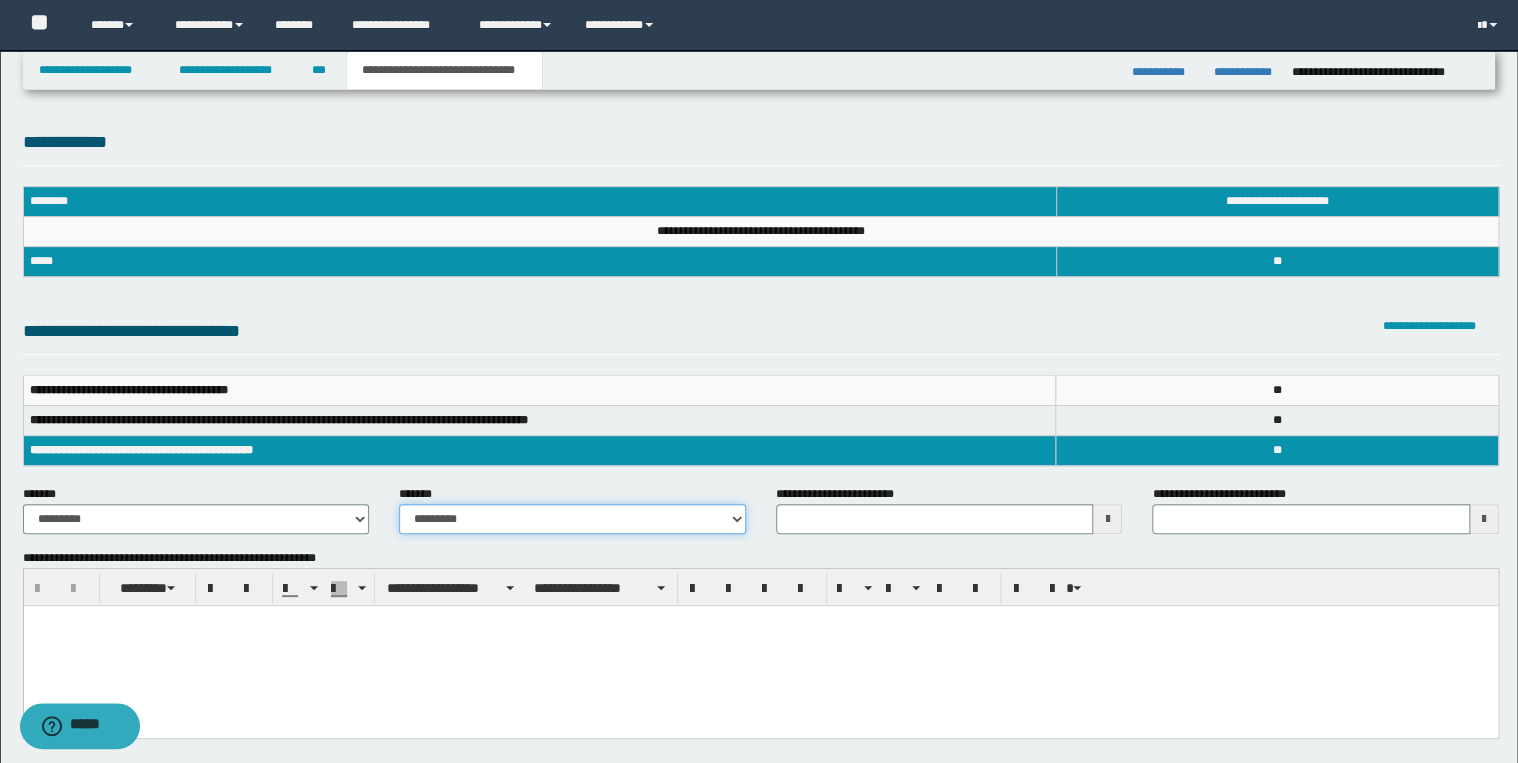 drag, startPoint x: 460, startPoint y: 518, endPoint x: 476, endPoint y: 532, distance: 21.260292 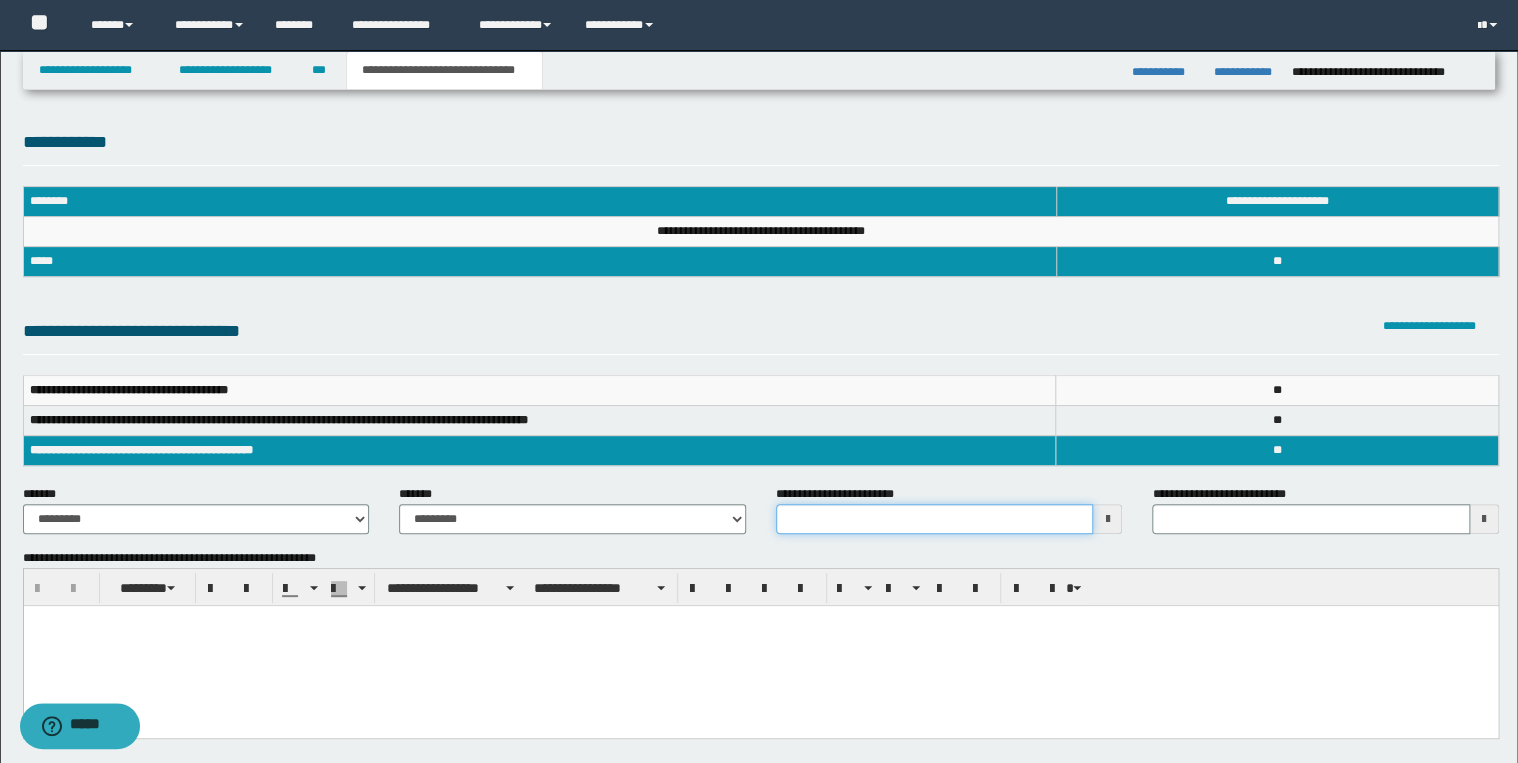 click on "**********" at bounding box center [935, 519] 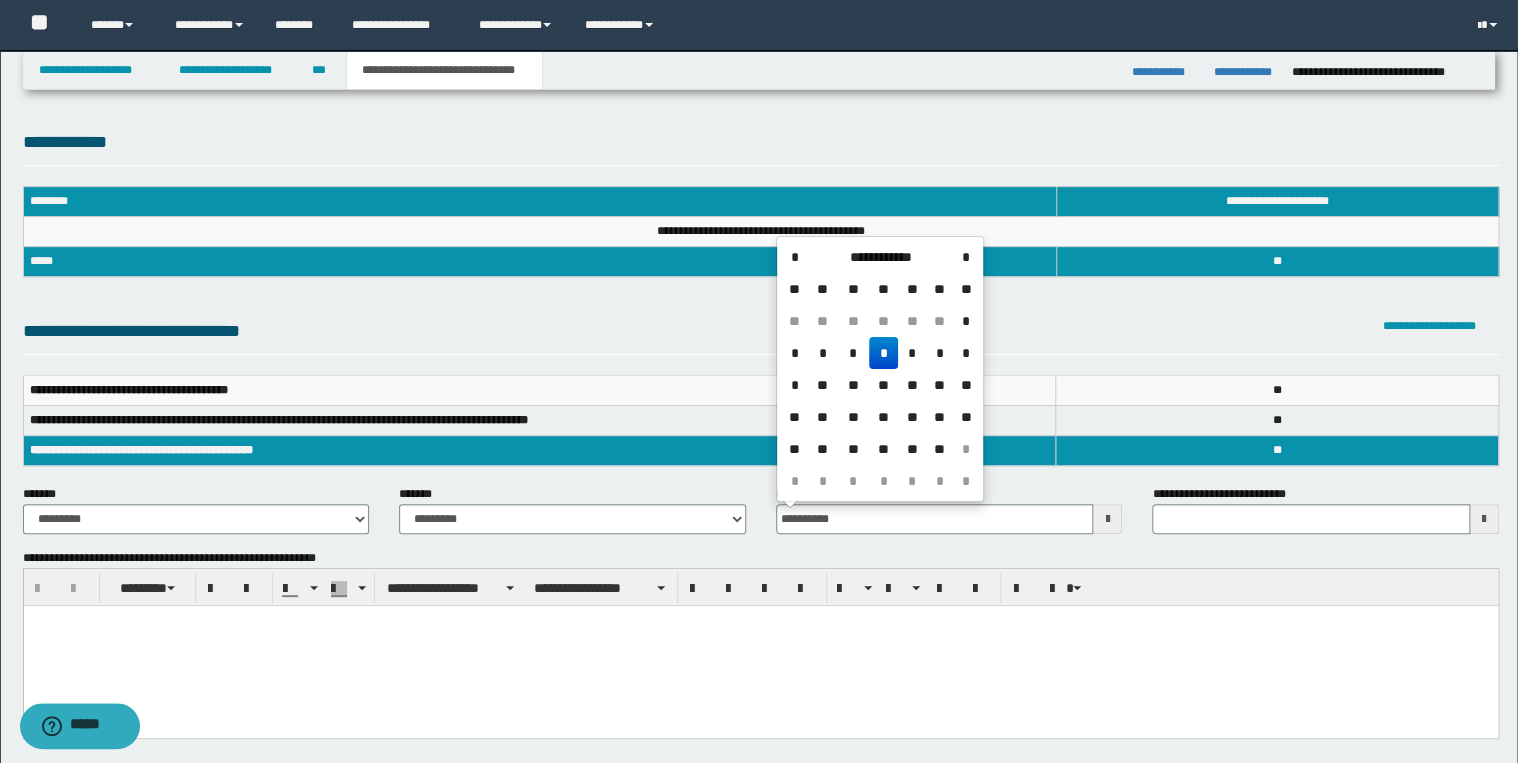 click on "*" at bounding box center [883, 353] 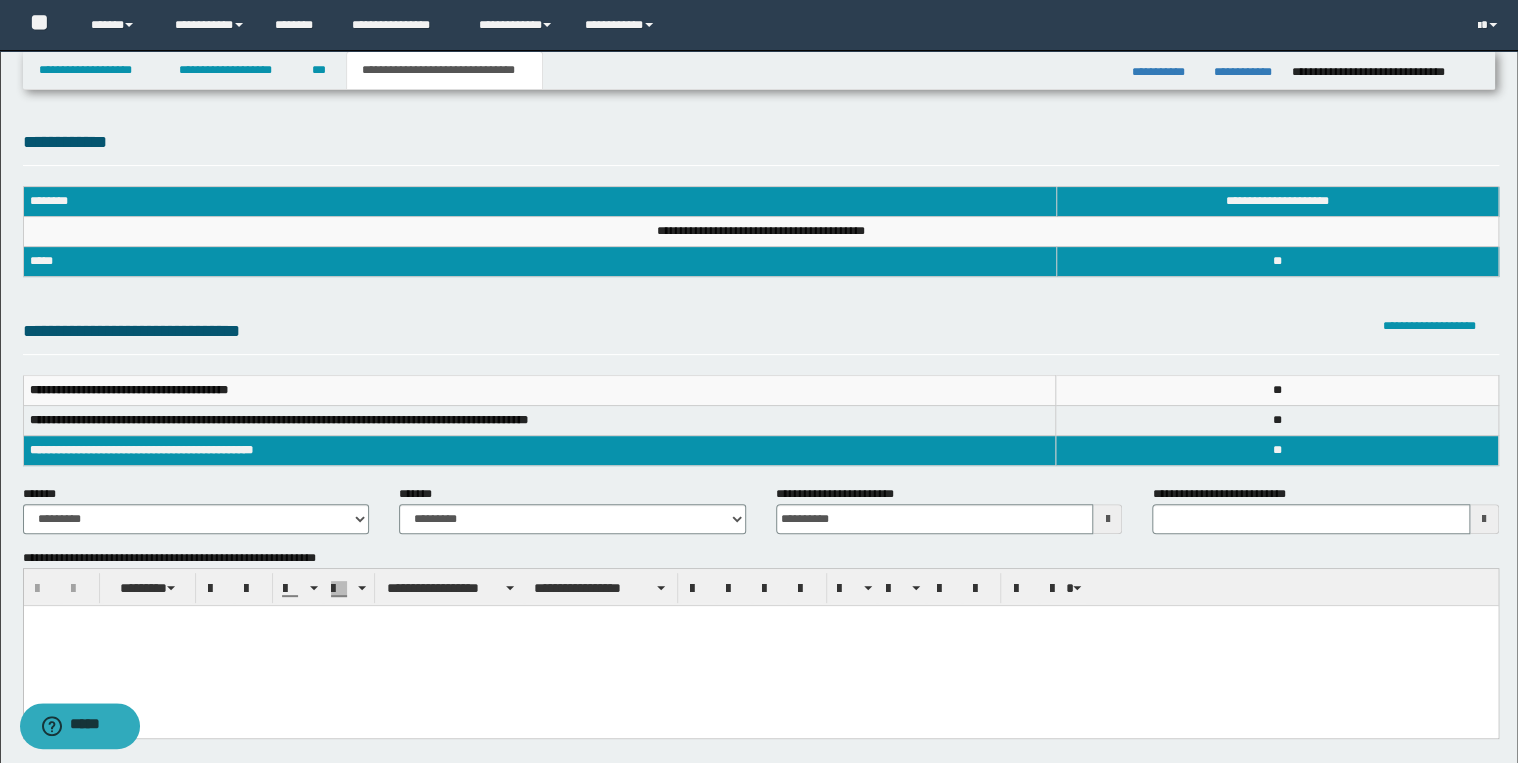 type 